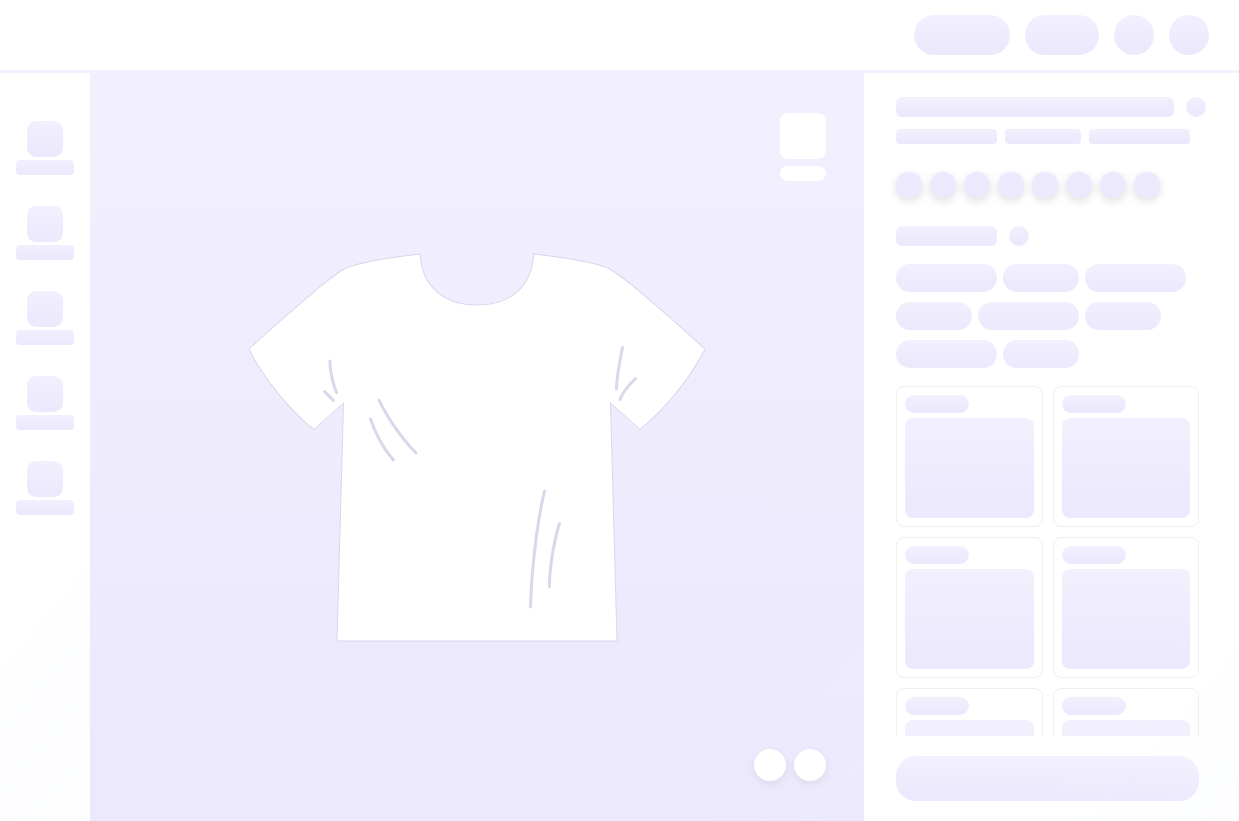 scroll, scrollTop: 0, scrollLeft: 0, axis: both 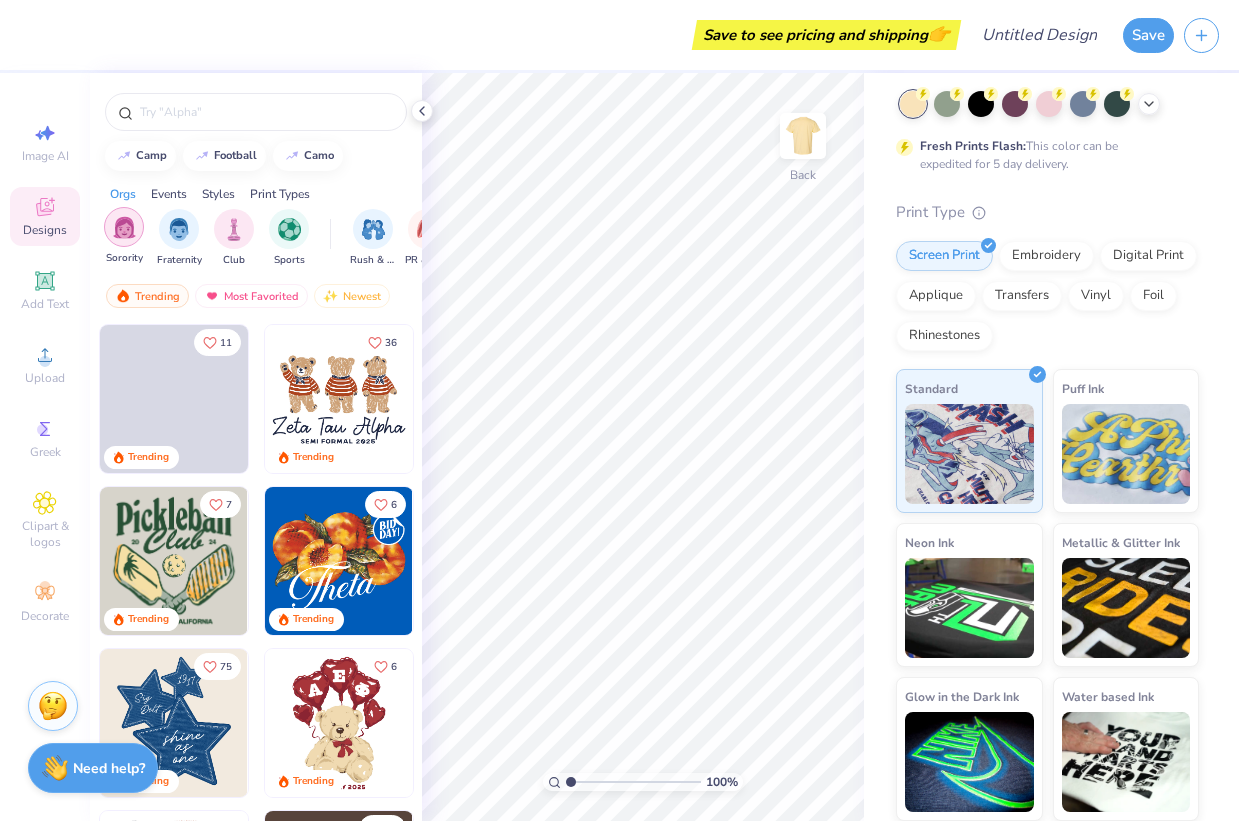 click at bounding box center (124, 227) 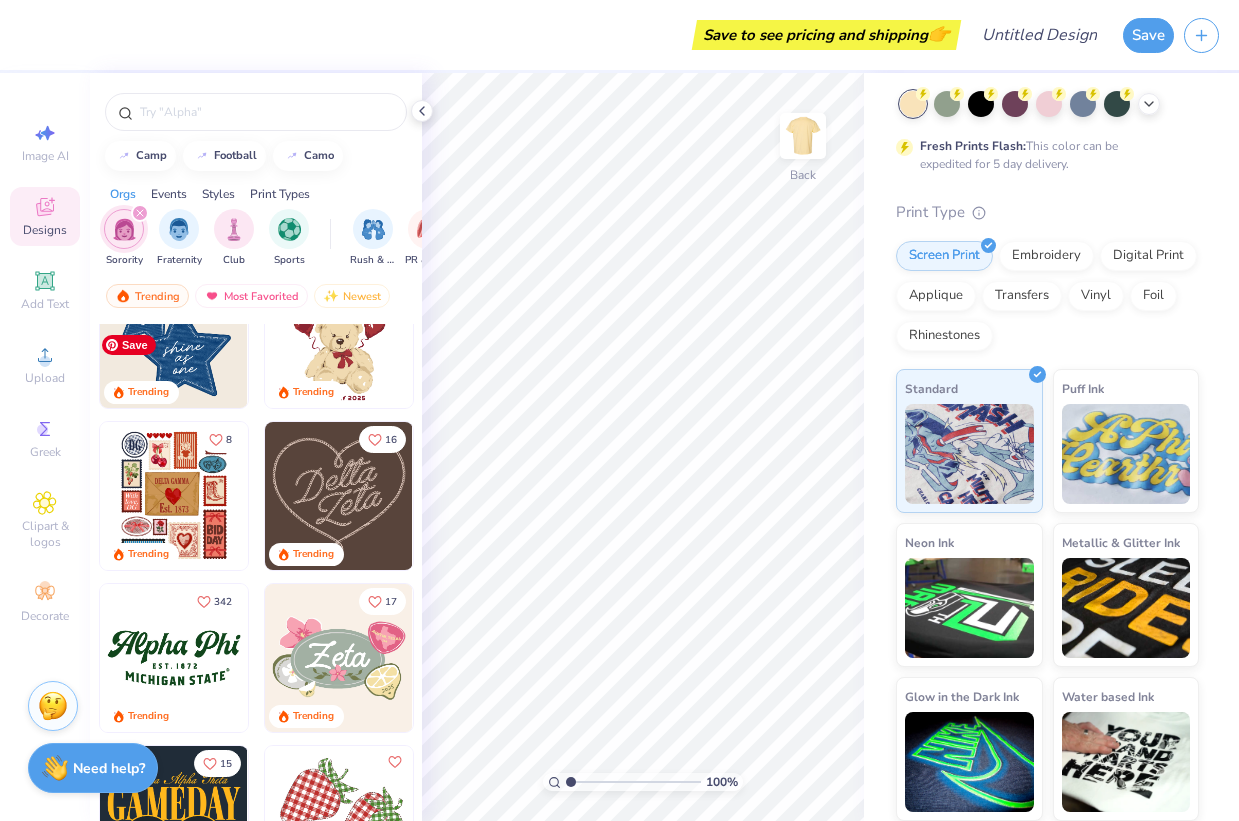 scroll, scrollTop: 340, scrollLeft: 0, axis: vertical 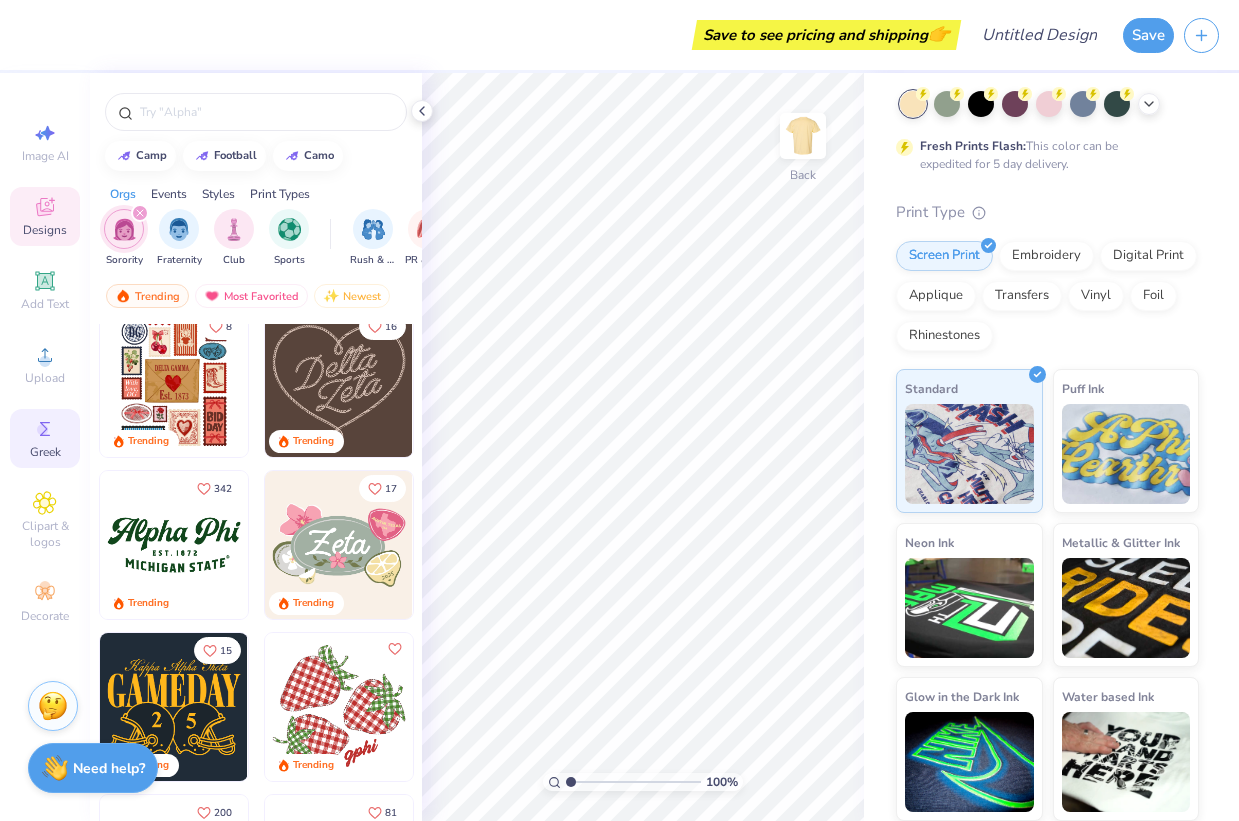 click on "Greek" at bounding box center (45, 452) 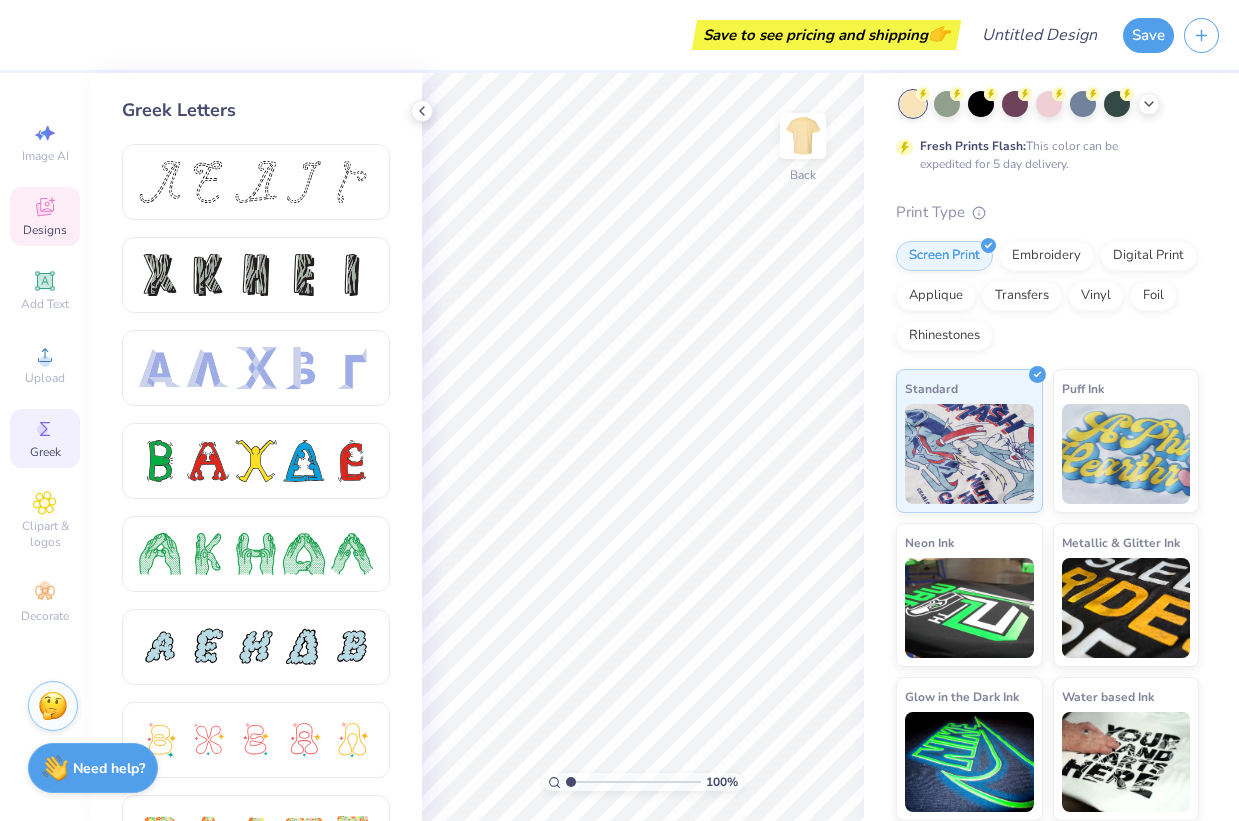 click 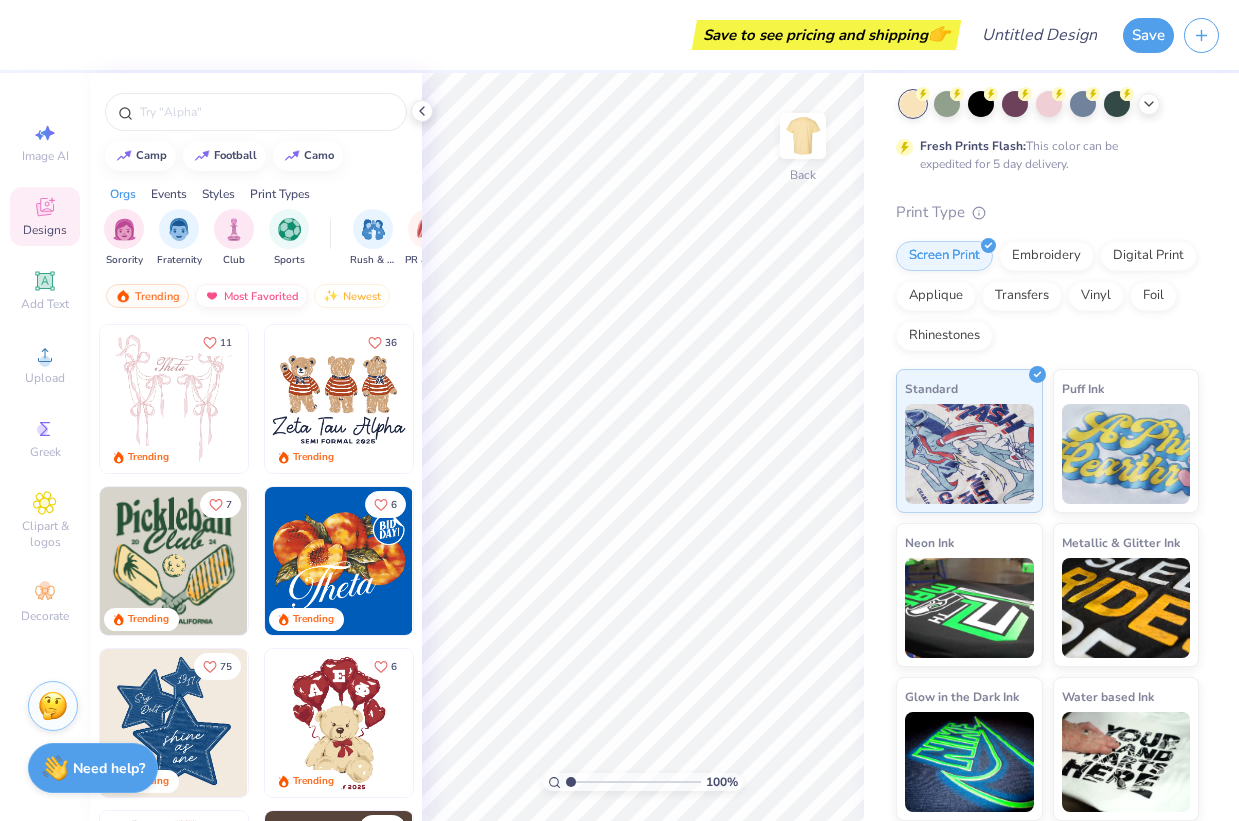 click at bounding box center (212, 296) 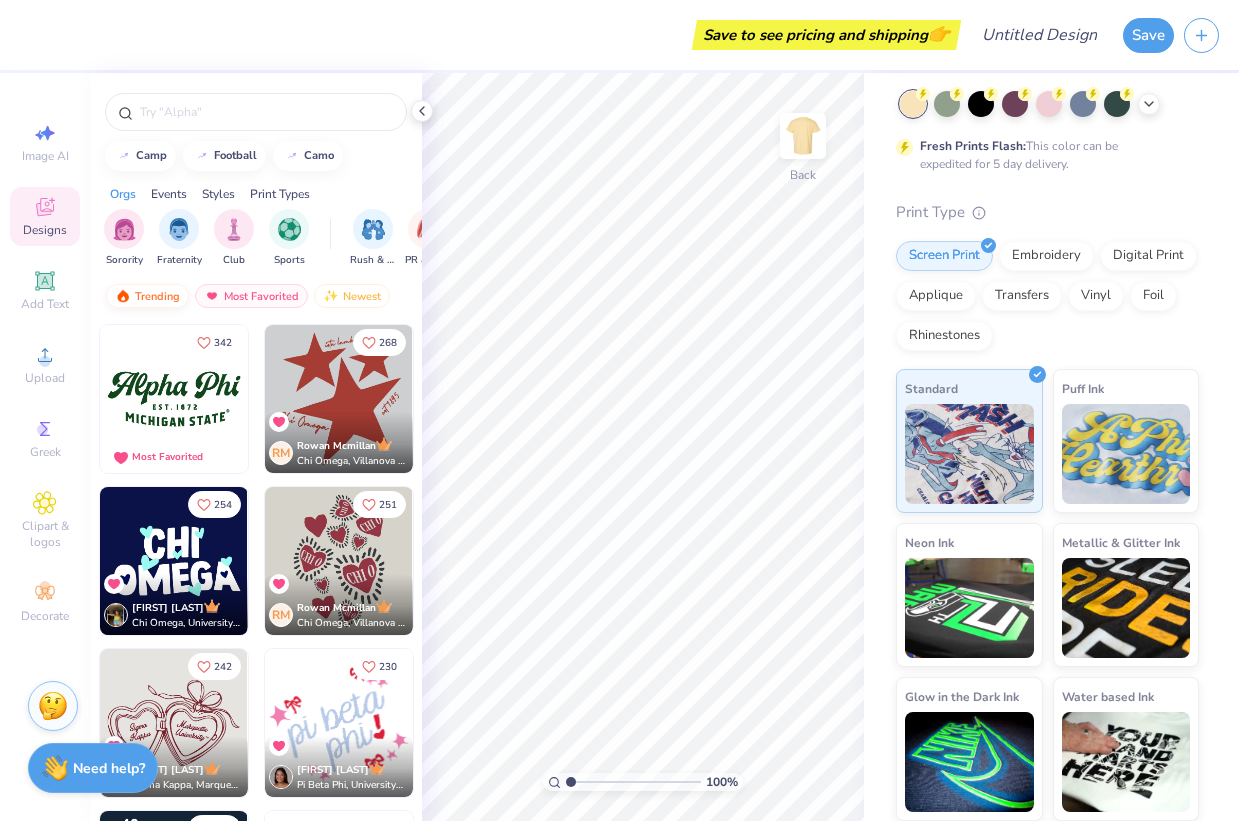 click on "Trending" at bounding box center [147, 296] 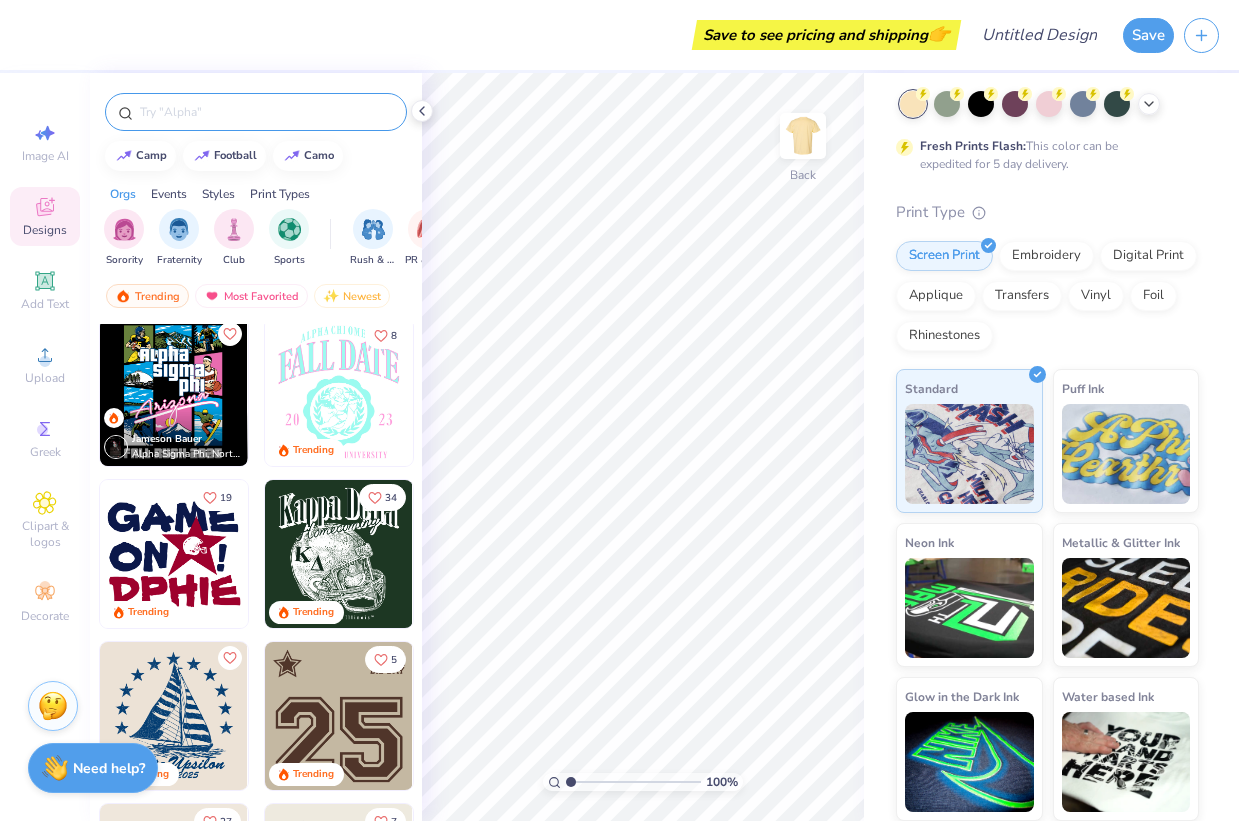 scroll, scrollTop: 1967, scrollLeft: 0, axis: vertical 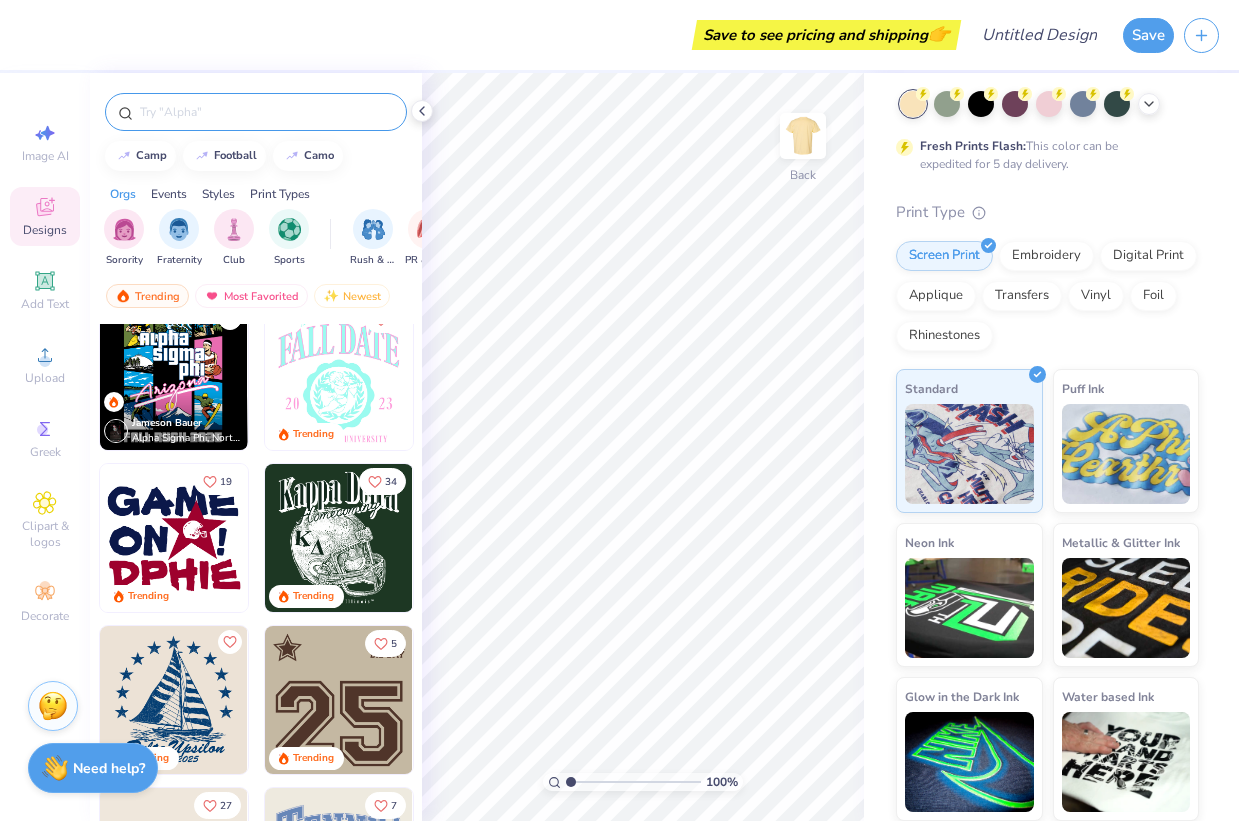 click at bounding box center (266, 112) 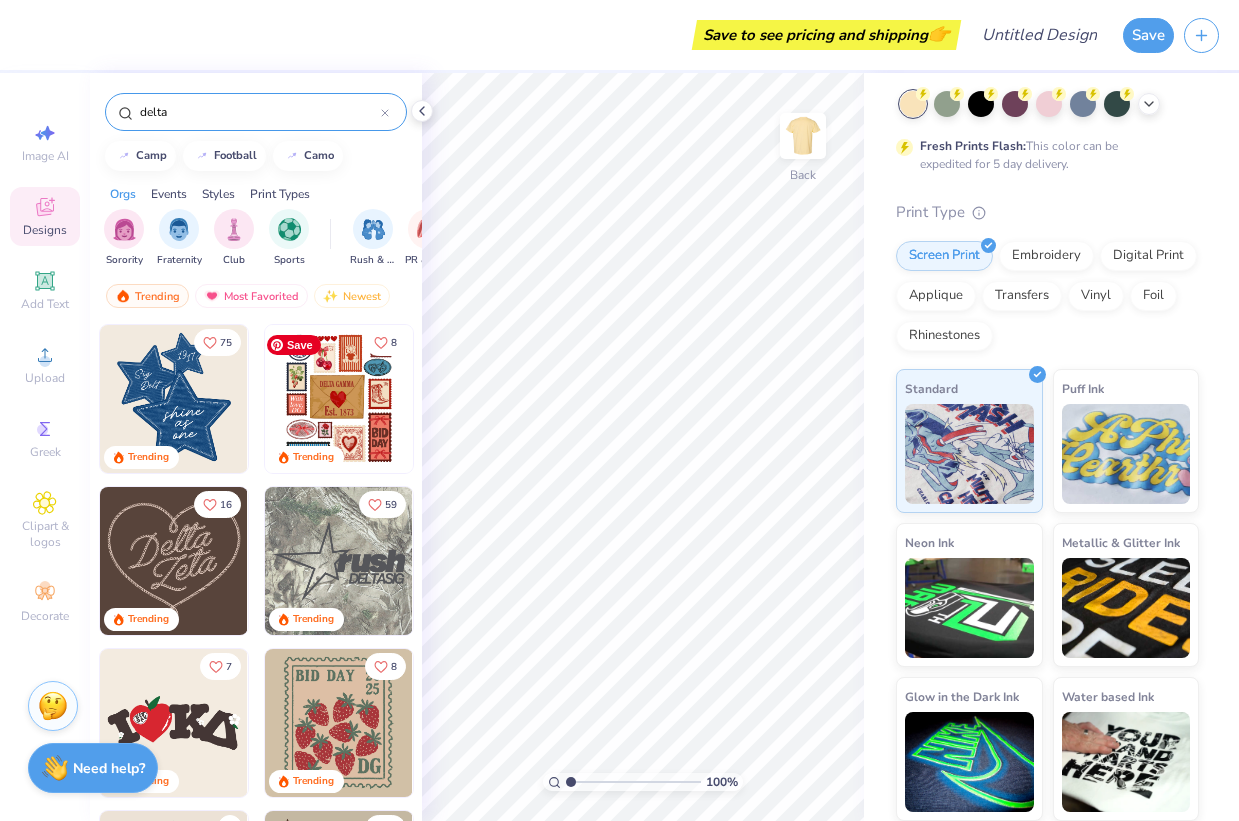 scroll, scrollTop: 67, scrollLeft: 0, axis: vertical 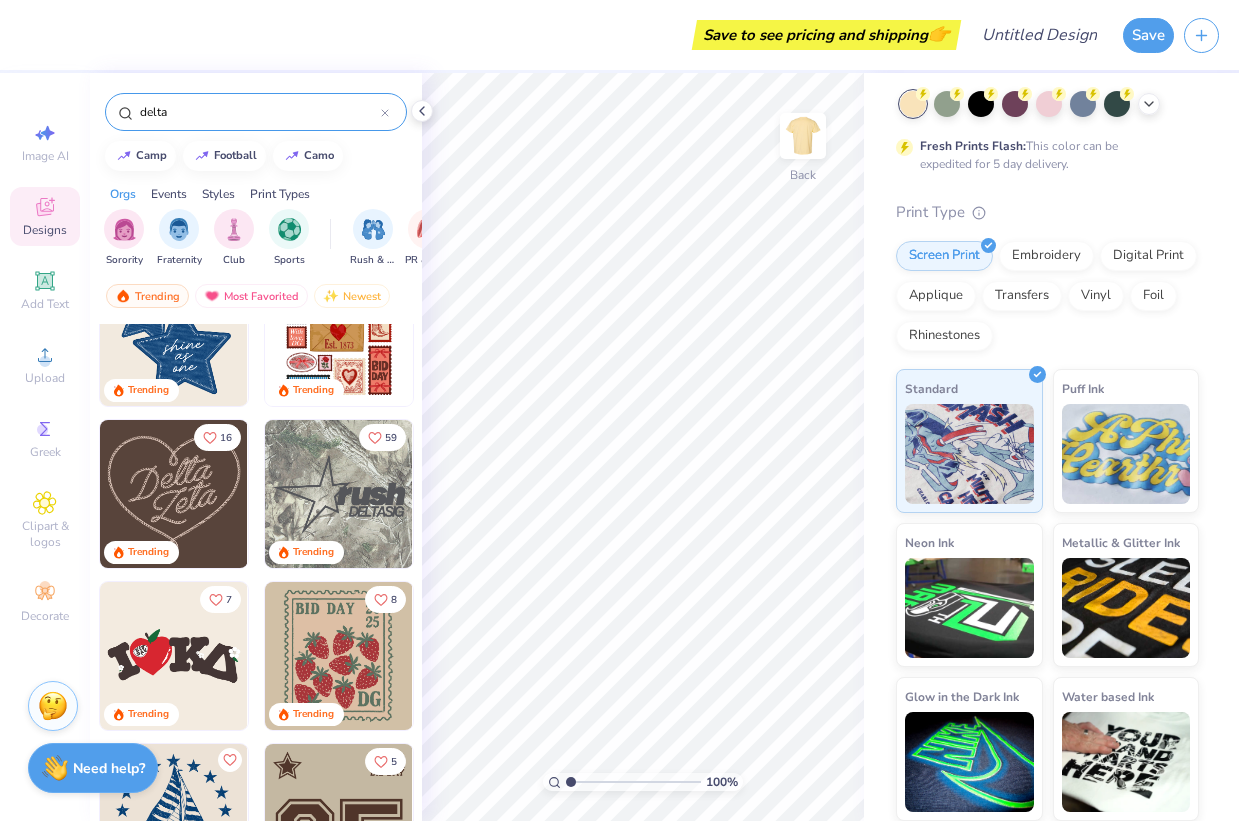 click on "delta" at bounding box center [259, 112] 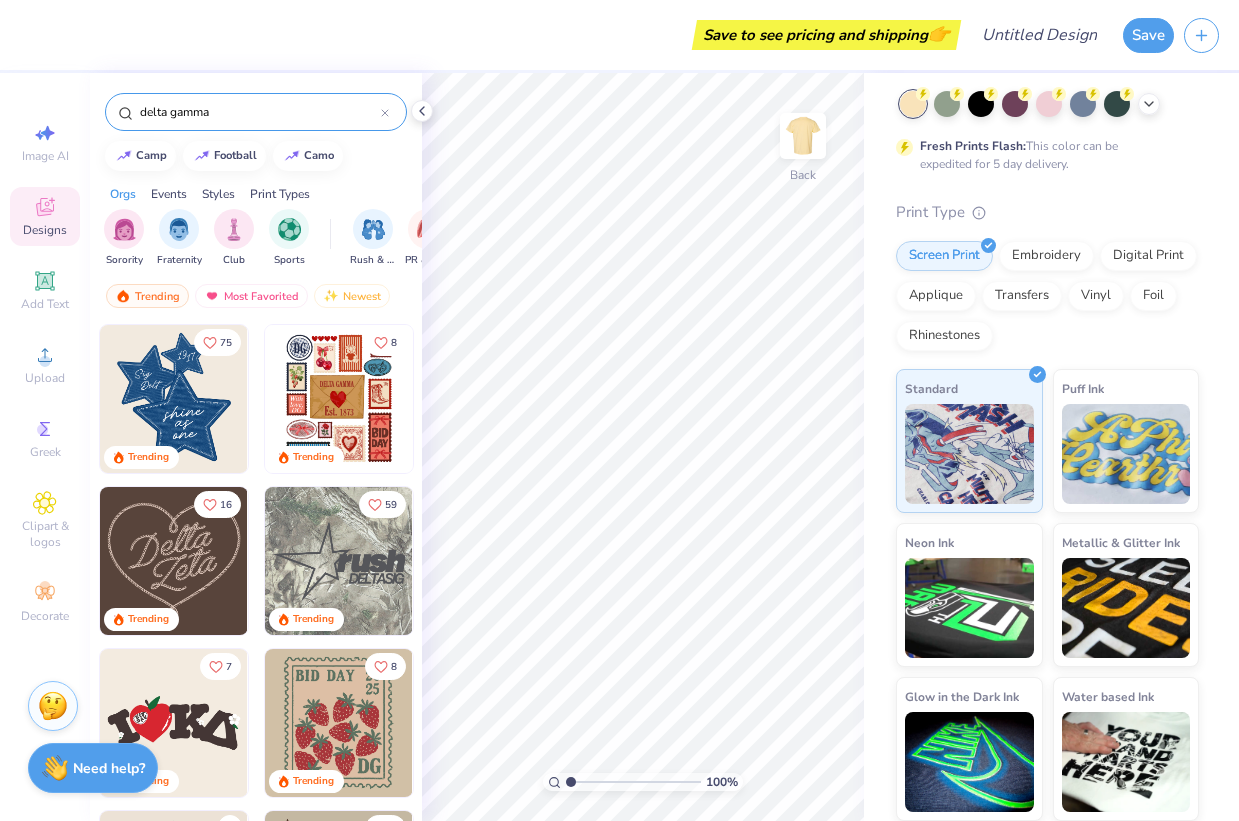 type on "delta gamma" 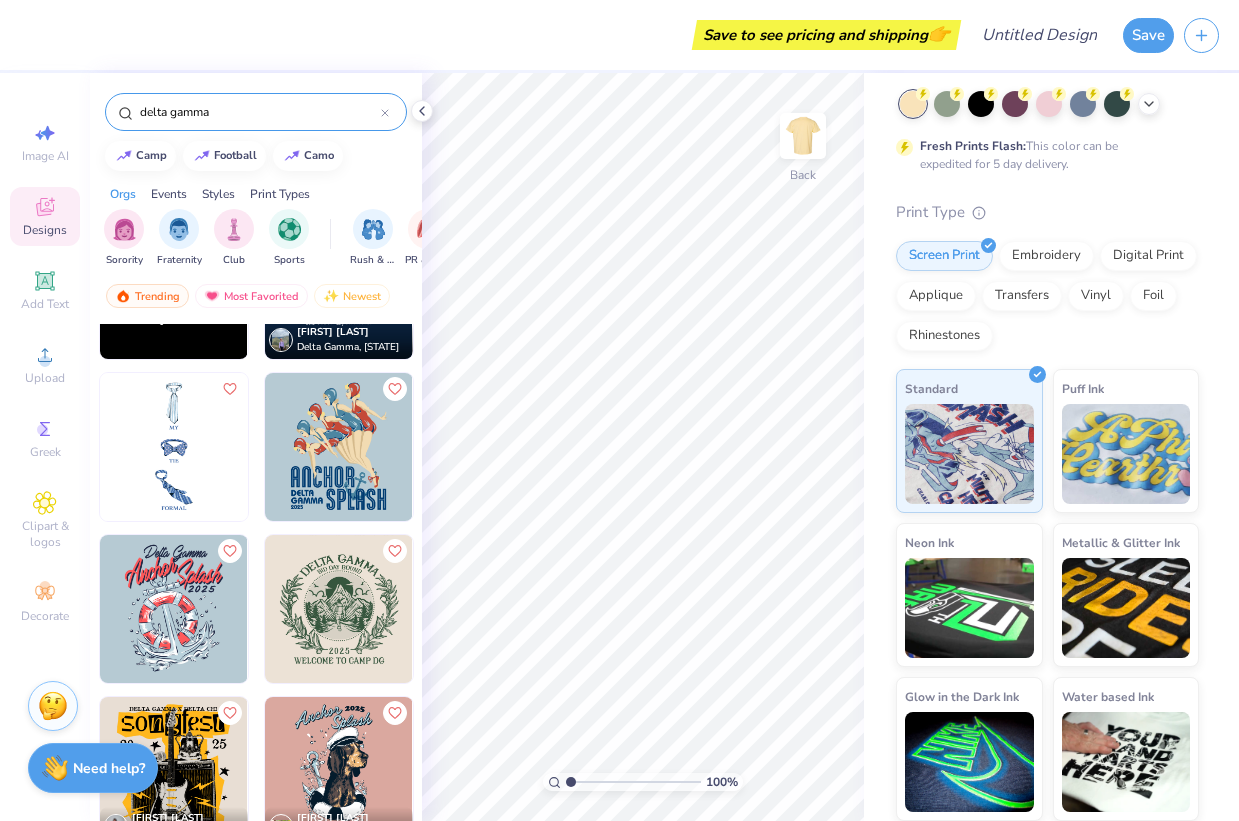 scroll, scrollTop: 1094, scrollLeft: 0, axis: vertical 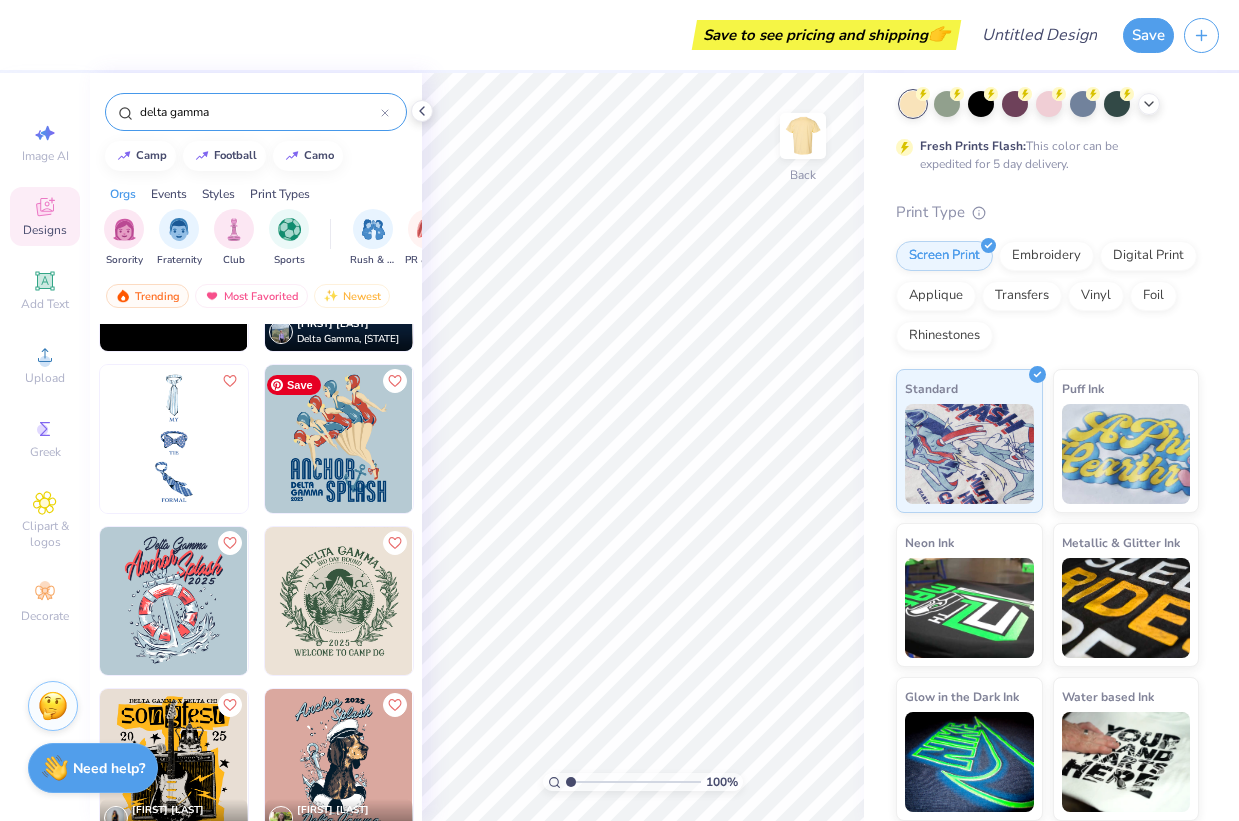 click at bounding box center [339, 439] 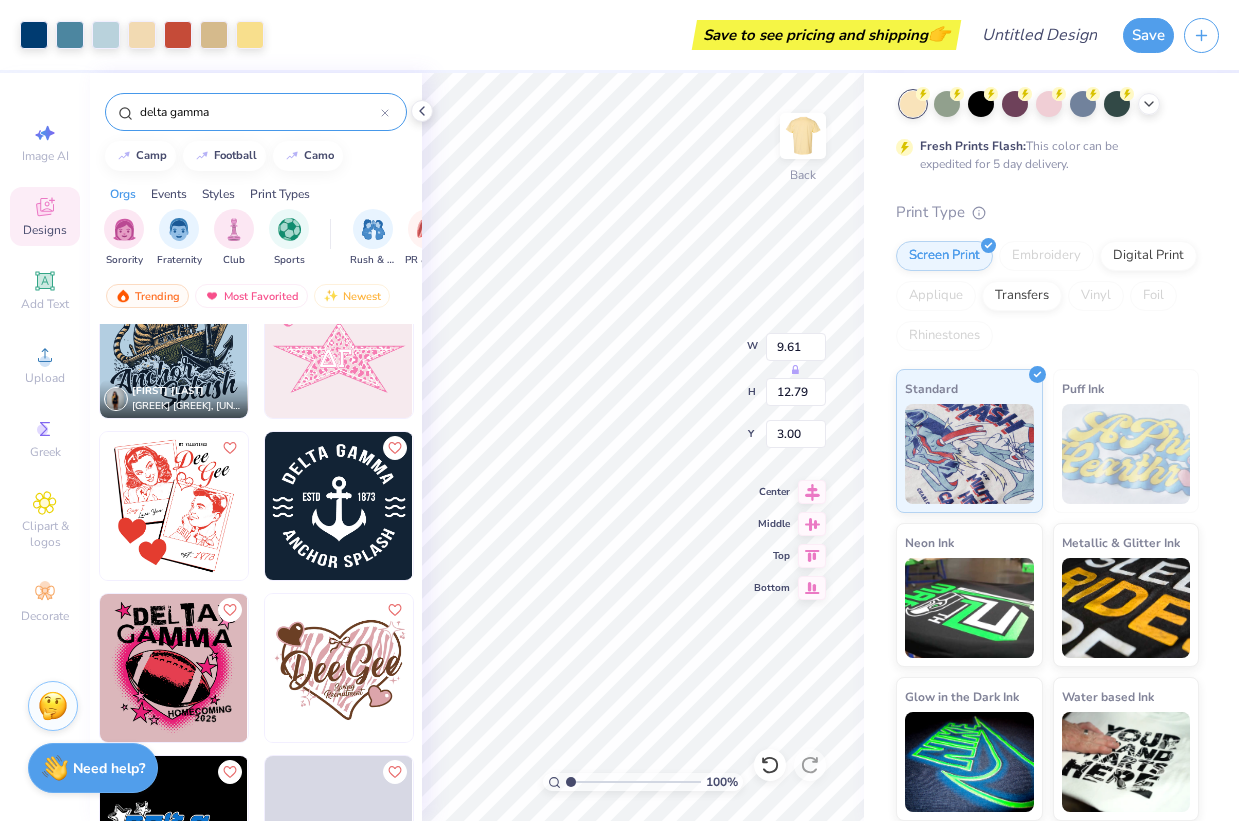 scroll, scrollTop: 2830, scrollLeft: 0, axis: vertical 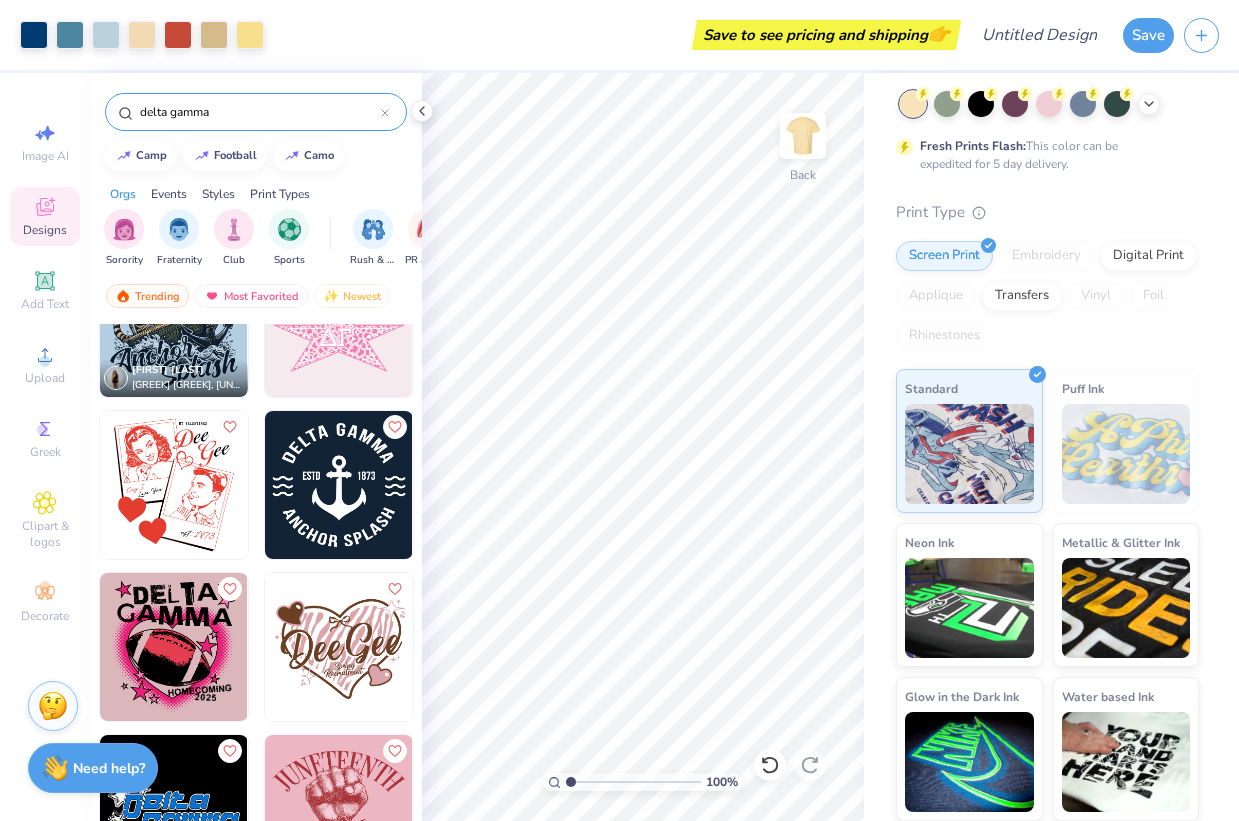 click on "Print Type Screen Print Embroidery Digital Print Applique Transfers Vinyl Foil Rhinestones Standard Puff Ink Neon Ink Metallic & Glitter Ink Glow in the Dark Ink Water based Ink" at bounding box center [1047, 511] 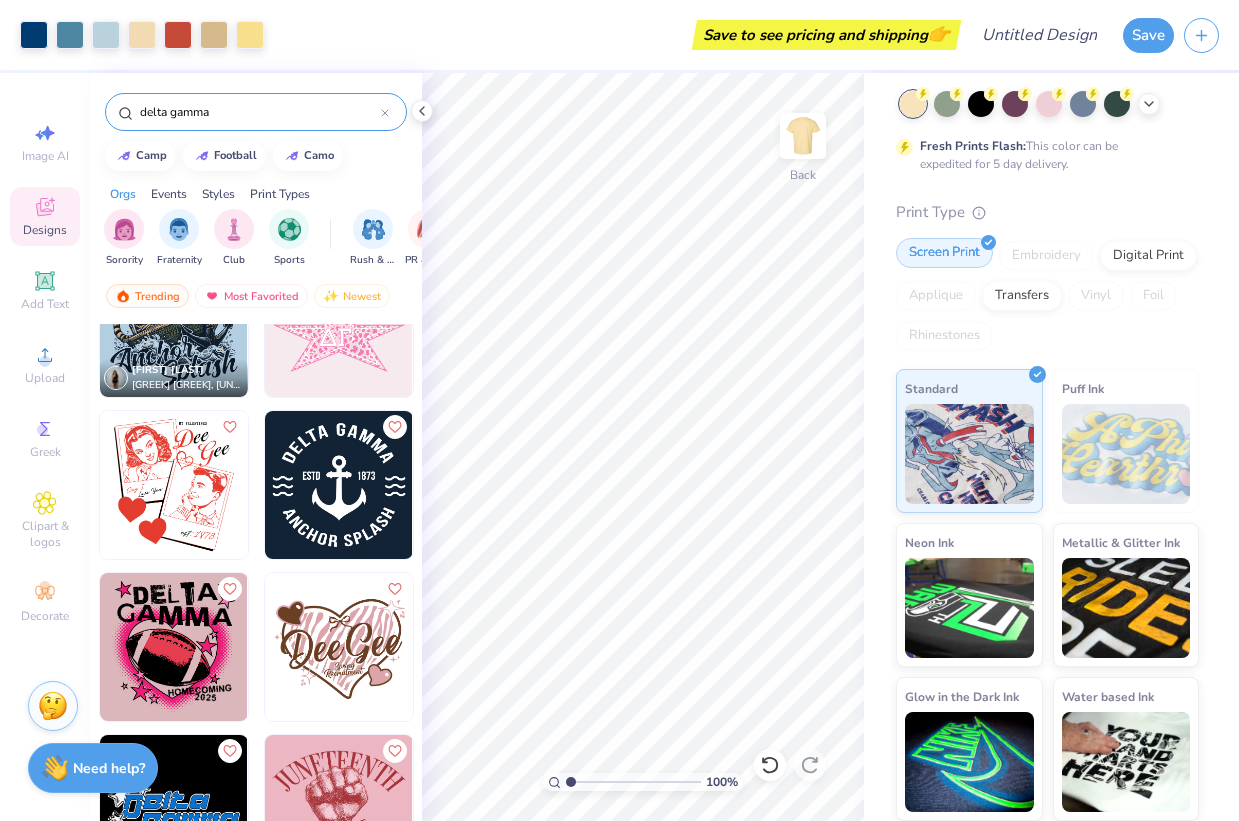 click on "Screen Print" at bounding box center [944, 253] 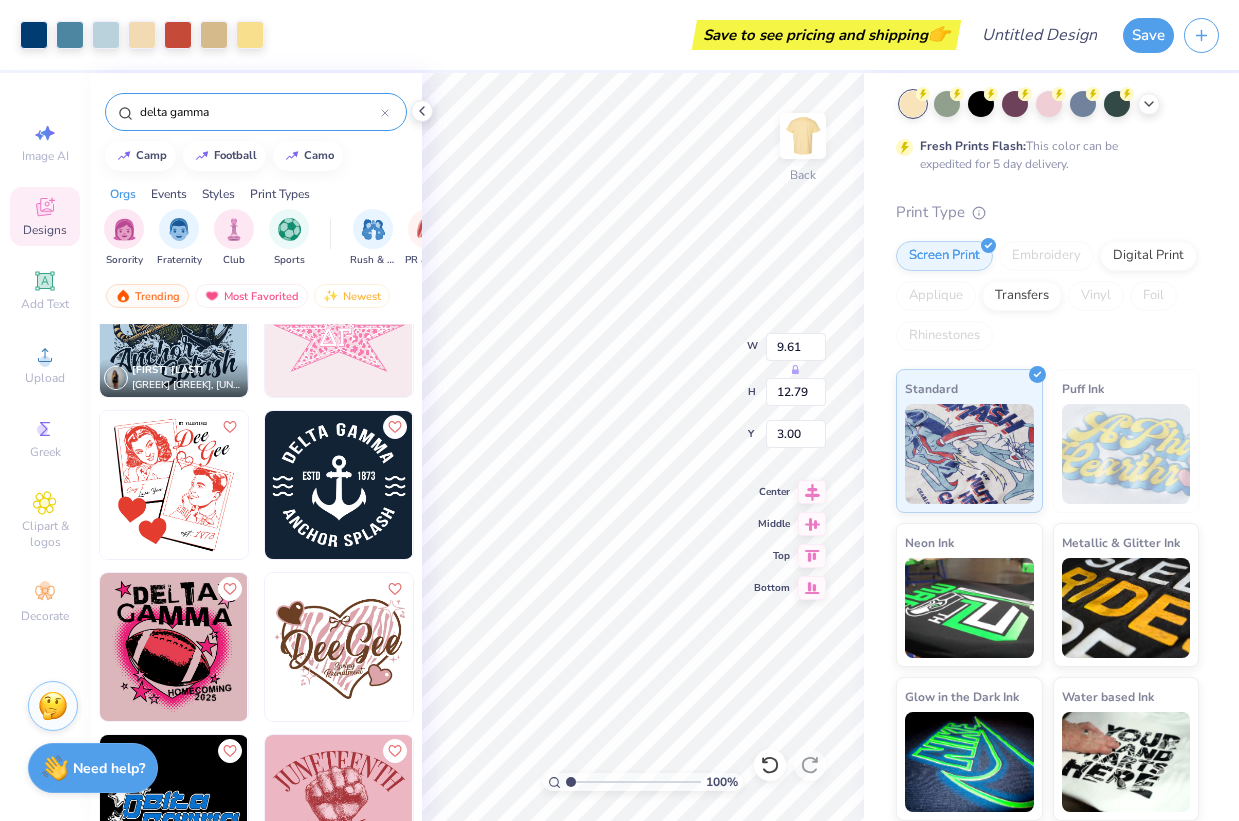 click on "Art colors Save to see pricing and shipping  👉 Design Title Save Image AI Designs Add Text Upload Greek Clipart & logos Decorate delta gamma camp football camo Orgs Events Styles Print Types Sorority Fraternity Club Sports Rush & Bid PR & General Parent's Weekend Game Day Big Little Reveal Philanthropy Retreat Date Parties & Socials Spring Break Formal & Semi Greek Week Holidays Graduation Founder’s Day Classic Minimalist Y2K Varsity Typography Handdrawn 80s & 90s 60s & 70s Grunge Cartoons Embroidery Screen Print Patches Applique Digital Print Vinyl Transfers Trending Most Favorited Newest [FIRST] [LAST] Delta Gamma, [STATE] 100  % Back W 9.61 H 12.79 Y 3.00 Center Middle Top Bottom Comfort Colors Adult Heavyweight T-Shirt Comfort Colors # C1717 Minimum Order:  24 +   Fresh Prints Flash:  This color can be expedited for 5 day delivery. Print Type Screen Print Embroidery Digital Print Applique Transfers Vinyl Foil Rhinestones Standard Puff Ink Neon Ink Stuck?" at bounding box center [619, 410] 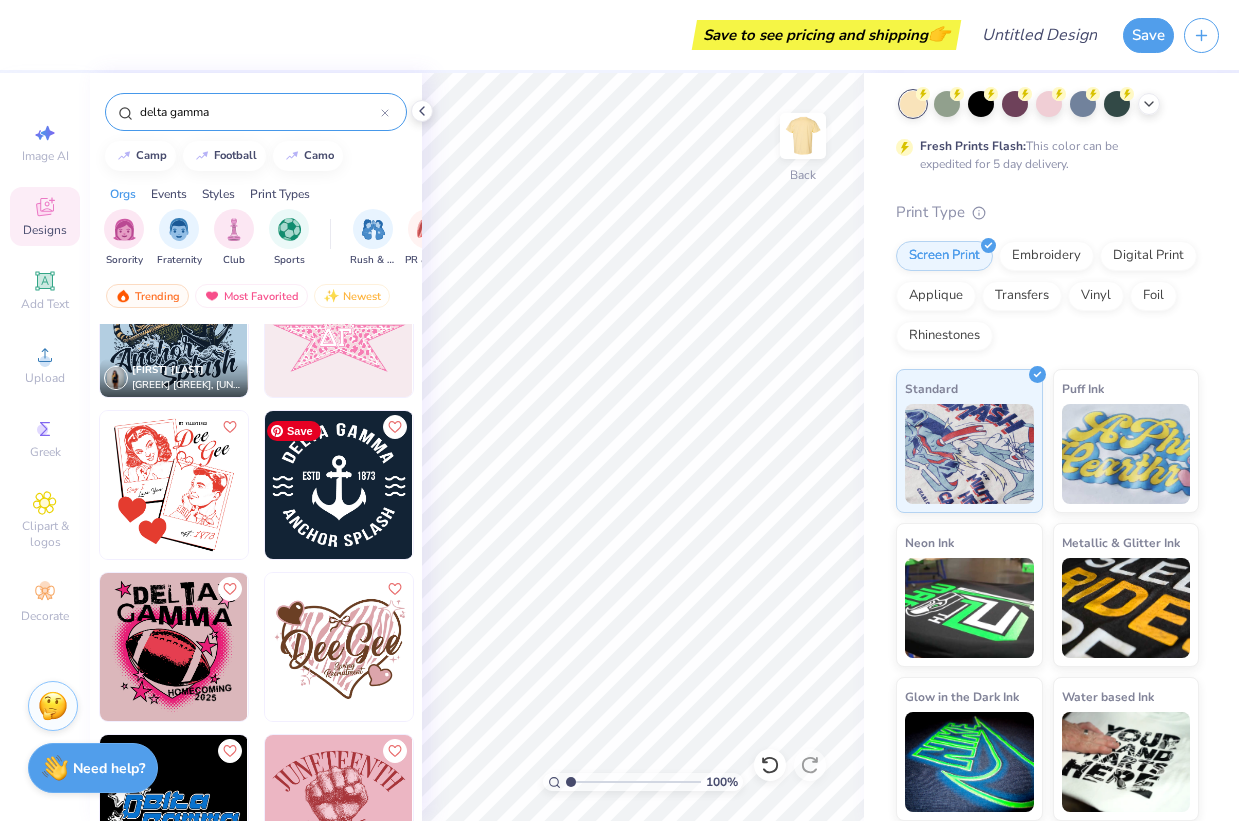click at bounding box center (339, 485) 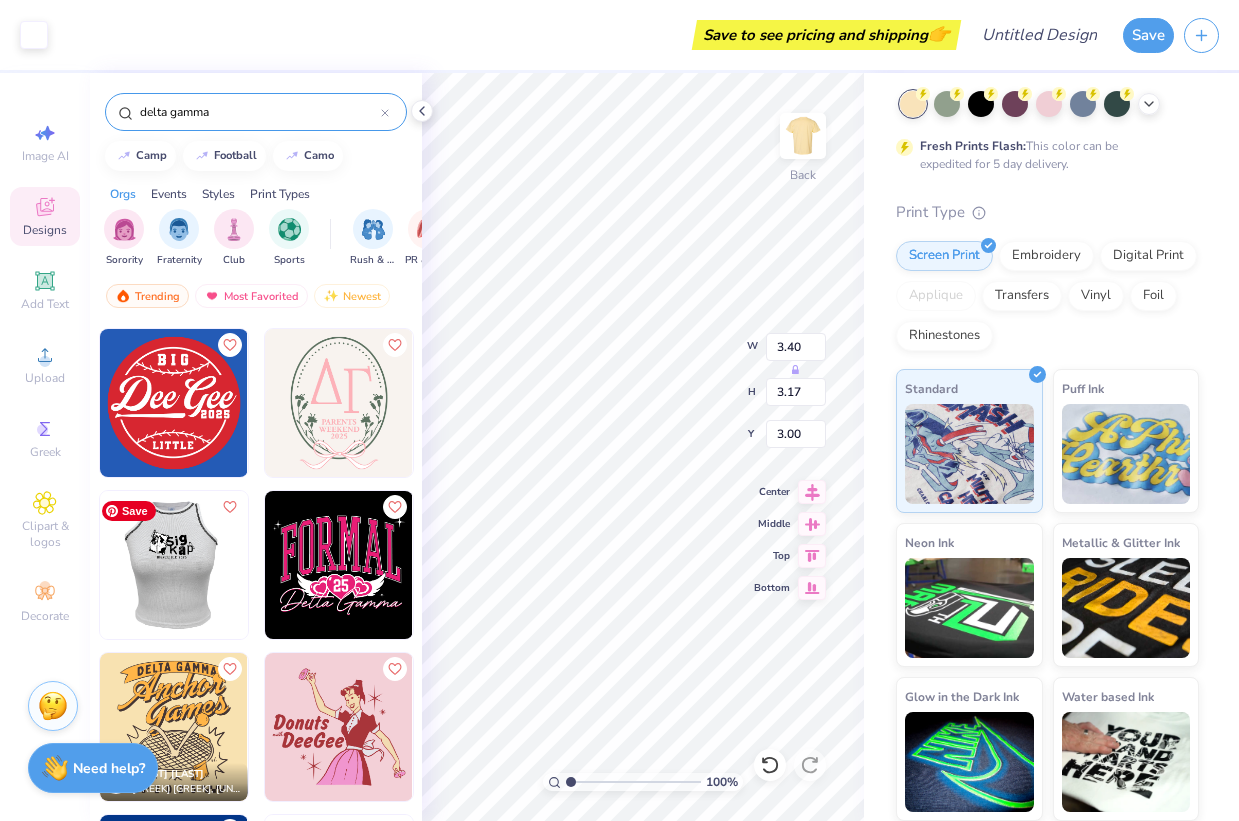 scroll, scrollTop: 3564, scrollLeft: 0, axis: vertical 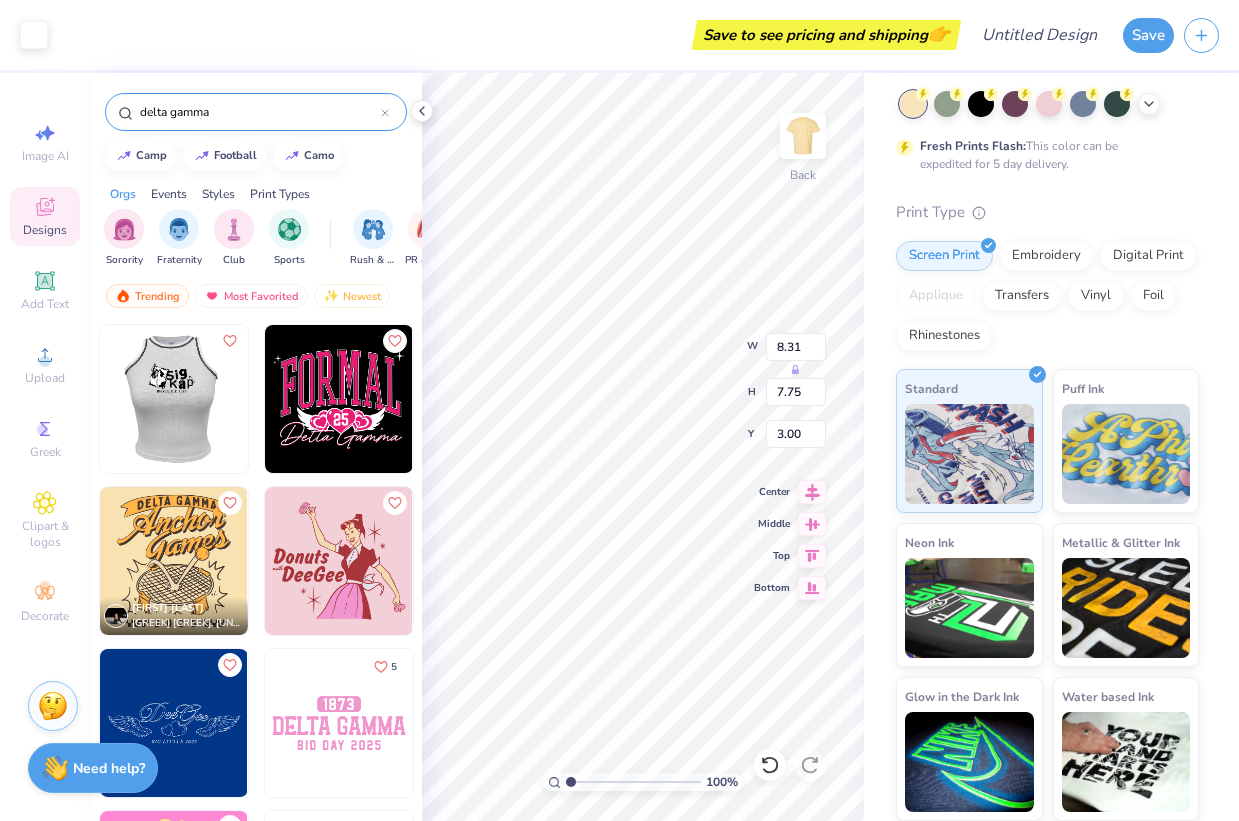 type on "8.31" 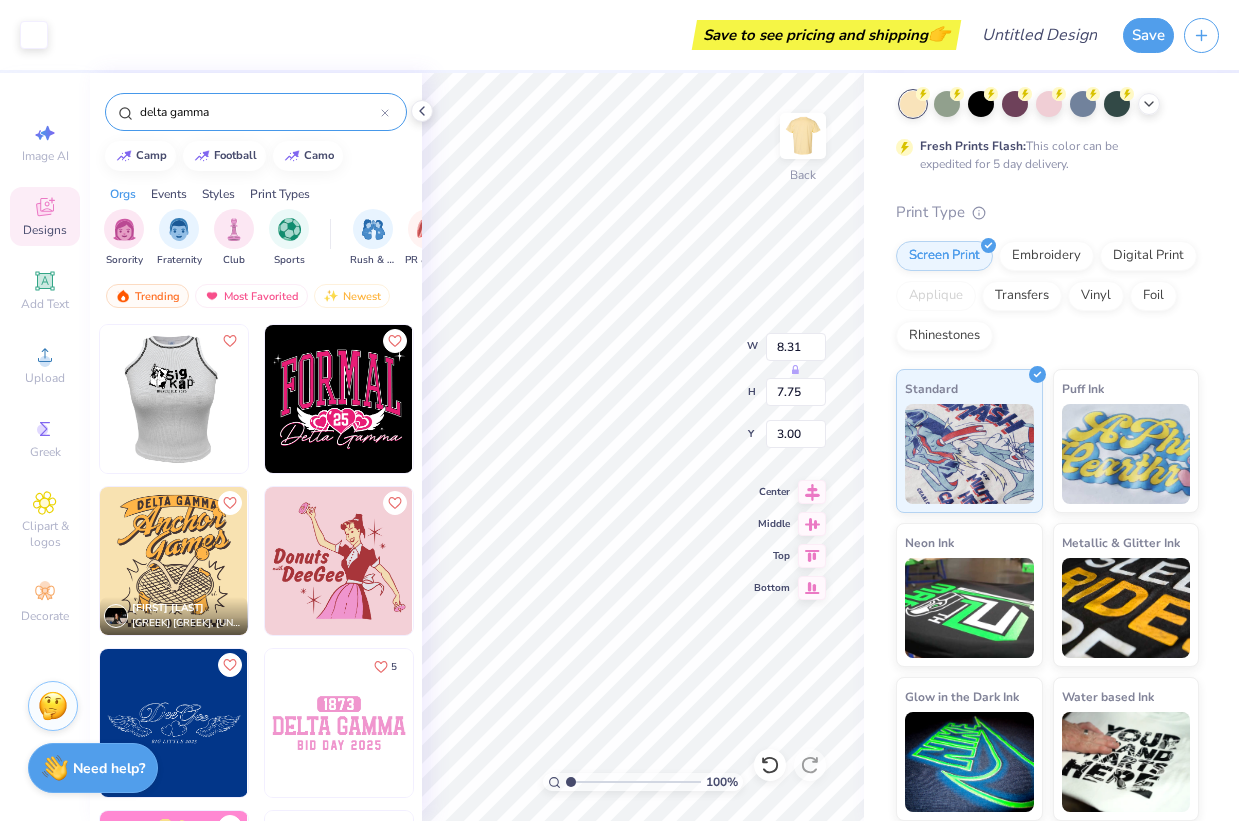 type on "7.75" 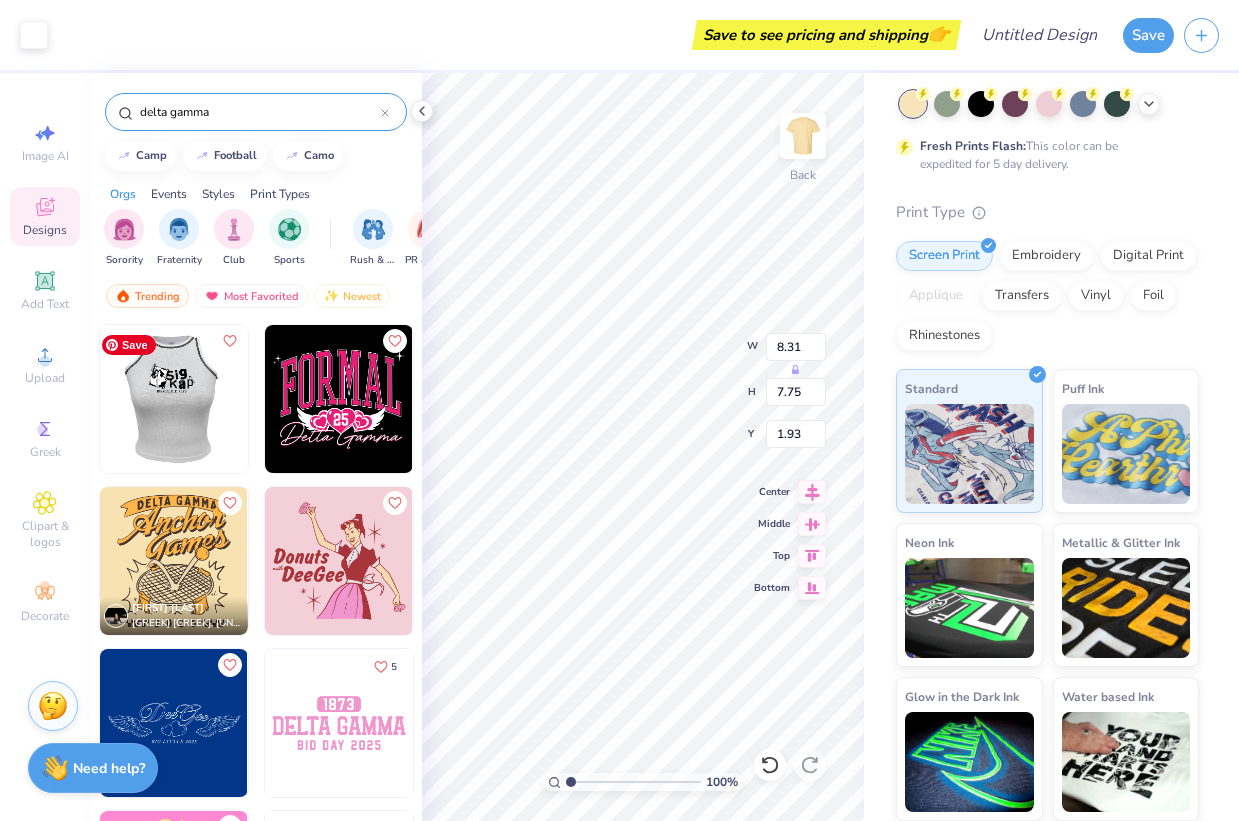 type on "1.93" 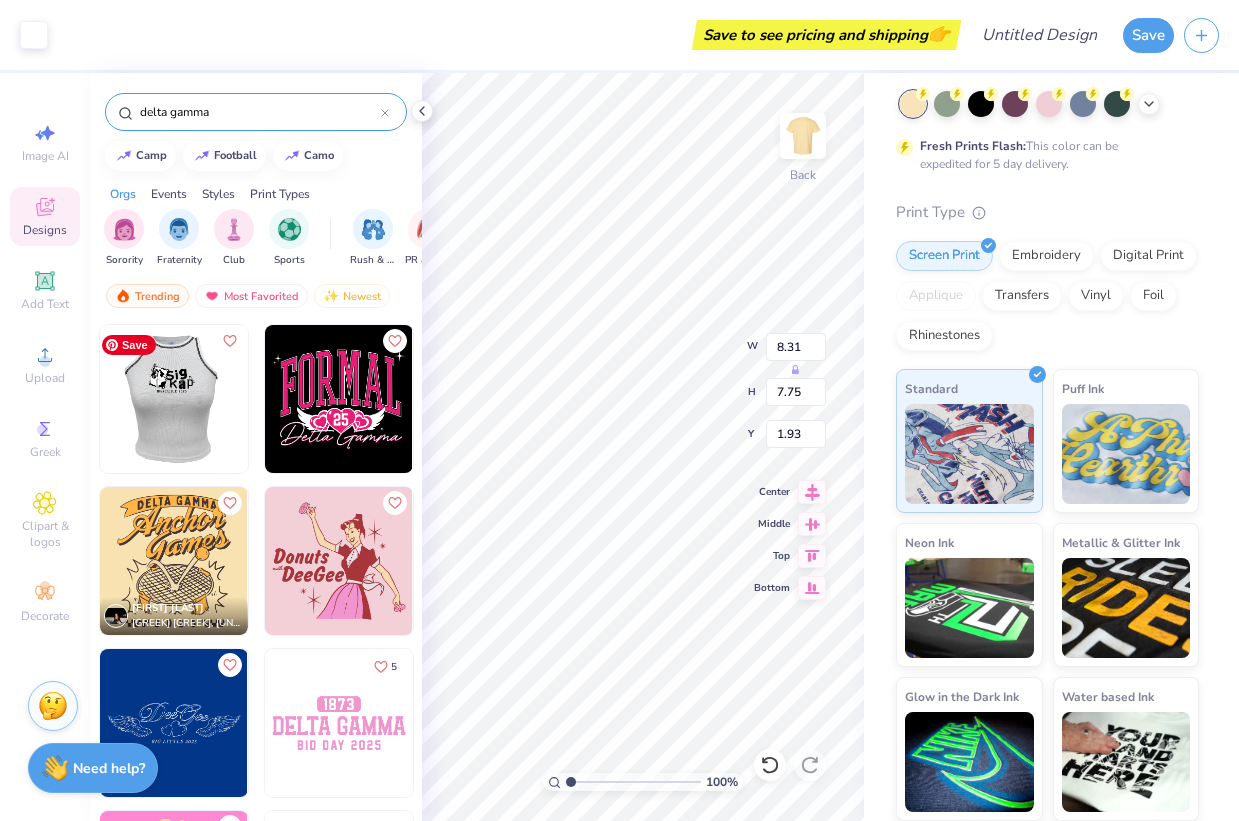 click at bounding box center [174, 399] 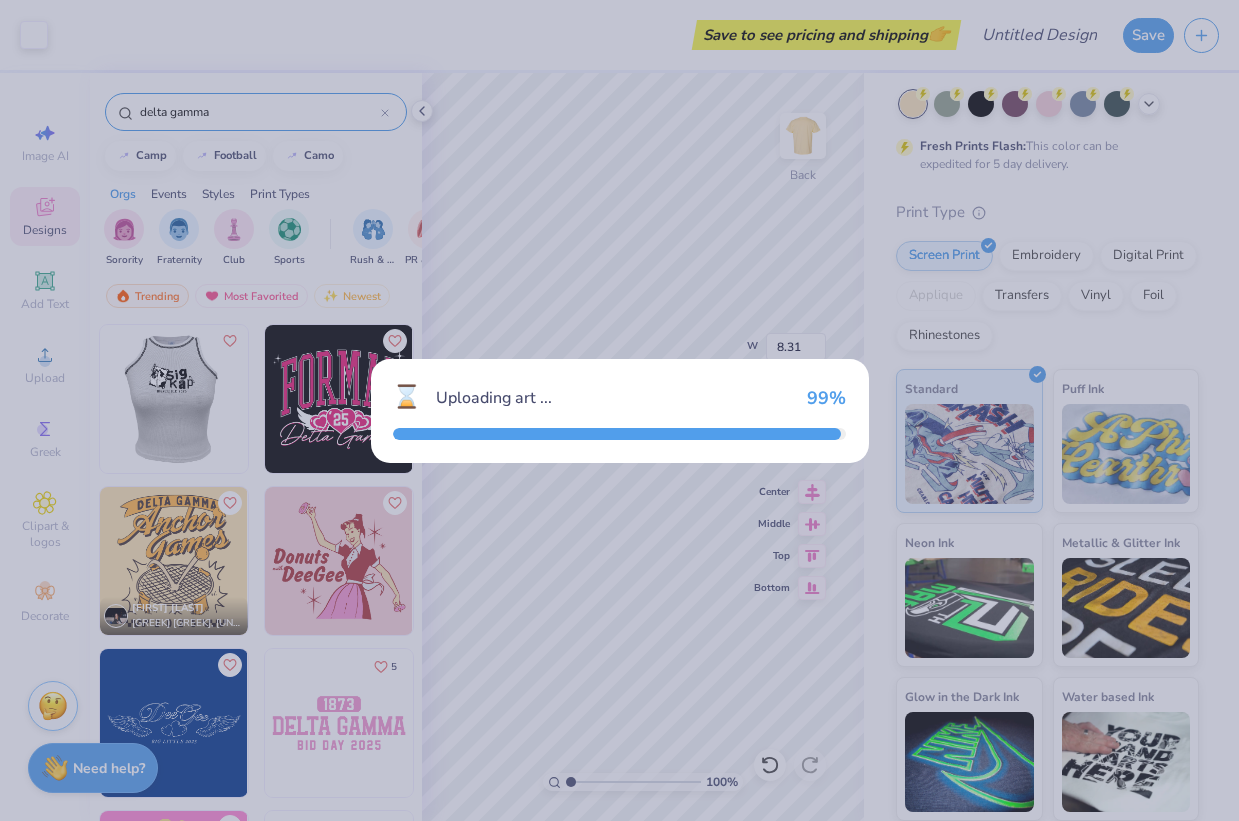 type on "10.34" 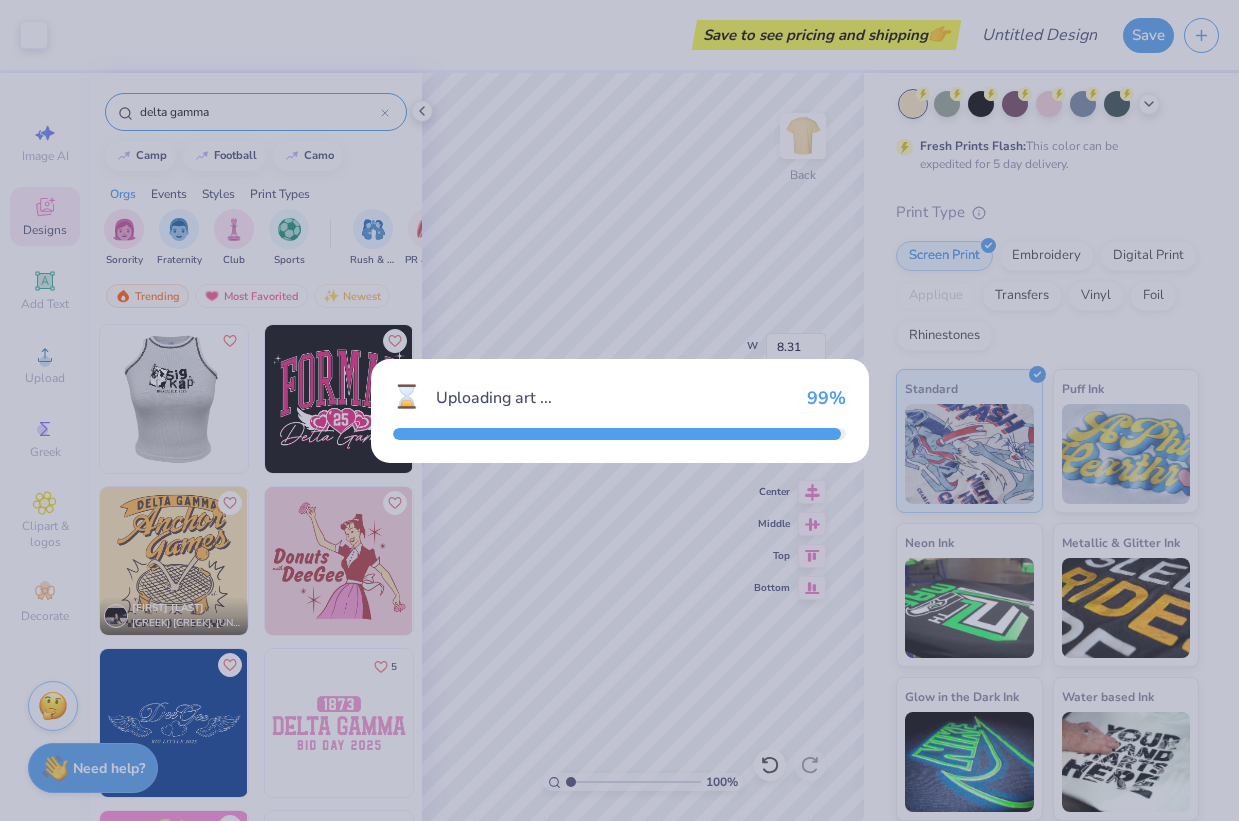 type on "6.73" 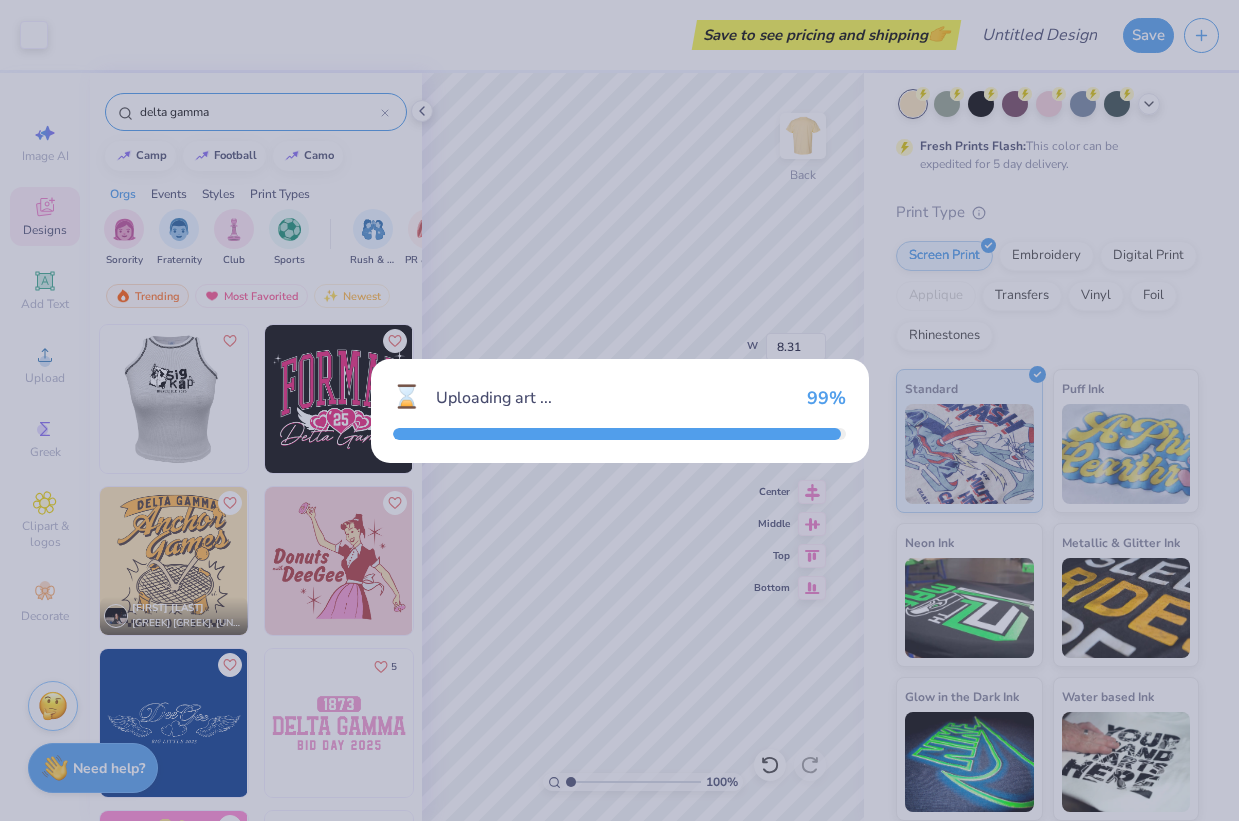 type on "3.00" 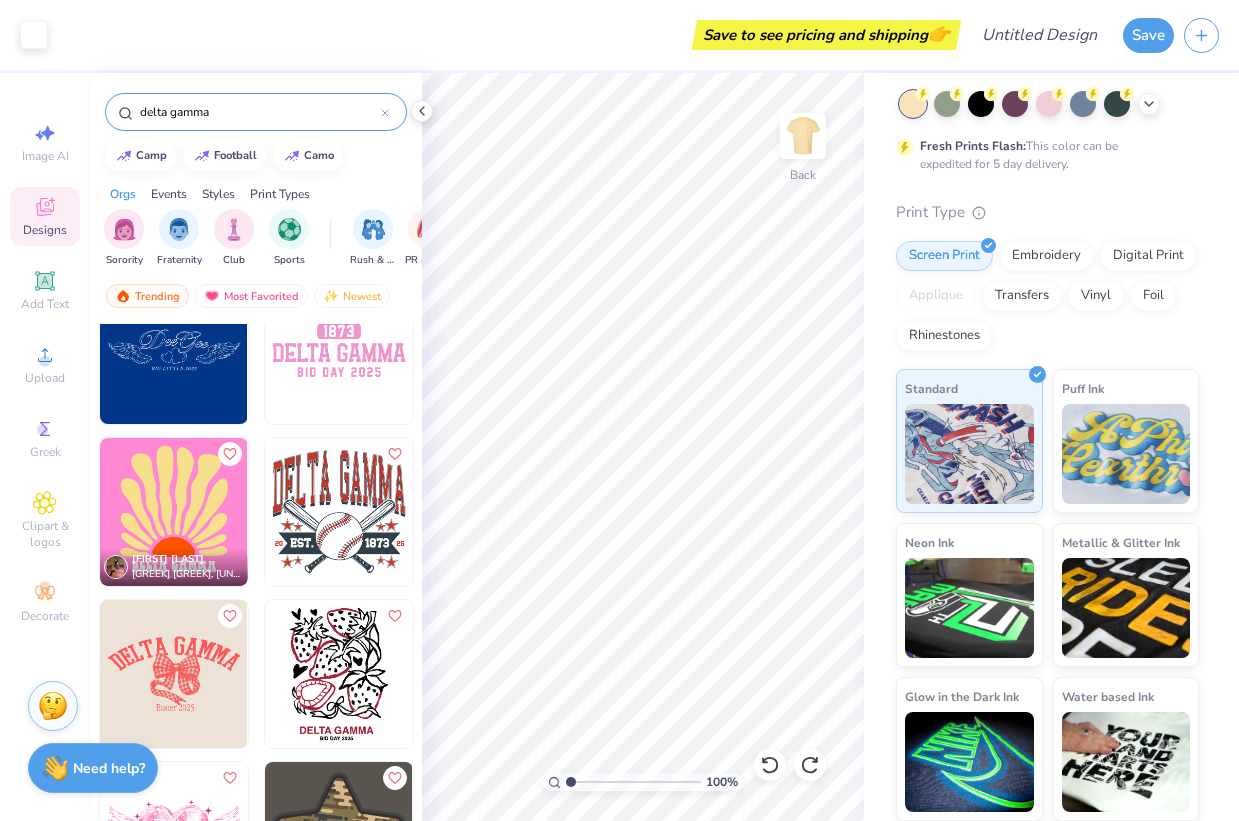 scroll, scrollTop: 3995, scrollLeft: 0, axis: vertical 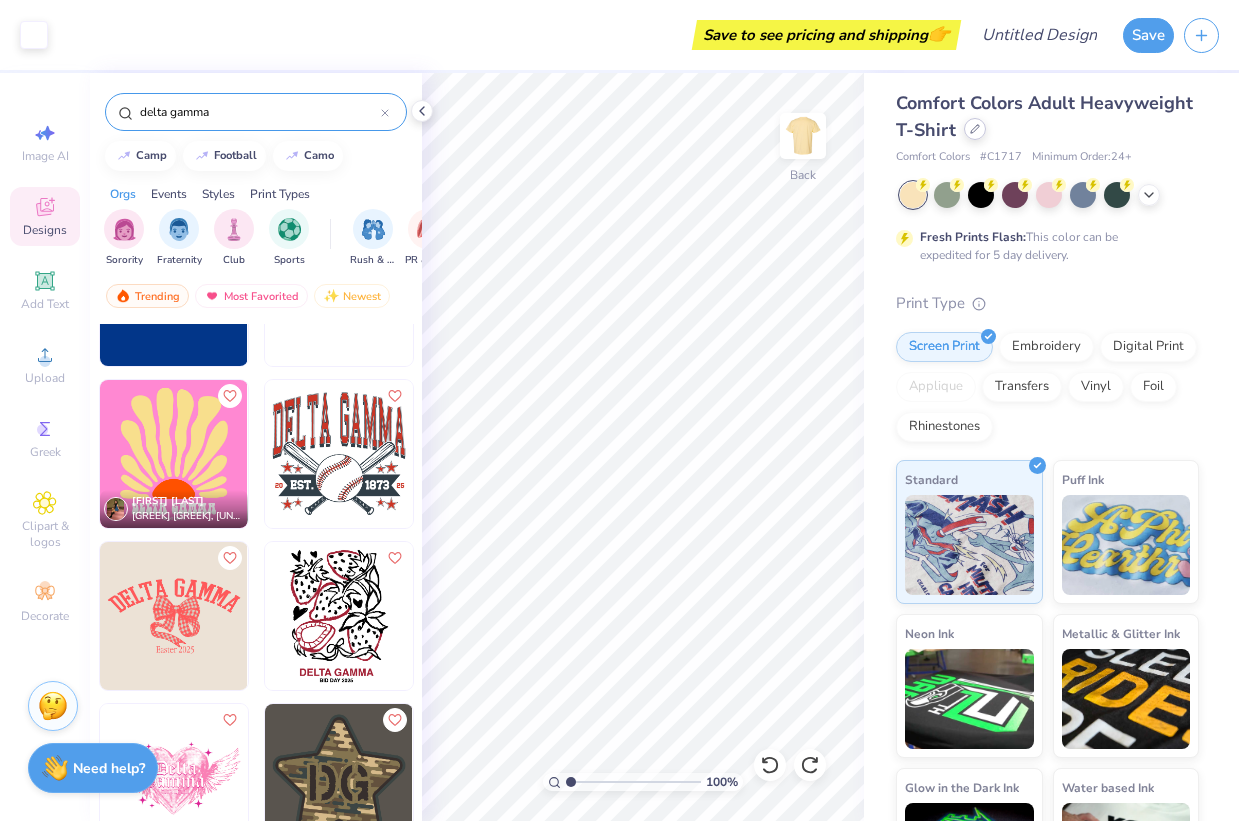 click 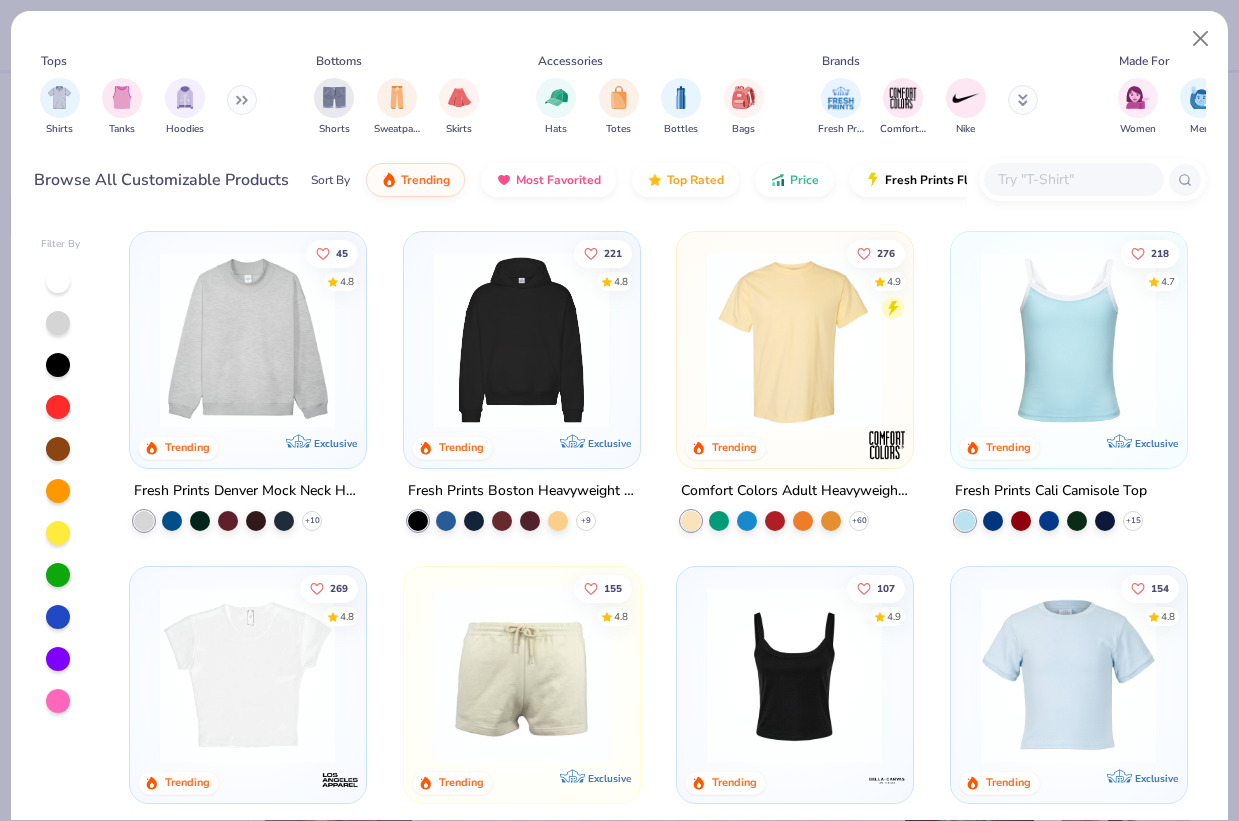 scroll, scrollTop: 5, scrollLeft: 0, axis: vertical 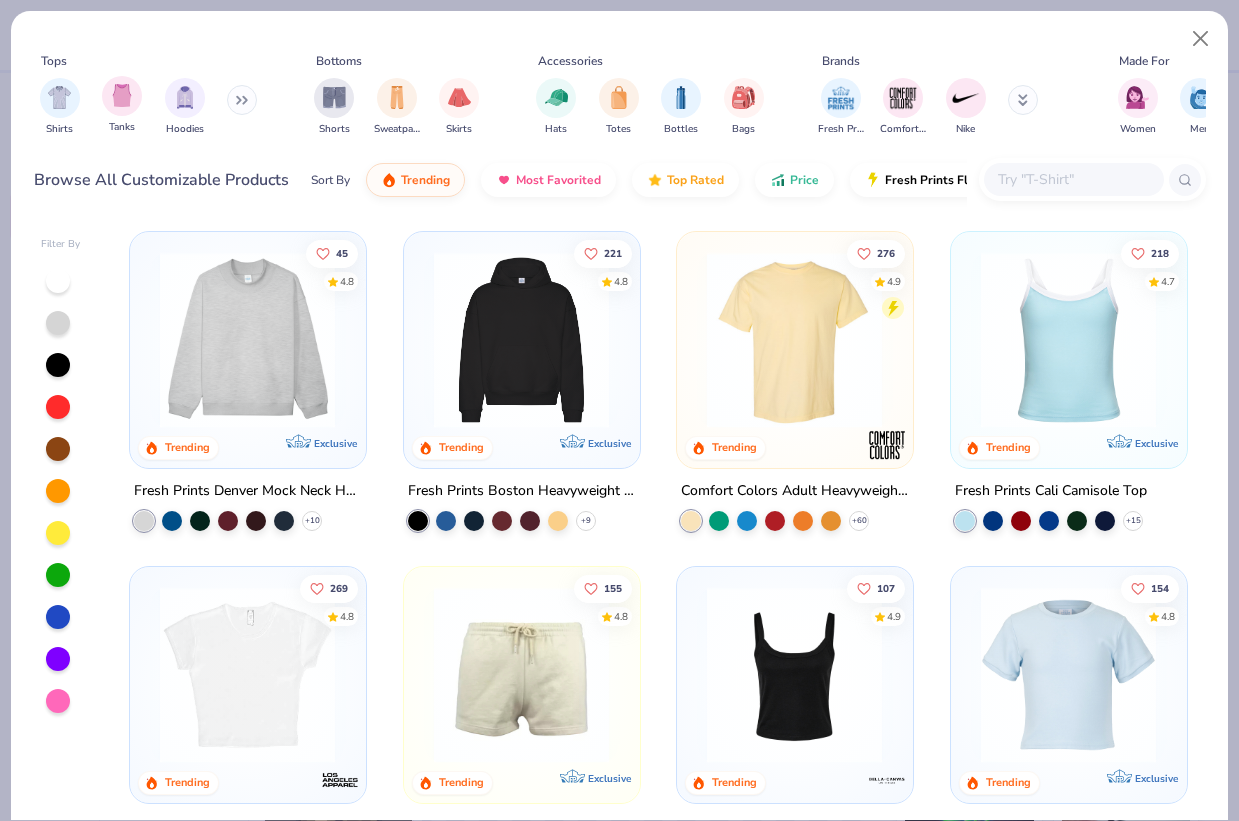 click on "Tanks" at bounding box center [122, 127] 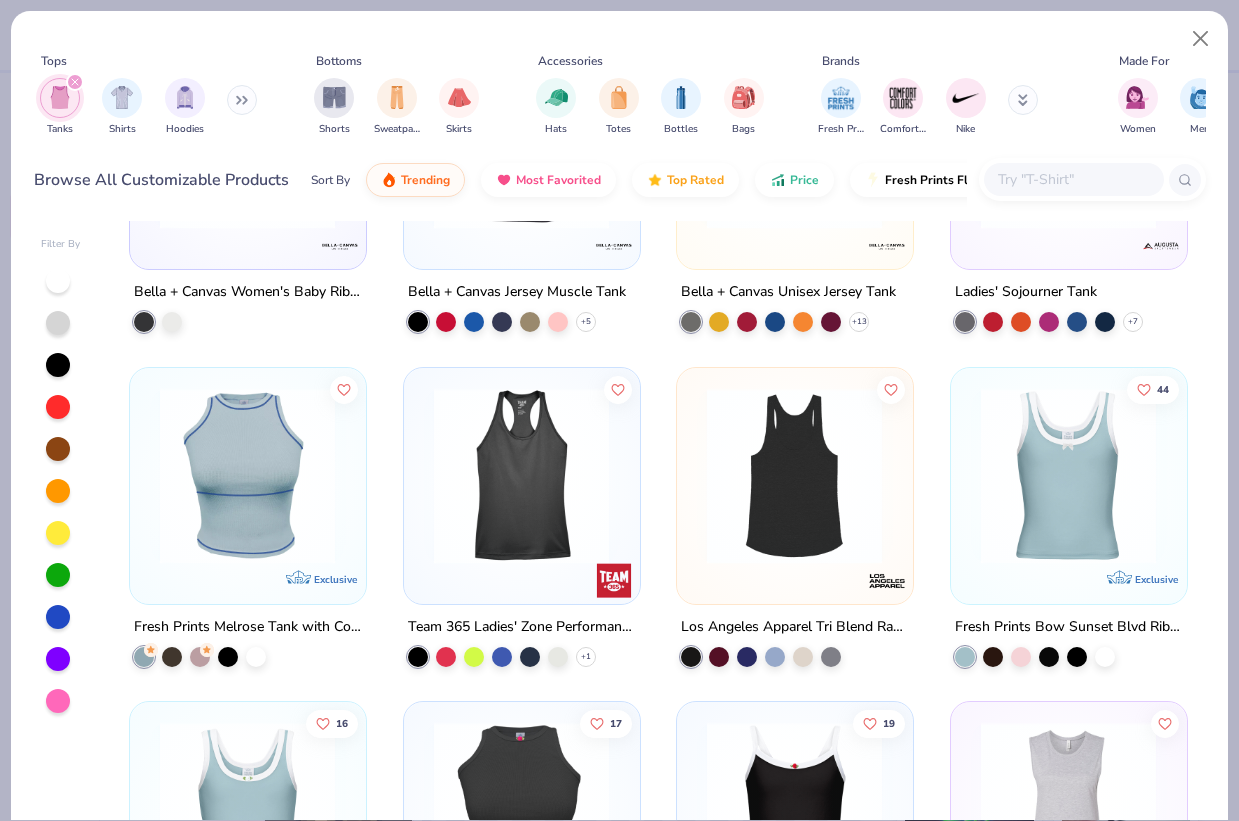 scroll, scrollTop: 3542, scrollLeft: 0, axis: vertical 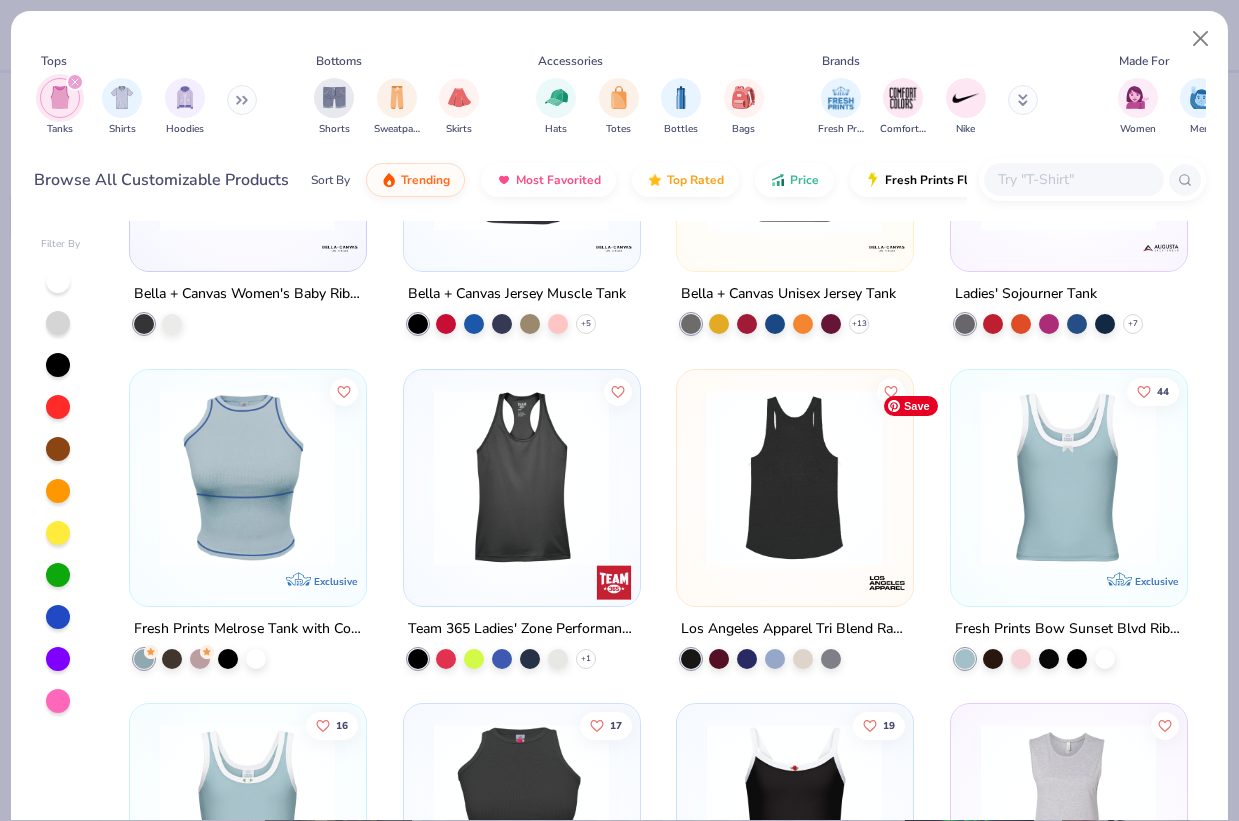 click at bounding box center [794, 477] 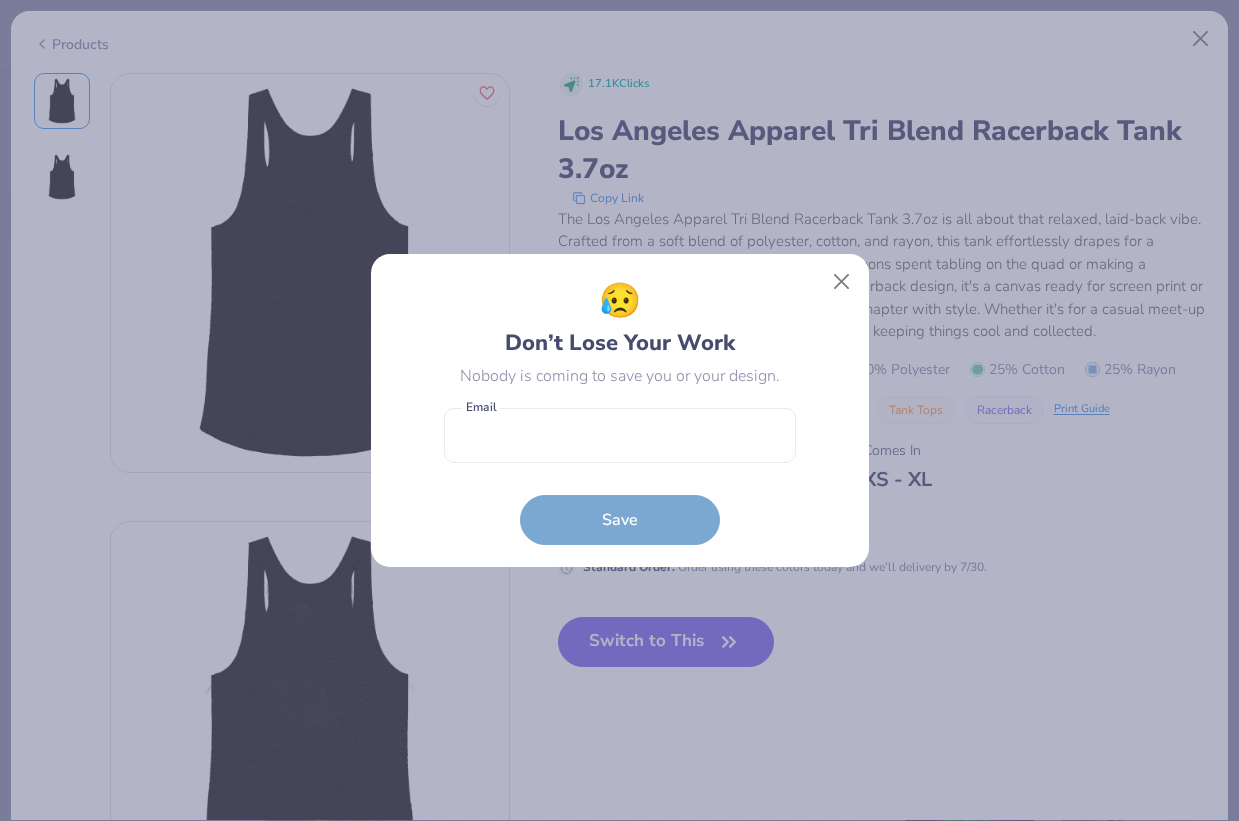click on "😥 Don’t Lose Your Work Nobody is coming to save you or your design. Email is a required field Email Save" at bounding box center [620, 411] 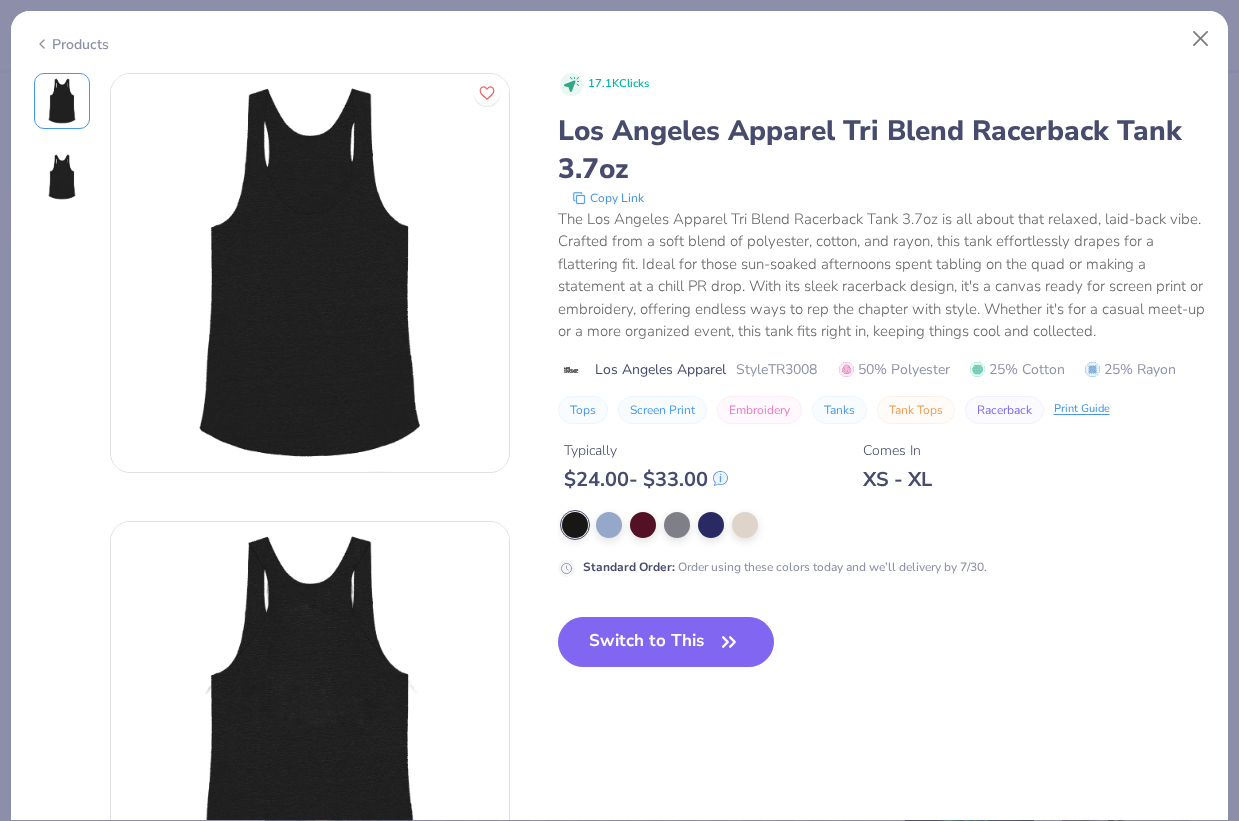 scroll, scrollTop: 287, scrollLeft: 0, axis: vertical 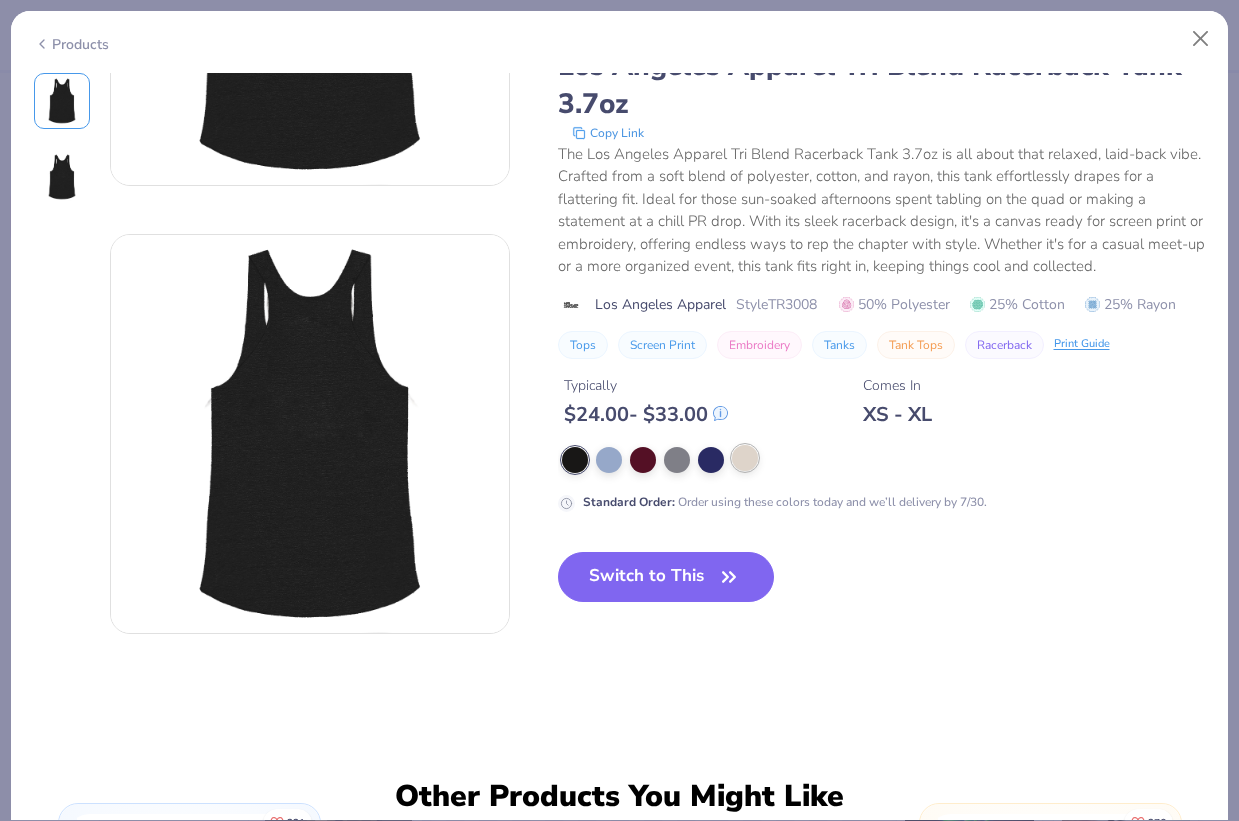 click at bounding box center [745, 458] 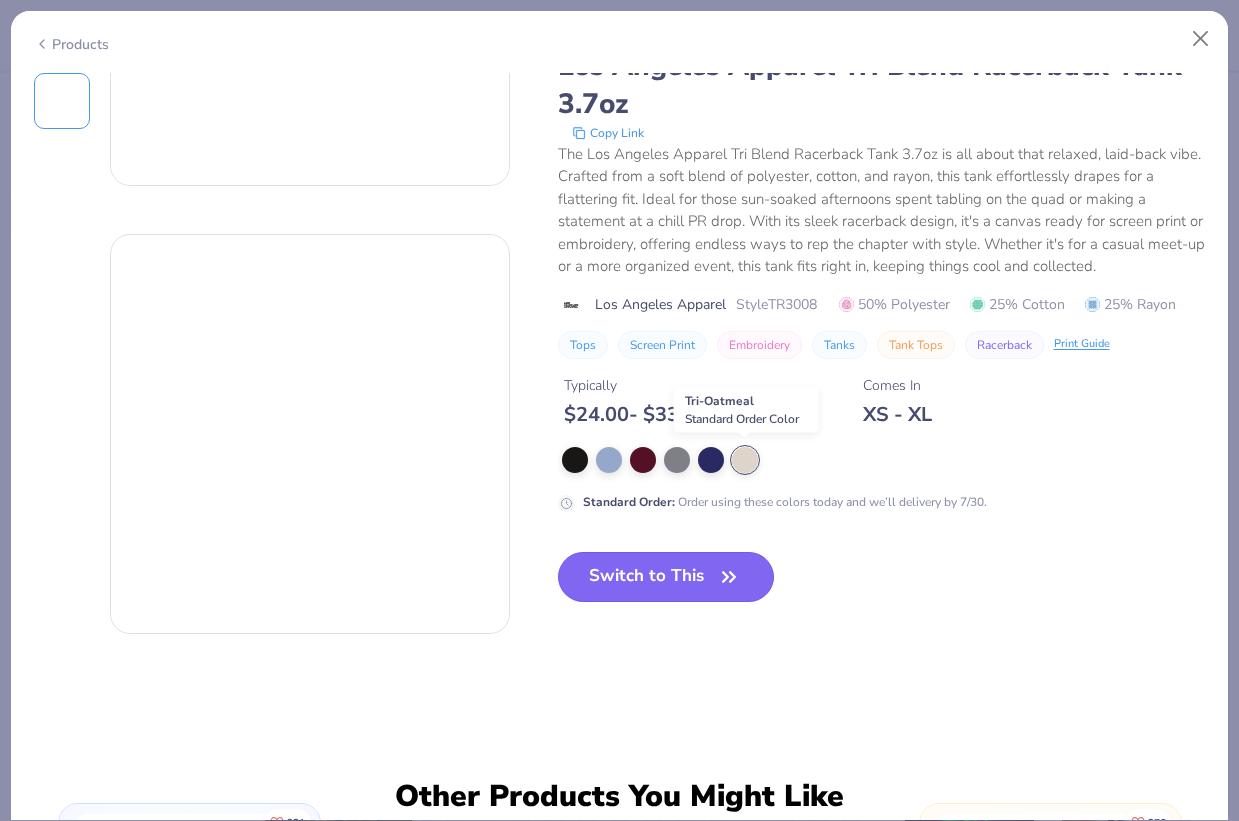 click 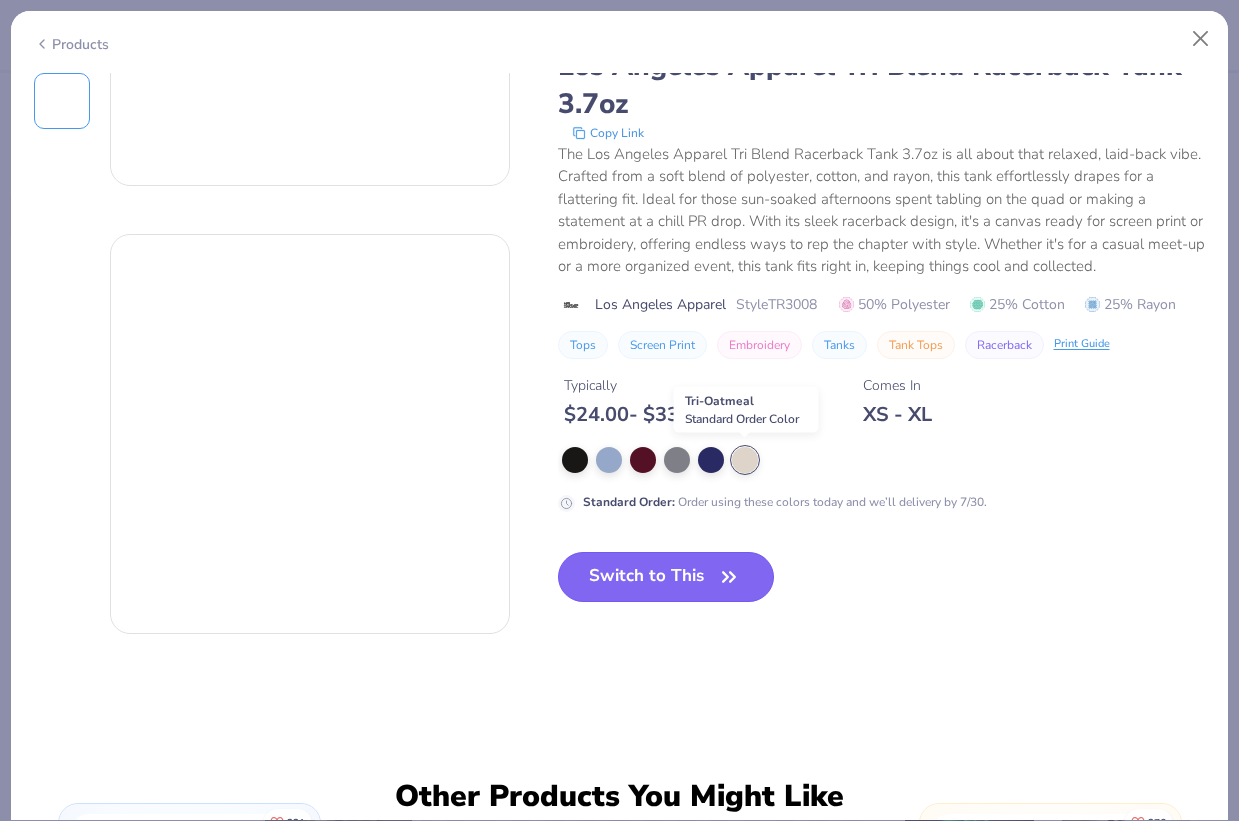click 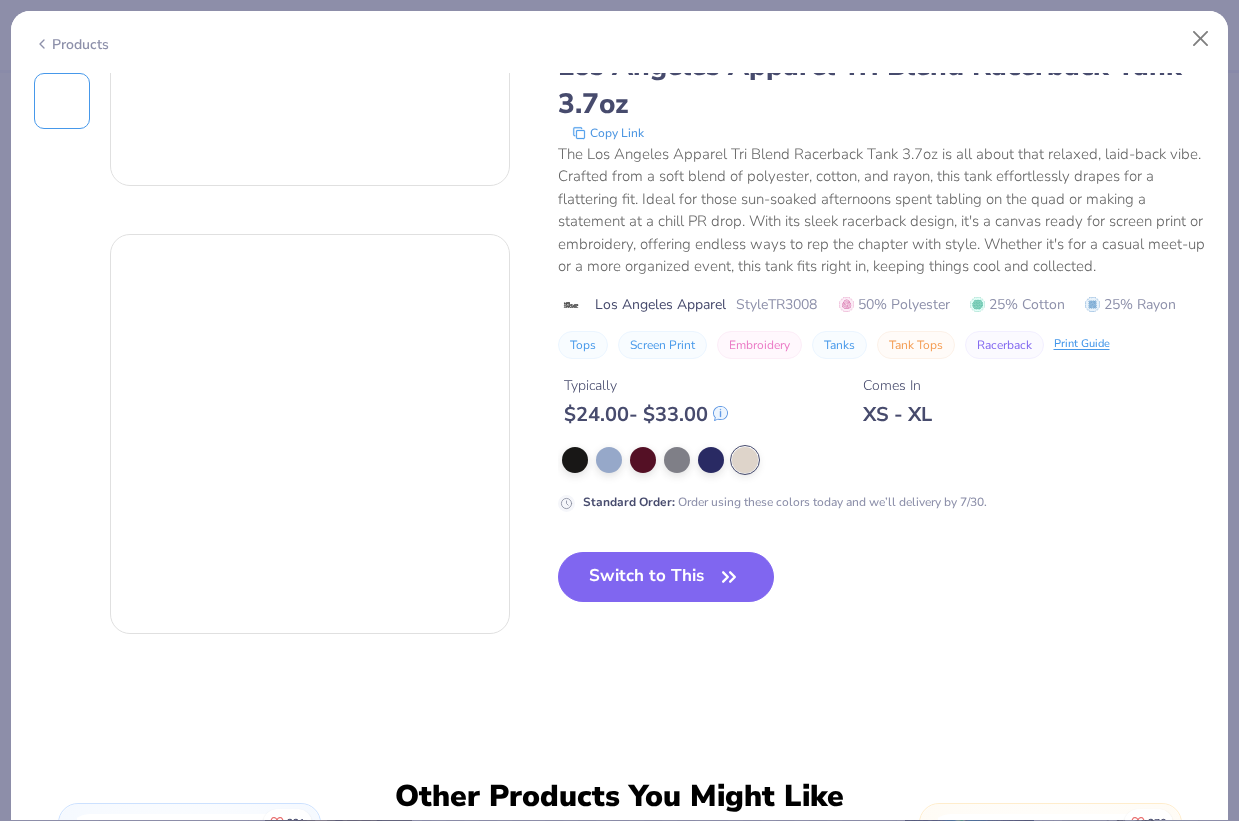 drag, startPoint x: 732, startPoint y: 582, endPoint x: 626, endPoint y: 305, distance: 296.58893 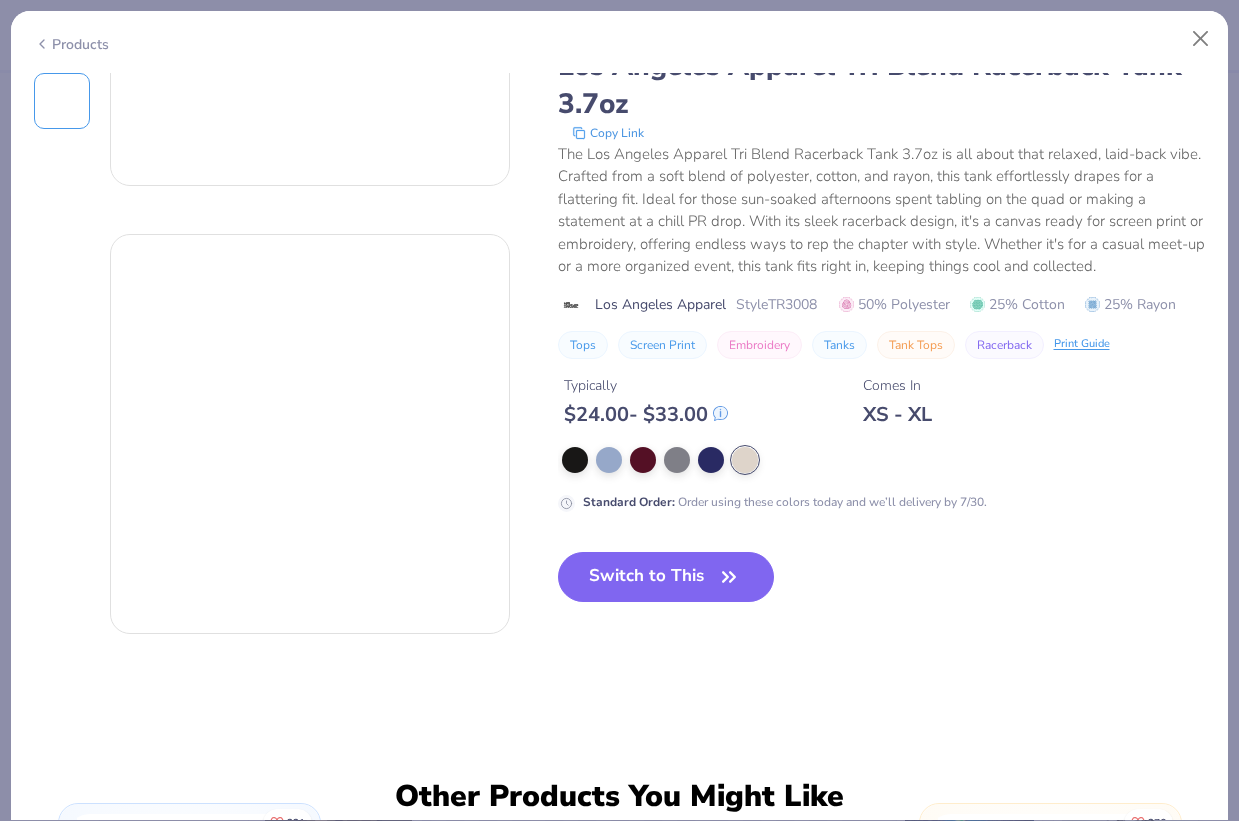 click on "Los Angeles Apparel" at bounding box center [660, 304] 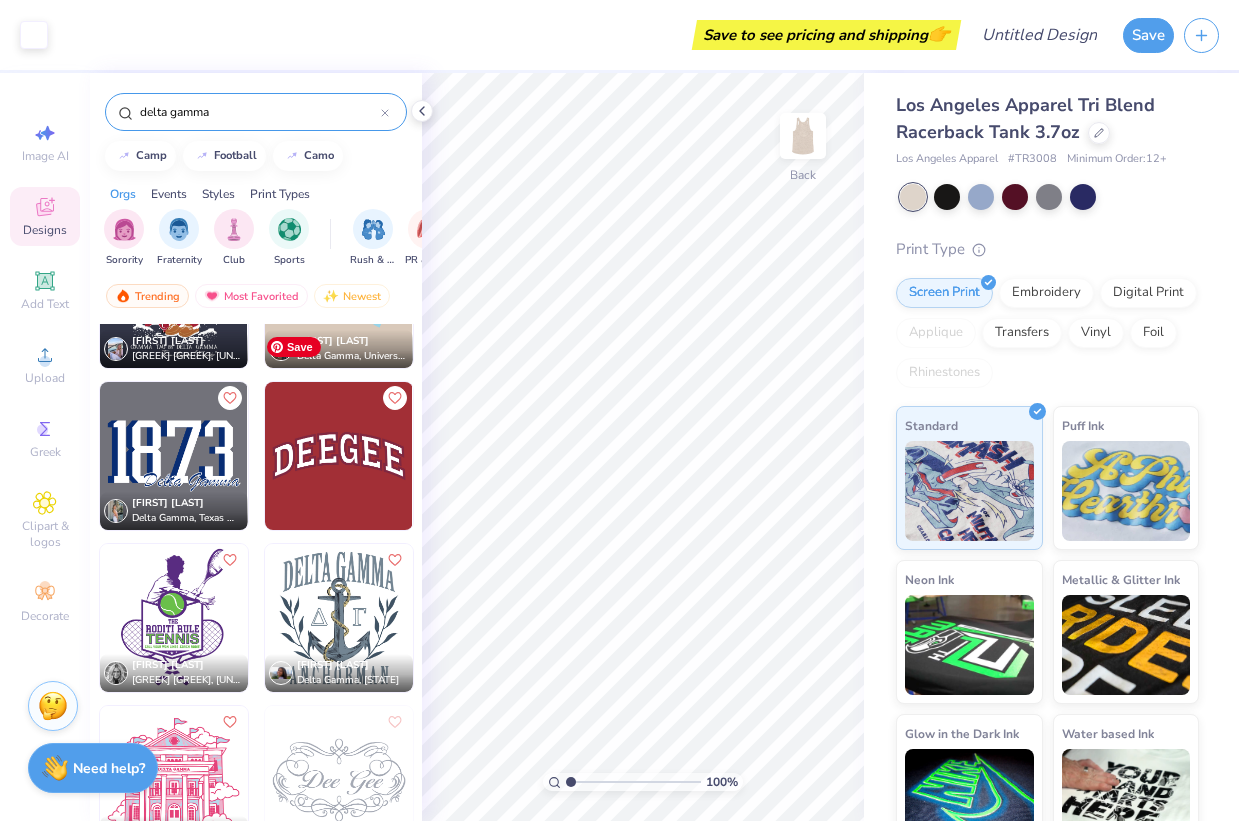 scroll, scrollTop: 5693, scrollLeft: 0, axis: vertical 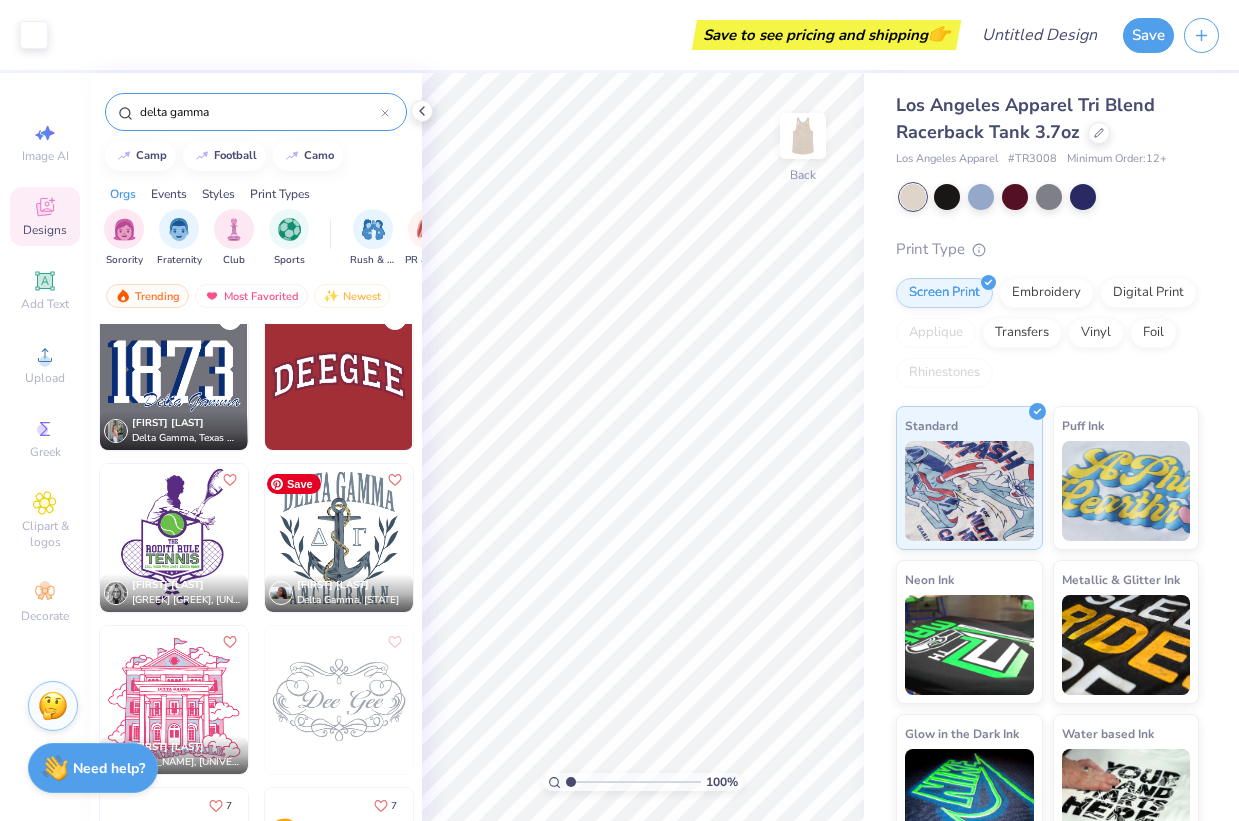 click at bounding box center [339, 538] 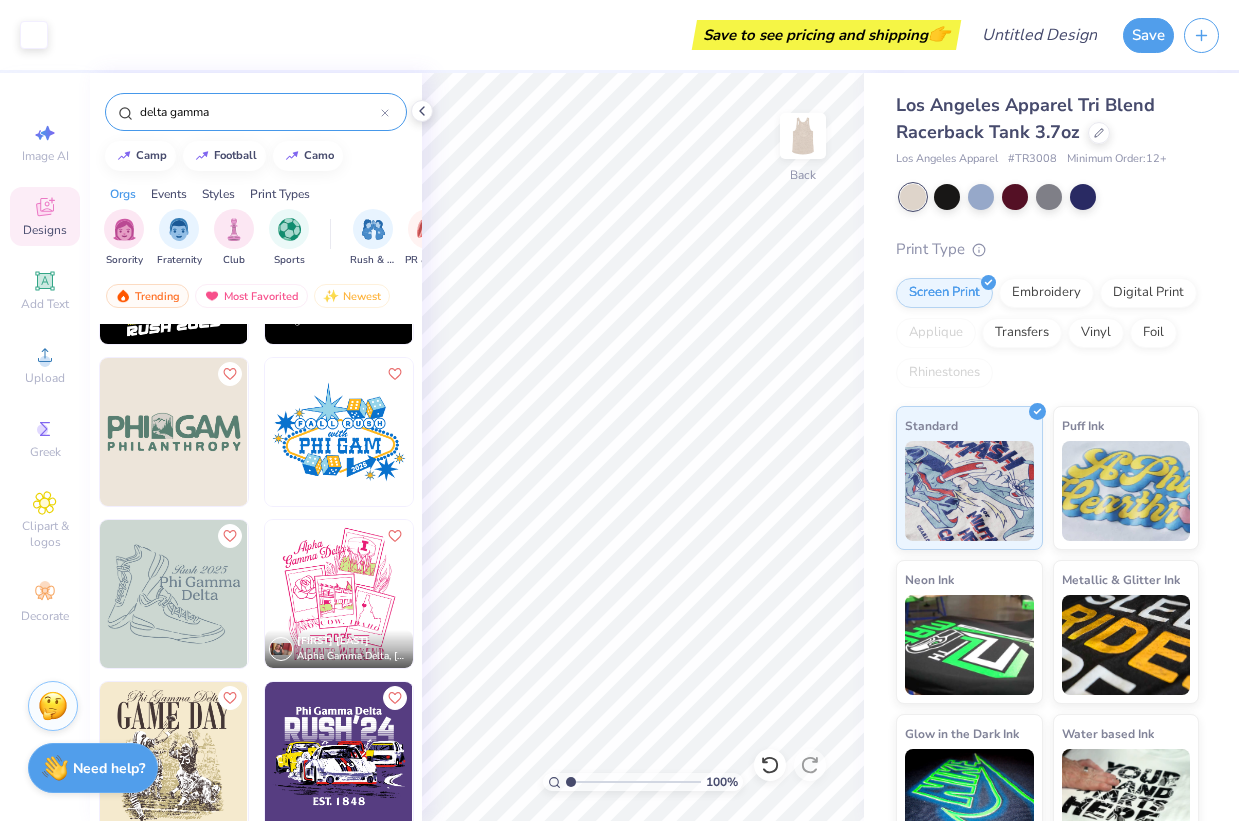 scroll, scrollTop: 11795, scrollLeft: 0, axis: vertical 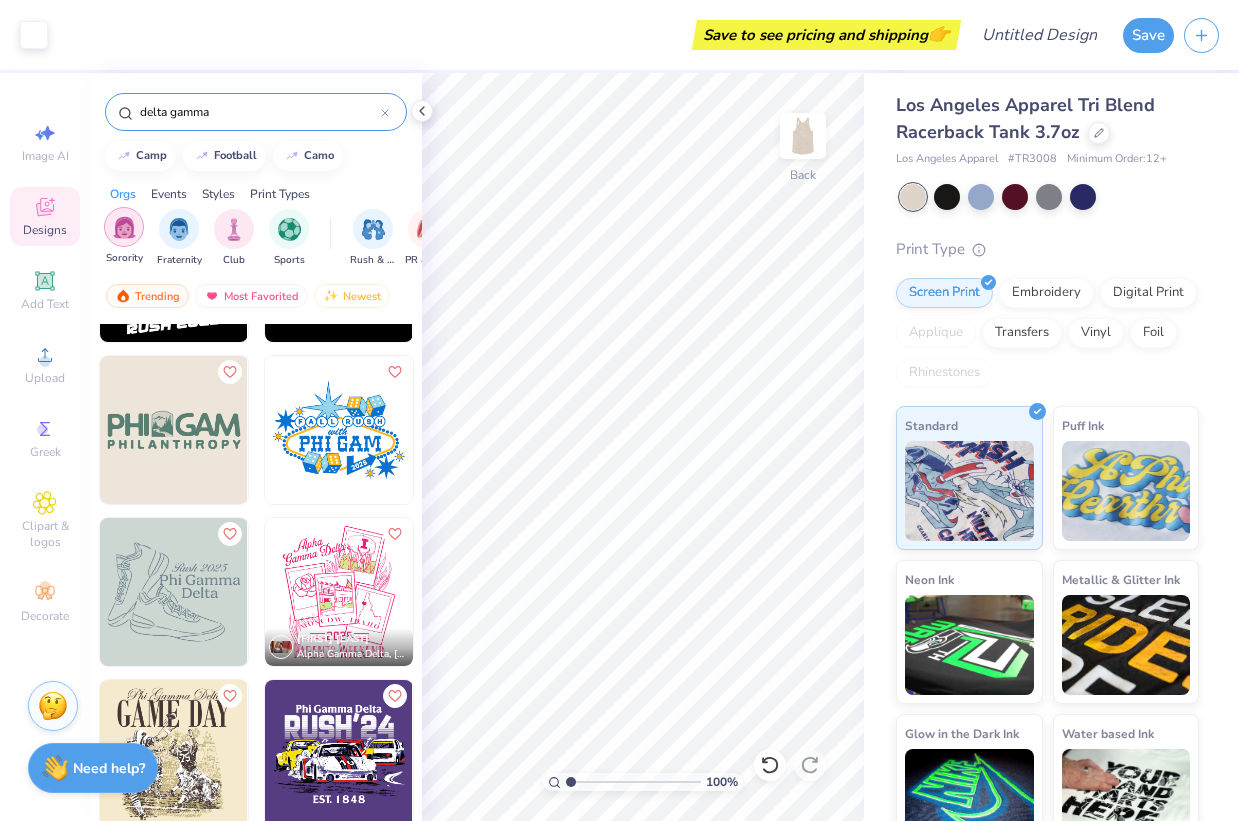 click at bounding box center [124, 227] 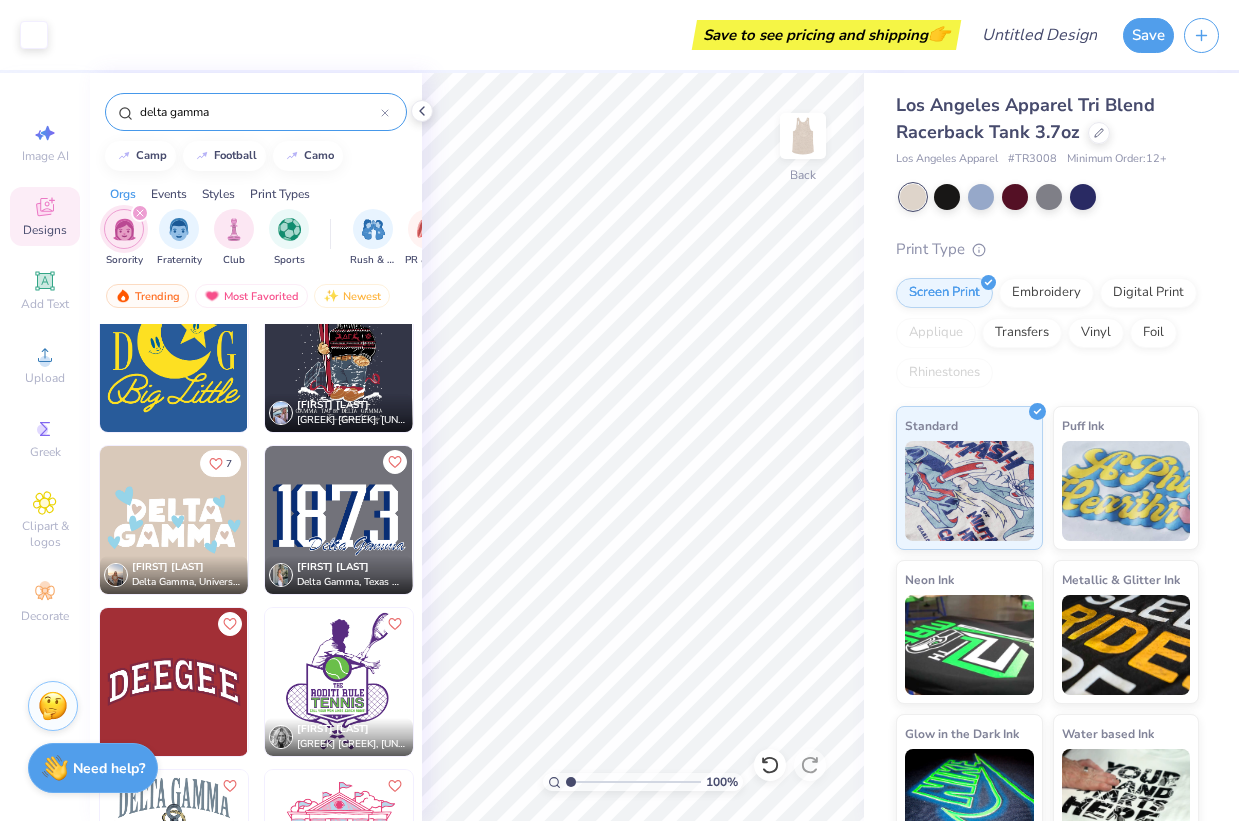 scroll, scrollTop: 5512, scrollLeft: 0, axis: vertical 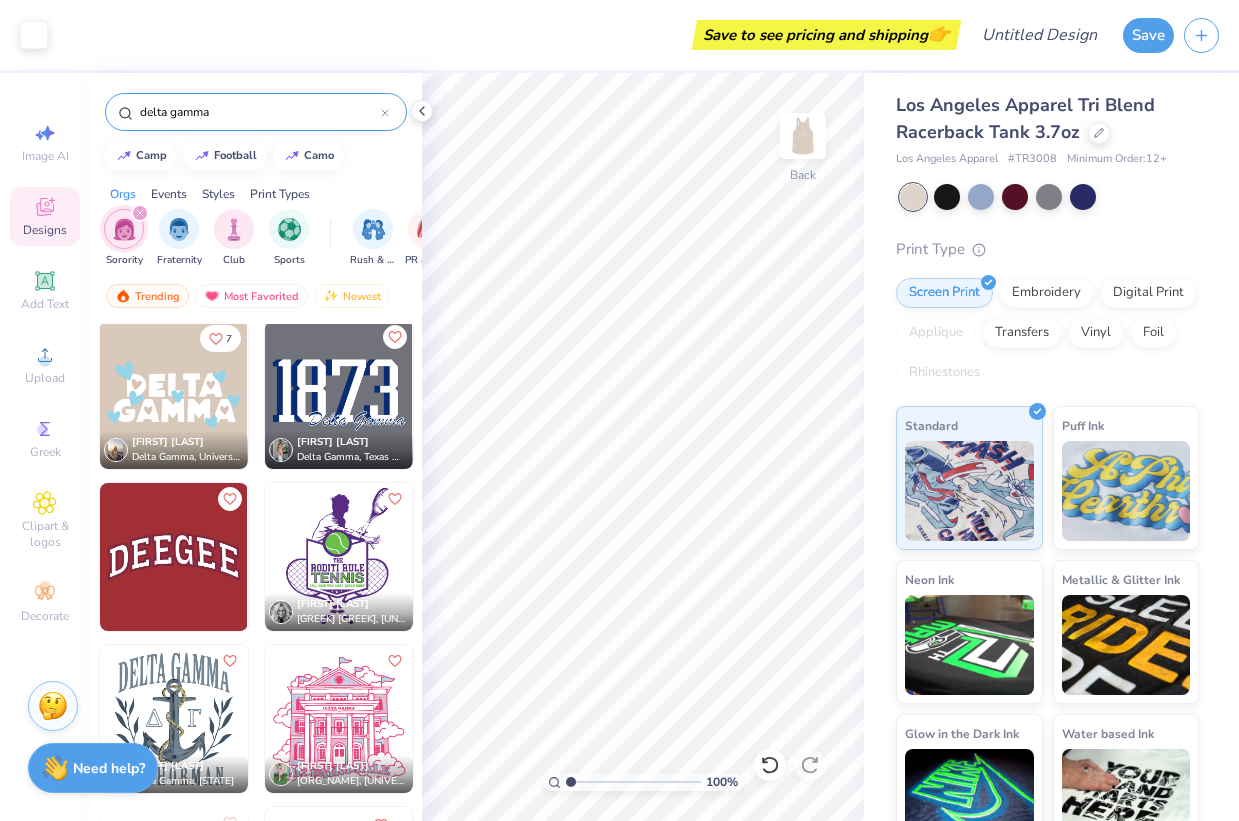 click on "delta gamma" at bounding box center (259, 112) 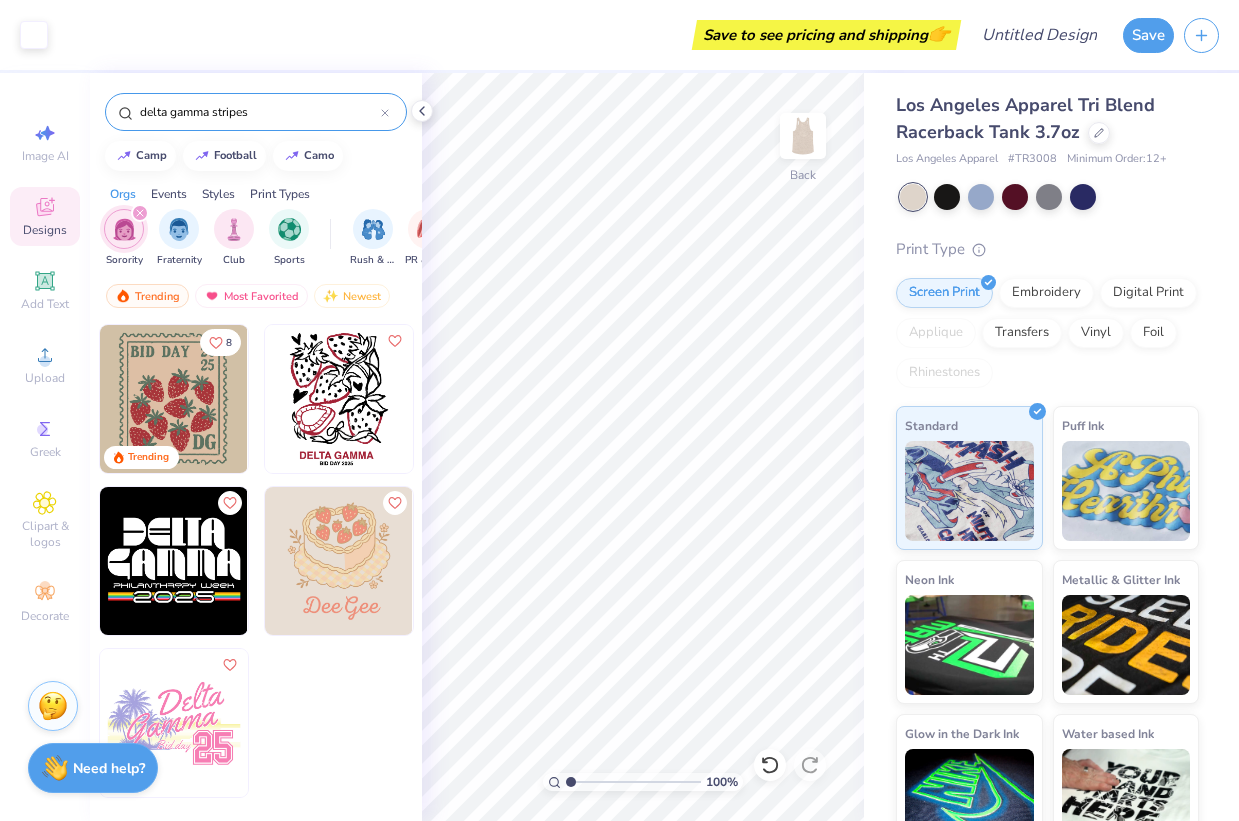 type on "delta gamma stripes" 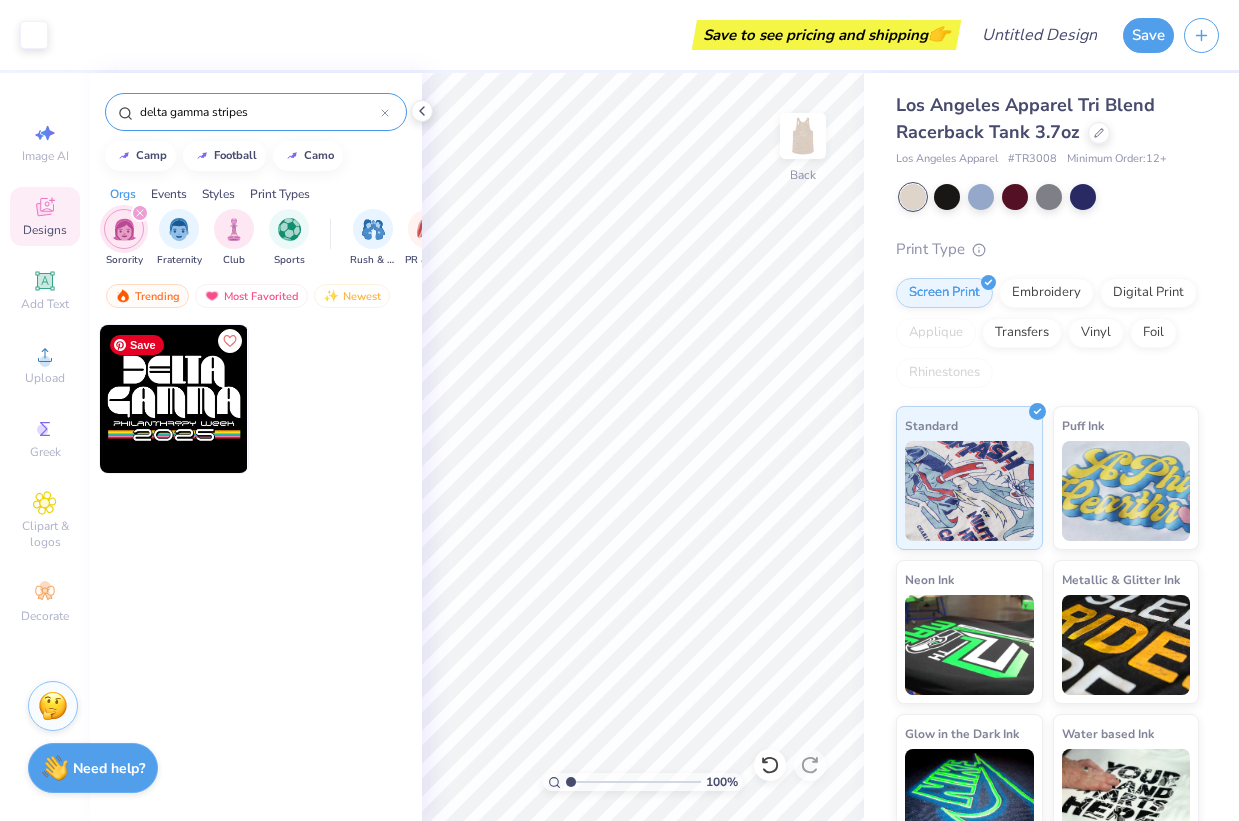 click at bounding box center [174, 399] 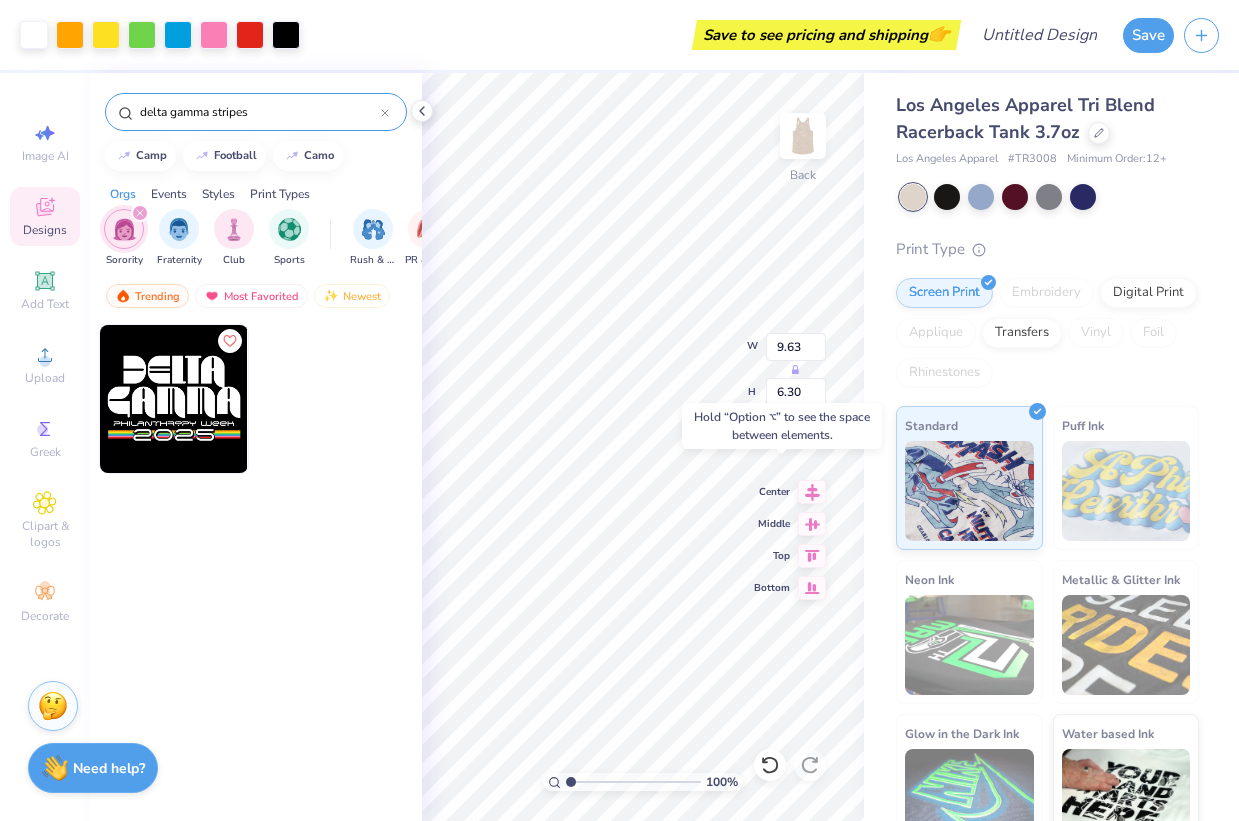 type on "5.97" 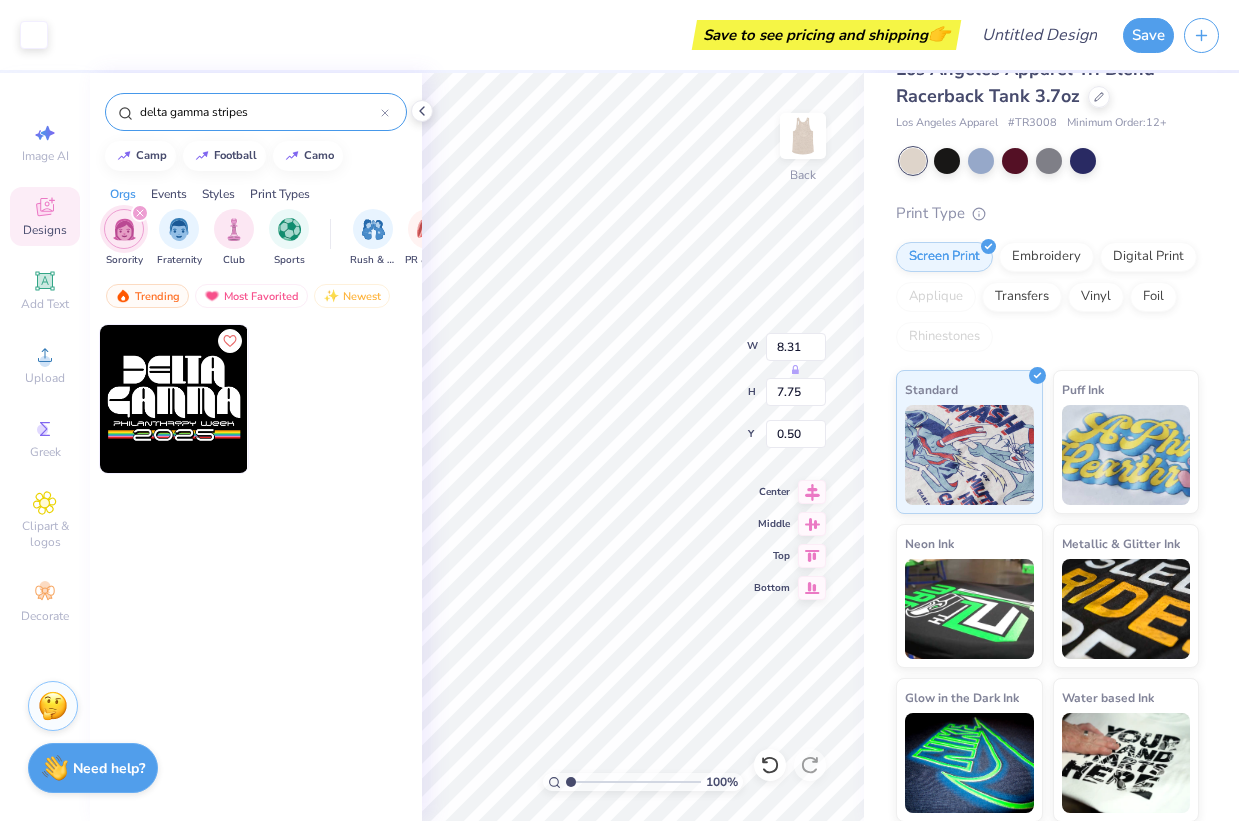 scroll, scrollTop: 0, scrollLeft: 0, axis: both 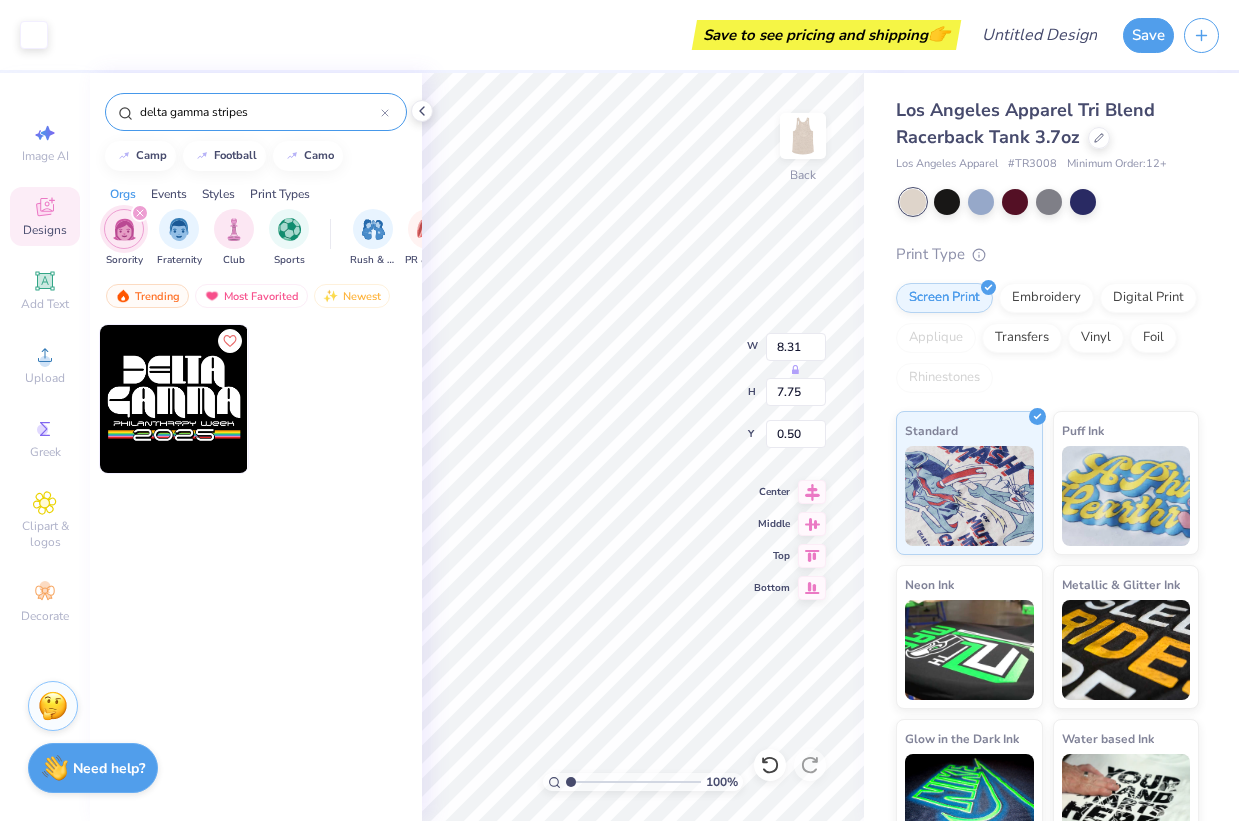 click on "delta gamma stripes" at bounding box center (259, 112) 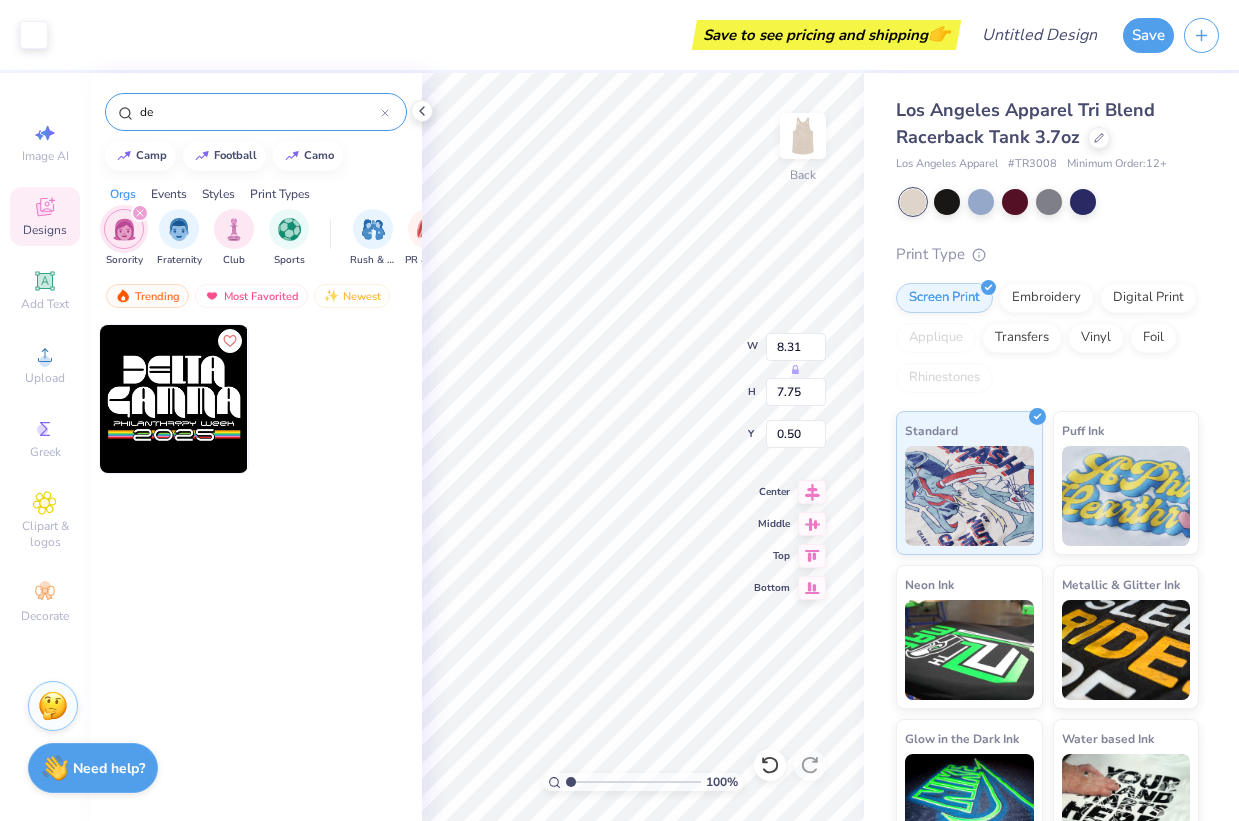 type on "d" 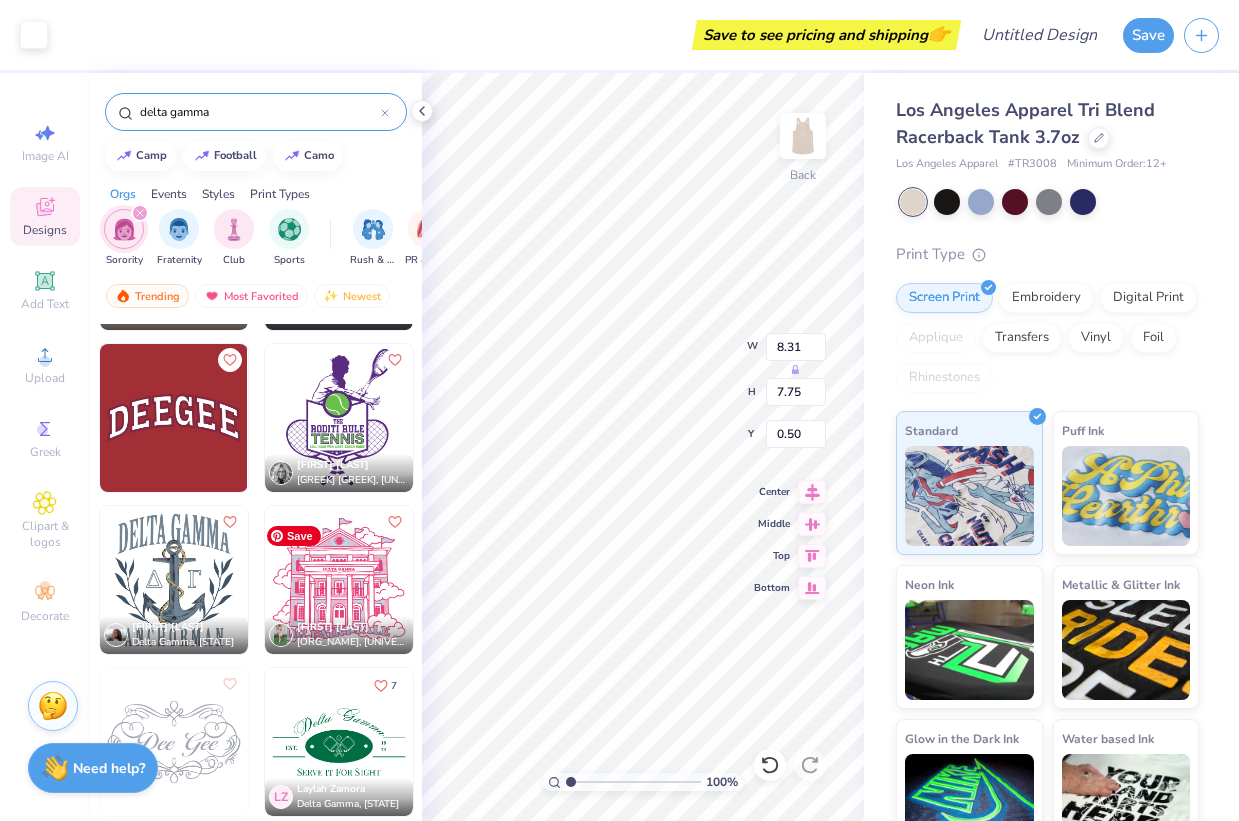 scroll, scrollTop: 5654, scrollLeft: 0, axis: vertical 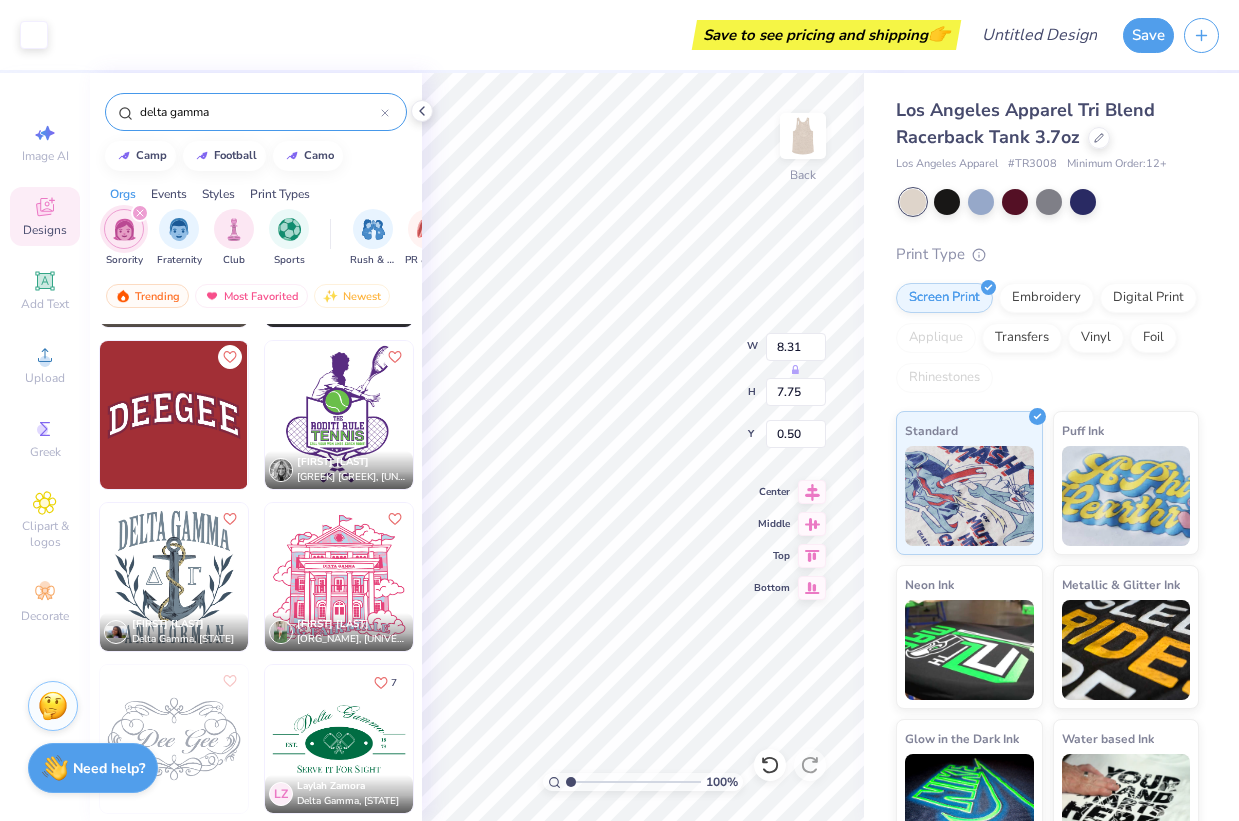 click on "delta gamma" at bounding box center [259, 112] 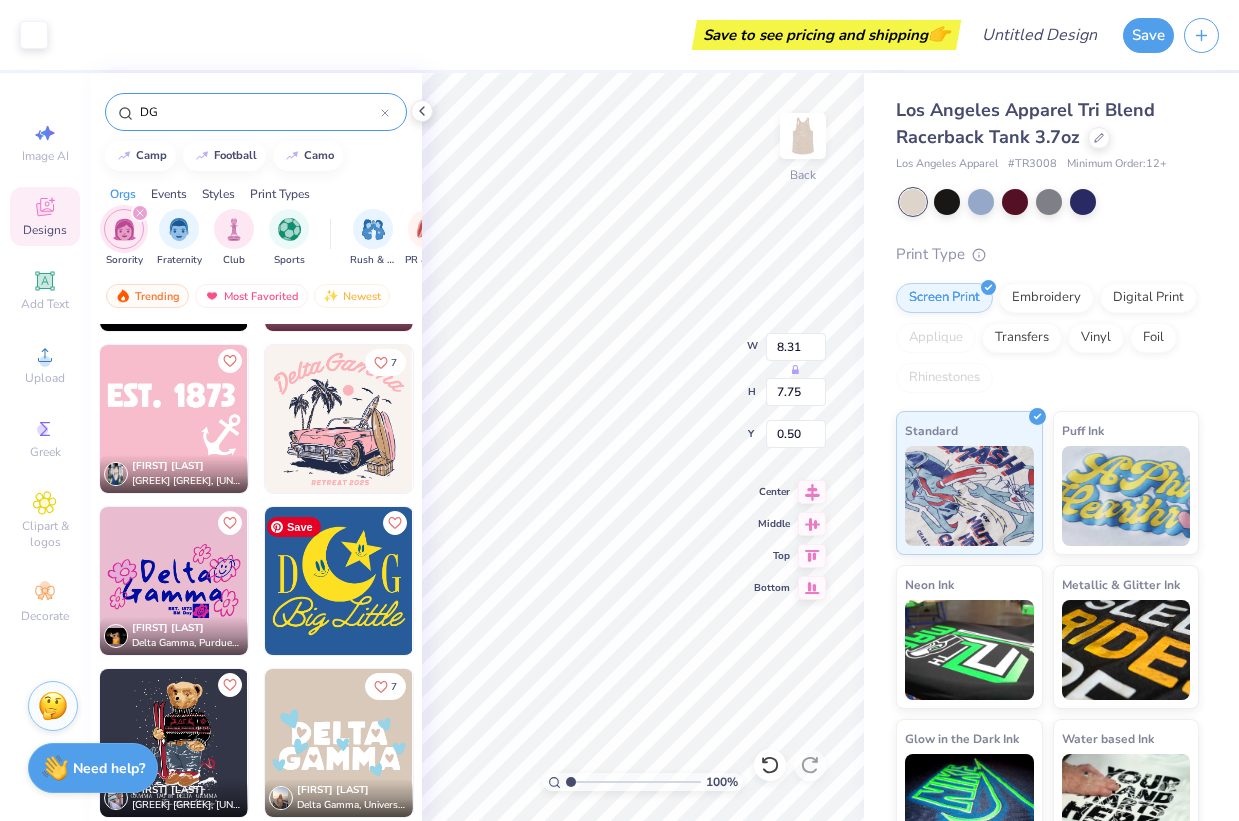 scroll, scrollTop: 3565, scrollLeft: 0, axis: vertical 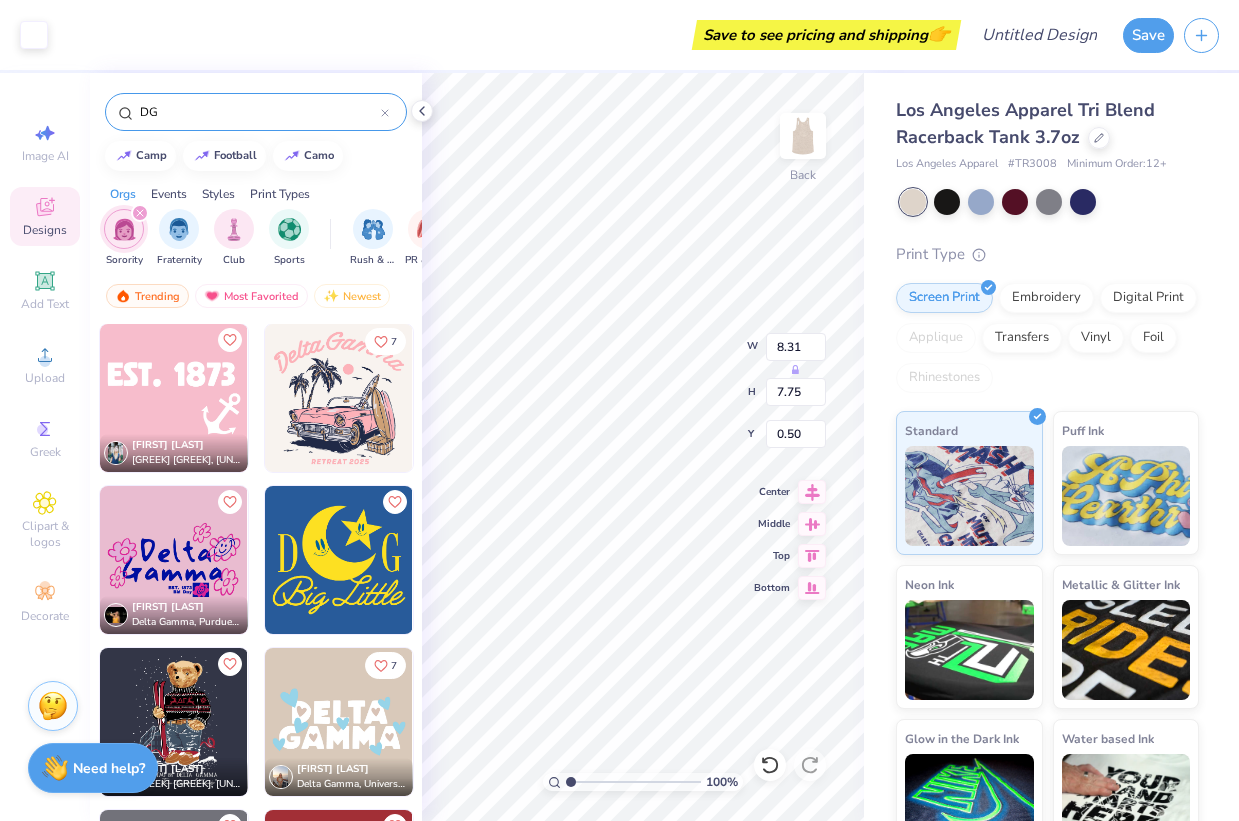 type on "DG" 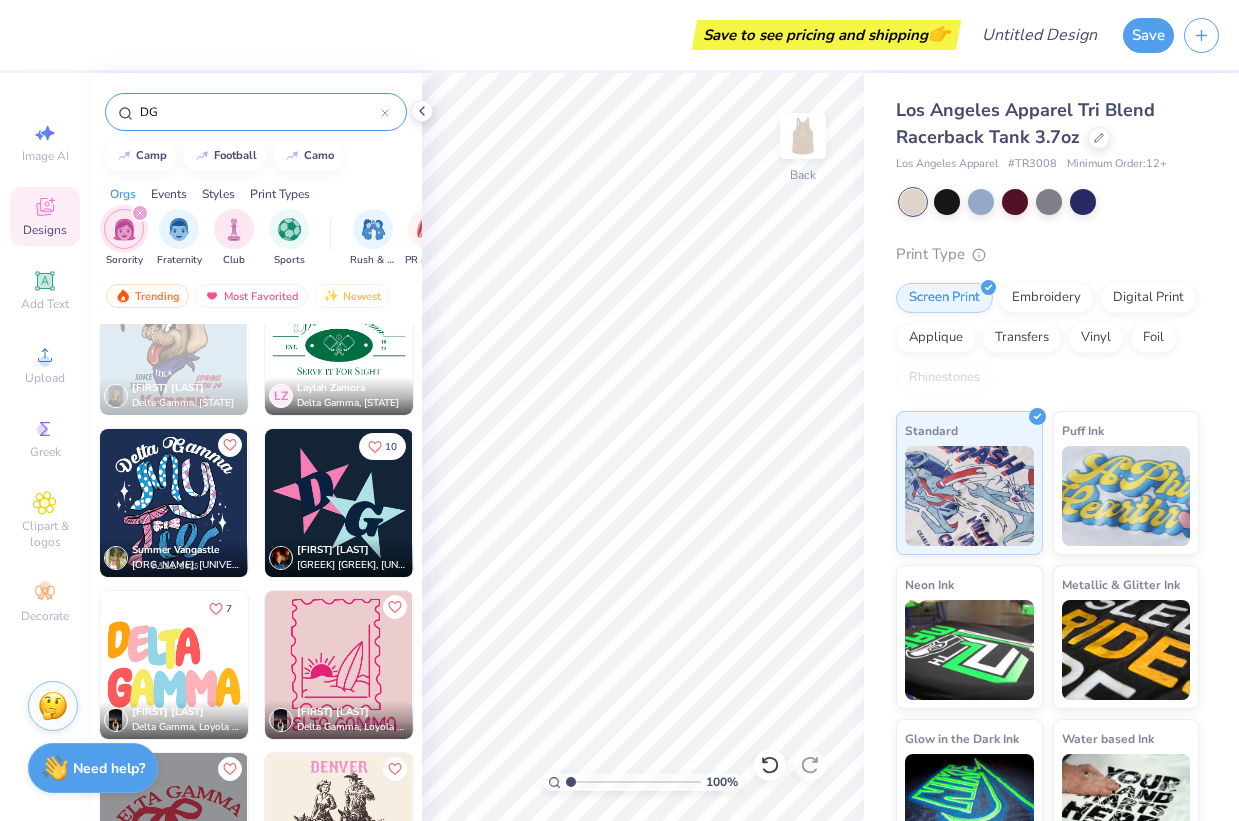 scroll, scrollTop: 4733, scrollLeft: 0, axis: vertical 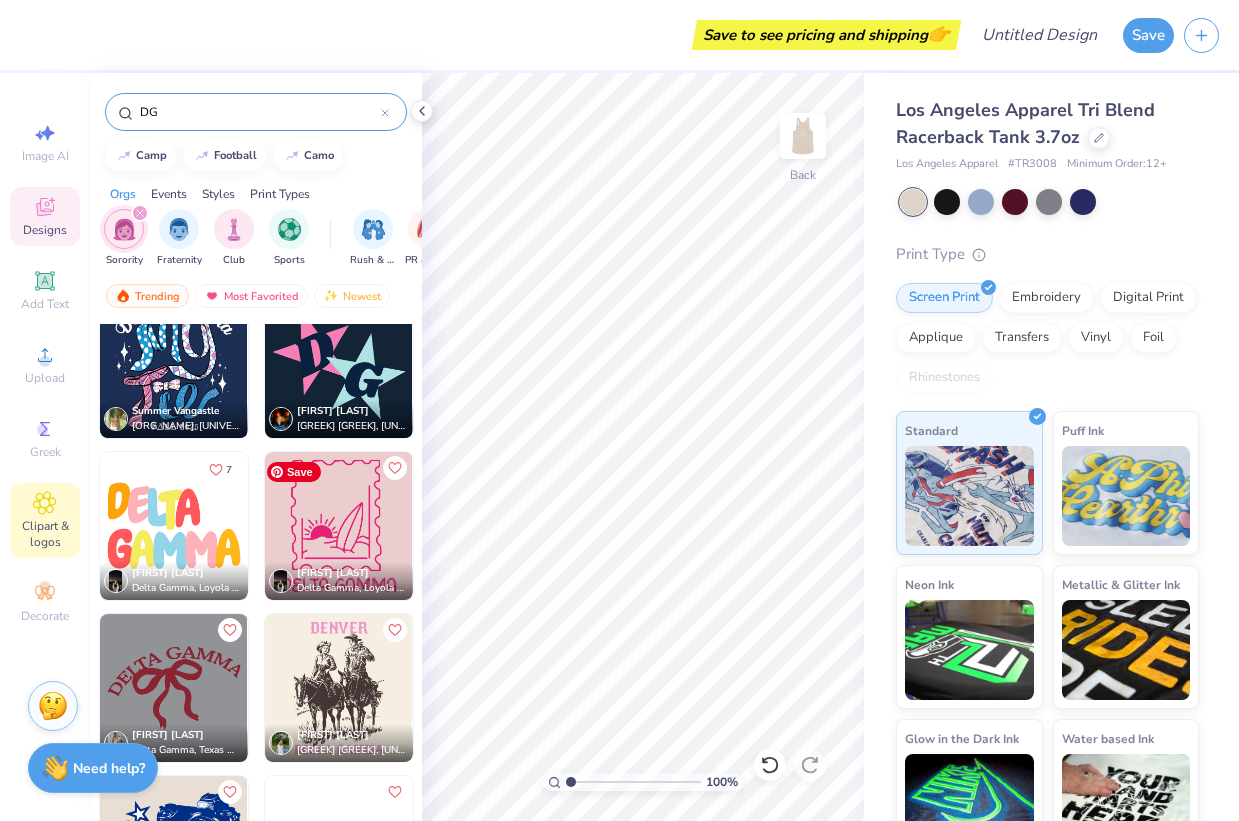 click on "Clipart & logos" at bounding box center [45, 520] 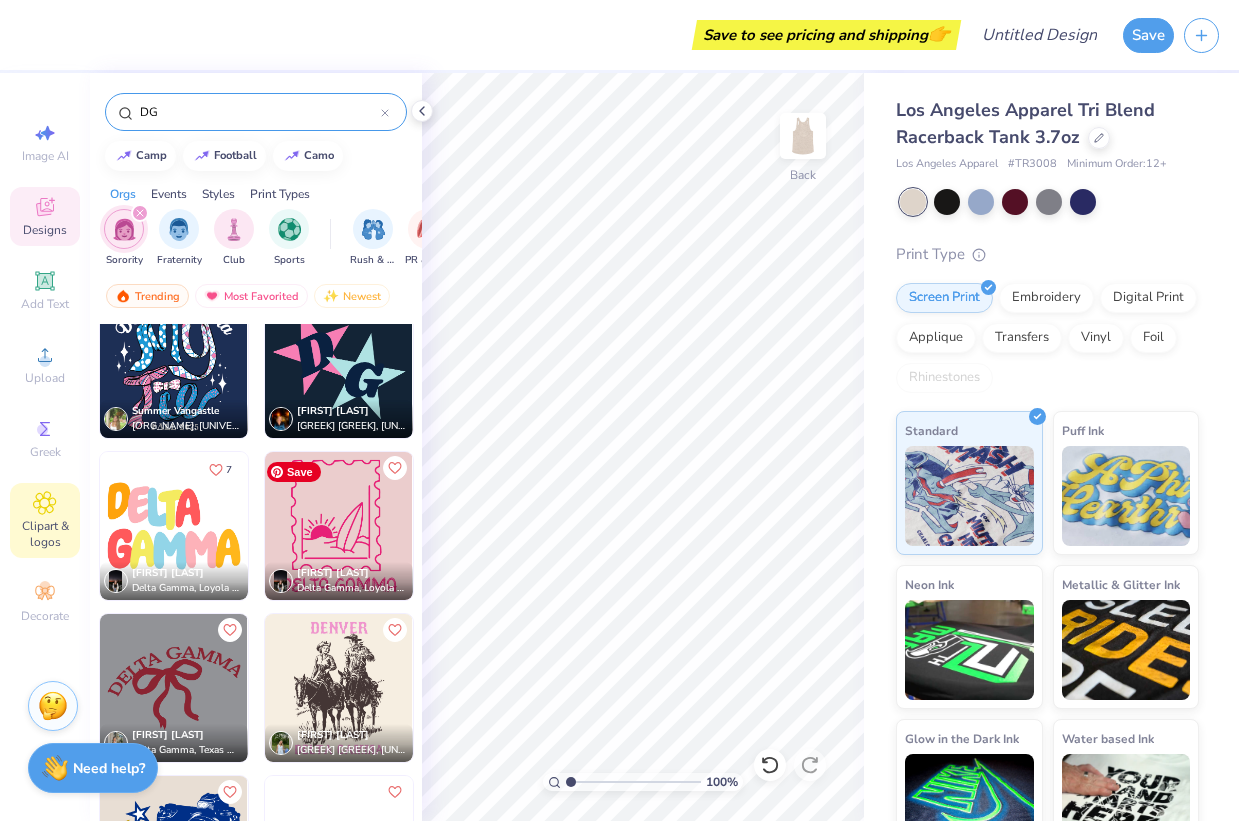 scroll, scrollTop: 4744, scrollLeft: 0, axis: vertical 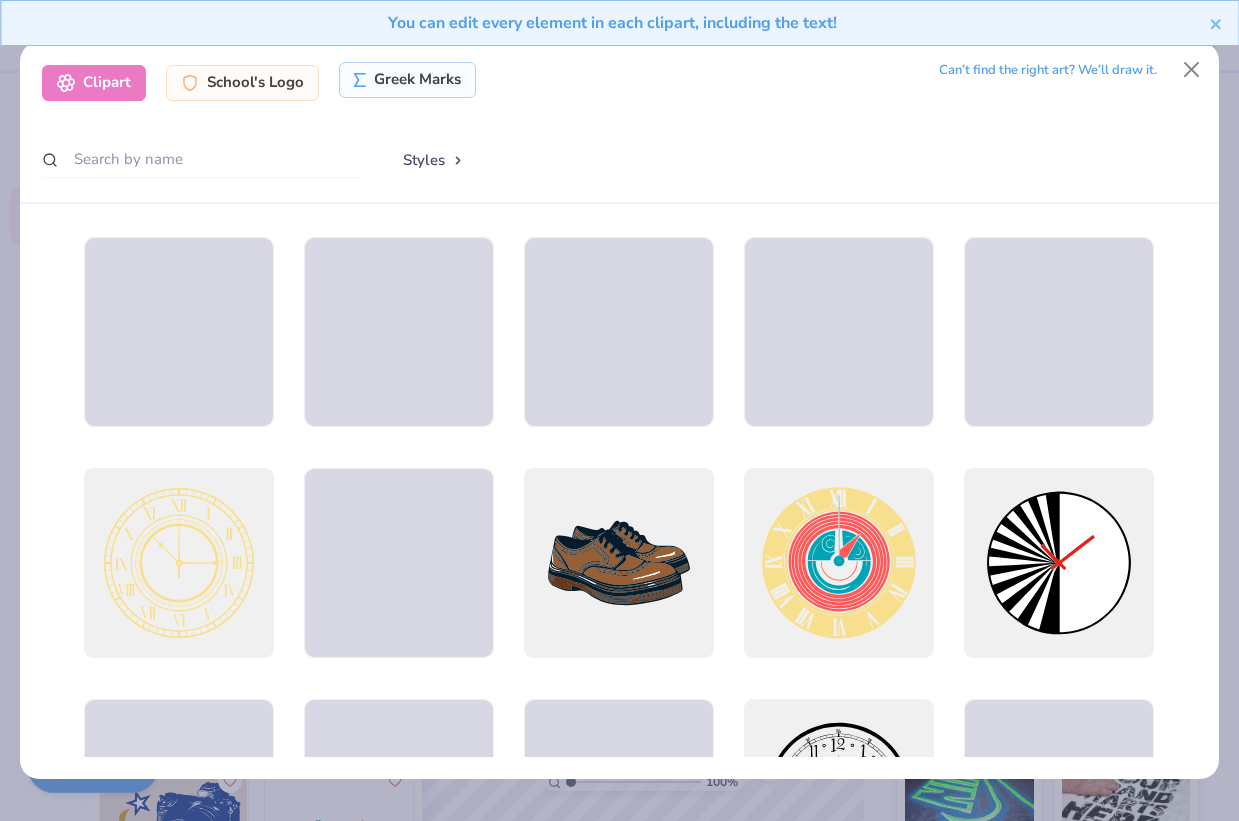 click on "Greek Marks" at bounding box center [407, 80] 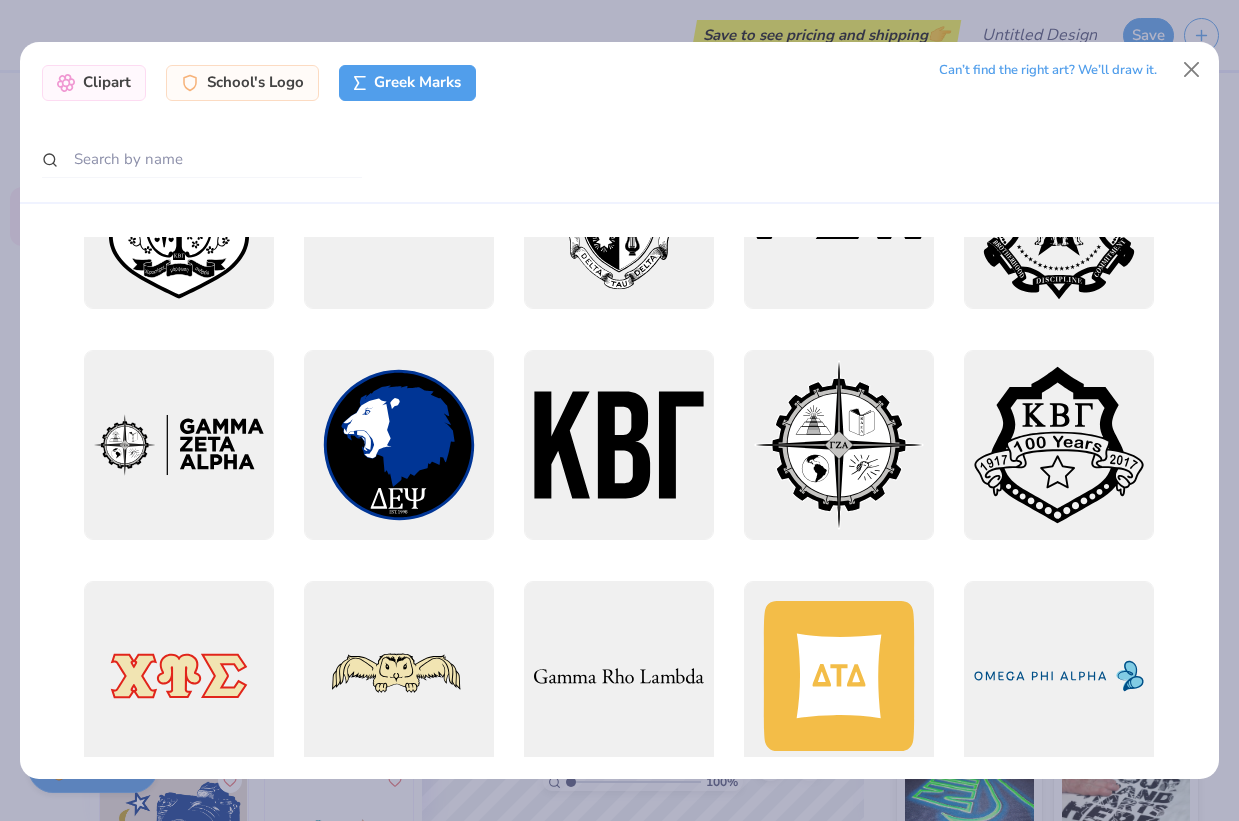 scroll, scrollTop: 1531, scrollLeft: 0, axis: vertical 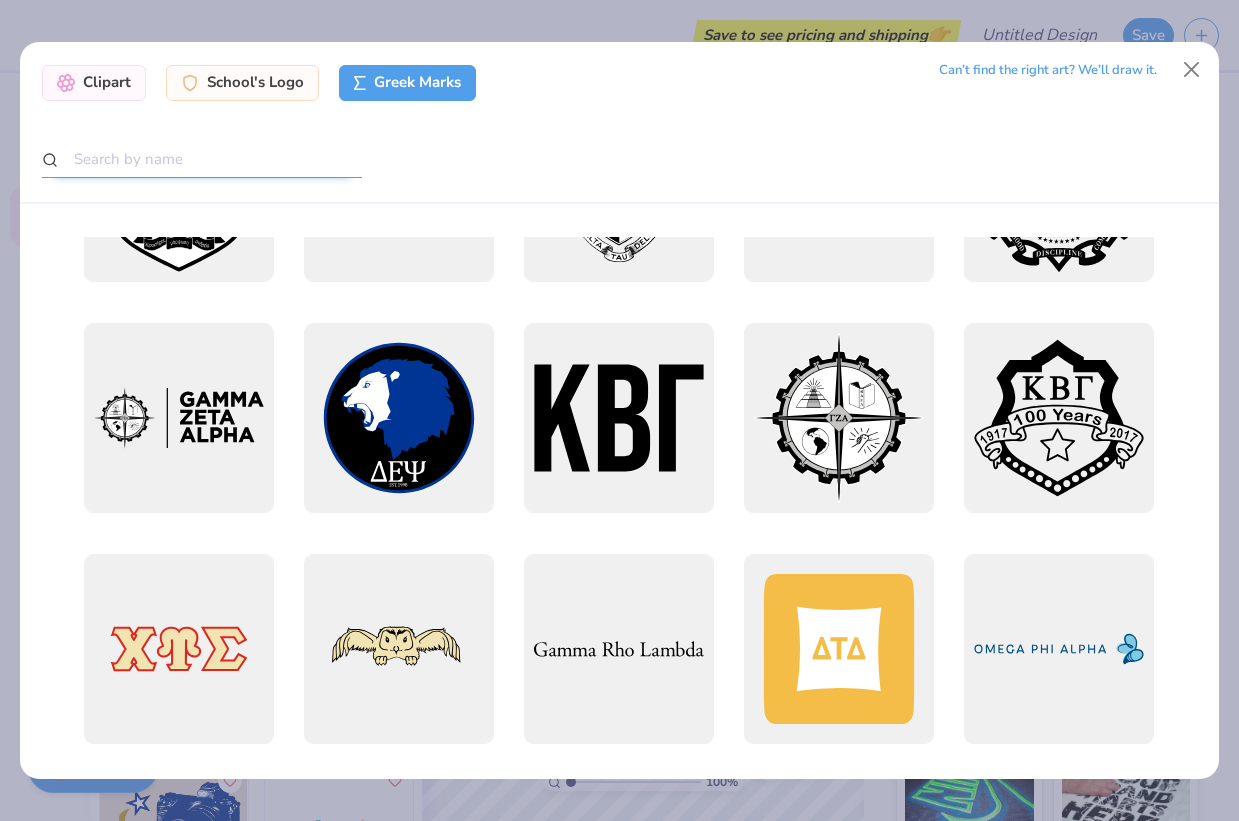 click at bounding box center [202, 159] 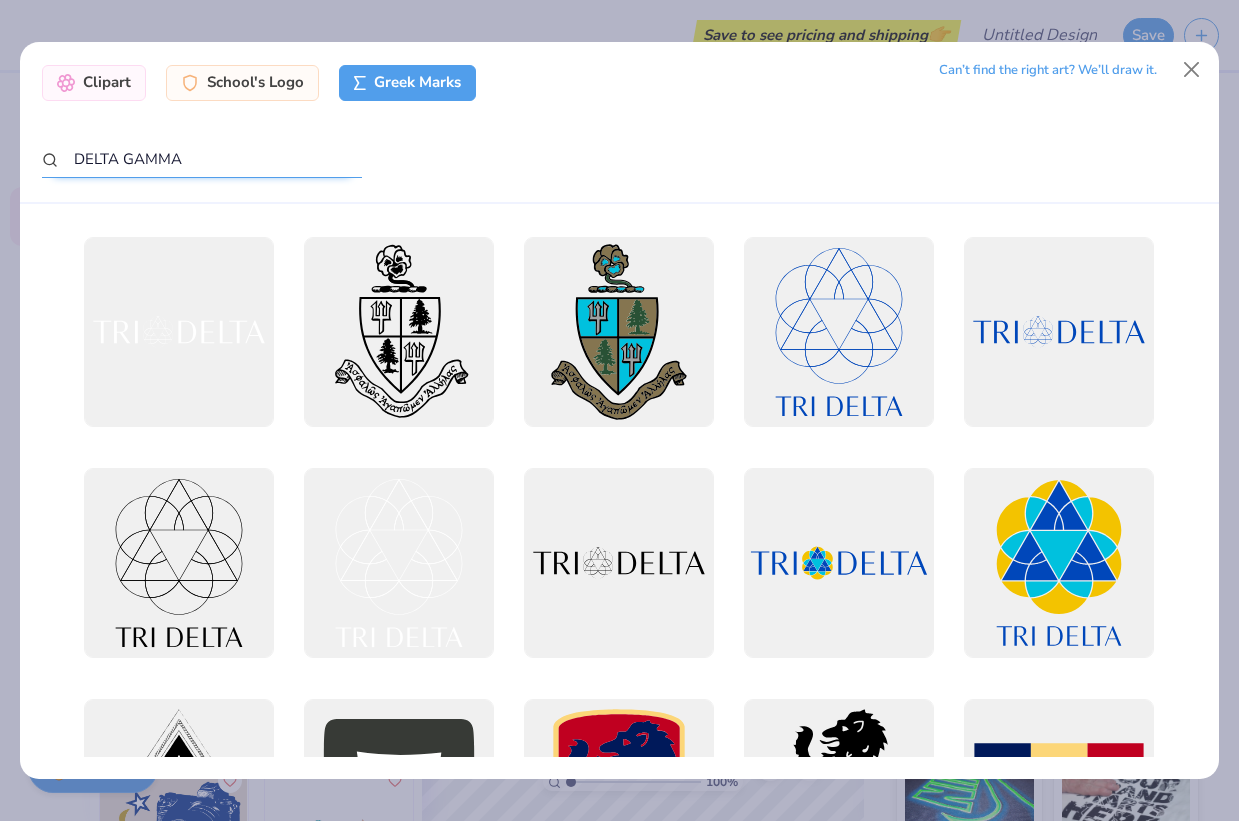 type on "DELTA GAMMA" 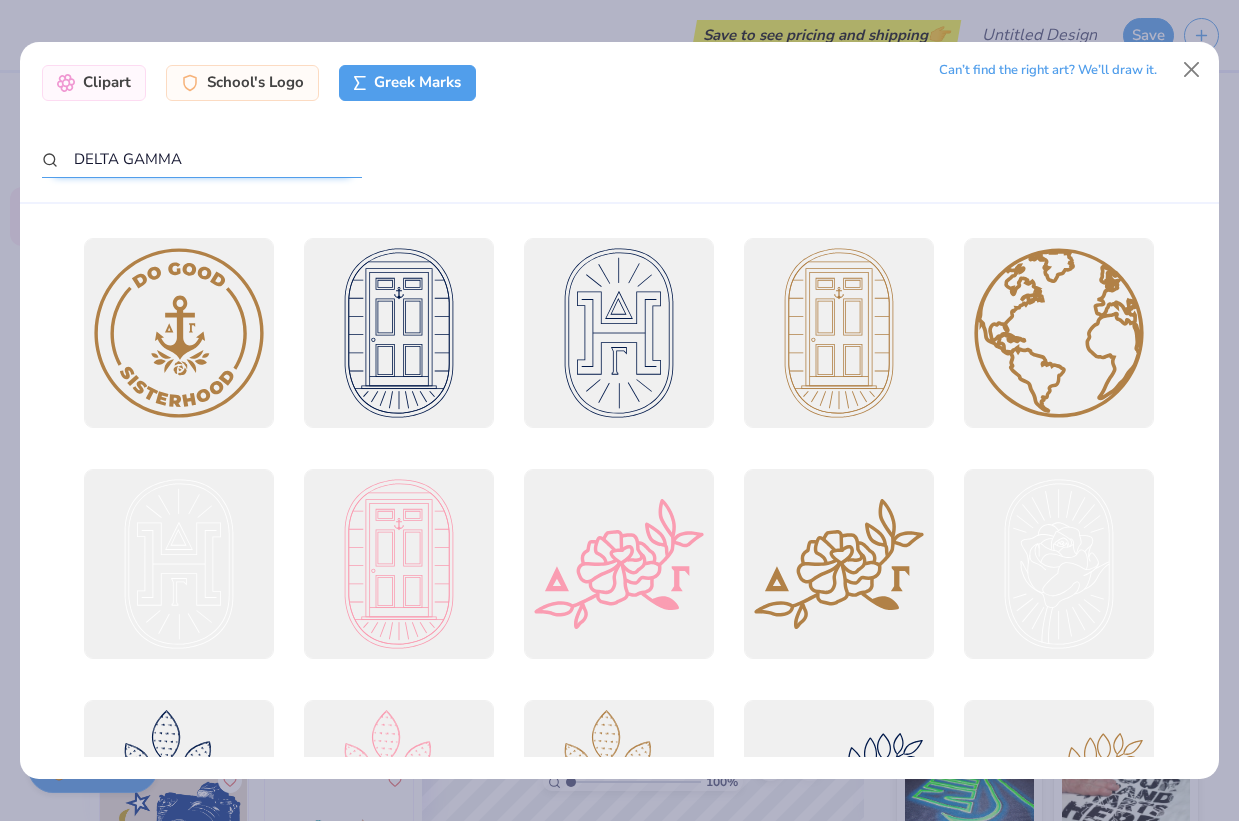 scroll, scrollTop: 3477, scrollLeft: 0, axis: vertical 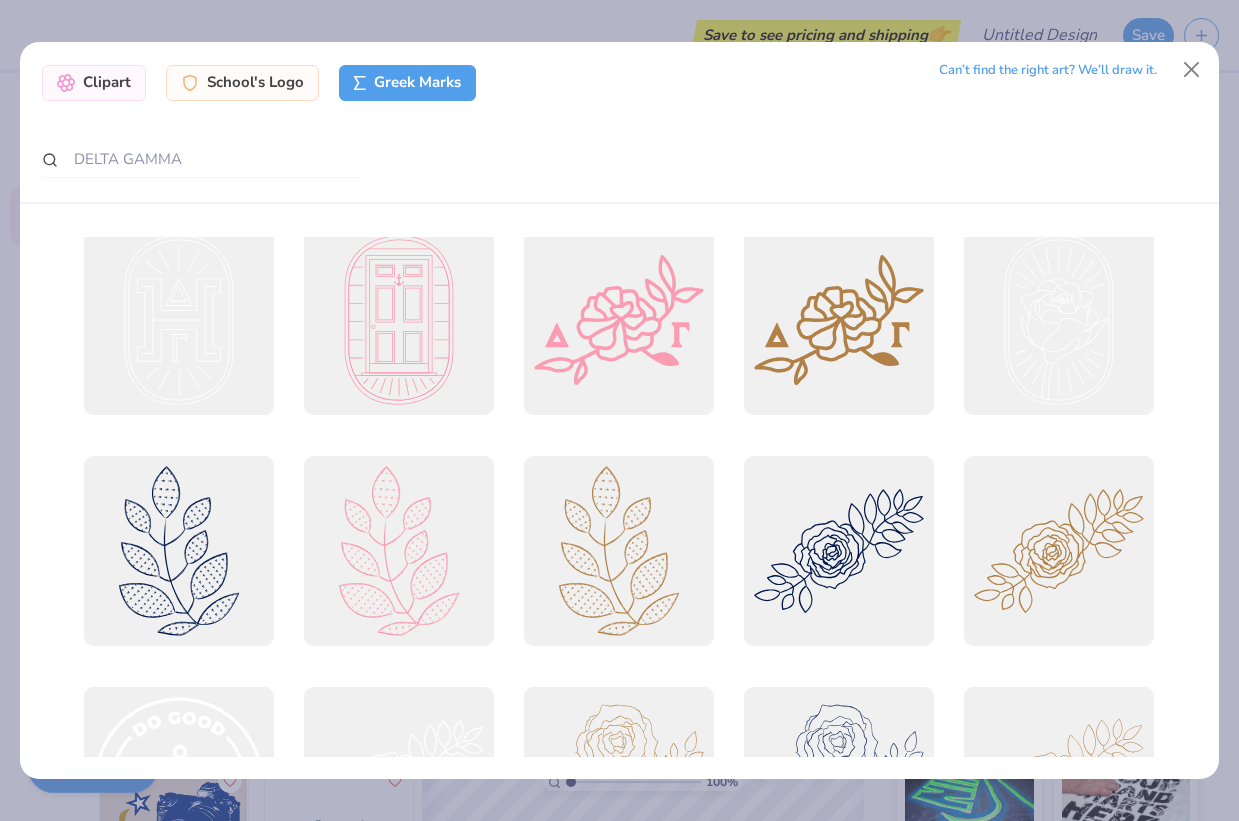 click on "Greek Marks" at bounding box center (407, 83) 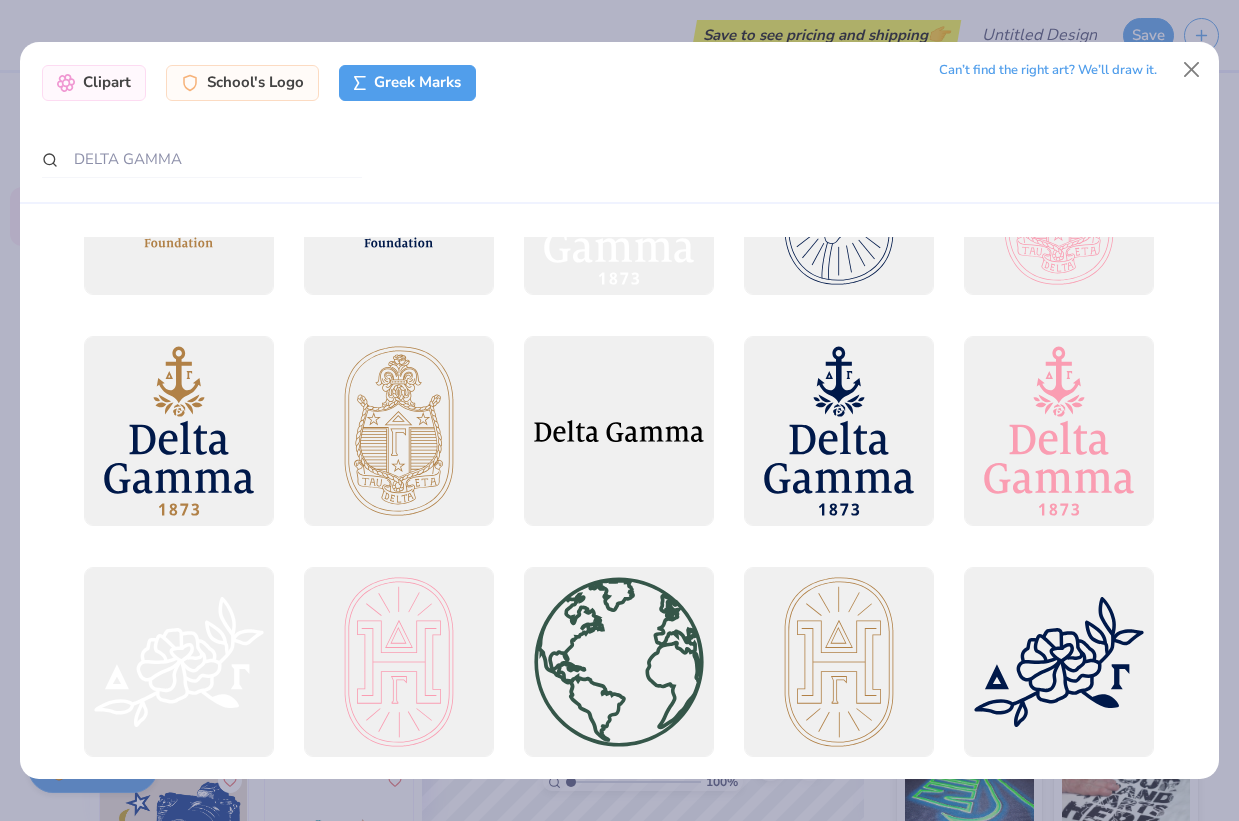 scroll, scrollTop: 2441, scrollLeft: 0, axis: vertical 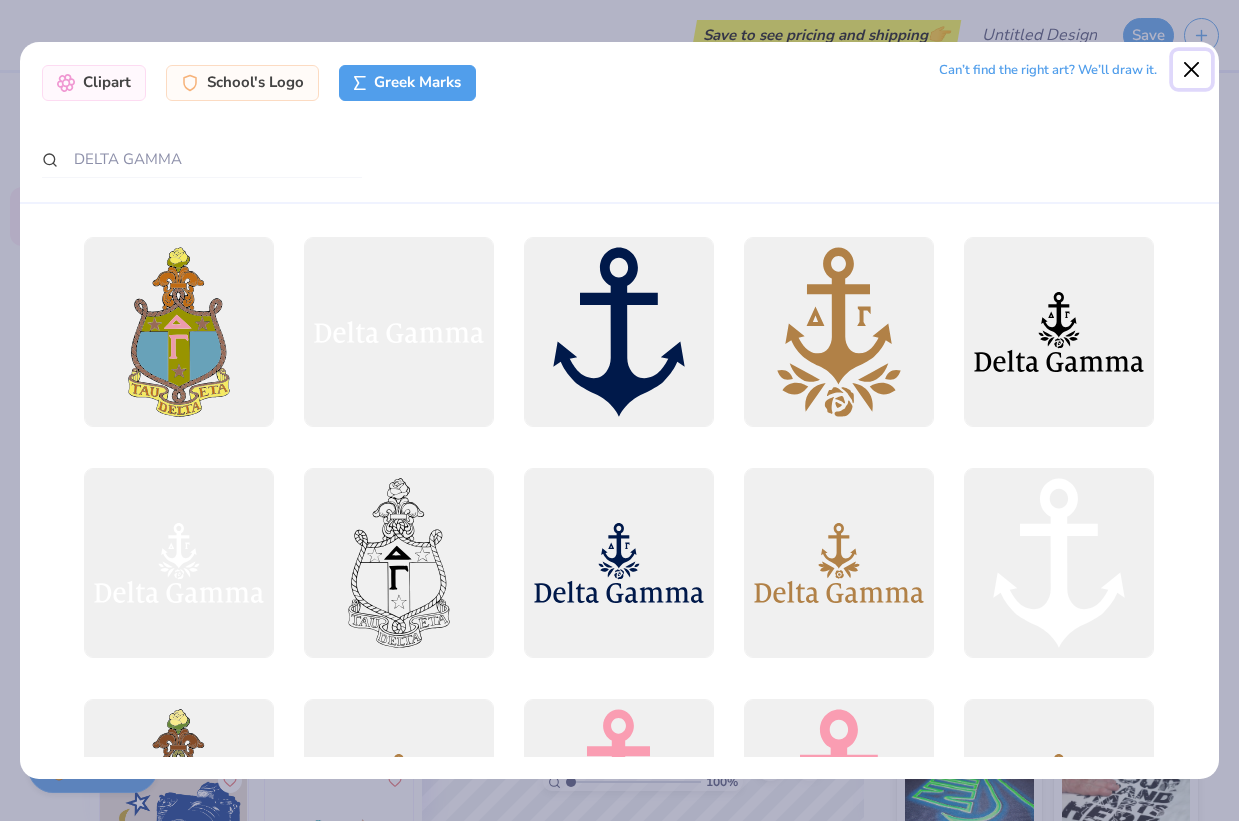 click at bounding box center (1192, 70) 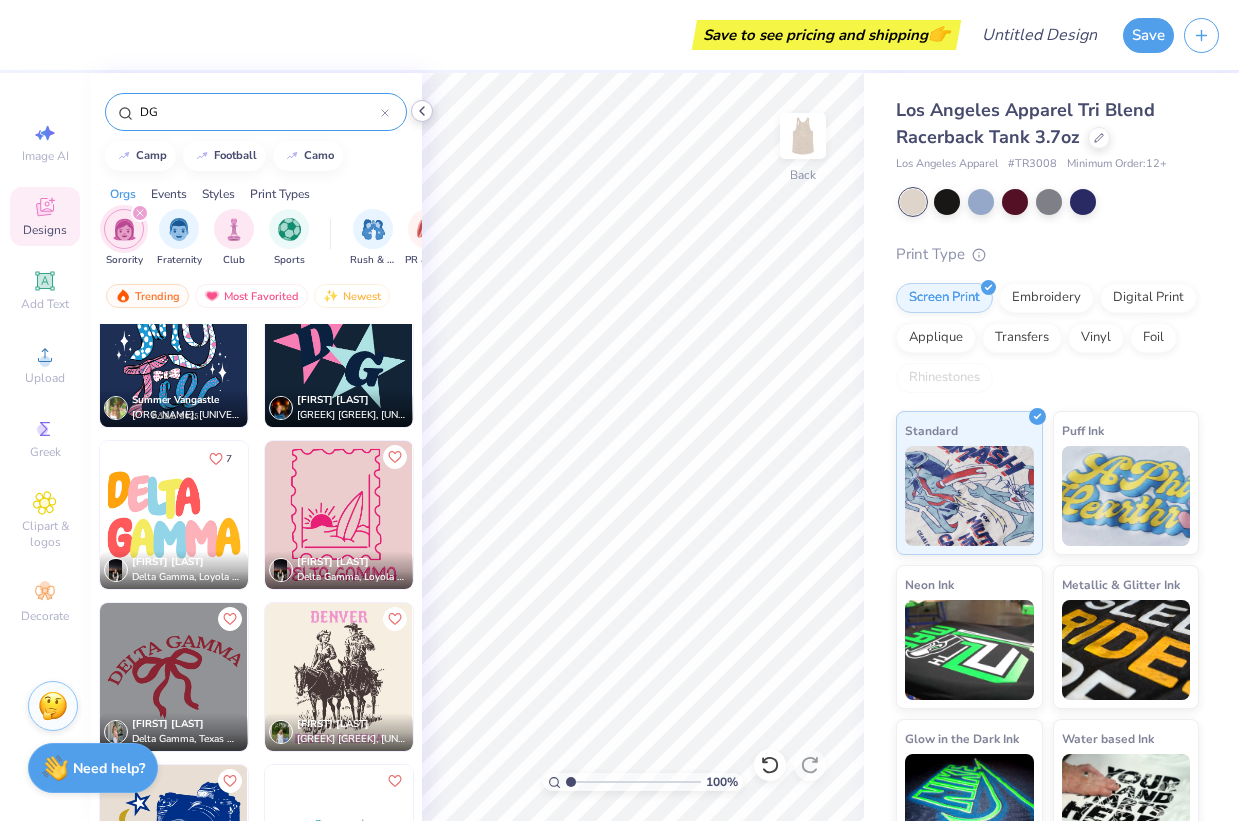 click 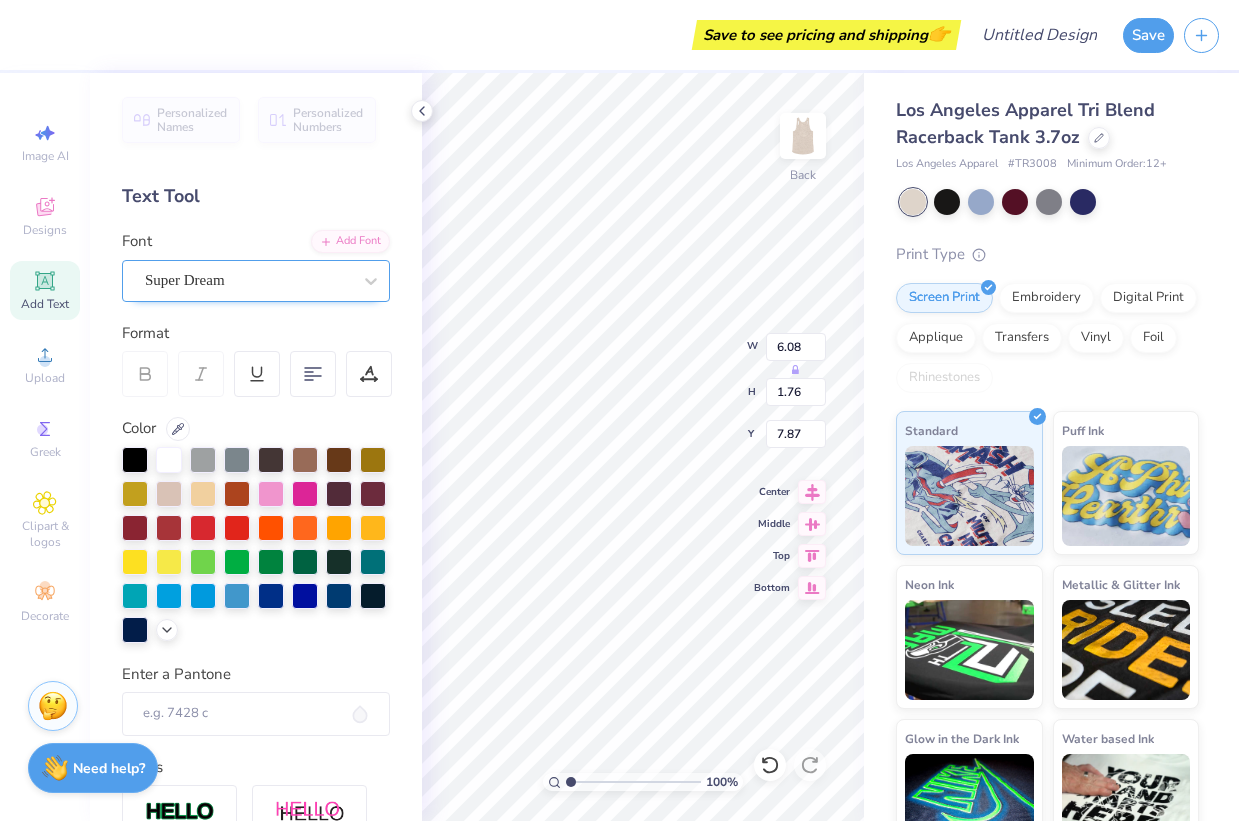 click on "Super Dream" at bounding box center (248, 280) 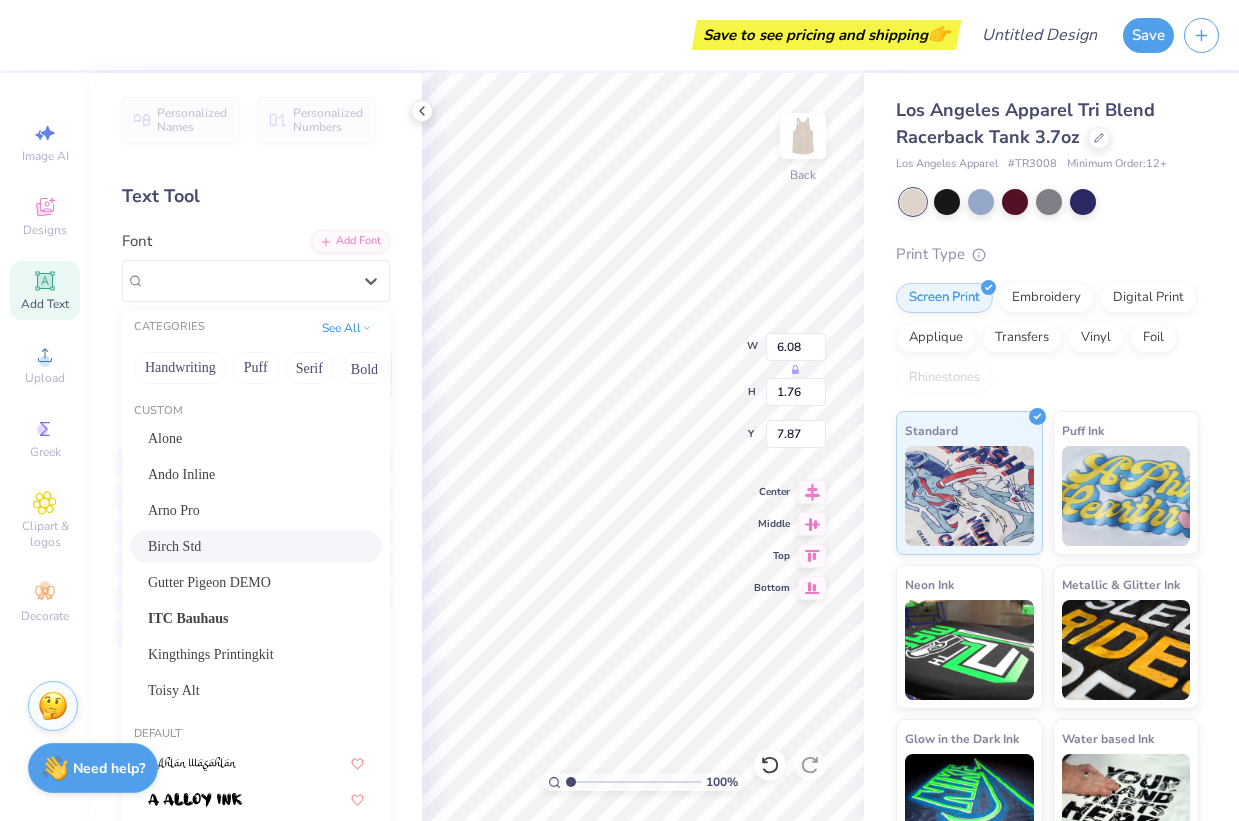 scroll, scrollTop: 70, scrollLeft: 0, axis: vertical 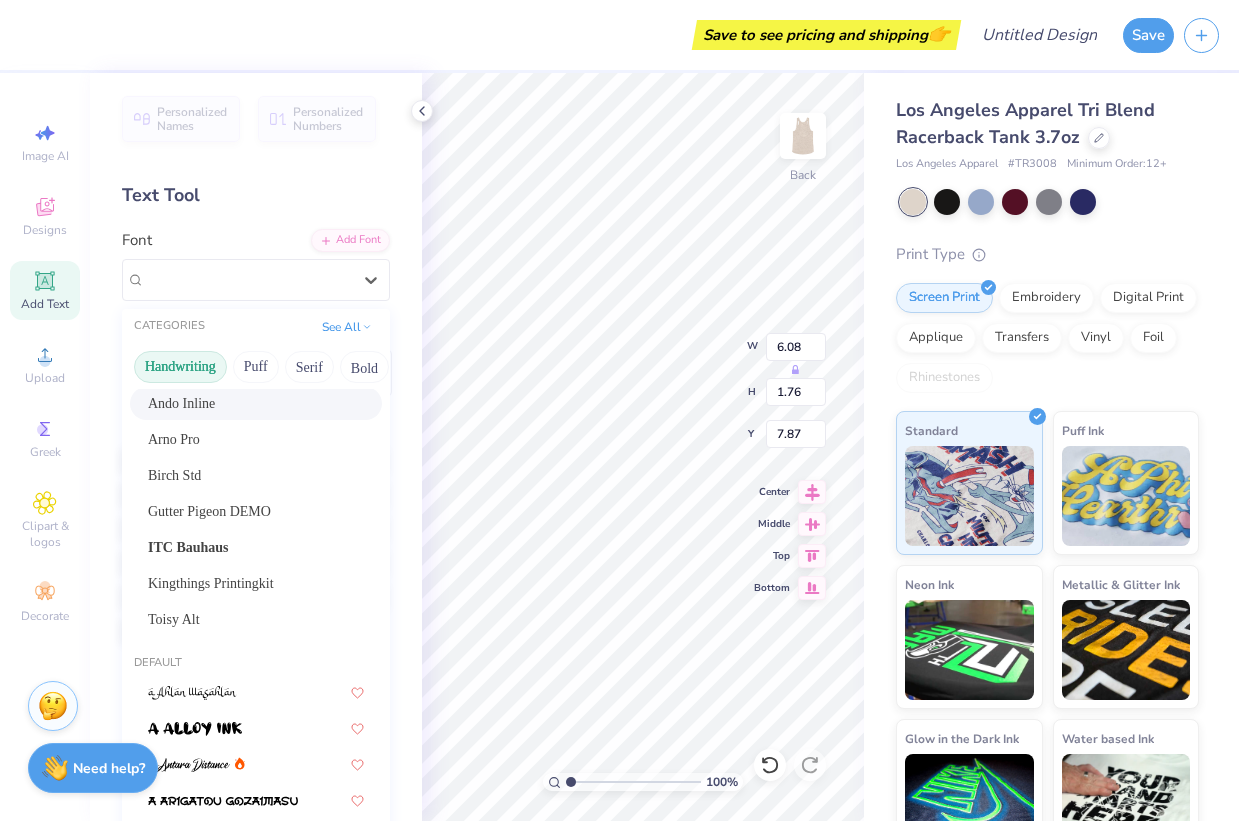 click on "Handwriting" at bounding box center [180, 367] 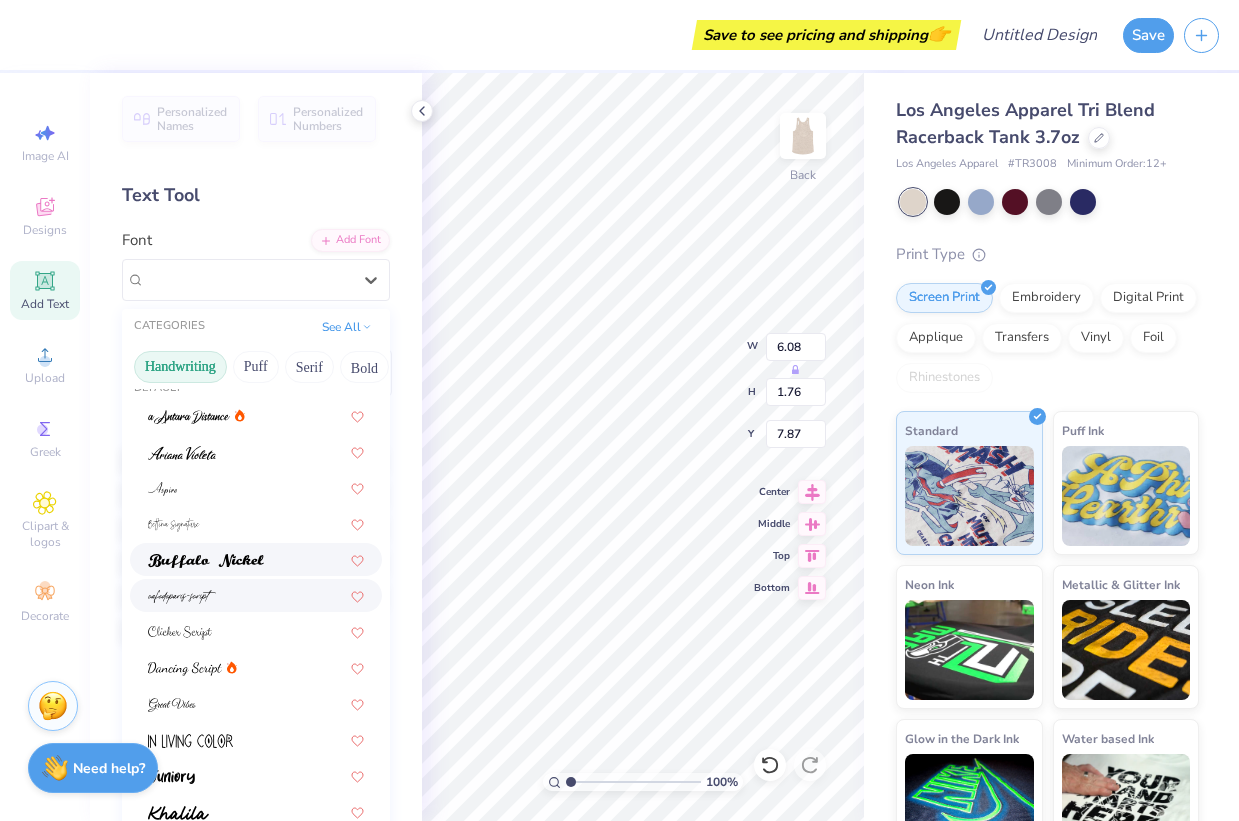 scroll, scrollTop: 73, scrollLeft: 0, axis: vertical 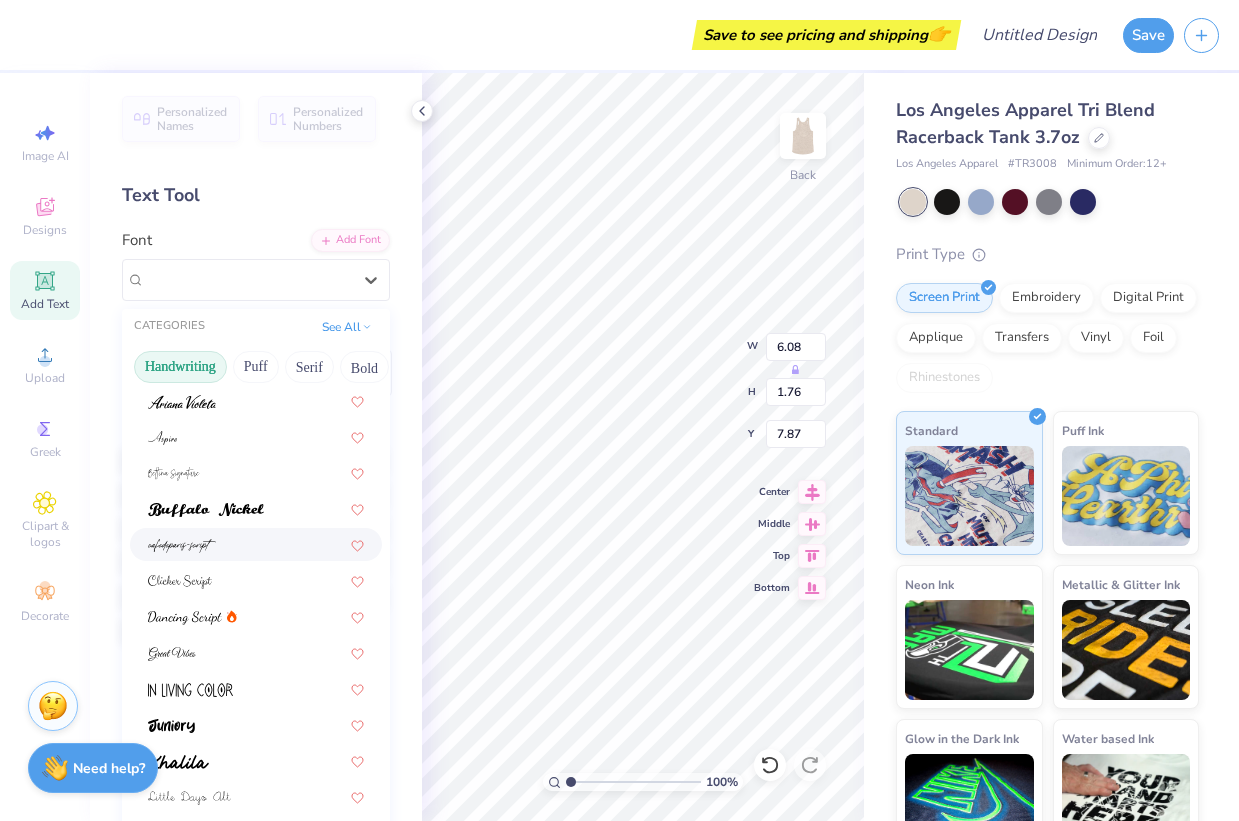 click at bounding box center [256, 544] 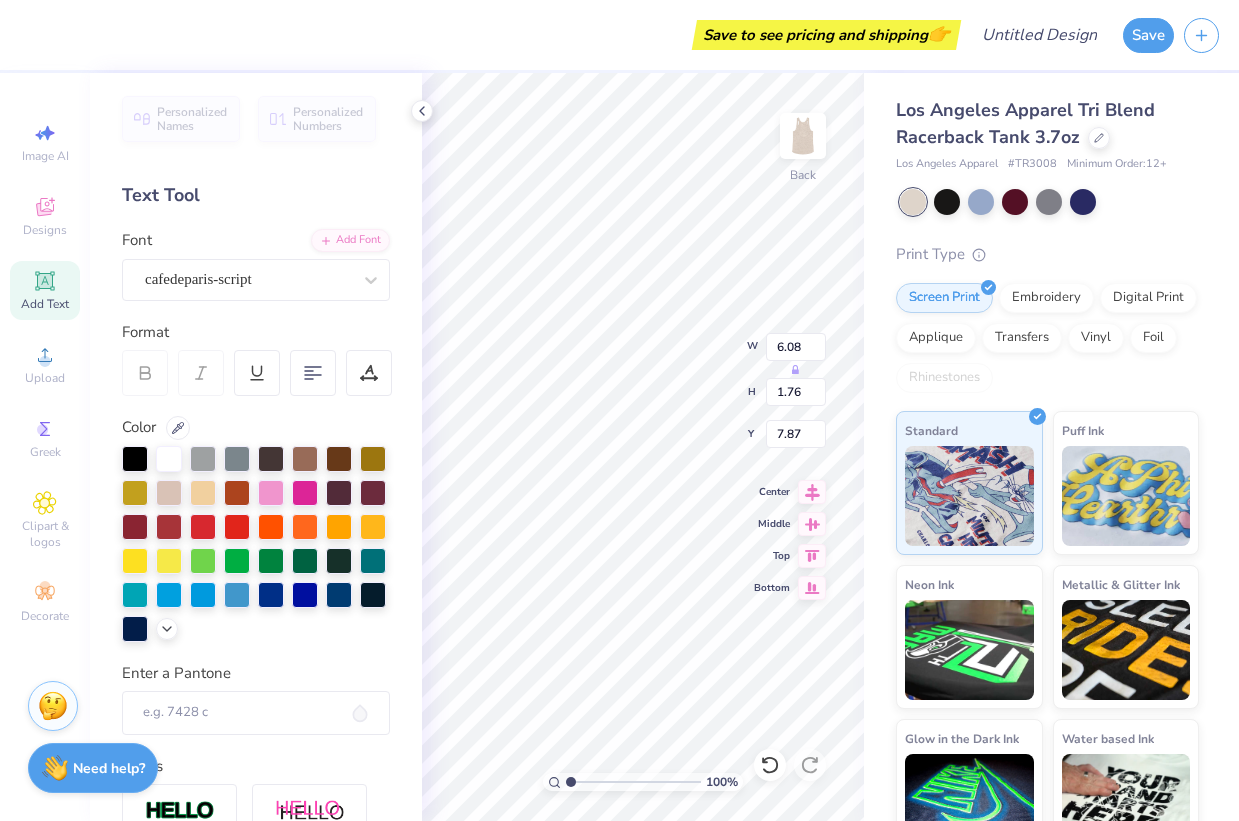 type on "7.27" 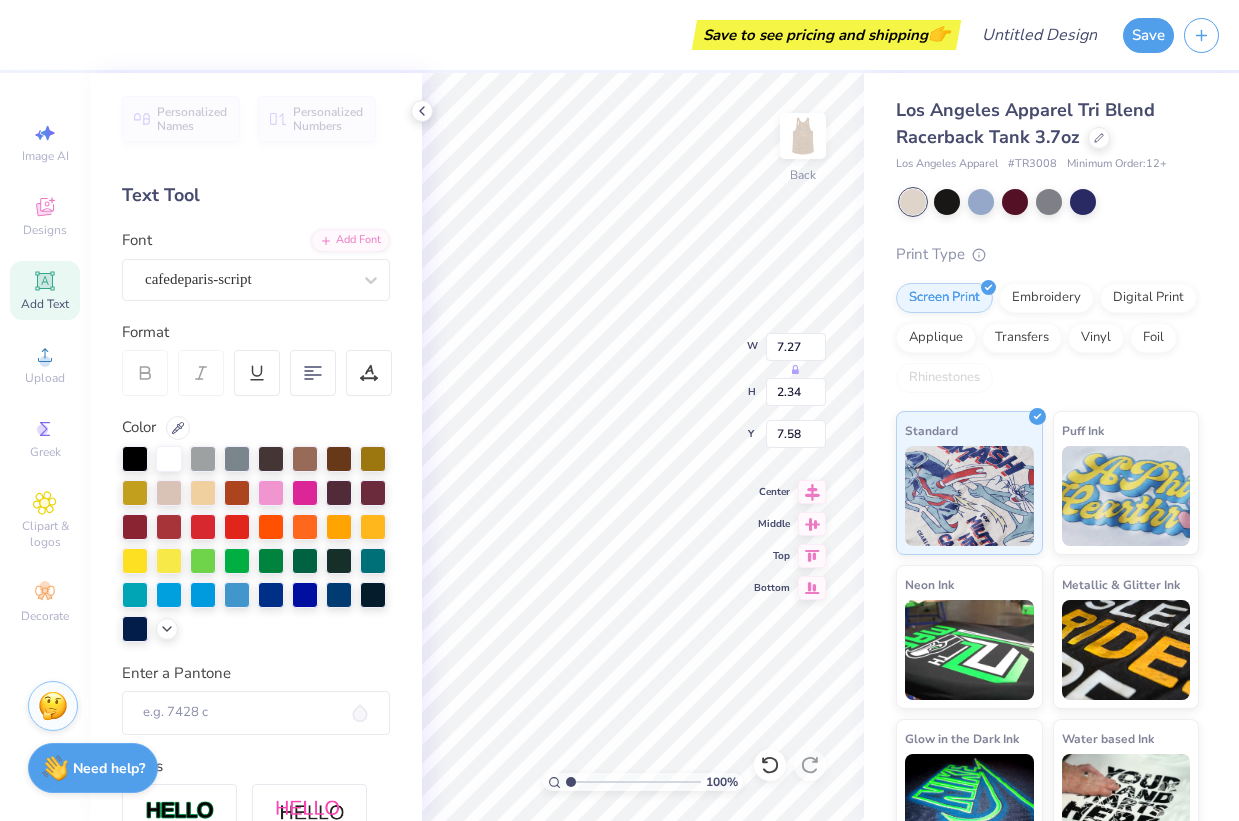 type on "[STATE] [STATE]" 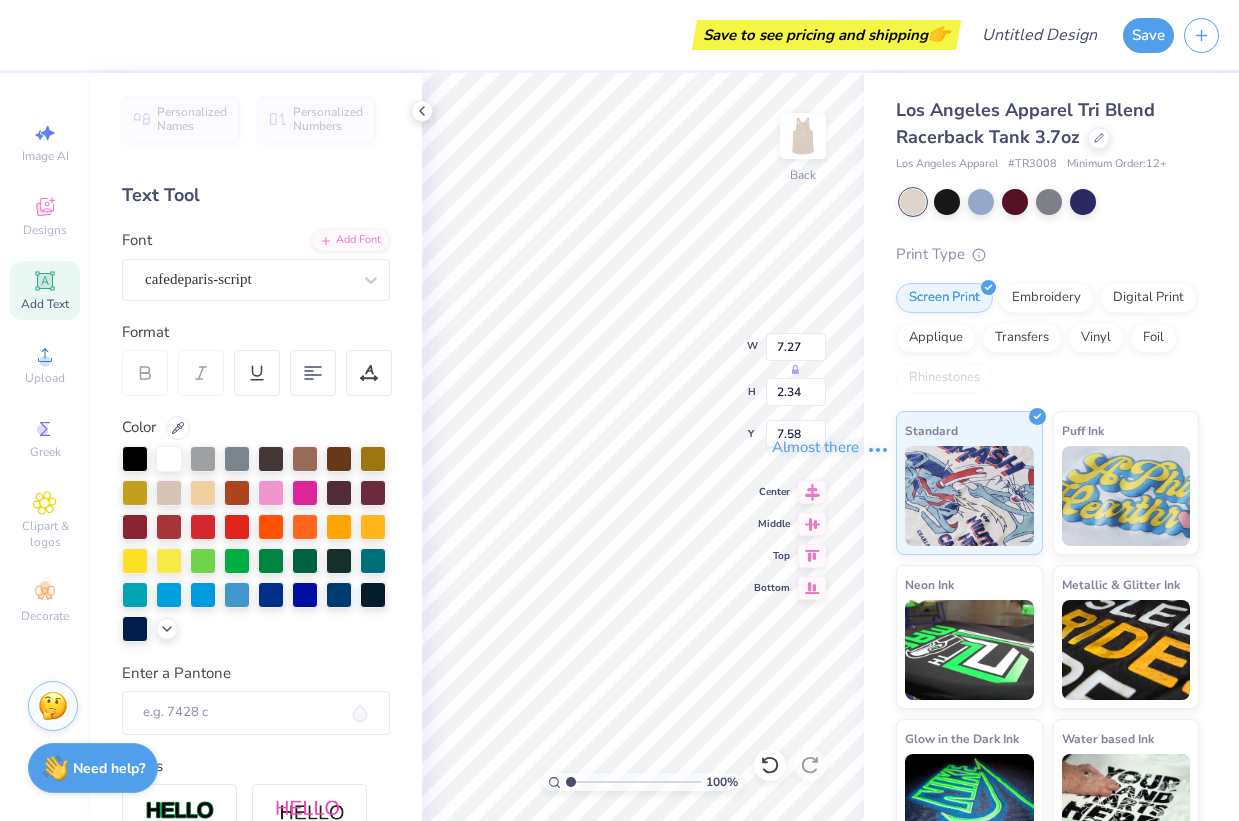 type on "8.55" 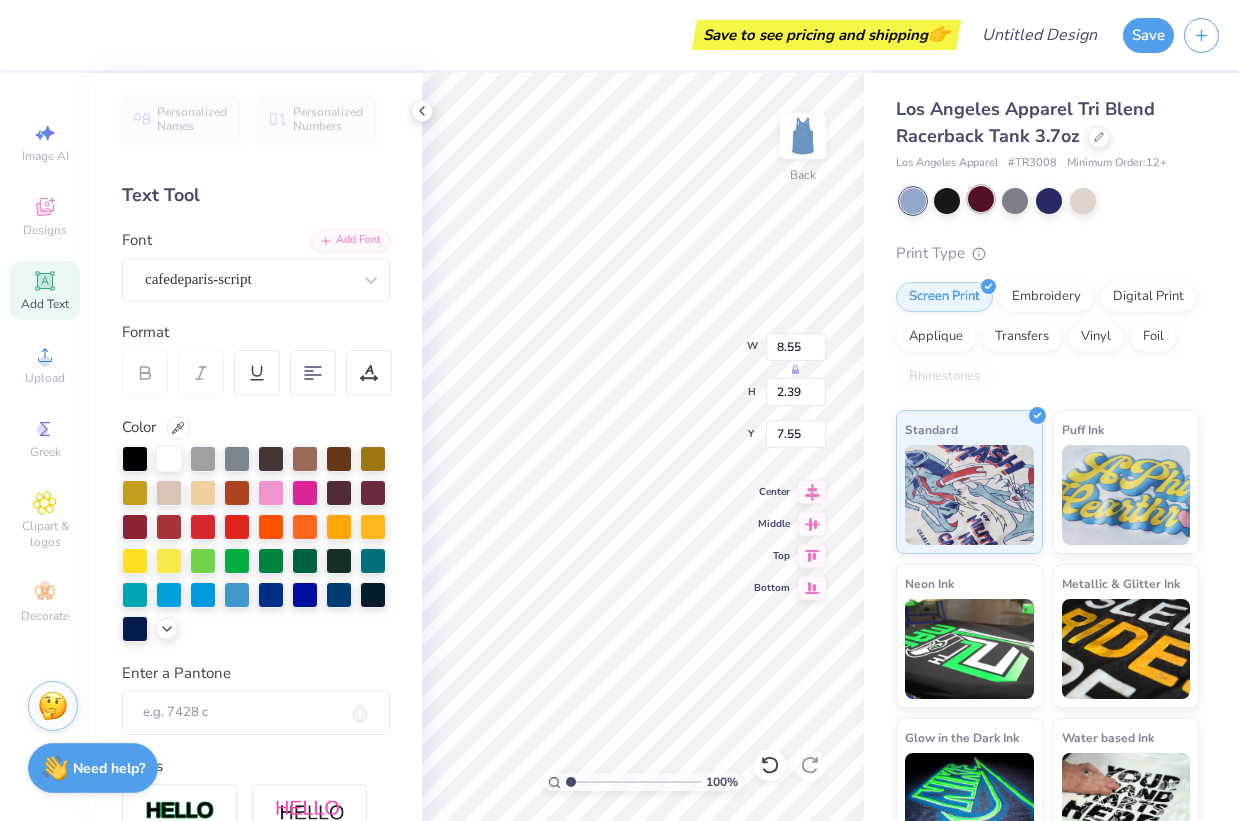 scroll, scrollTop: 0, scrollLeft: 0, axis: both 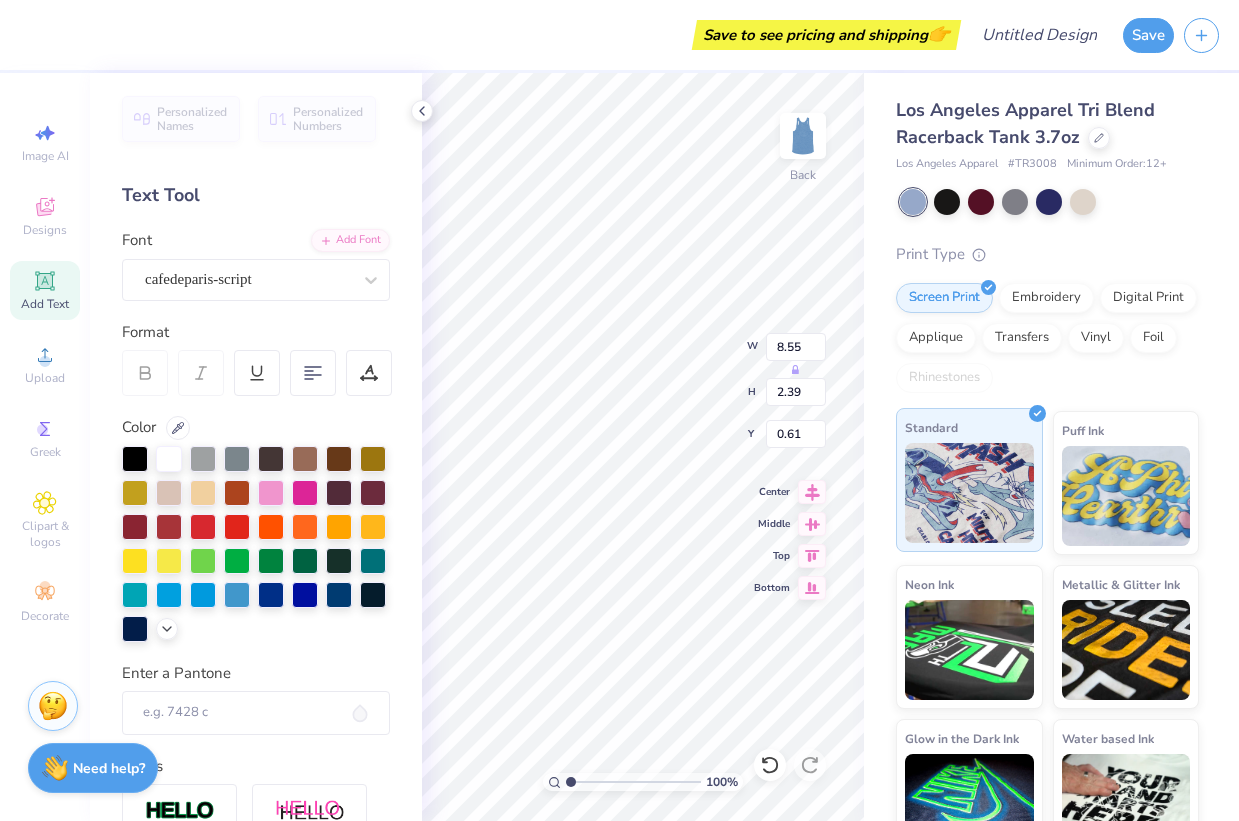 type on "3.96" 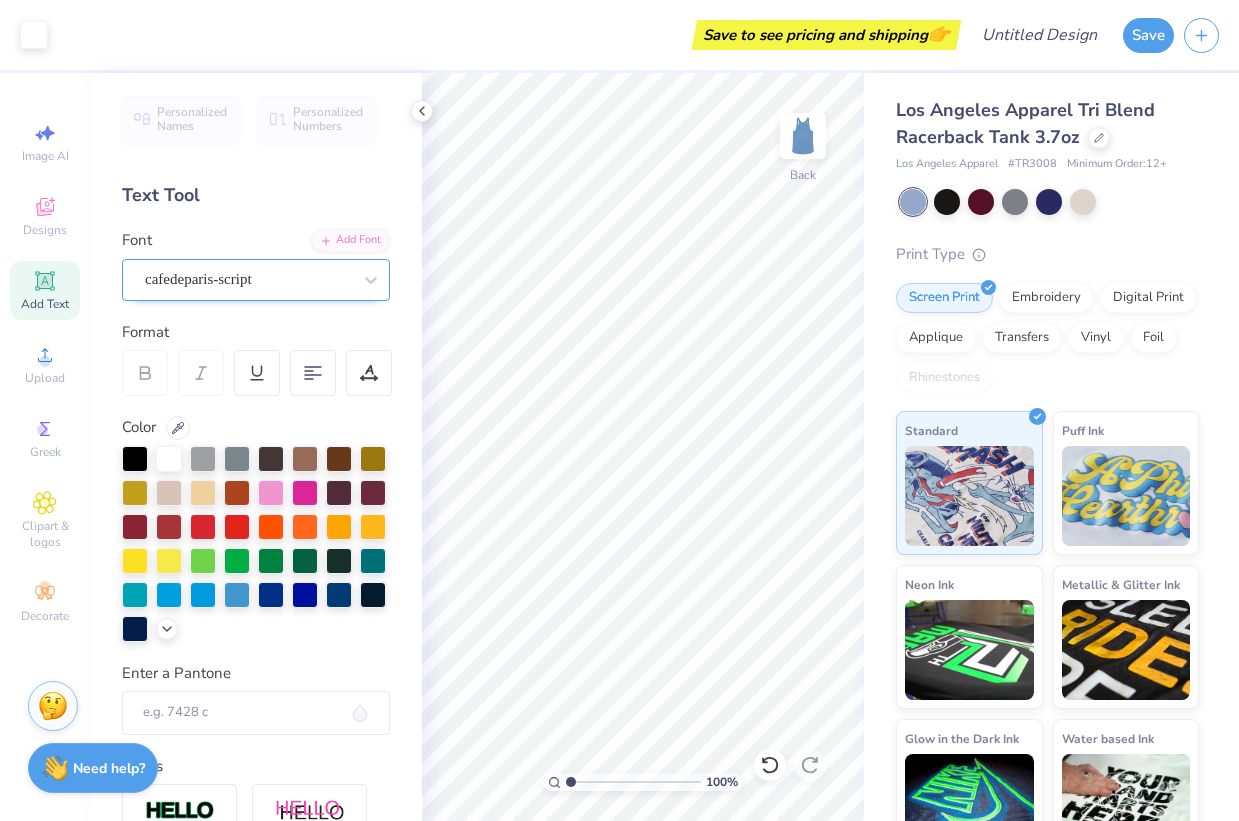 click on "cafedeparis-script" at bounding box center [248, 279] 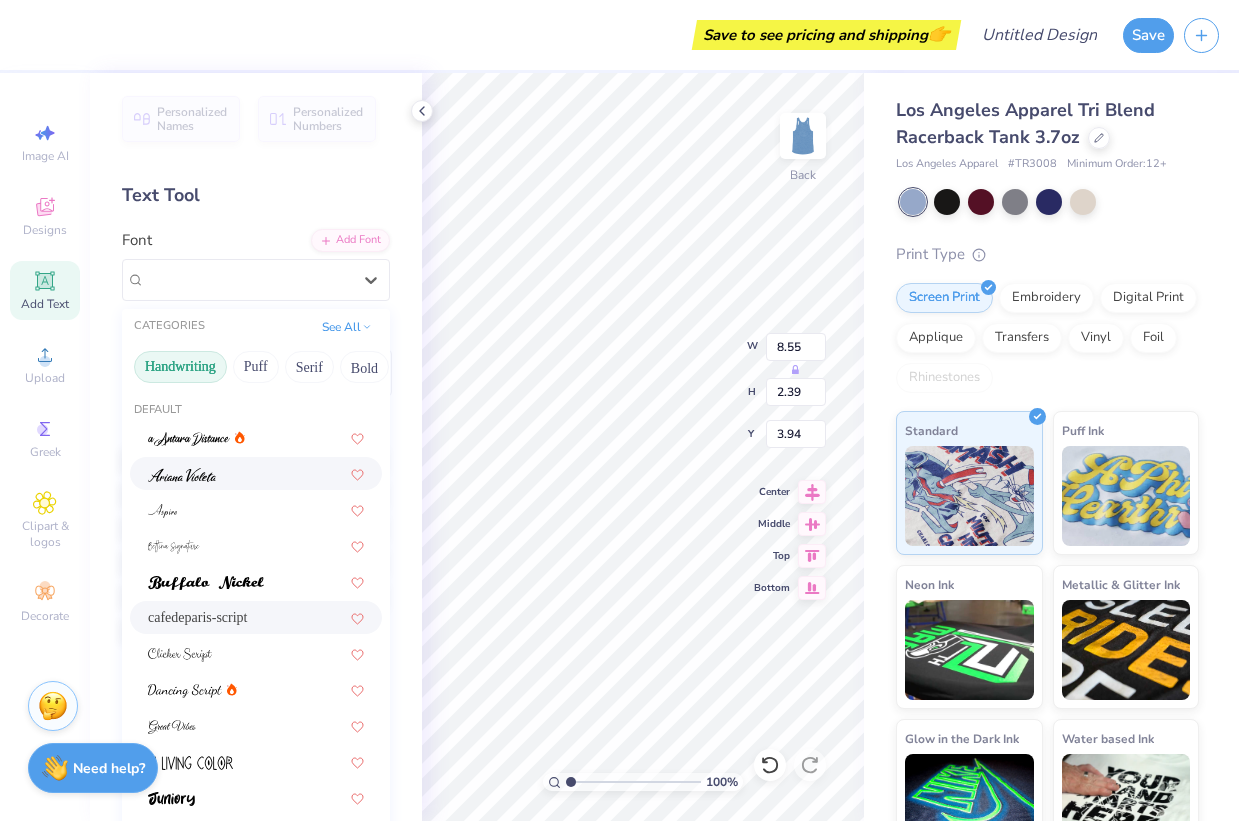click at bounding box center [256, 473] 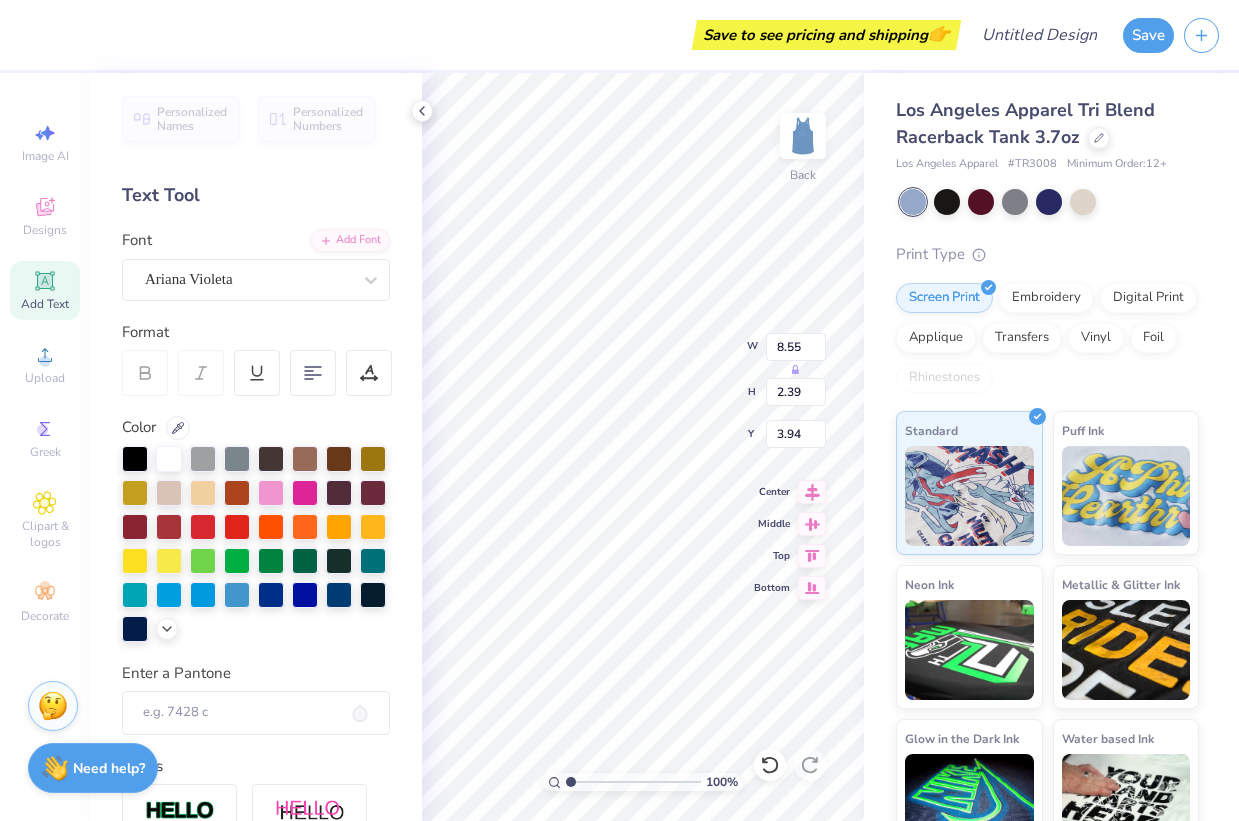 type on "9.66" 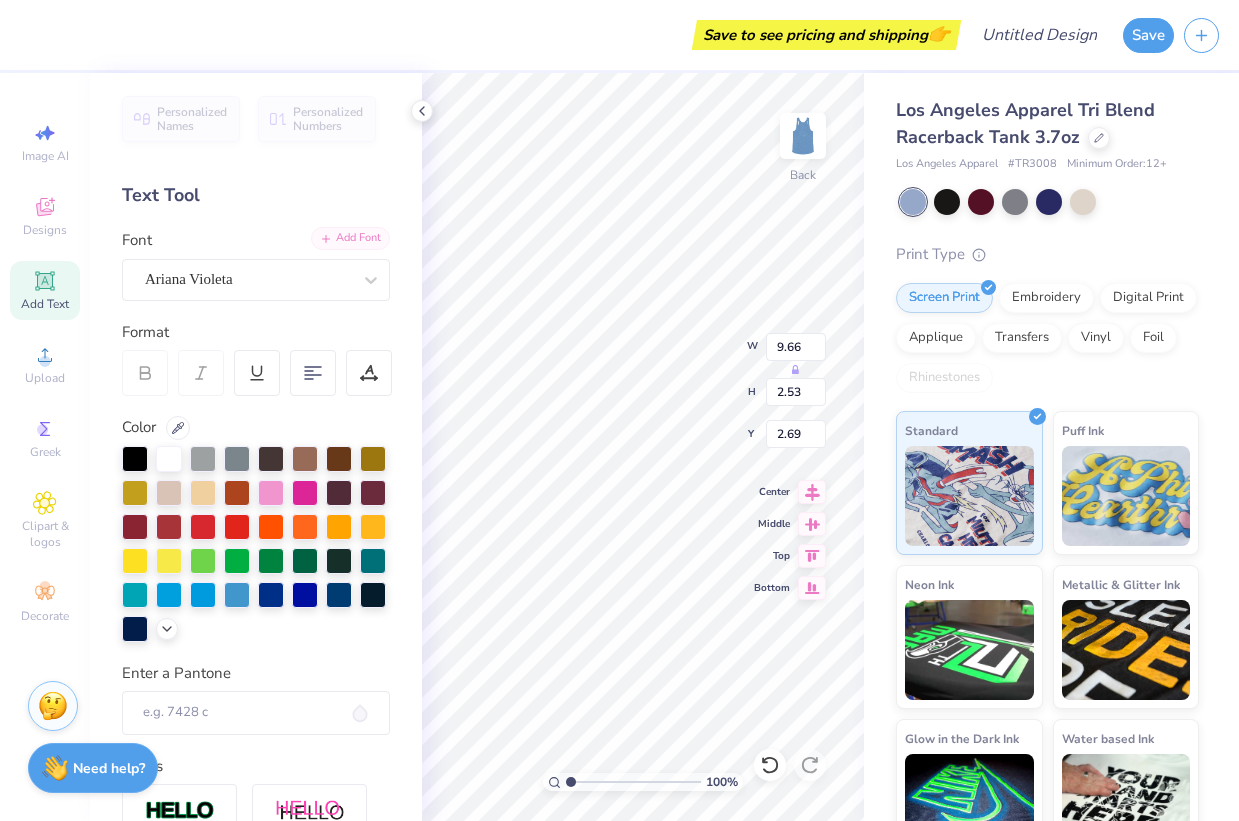 click on "Add Font" at bounding box center [350, 238] 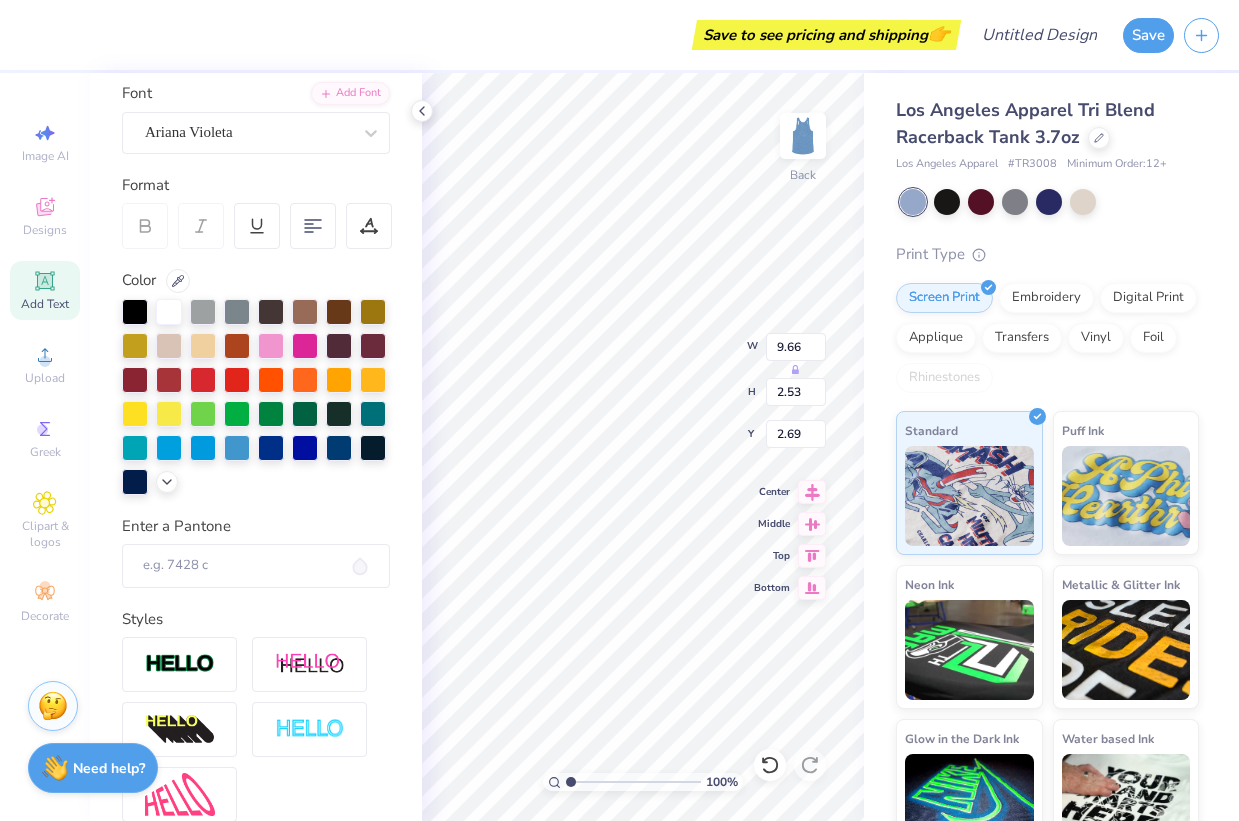 scroll, scrollTop: 0, scrollLeft: 0, axis: both 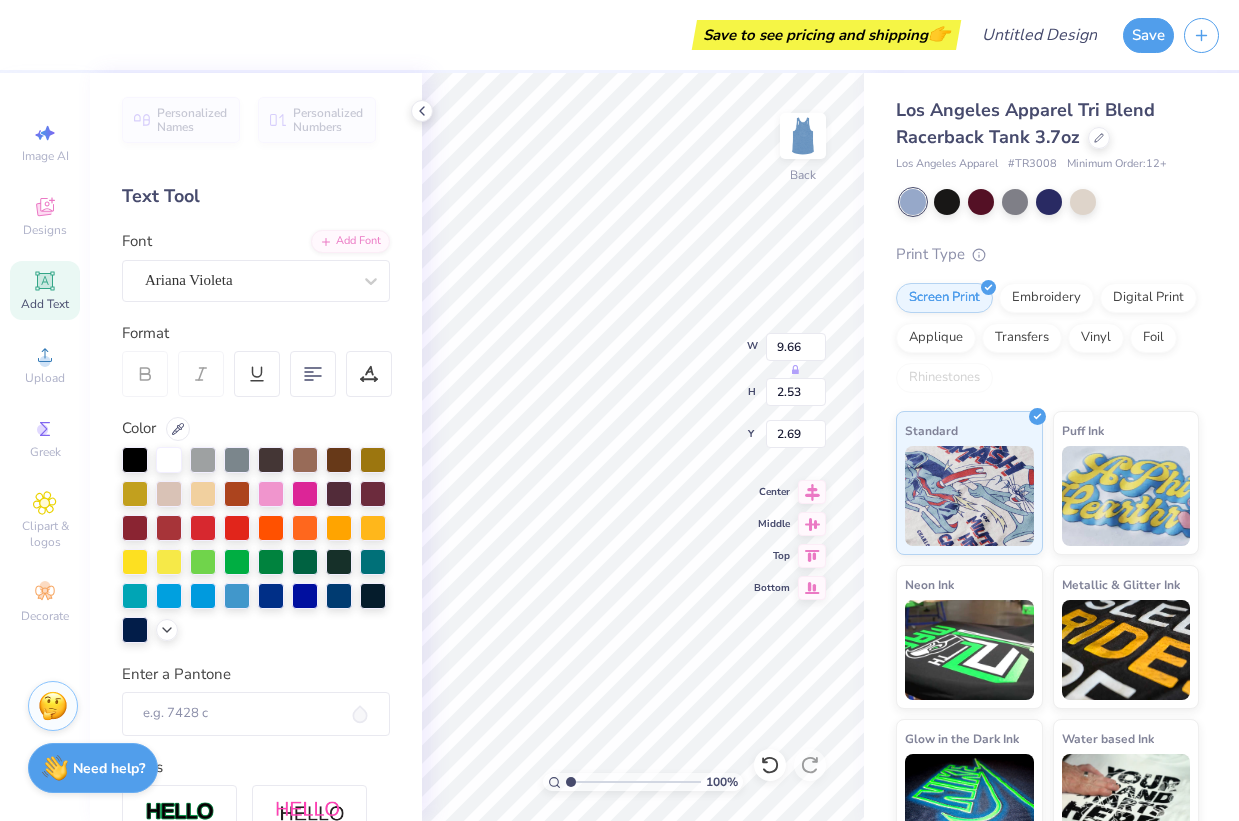 click on "Personalized Names Personalized Numbers Text Tool  Add Font Font Ariana Violeta Format Color Enter a Pantone Styles Text Shape" at bounding box center [256, 447] 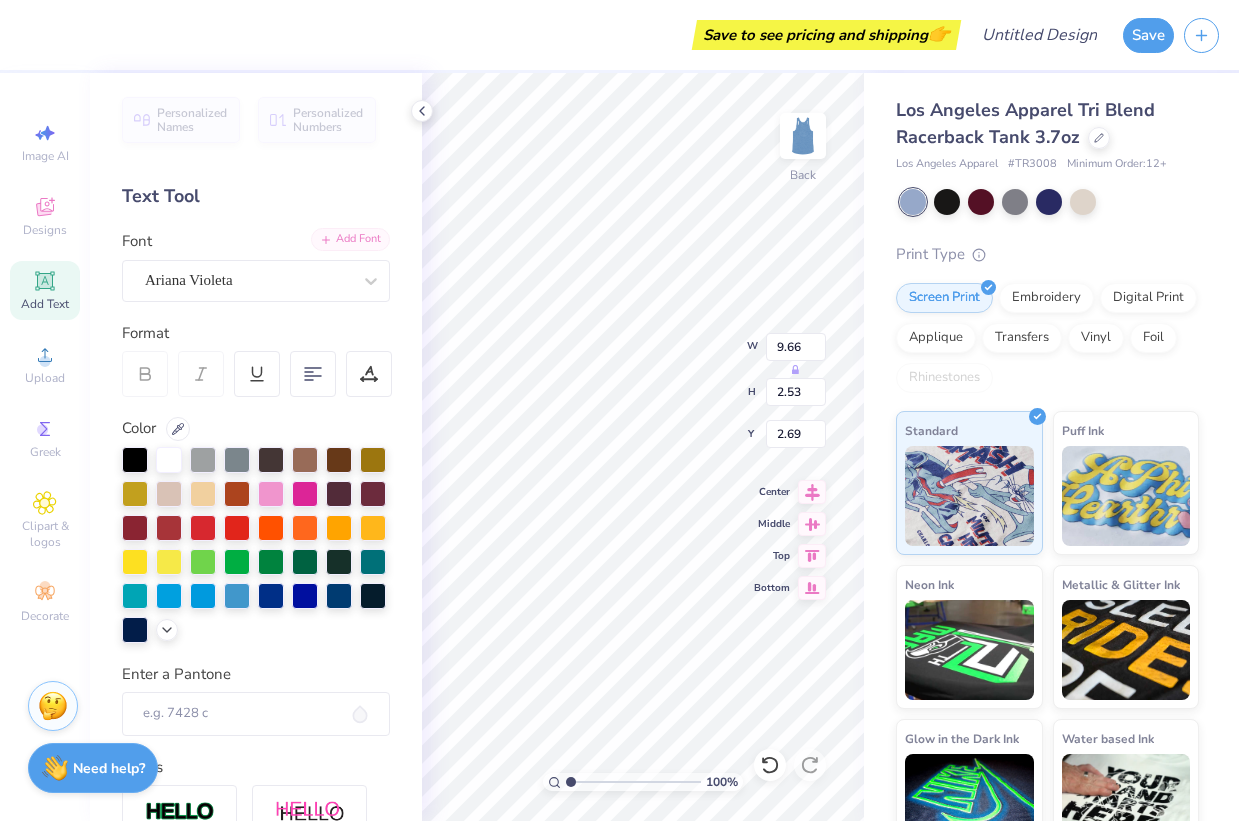 click 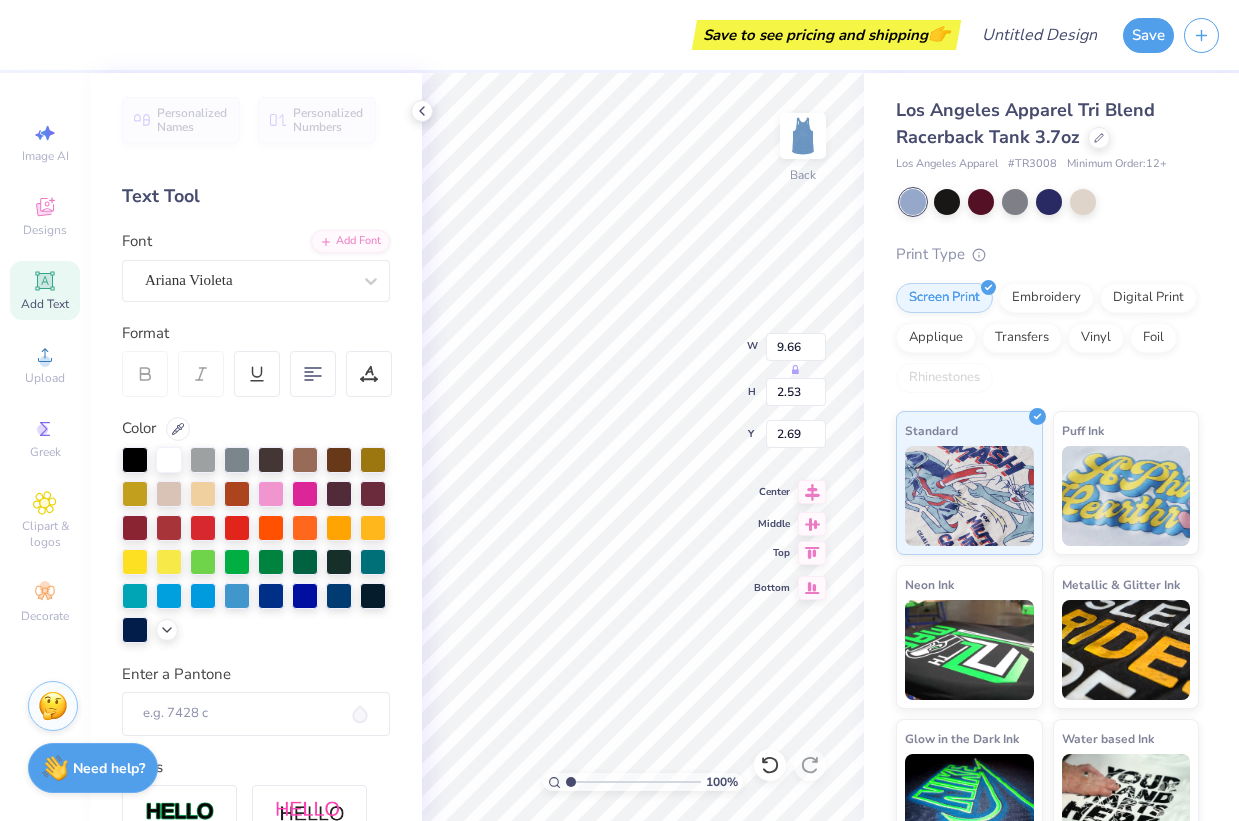 click 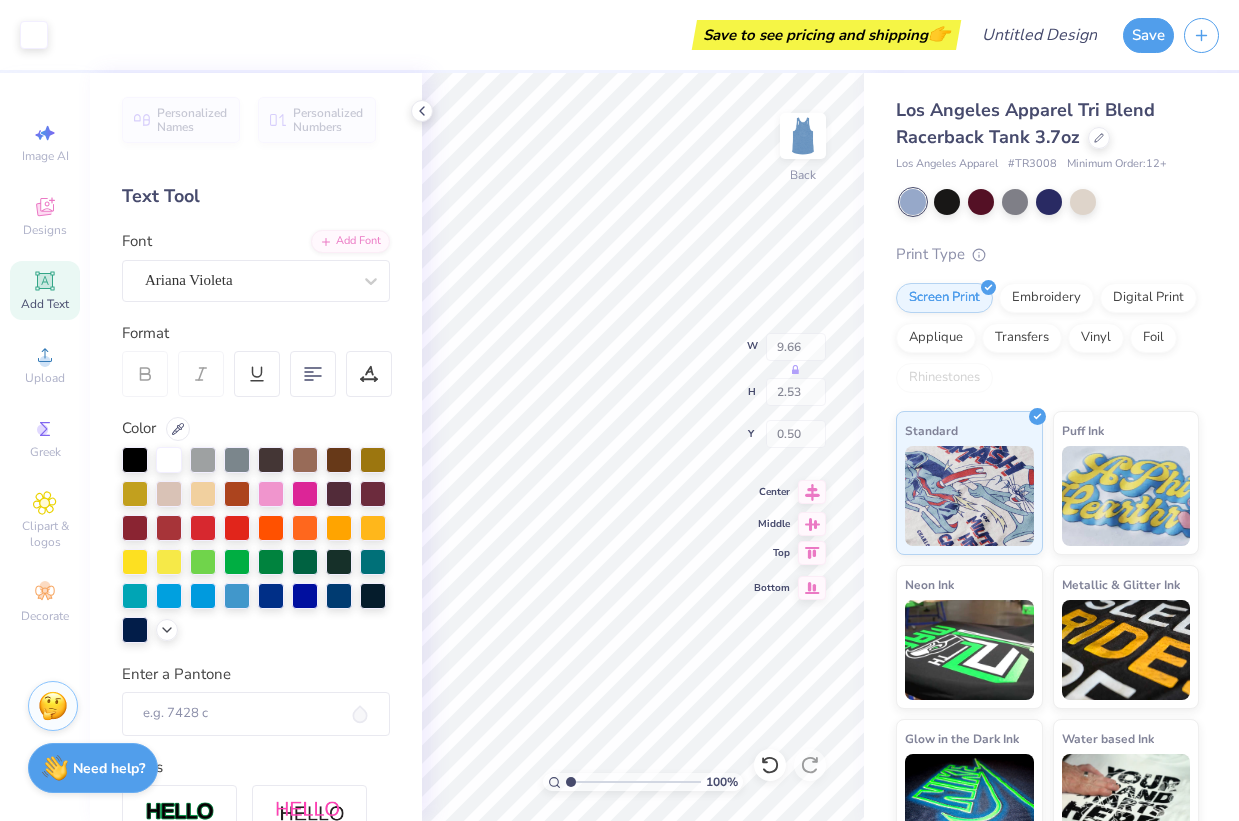 click on "100 % Back W 9.66 H 2.53 Y 0.50 Center Middle Top Bottom" at bounding box center [643, 447] 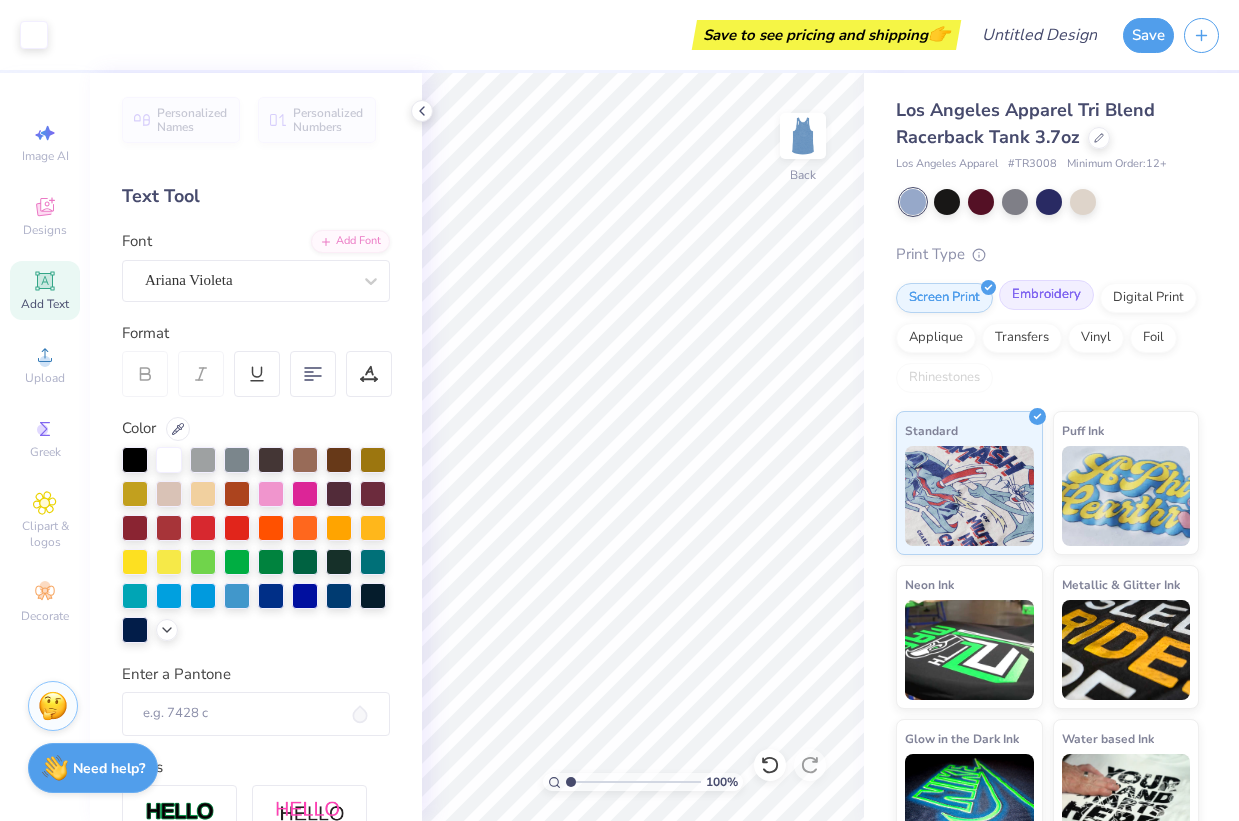 click on "Embroidery" at bounding box center [1046, 295] 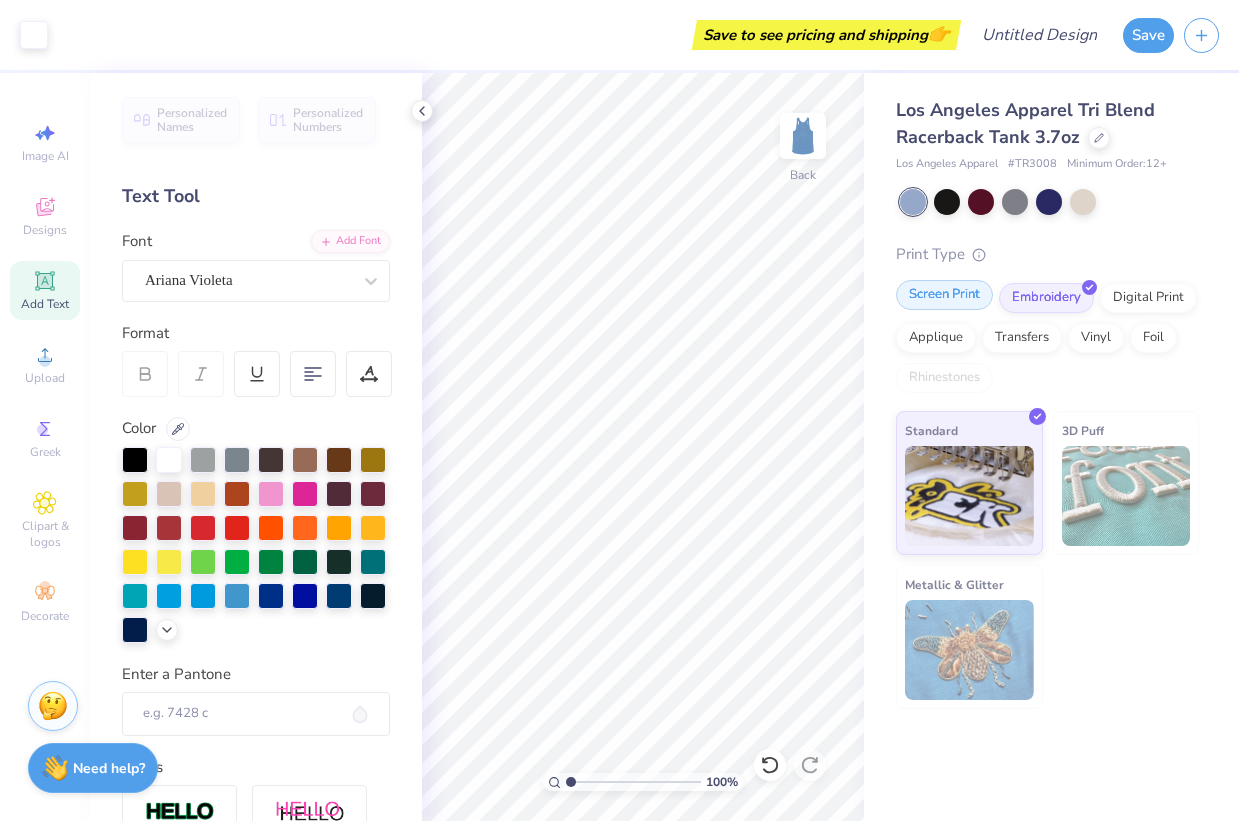 click on "Screen Print" at bounding box center [944, 295] 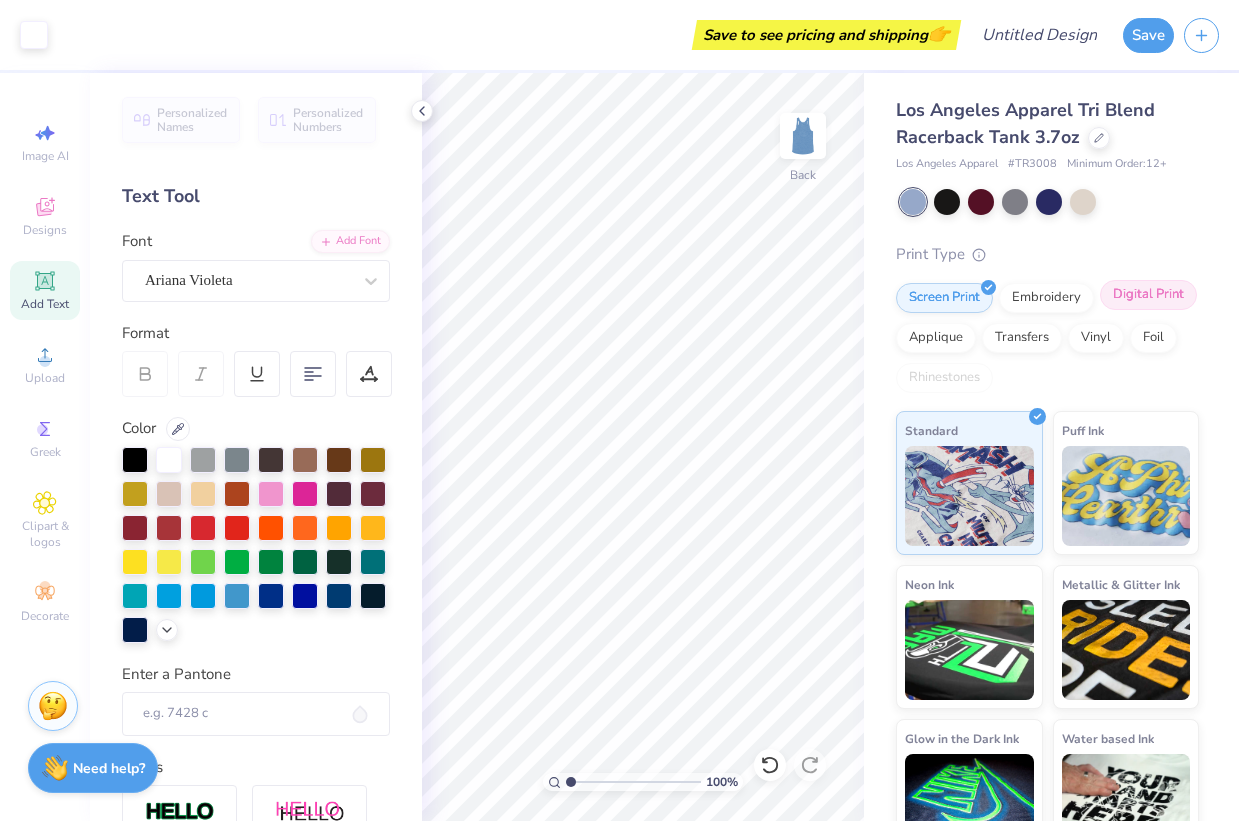 click on "Digital Print" at bounding box center (1148, 295) 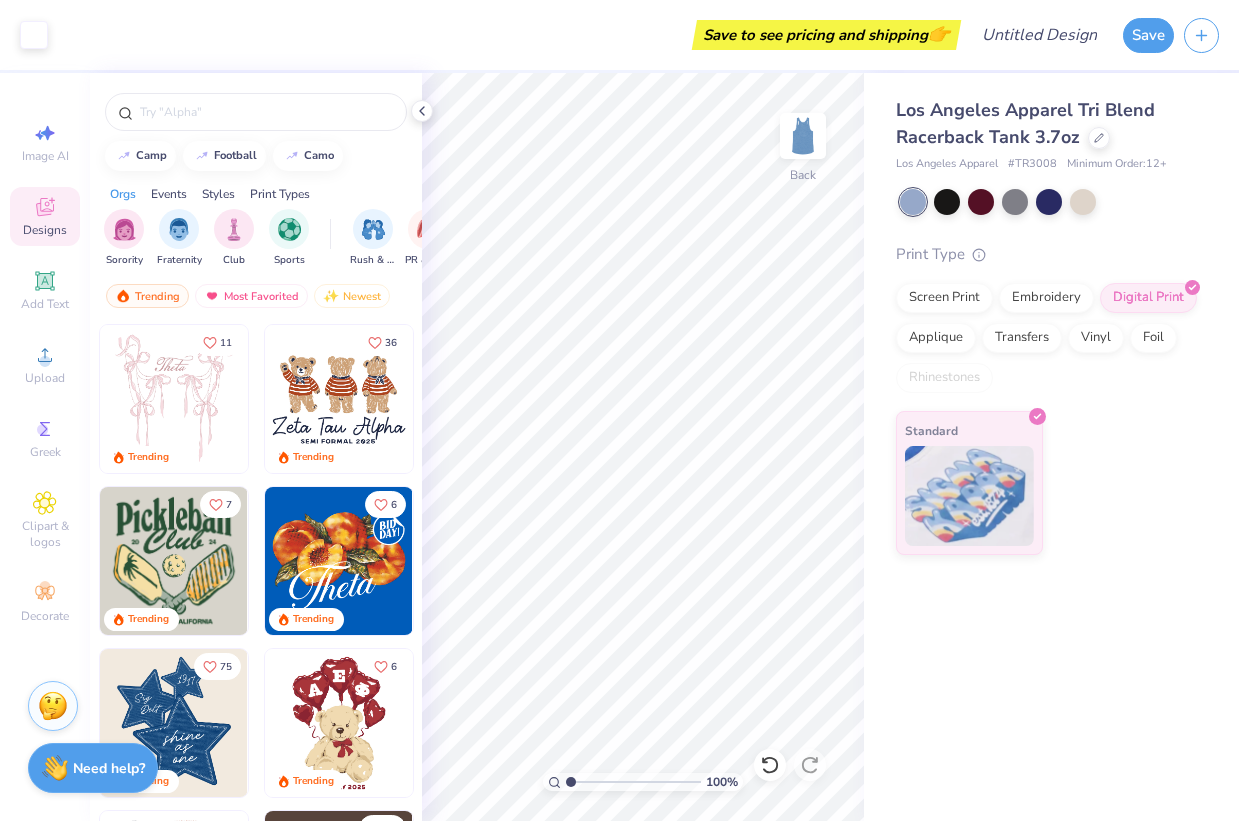 click on "Screen Print Embroidery Digital Print Applique Transfers Vinyl Foil Rhinestones" at bounding box center (1047, 338) 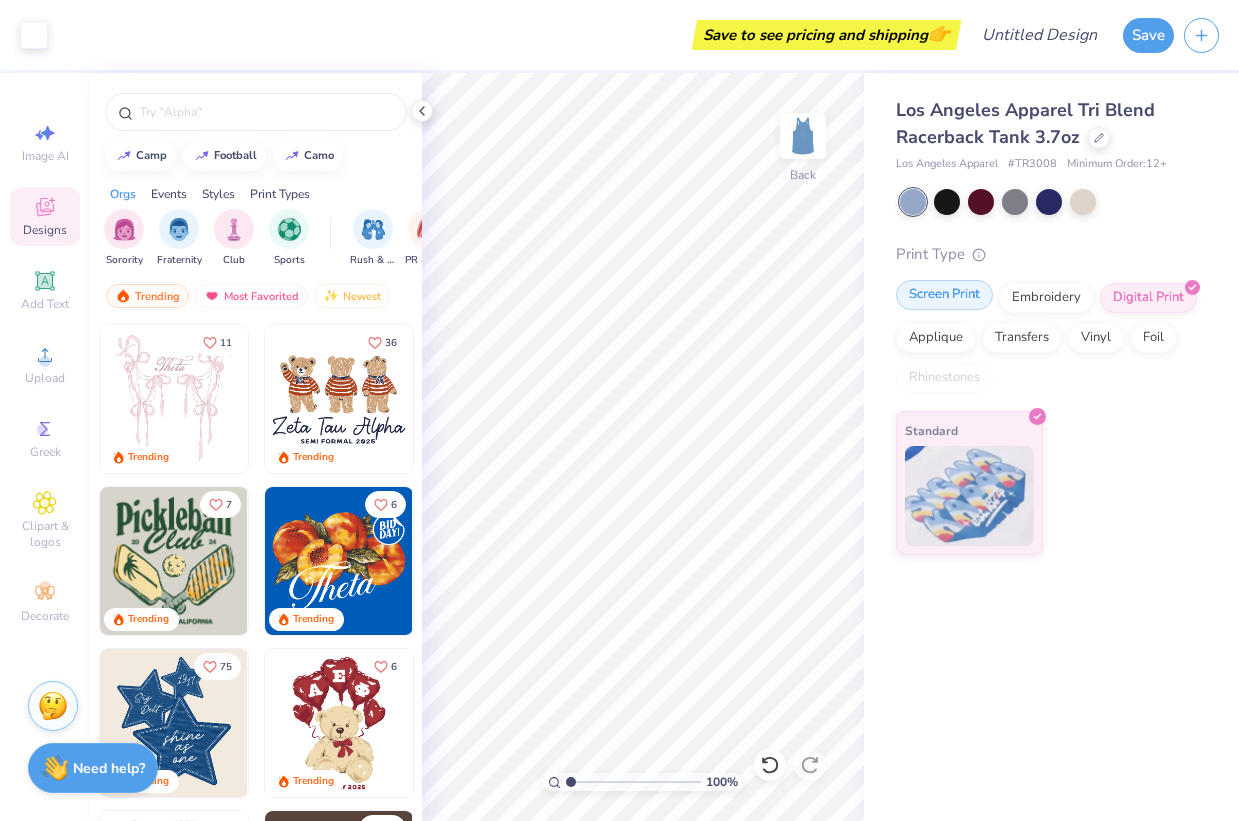 click on "Screen Print" at bounding box center [944, 295] 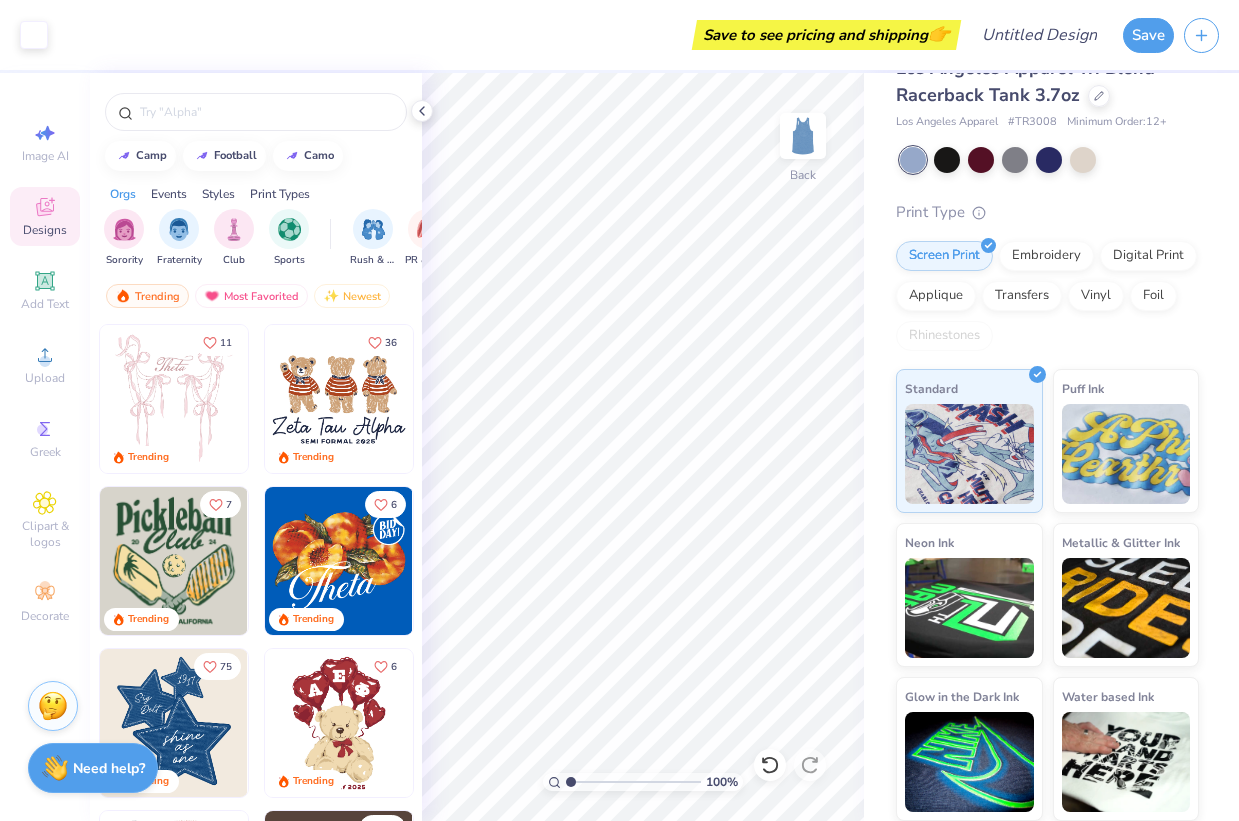 scroll, scrollTop: 42, scrollLeft: 0, axis: vertical 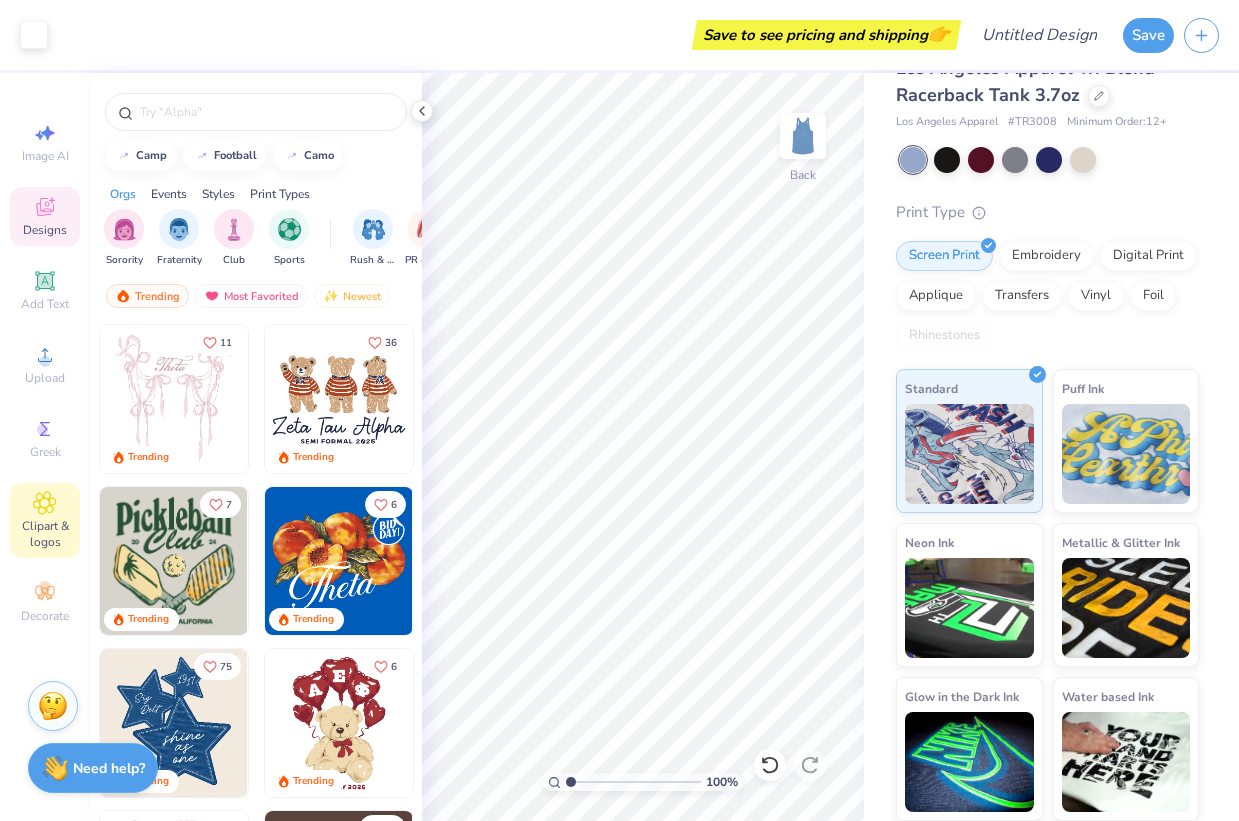 click on "Clipart & logos" at bounding box center (45, 520) 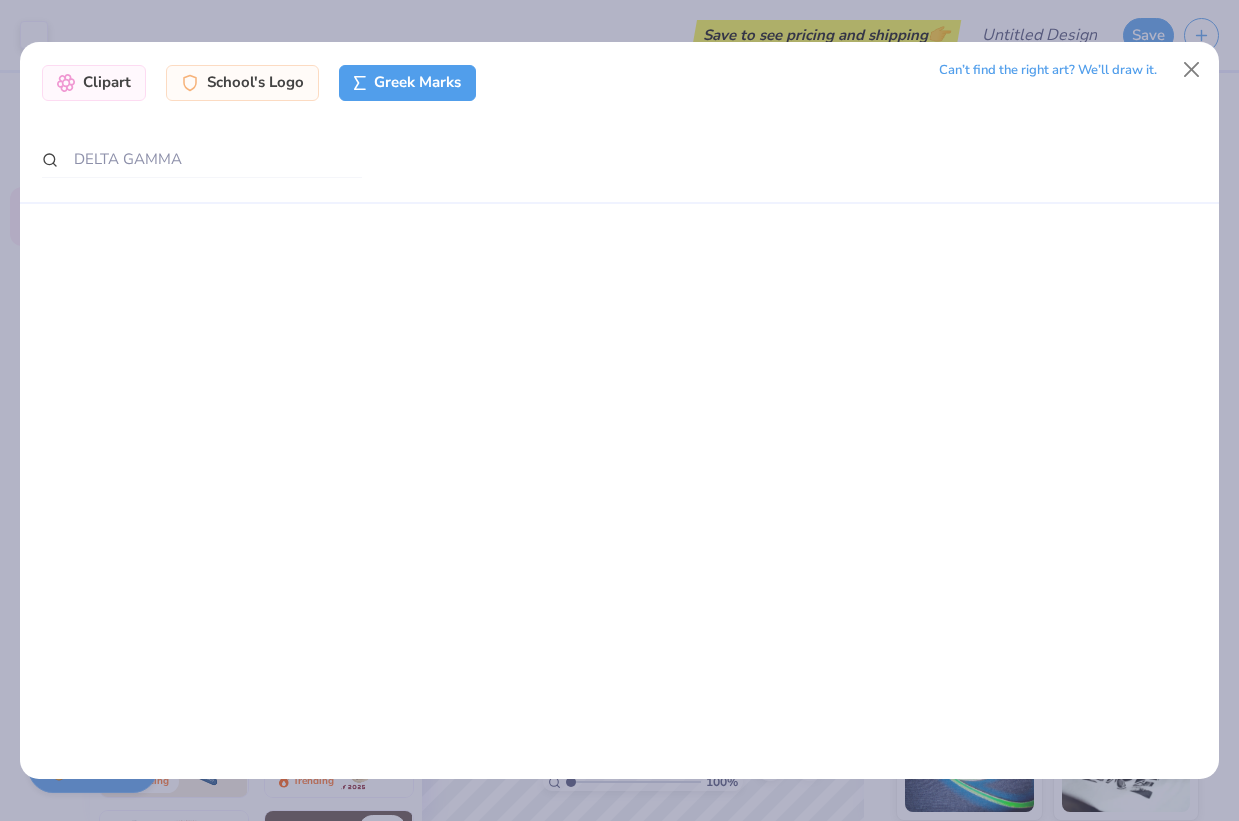 scroll, scrollTop: 0, scrollLeft: 0, axis: both 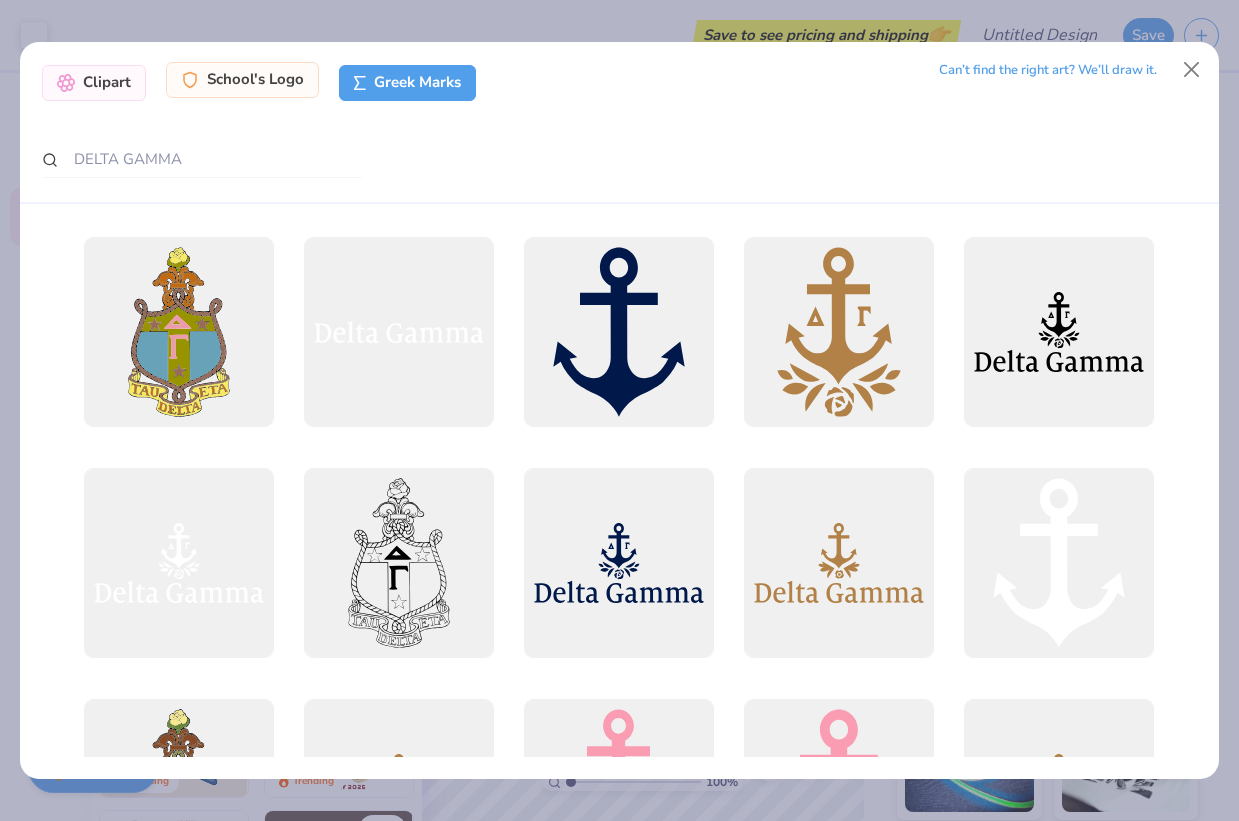click on "School's Logo" at bounding box center [242, 80] 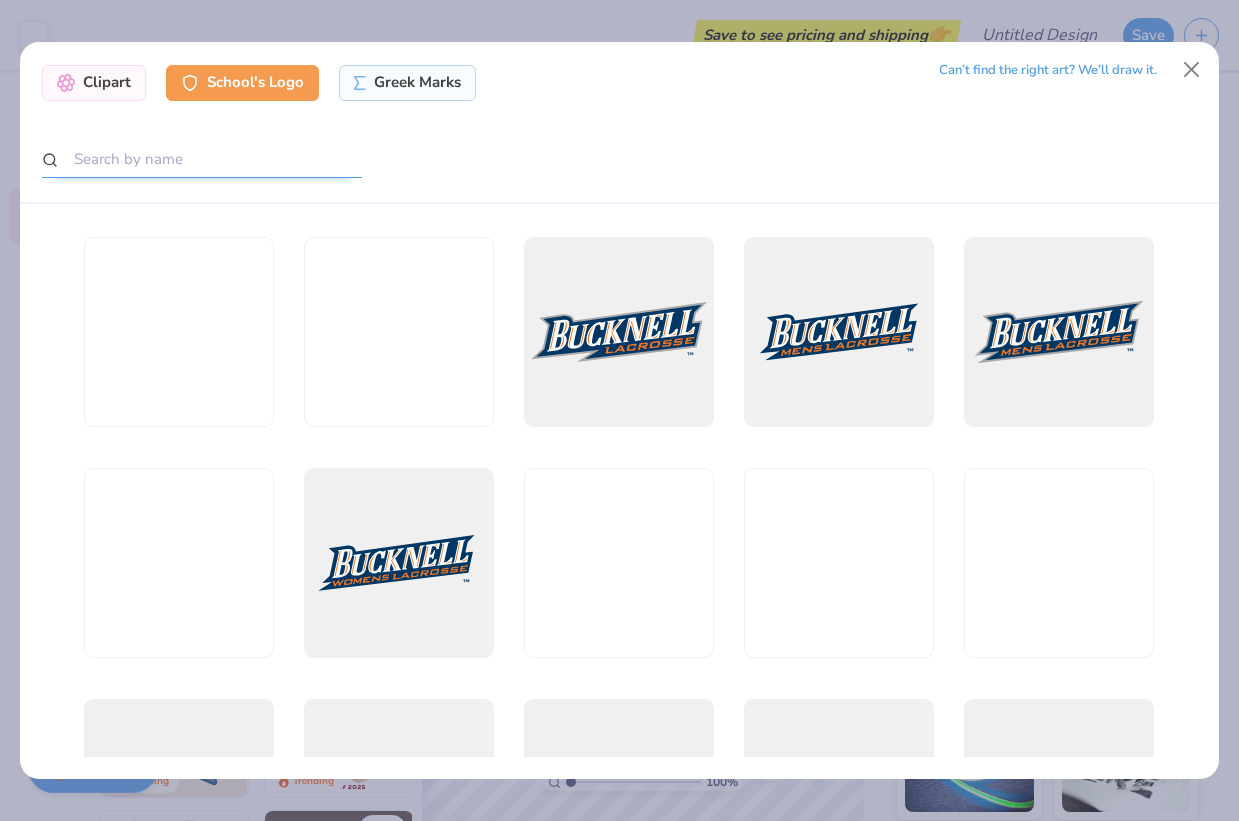 click at bounding box center [202, 159] 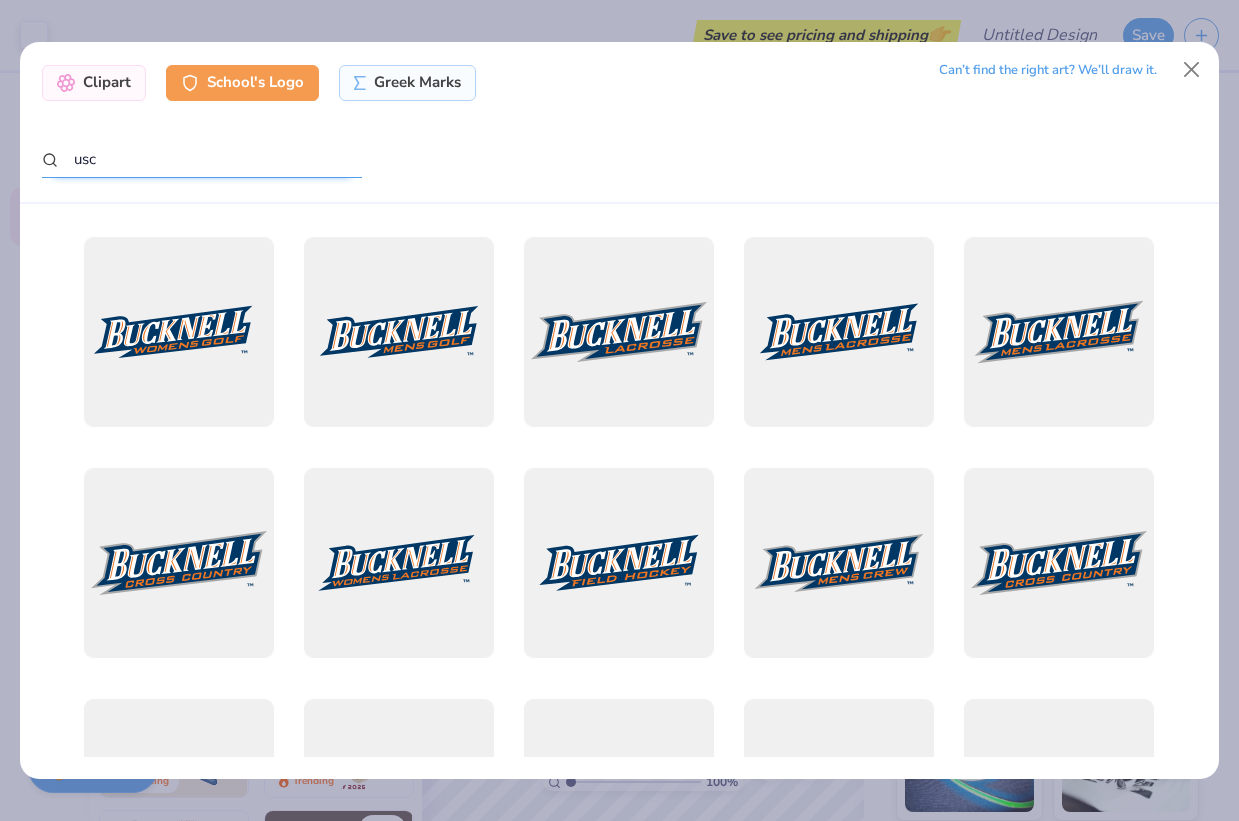 type on "usc" 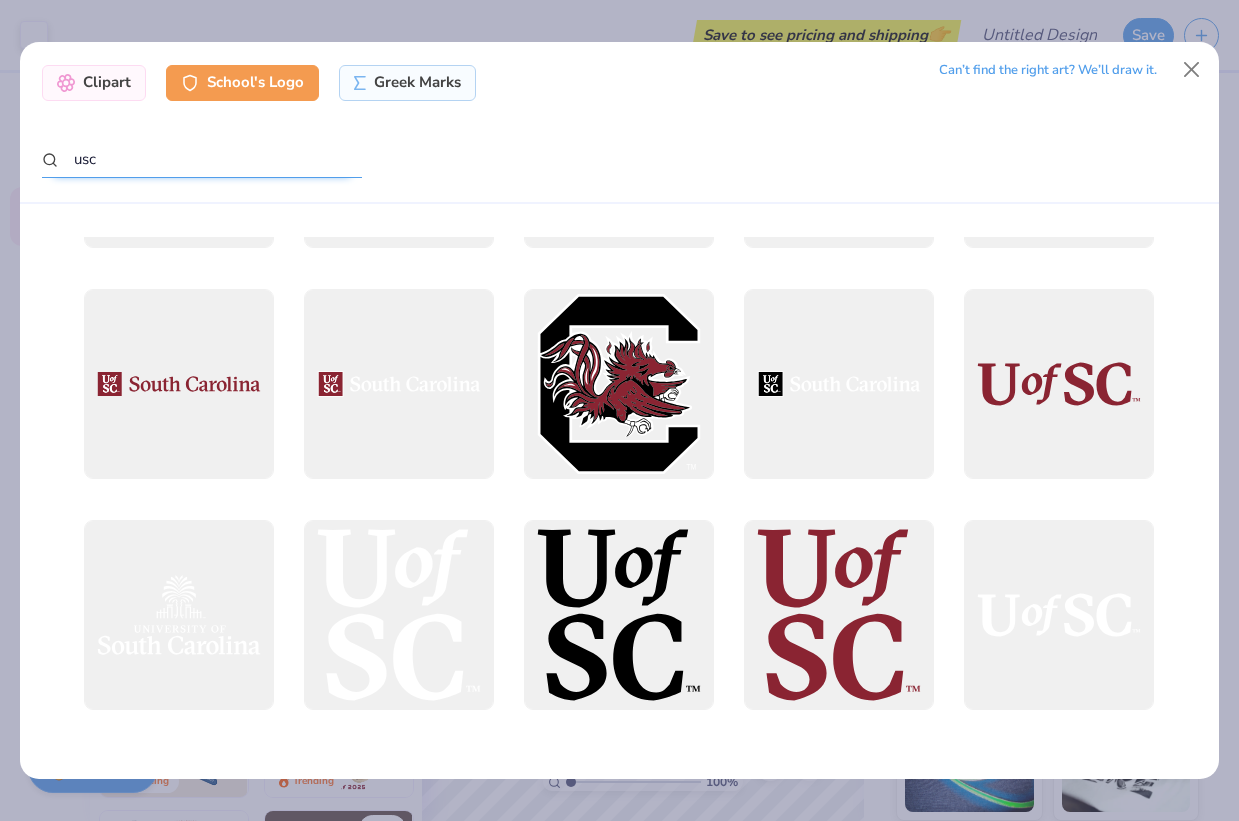 scroll, scrollTop: 0, scrollLeft: 0, axis: both 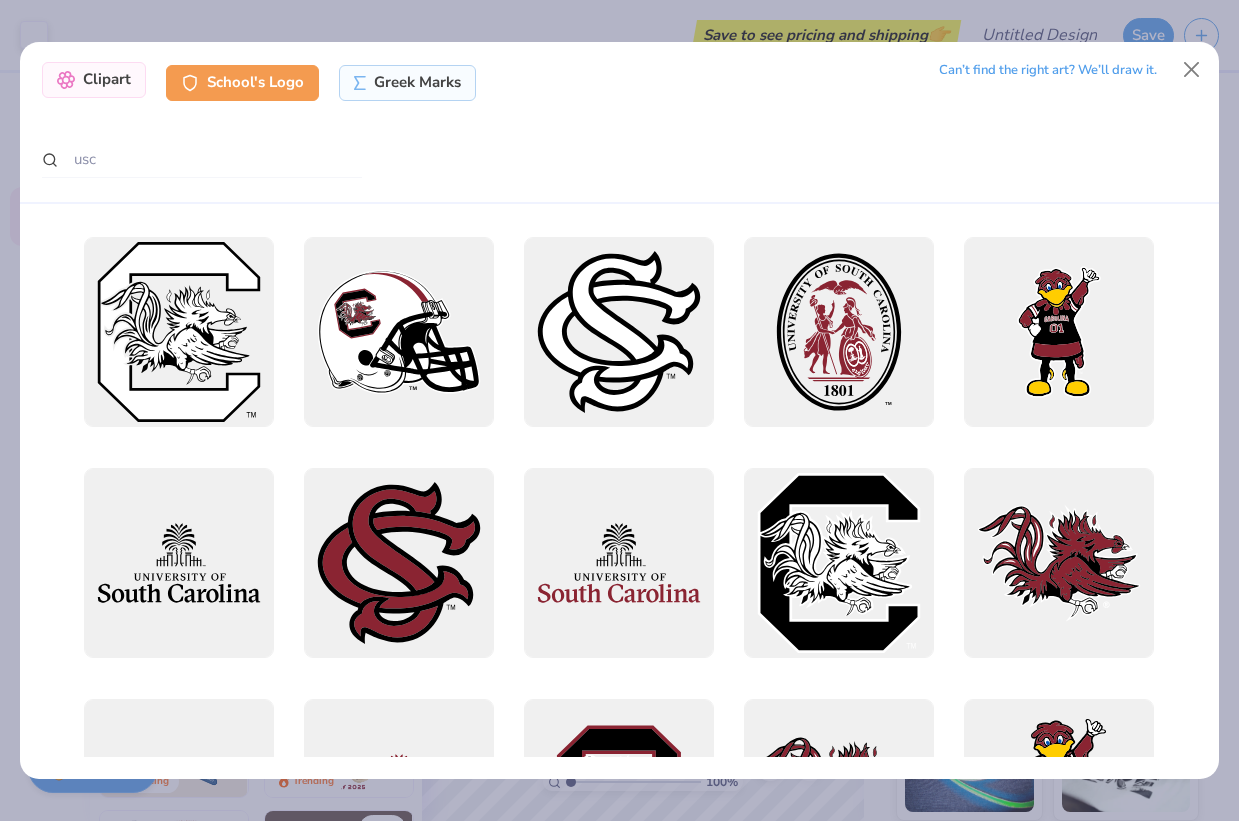 click on "Clipart" at bounding box center [94, 80] 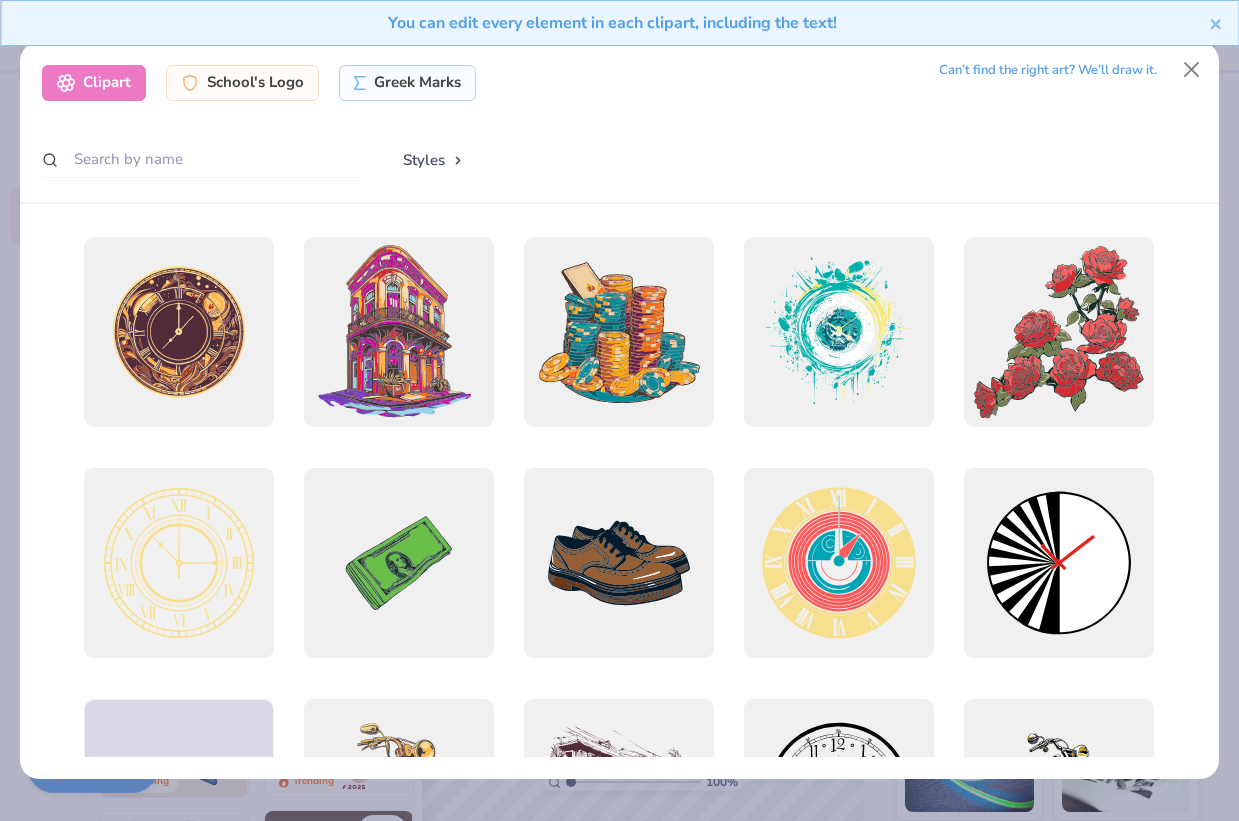 click on "Clipart School's Logo Greek Marks Can’t find the right art? We’ll draw it. Styles" at bounding box center [620, 123] 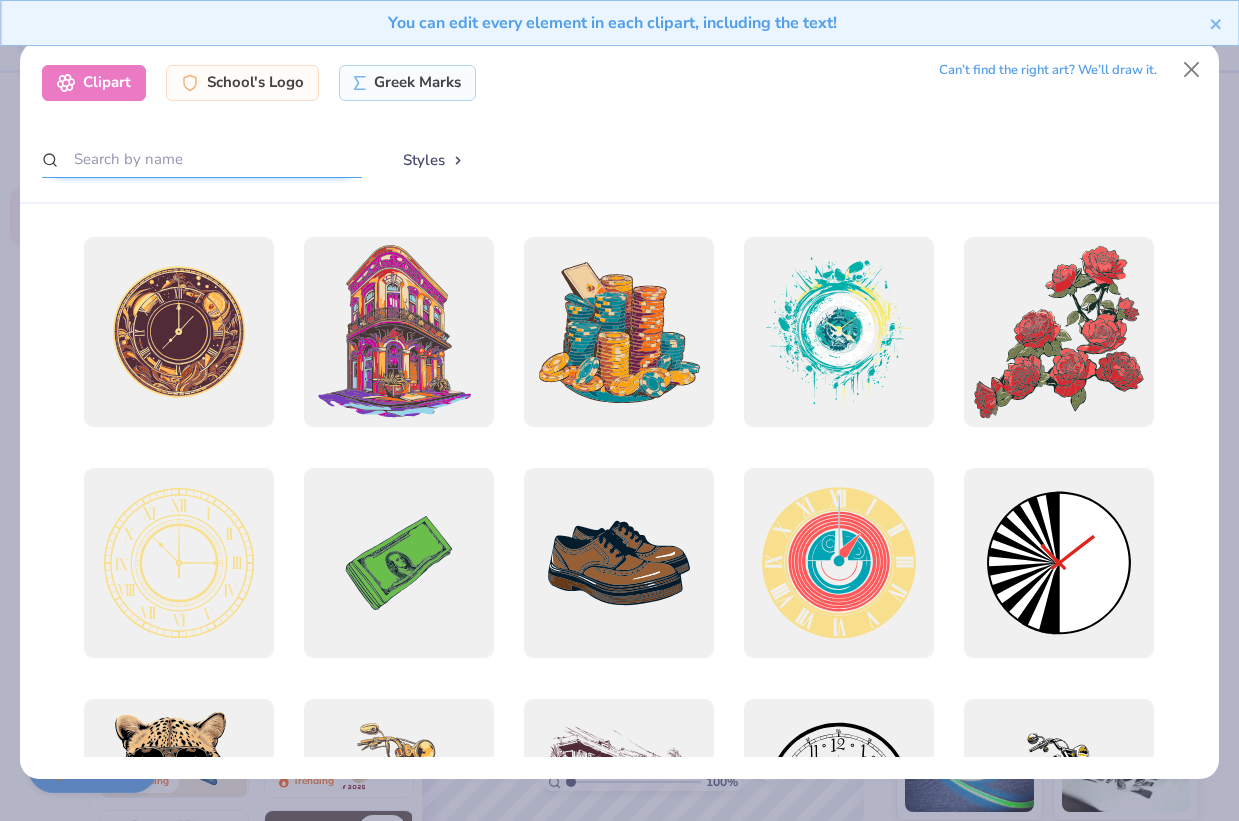 click at bounding box center [202, 159] 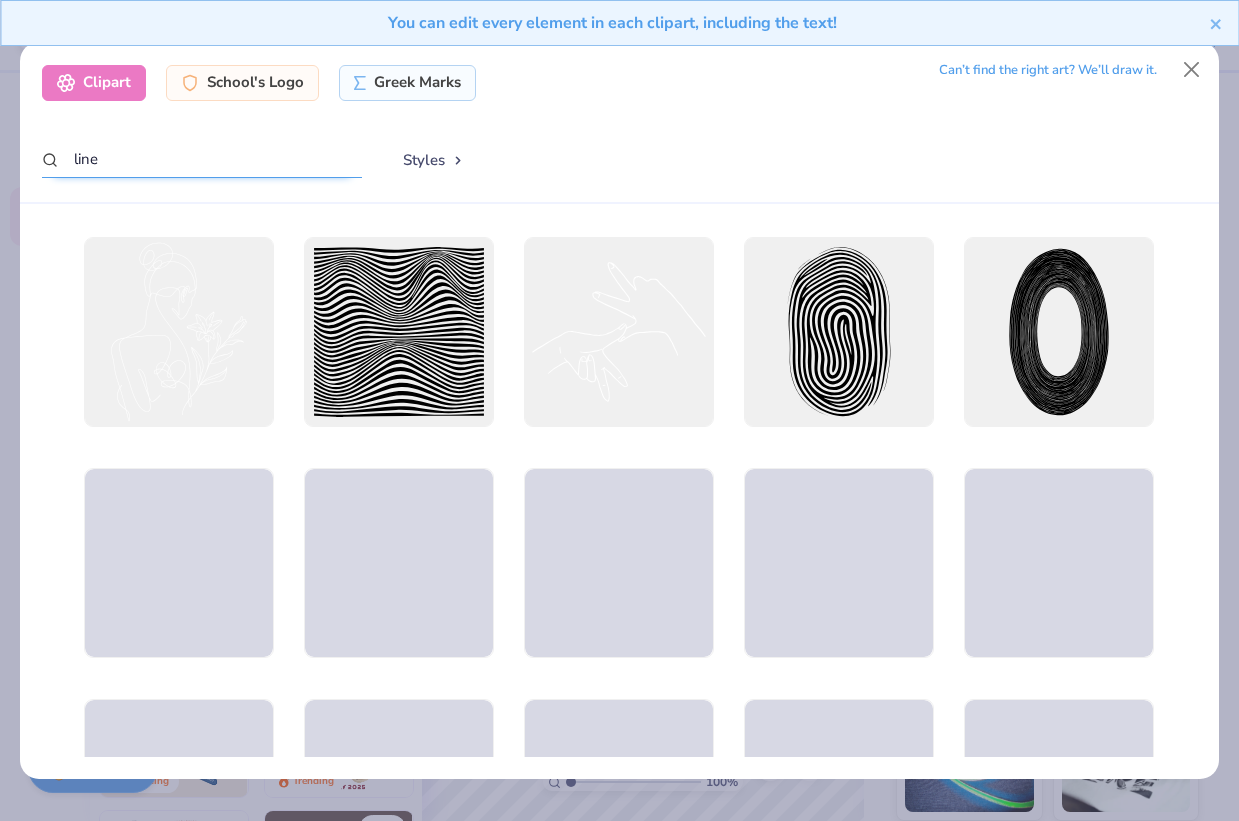type on "line" 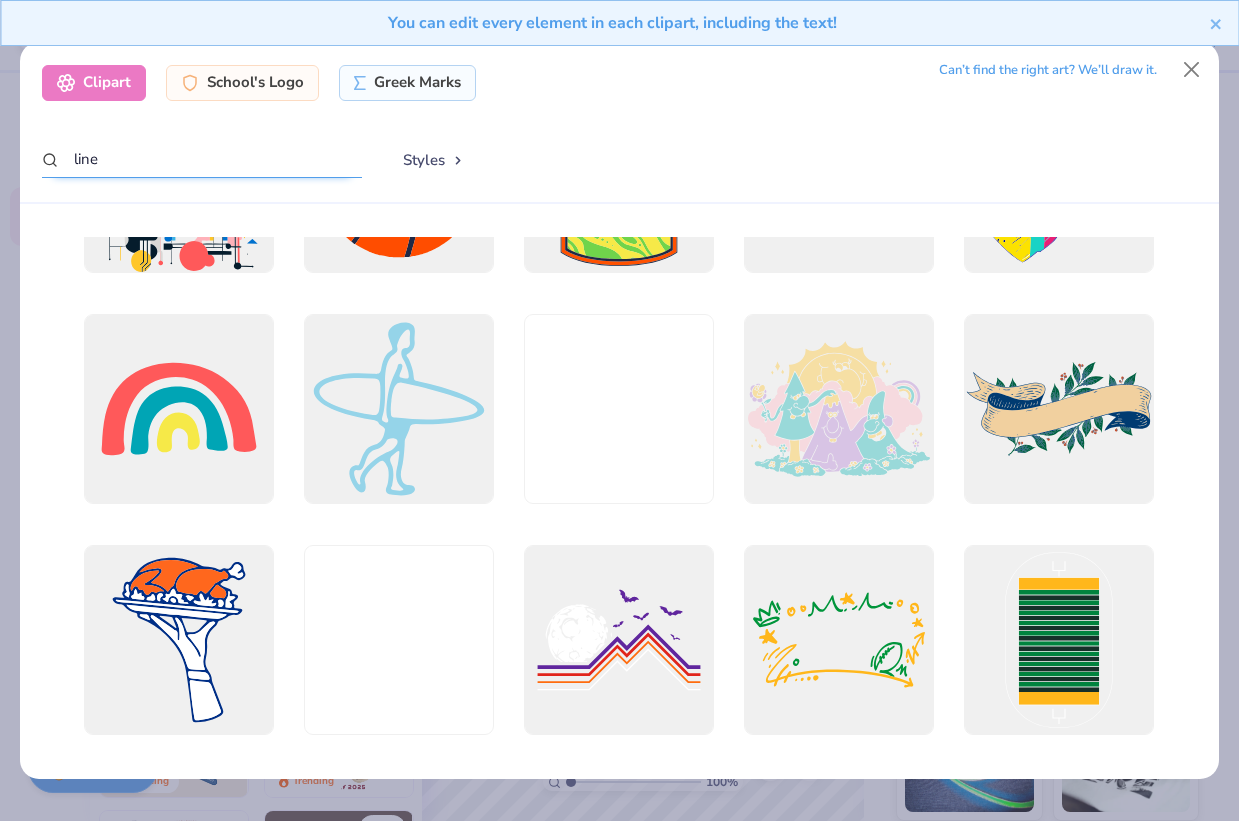 scroll, scrollTop: 6540, scrollLeft: 0, axis: vertical 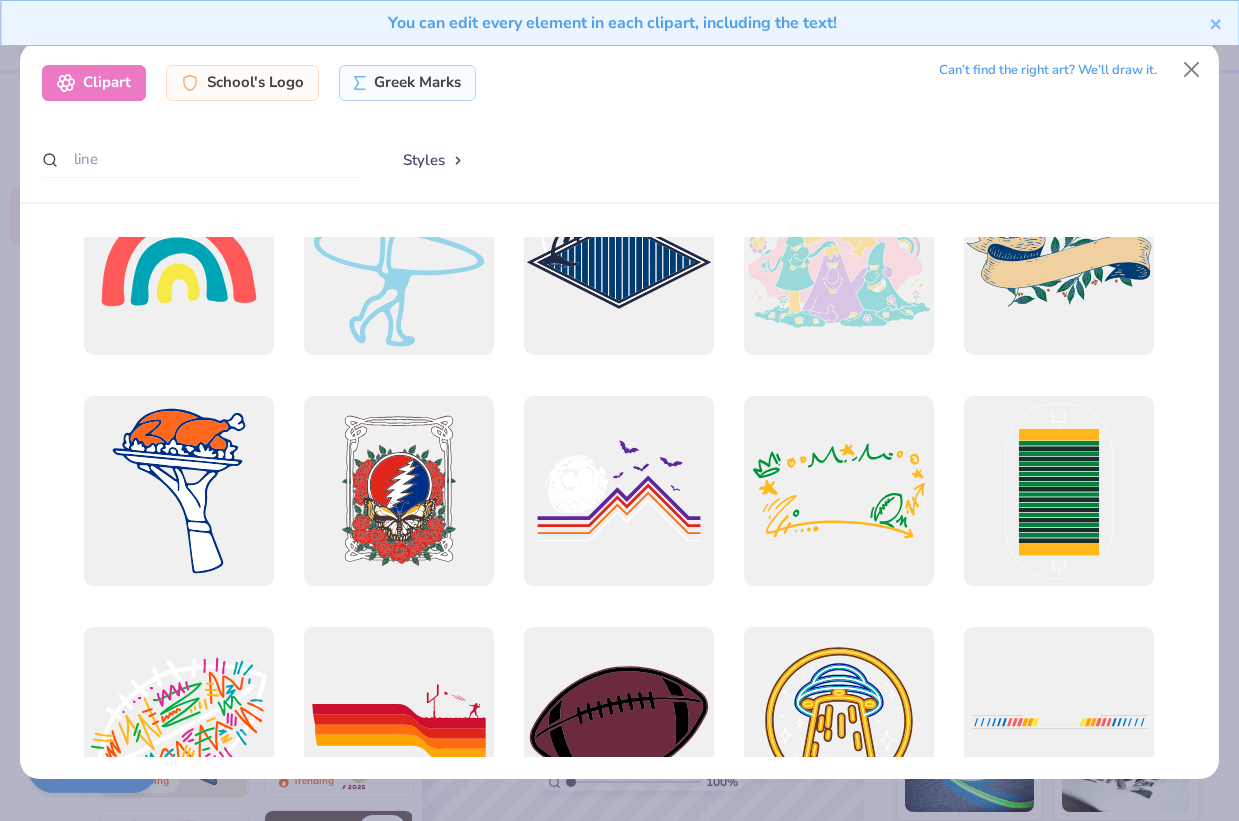 click on "You can edit every element in each clipart, including the text!" at bounding box center (619, 30) 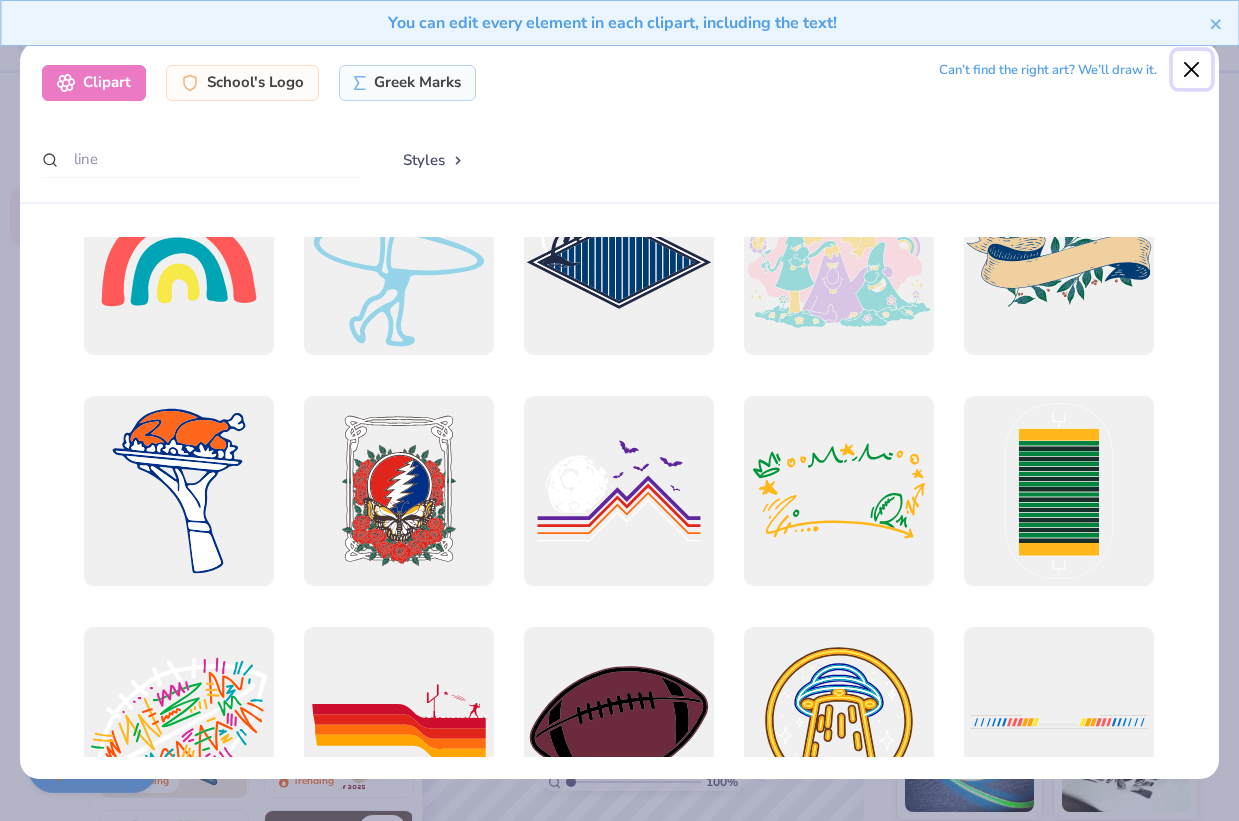 click at bounding box center [1192, 70] 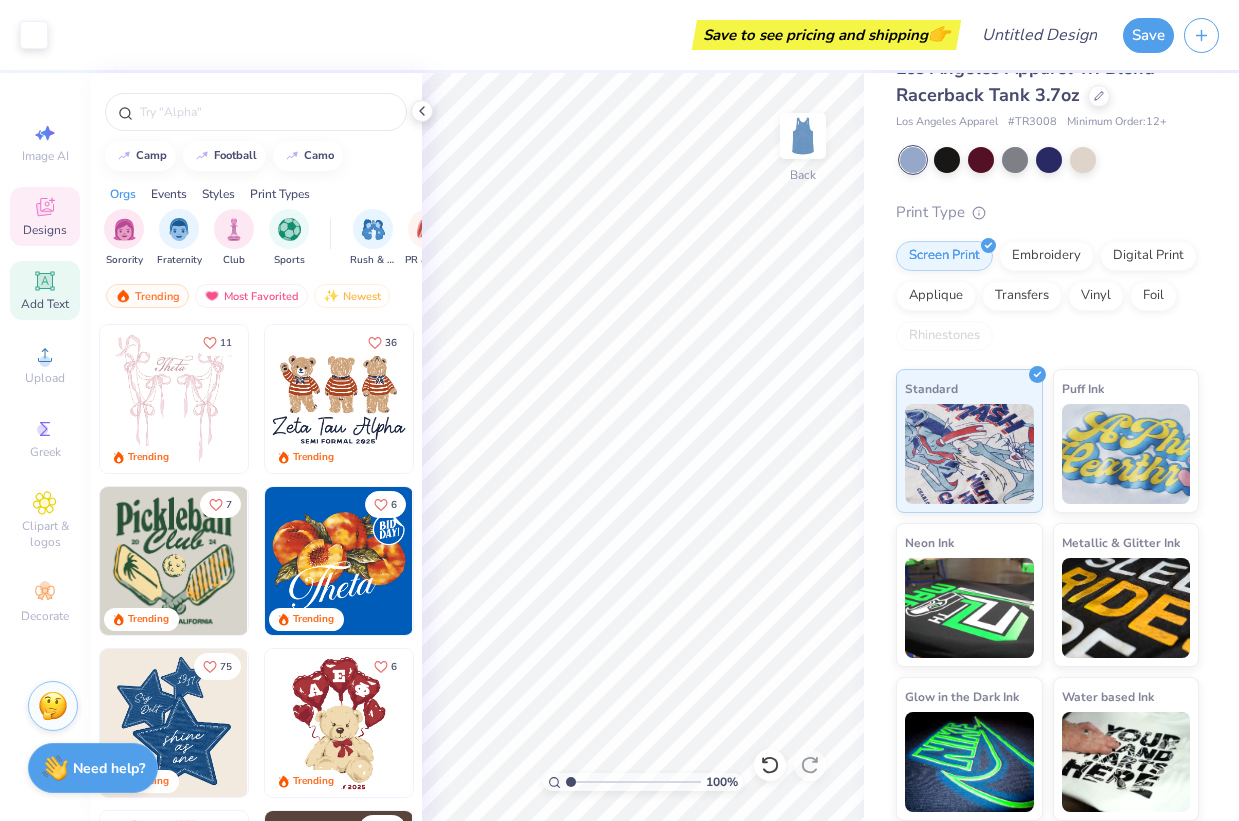 drag, startPoint x: 27, startPoint y: 305, endPoint x: 30, endPoint y: 287, distance: 18.248287 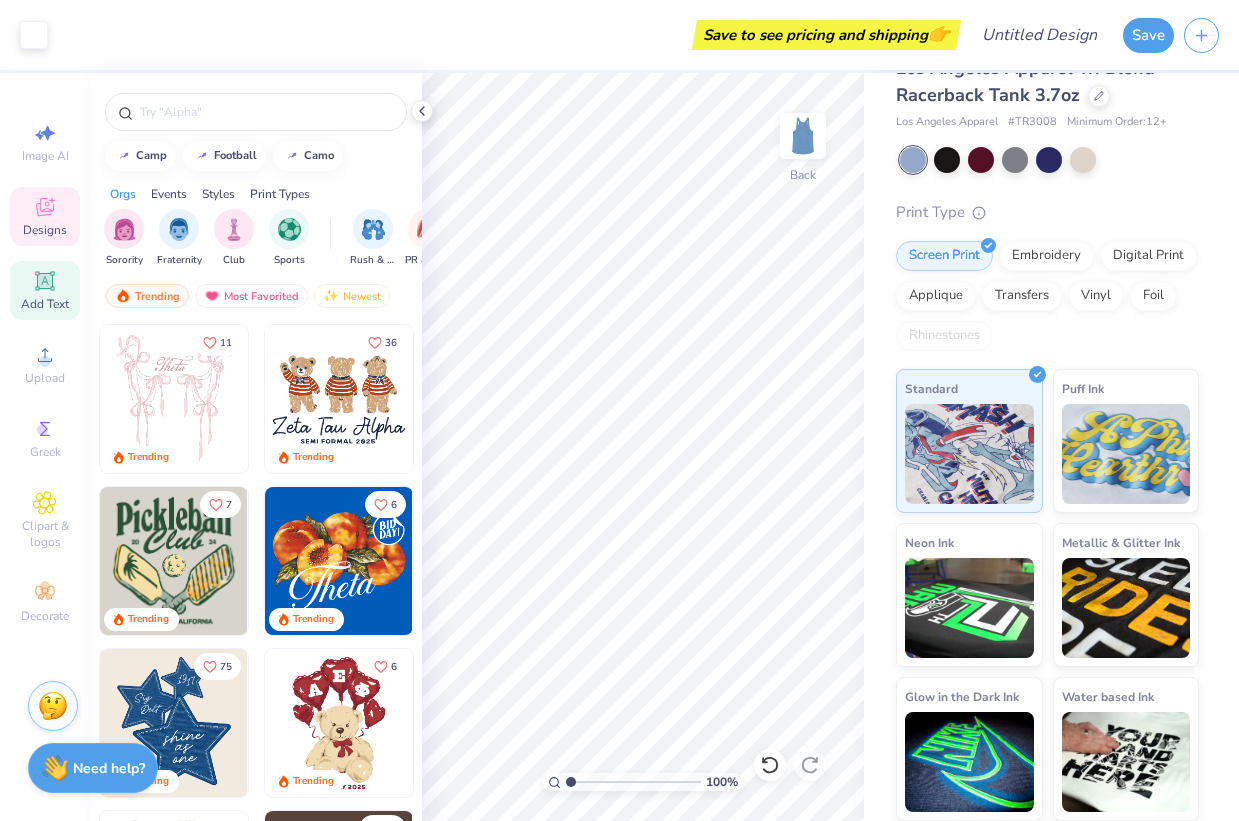 click on "Add Text" at bounding box center (45, 304) 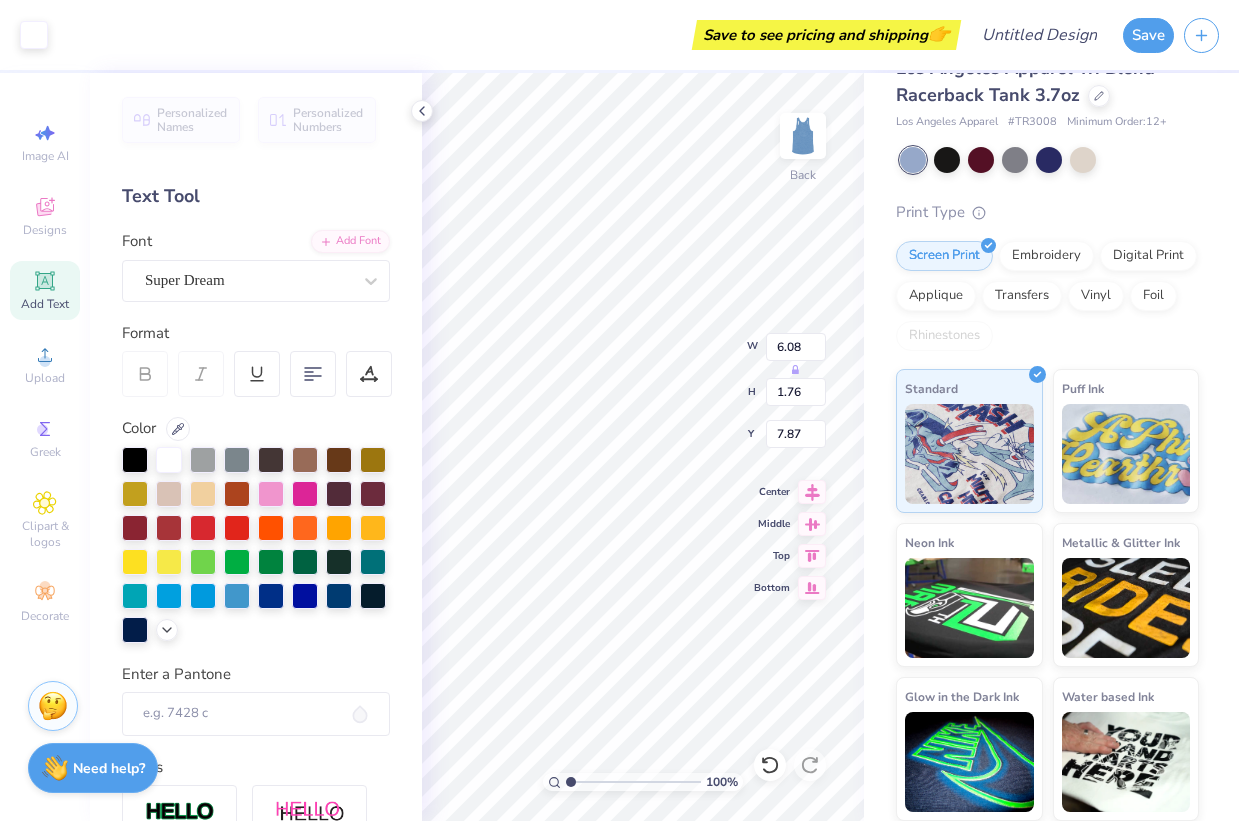 drag, startPoint x: 37, startPoint y: 293, endPoint x: 213, endPoint y: 396, distance: 203.92401 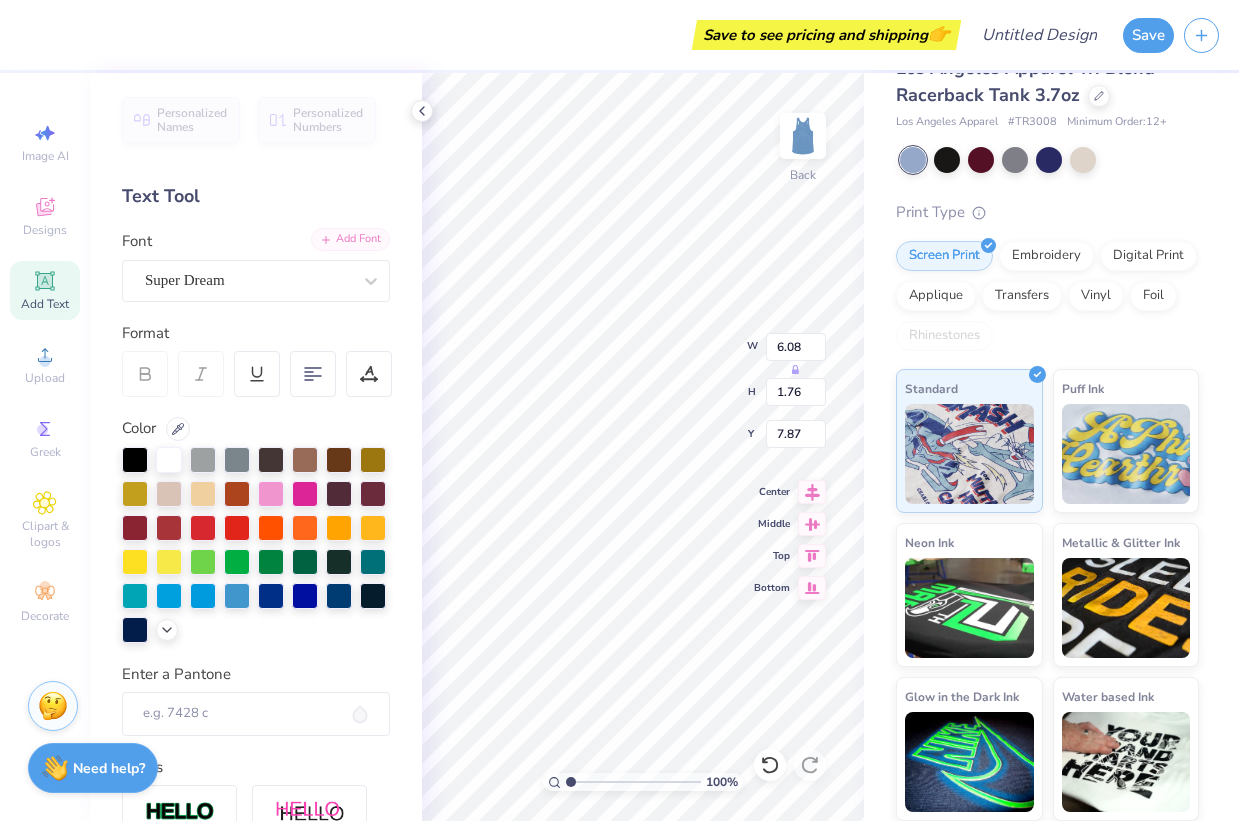 click on "Add Font" at bounding box center [350, 239] 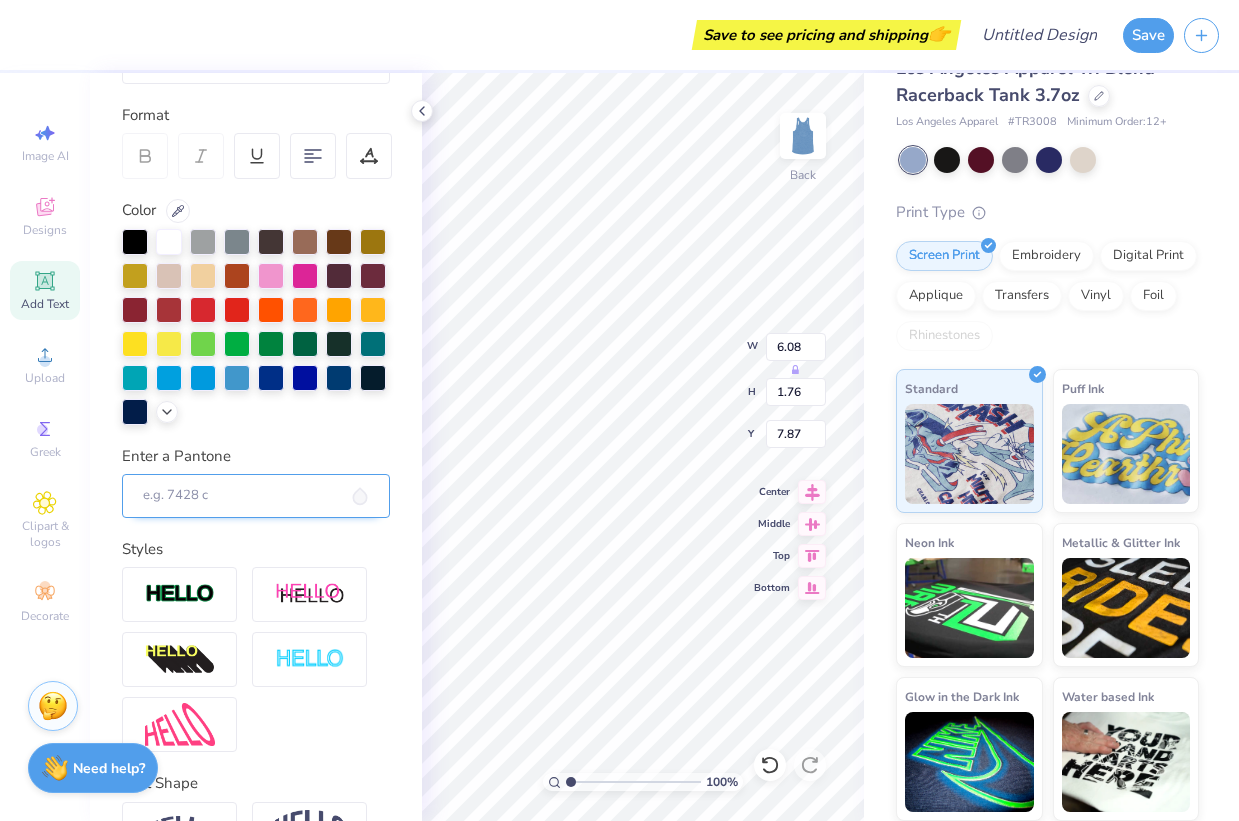 scroll, scrollTop: 342, scrollLeft: 0, axis: vertical 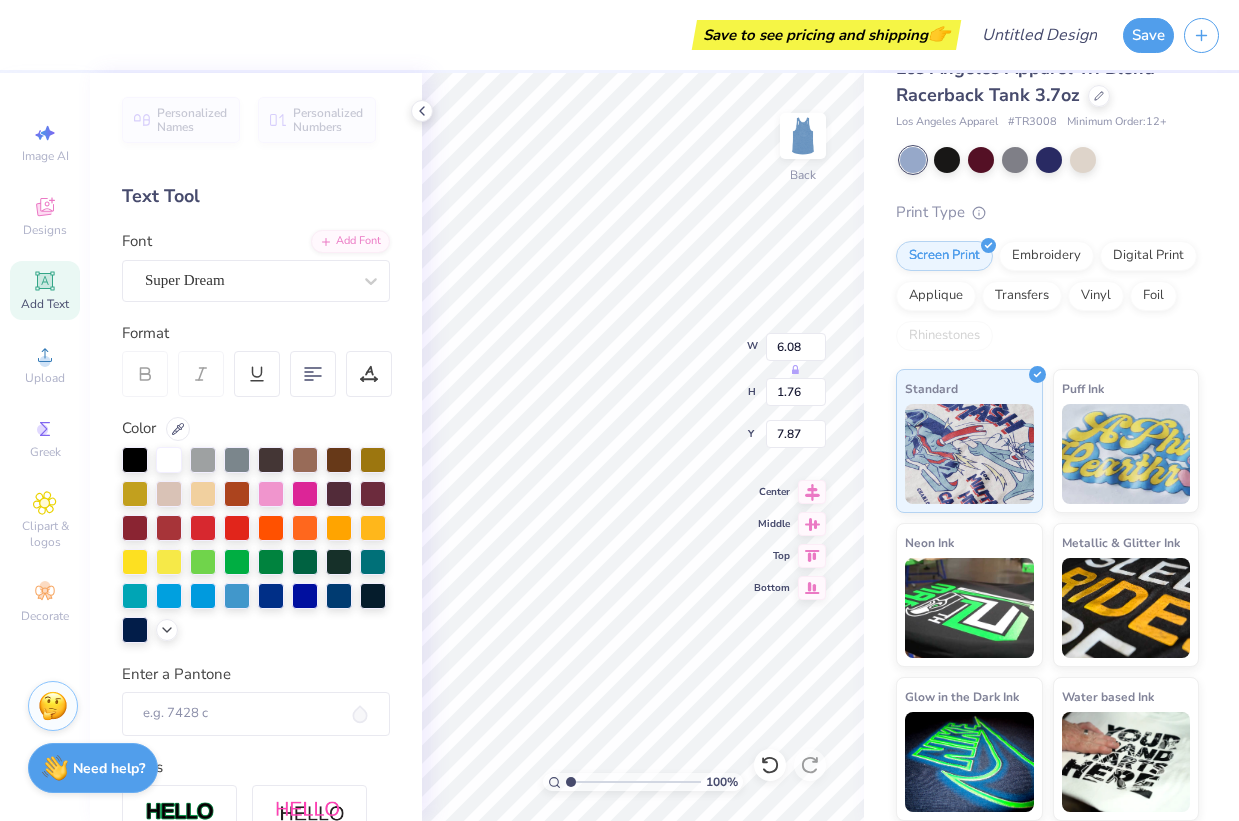 click on "Personalized Names Personalized Numbers Text Tool  Add Font Font Super Dream Format Color Enter a Pantone Styles Text Shape" at bounding box center [256, 447] 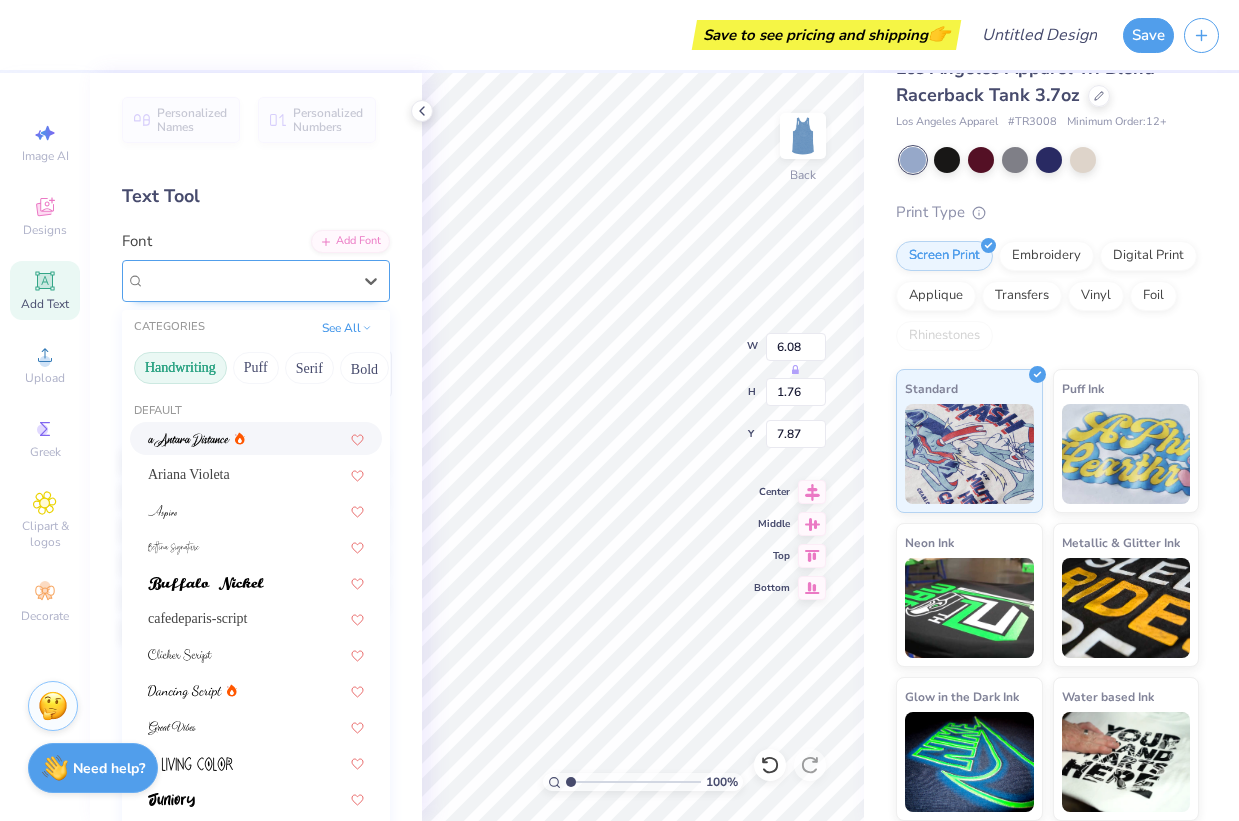 click on "Super Dream" at bounding box center [248, 280] 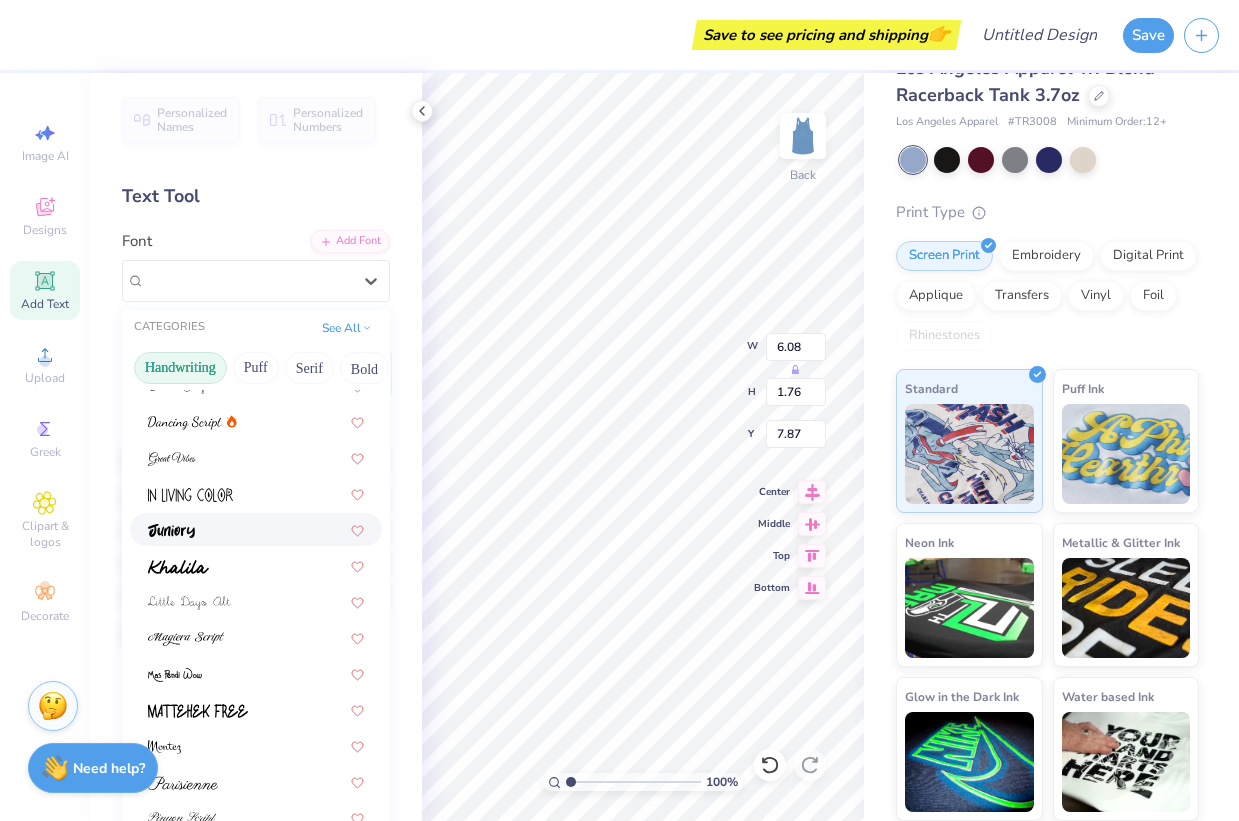scroll, scrollTop: 454, scrollLeft: 0, axis: vertical 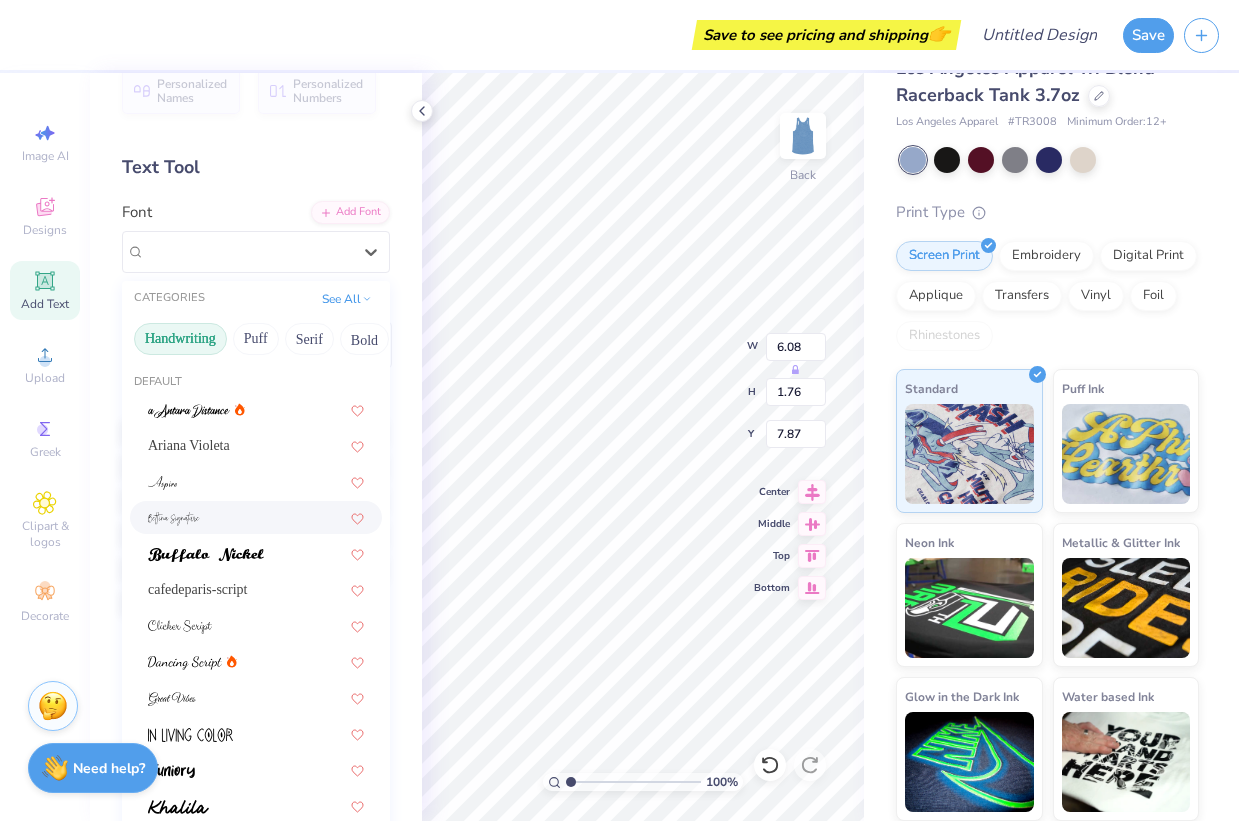click on "Handwriting Puff Serif Bold Calligraphy Retro Sans Serif Minimal Fantasy Techno Others" at bounding box center (256, 339) 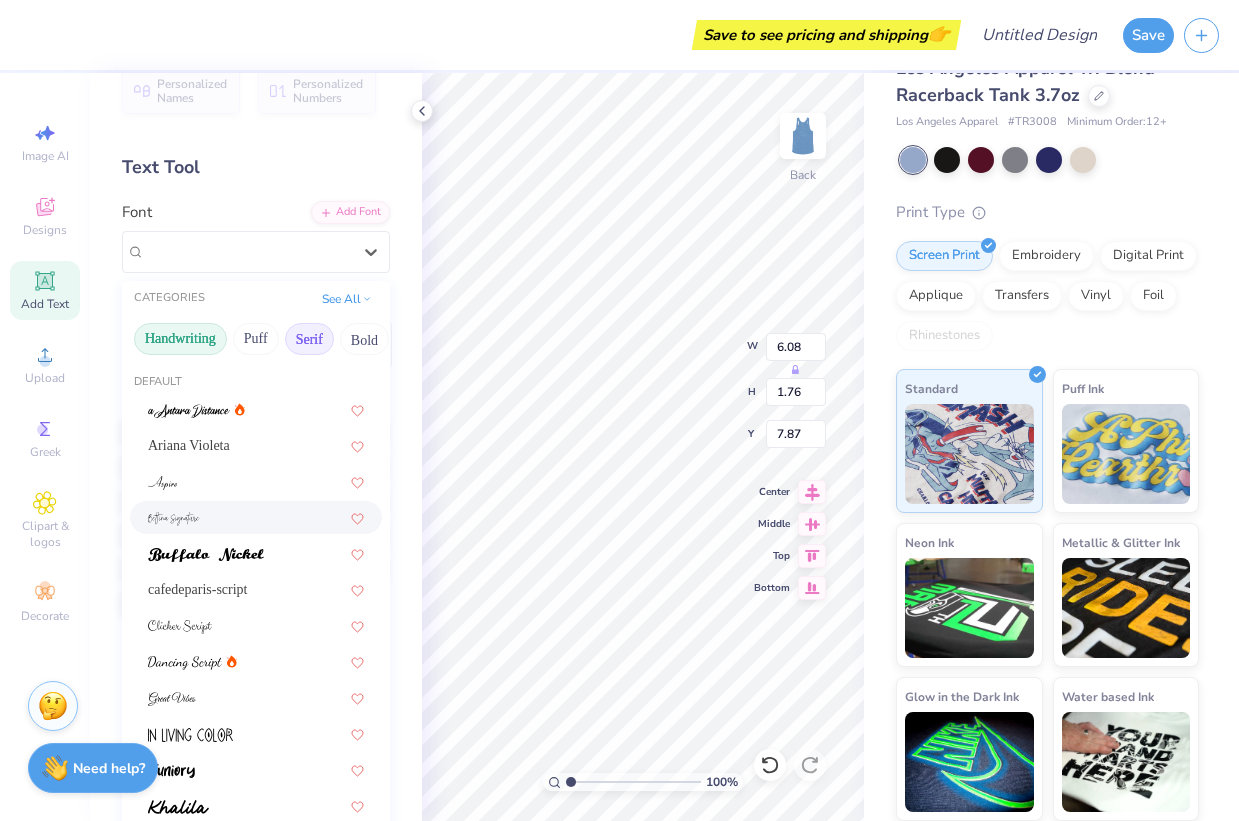 click on "Serif" at bounding box center [309, 339] 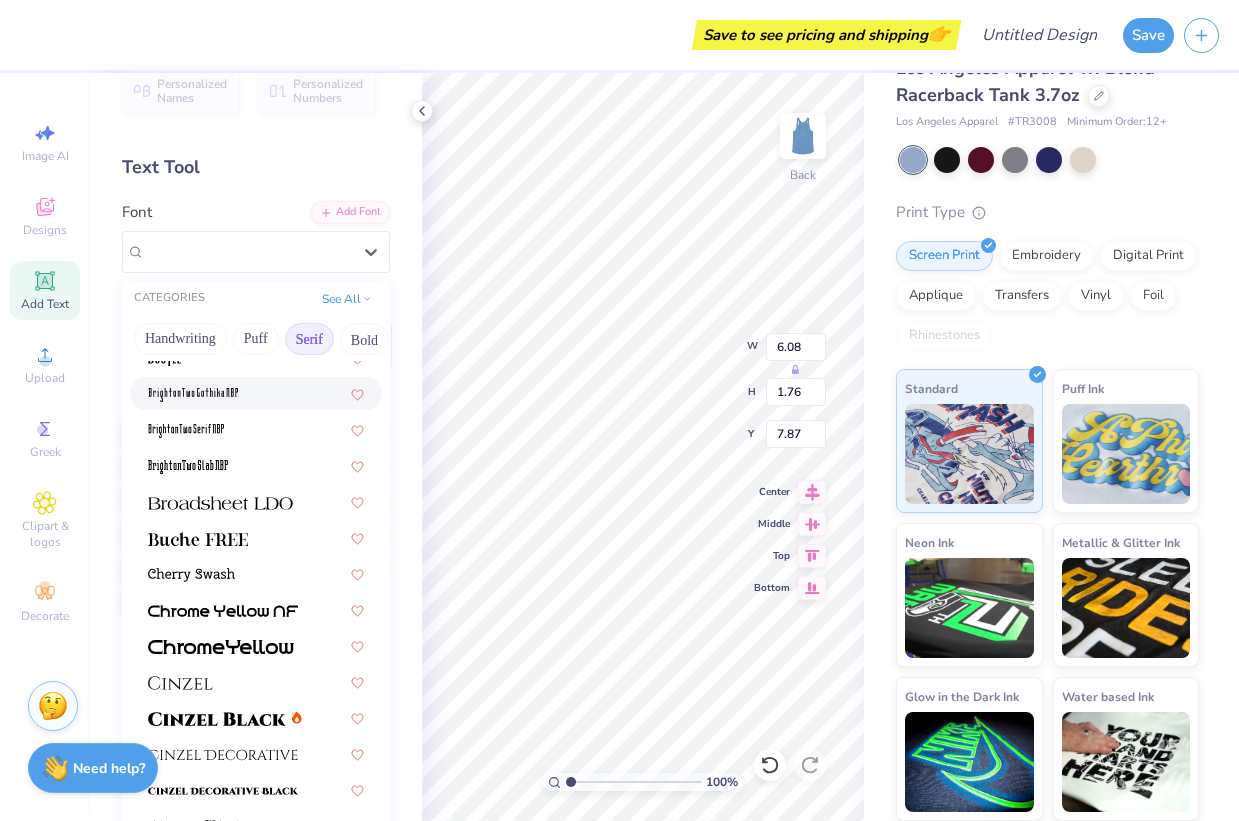 scroll, scrollTop: 25, scrollLeft: 0, axis: vertical 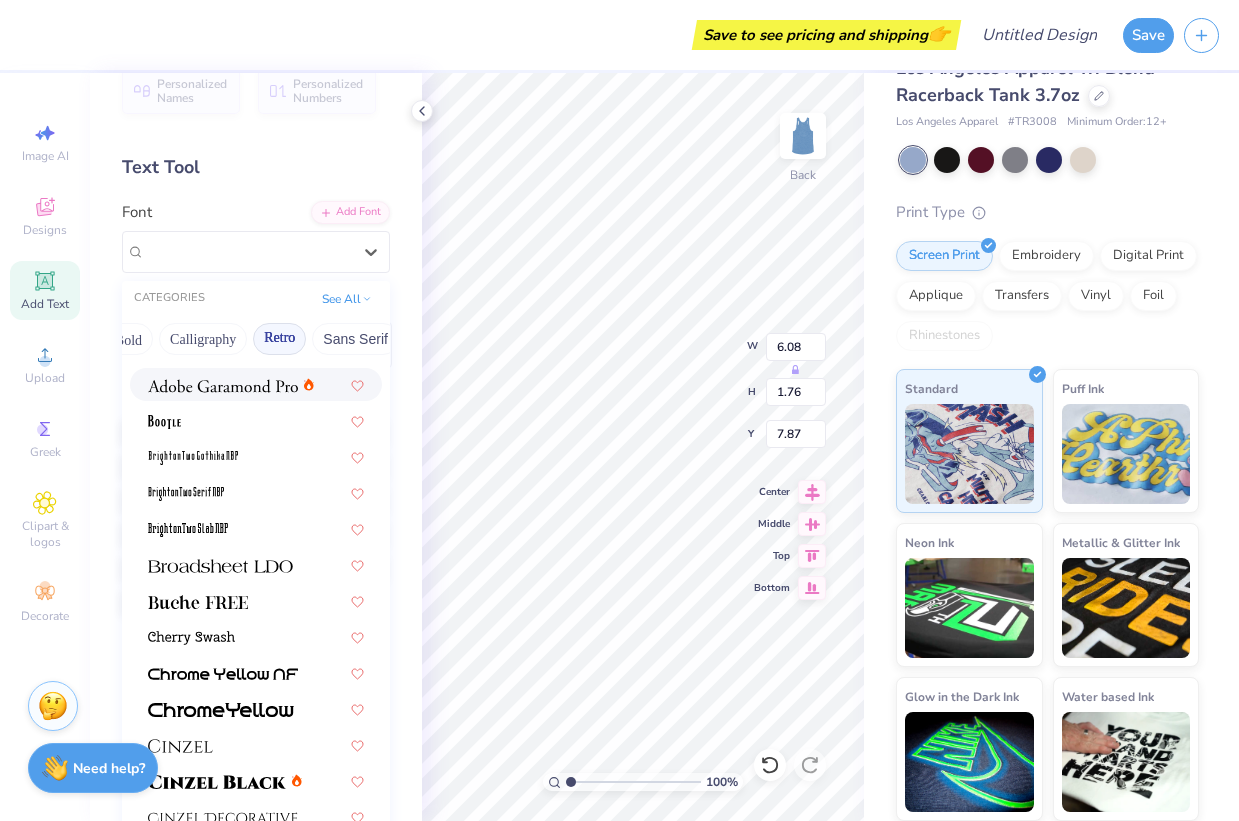 click on "Retro" at bounding box center (279, 339) 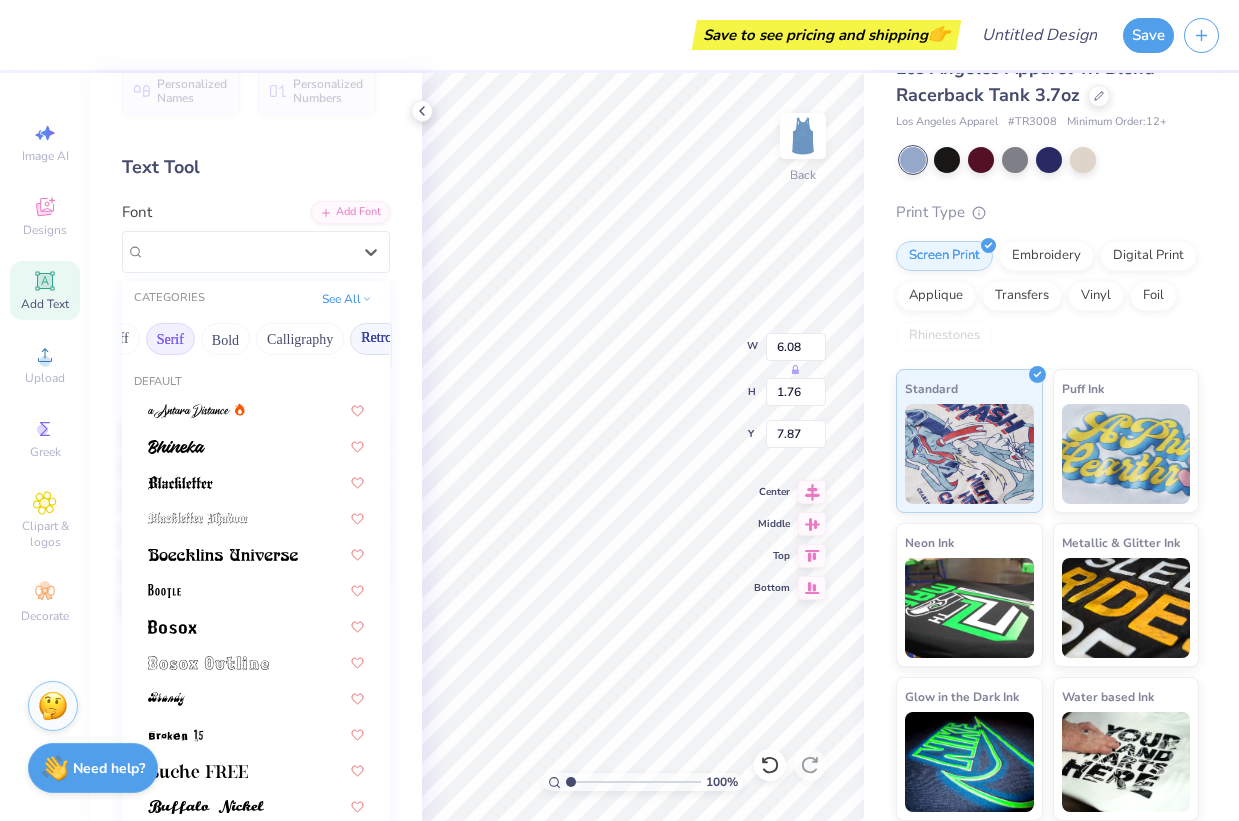 click on "Serif" at bounding box center (170, 339) 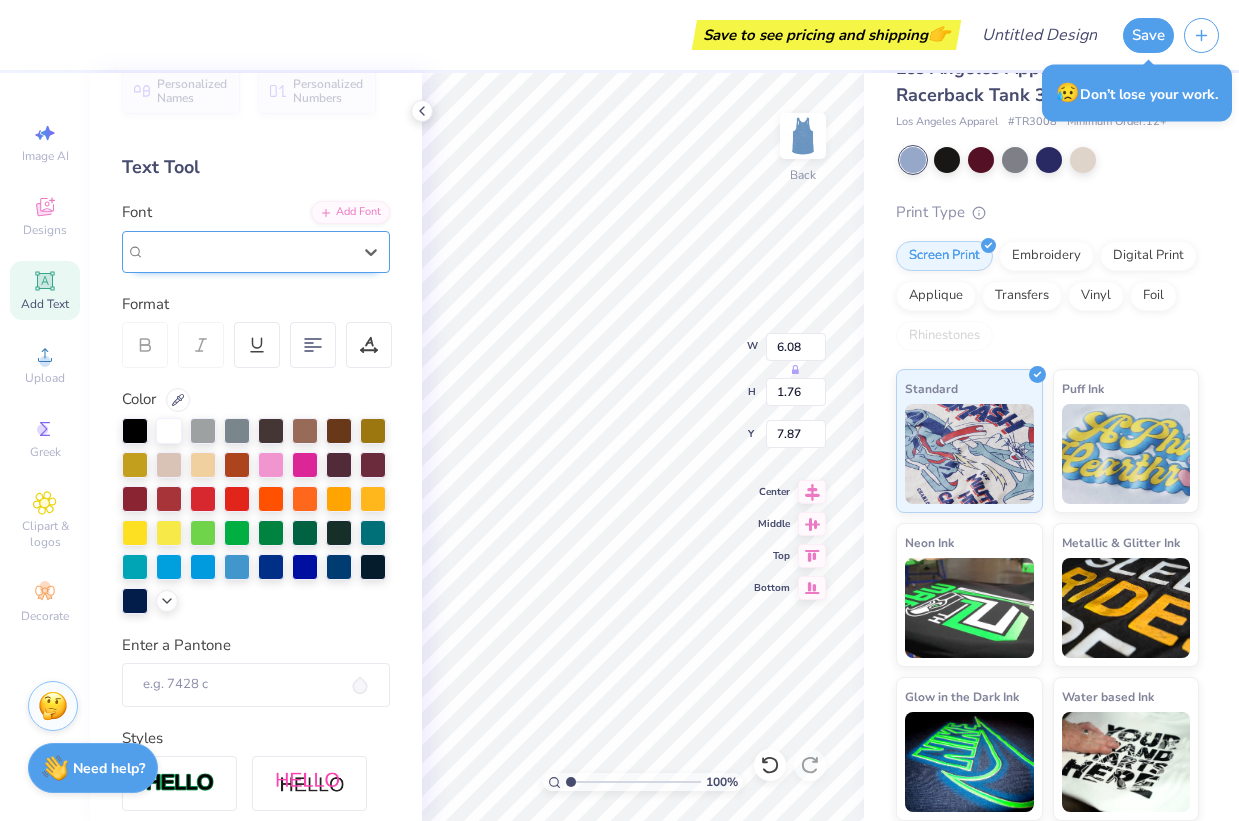 click on "Super Dream" at bounding box center [248, 251] 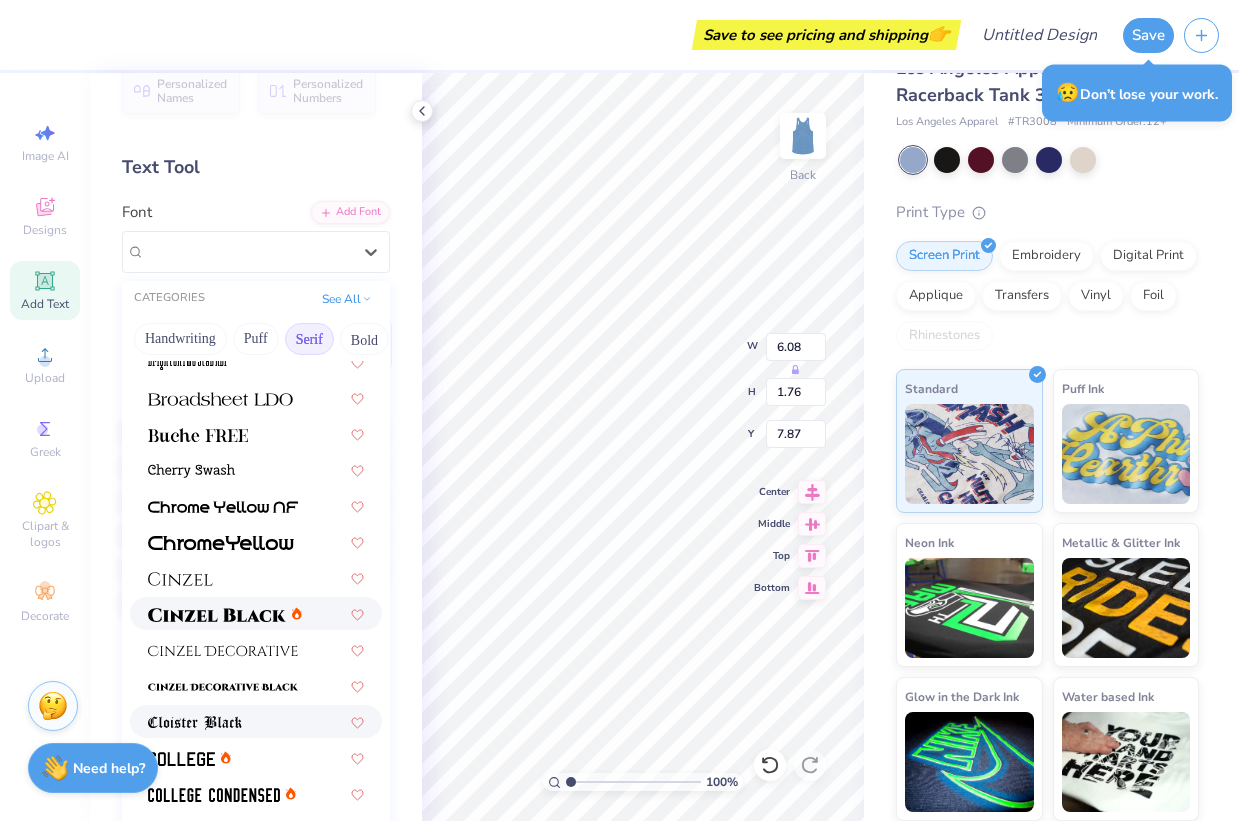 scroll, scrollTop: 309, scrollLeft: 0, axis: vertical 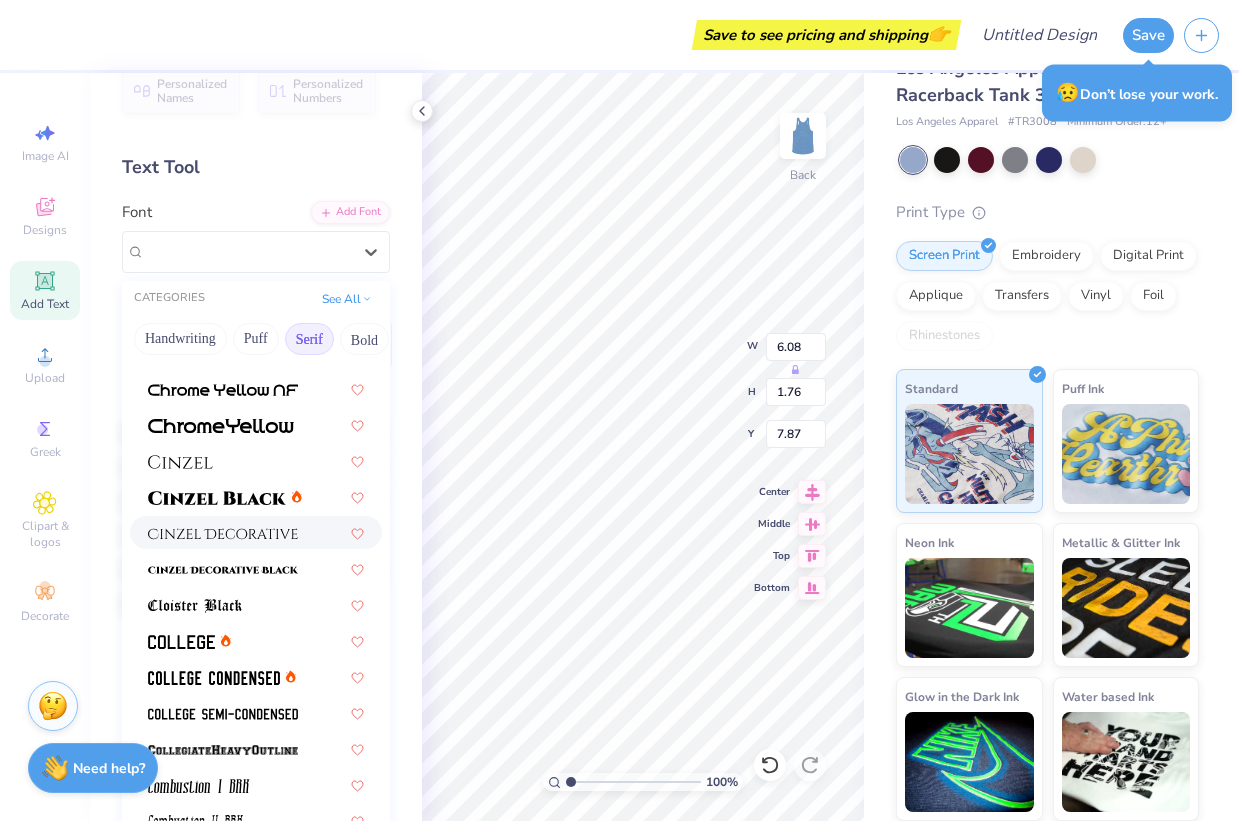 click at bounding box center [223, 534] 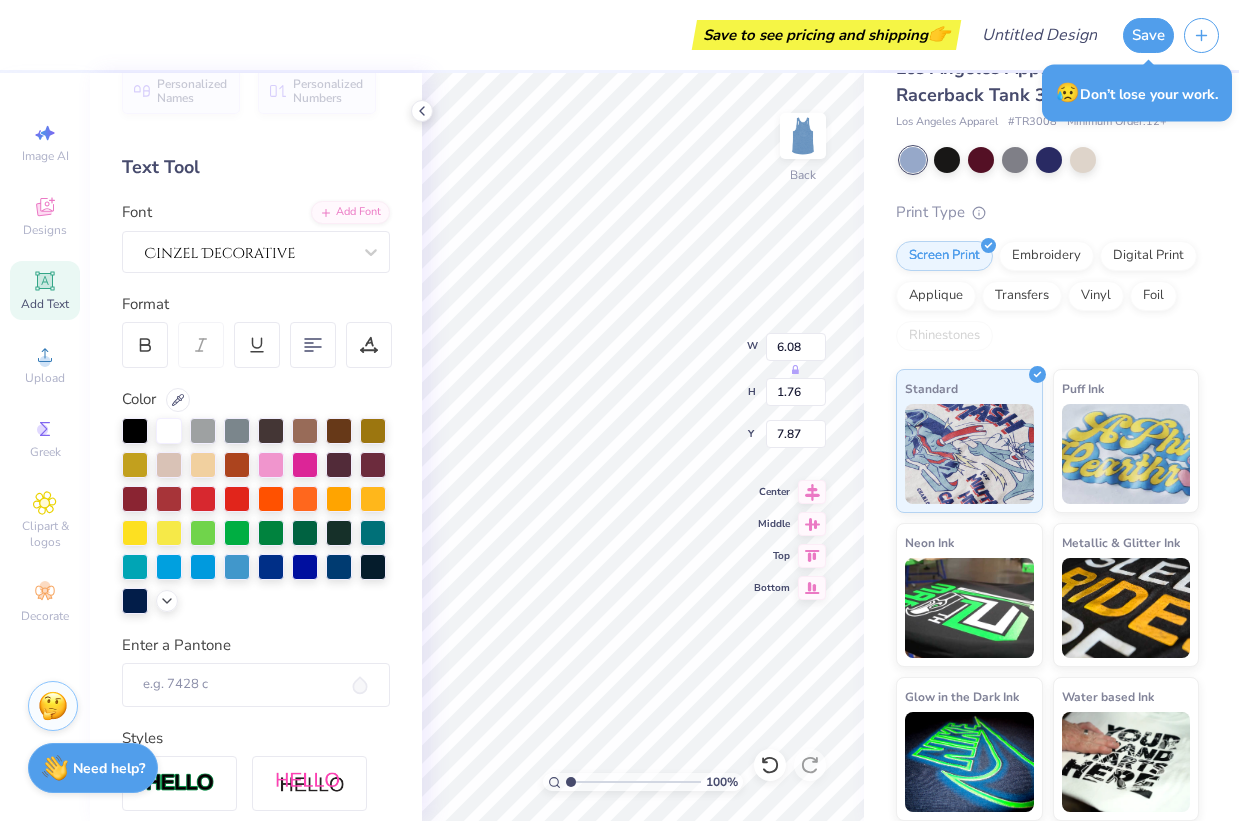 type 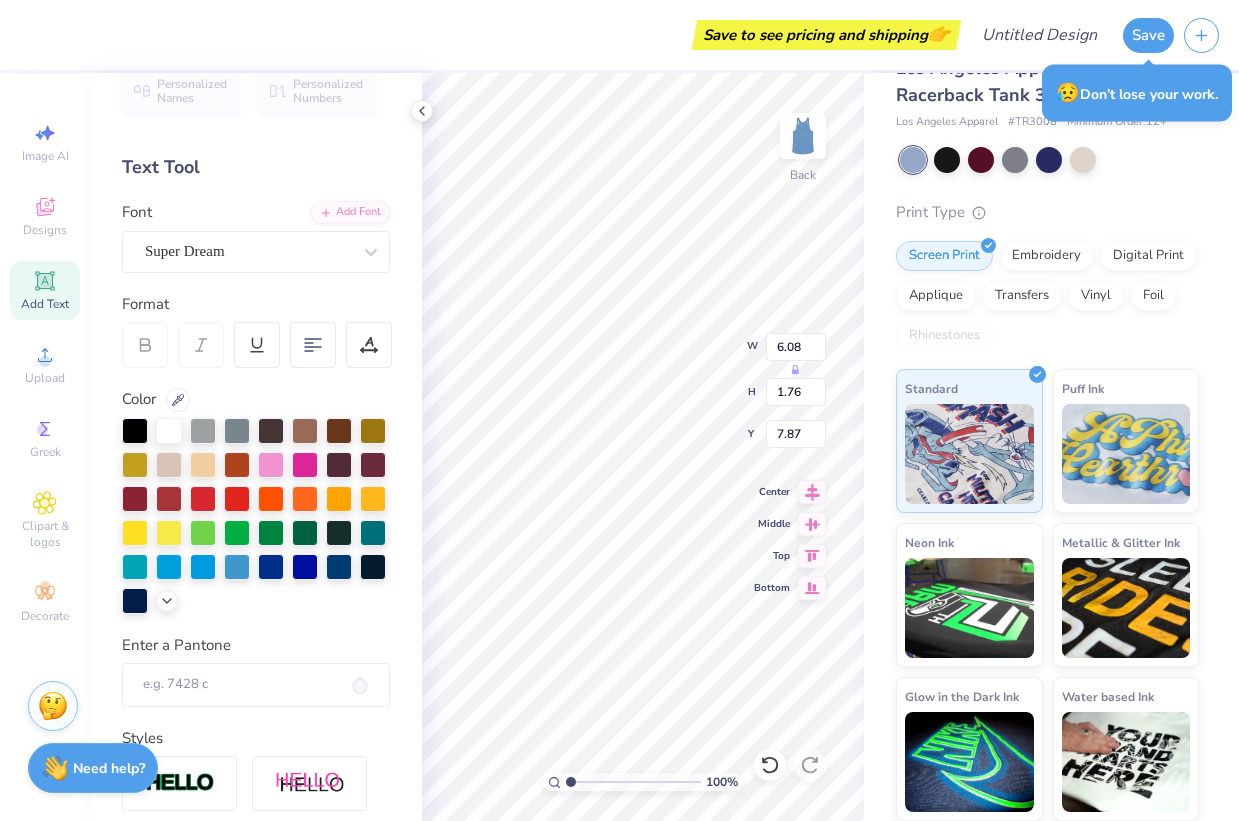 type on "TXT" 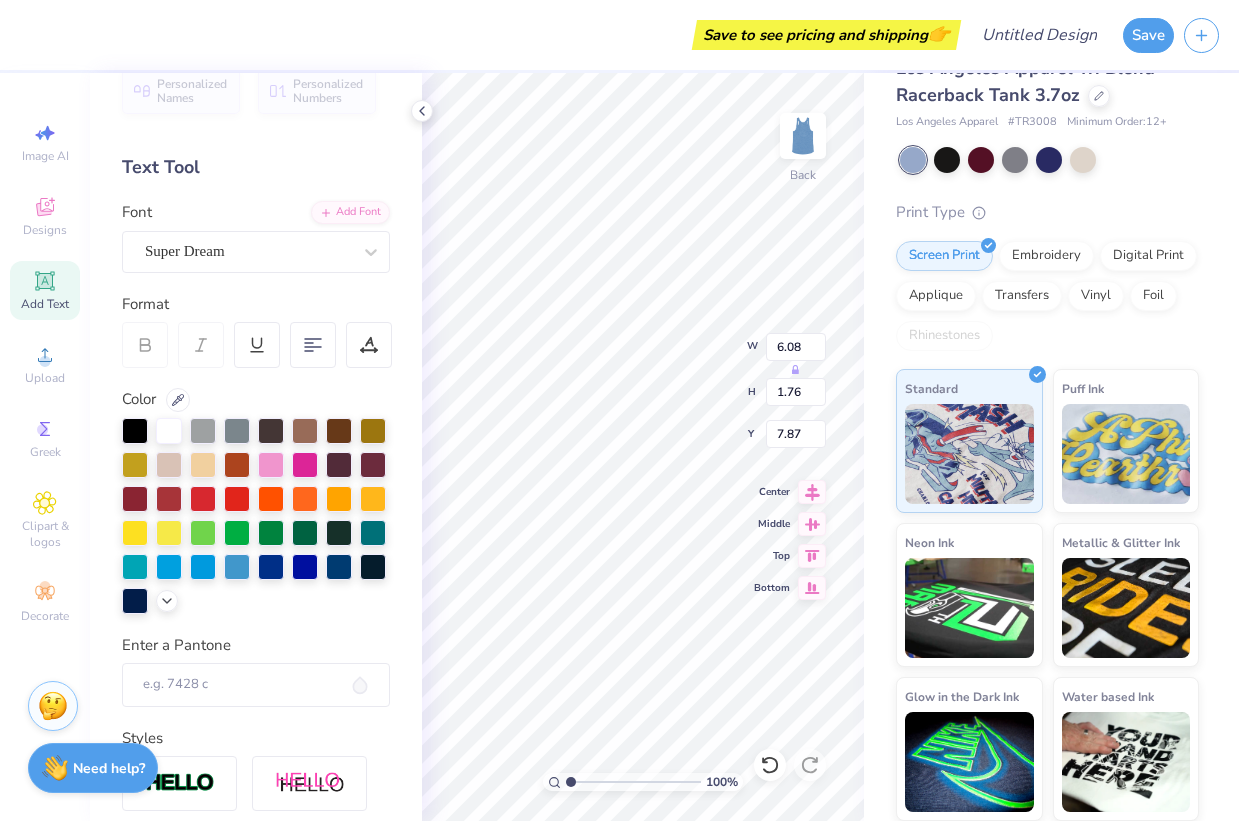 scroll, scrollTop: 14, scrollLeft: 5, axis: both 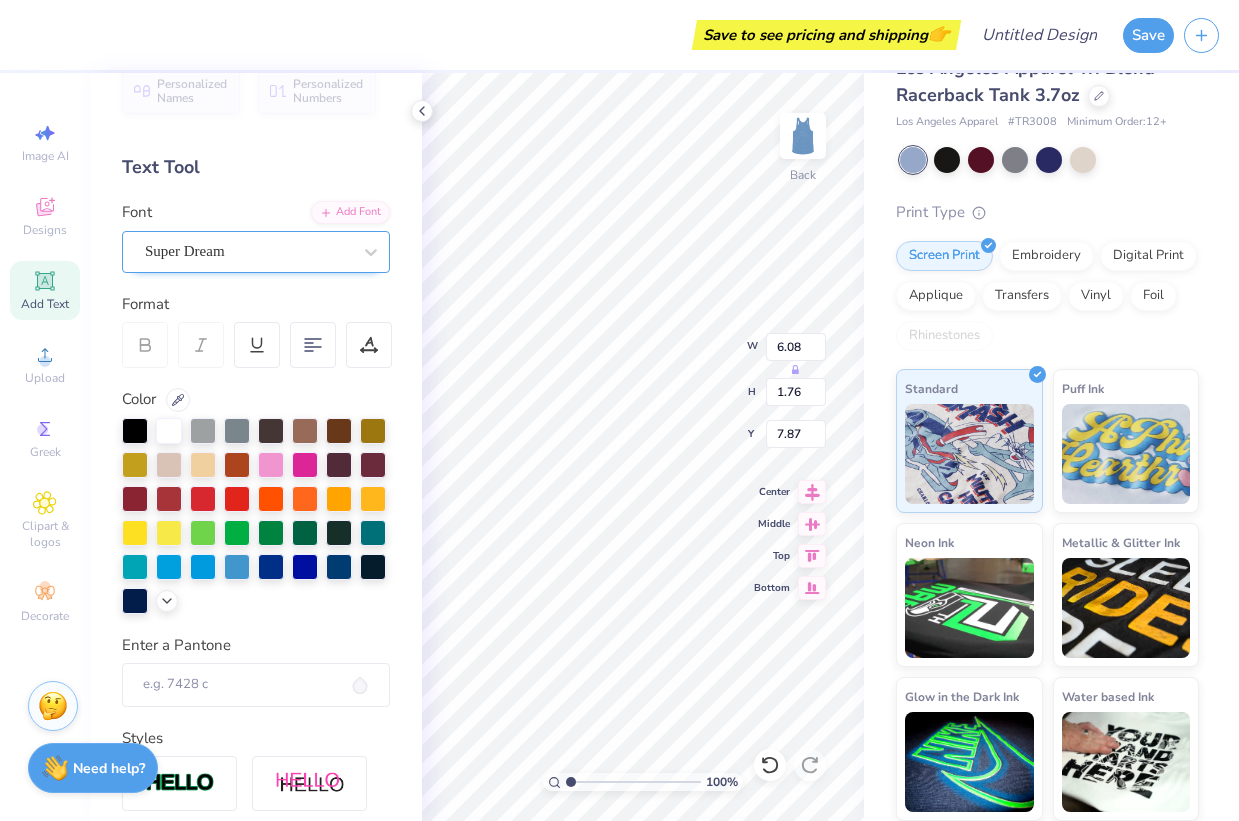 type on "Est. 1873" 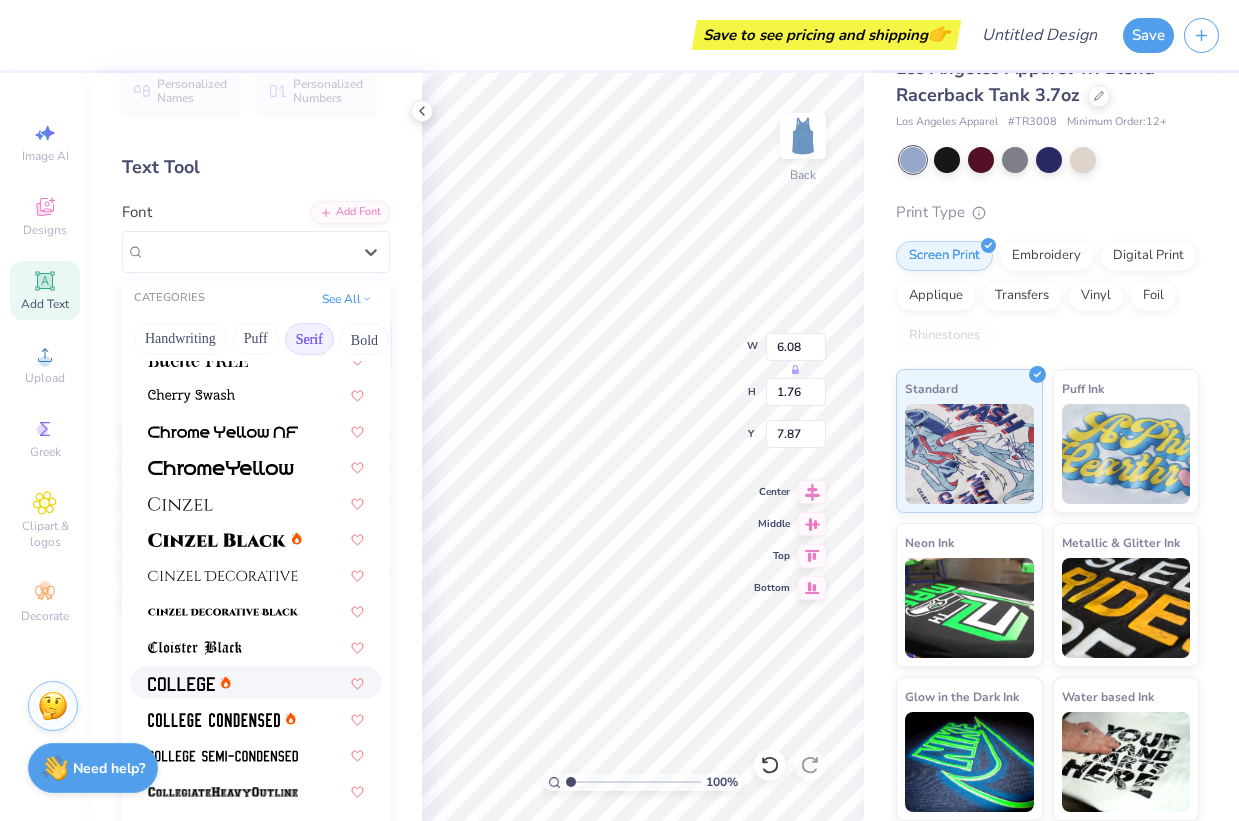 scroll, scrollTop: 526, scrollLeft: 0, axis: vertical 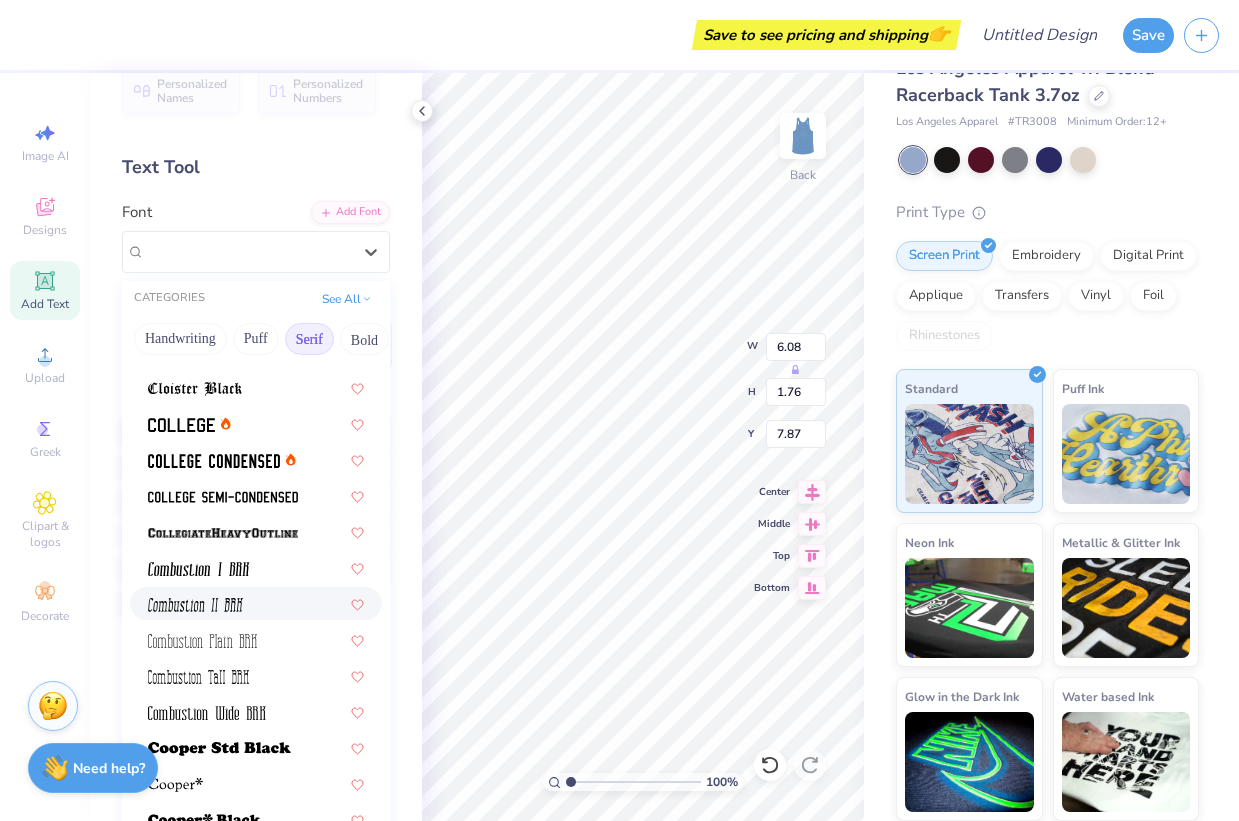 click at bounding box center (195, 605) 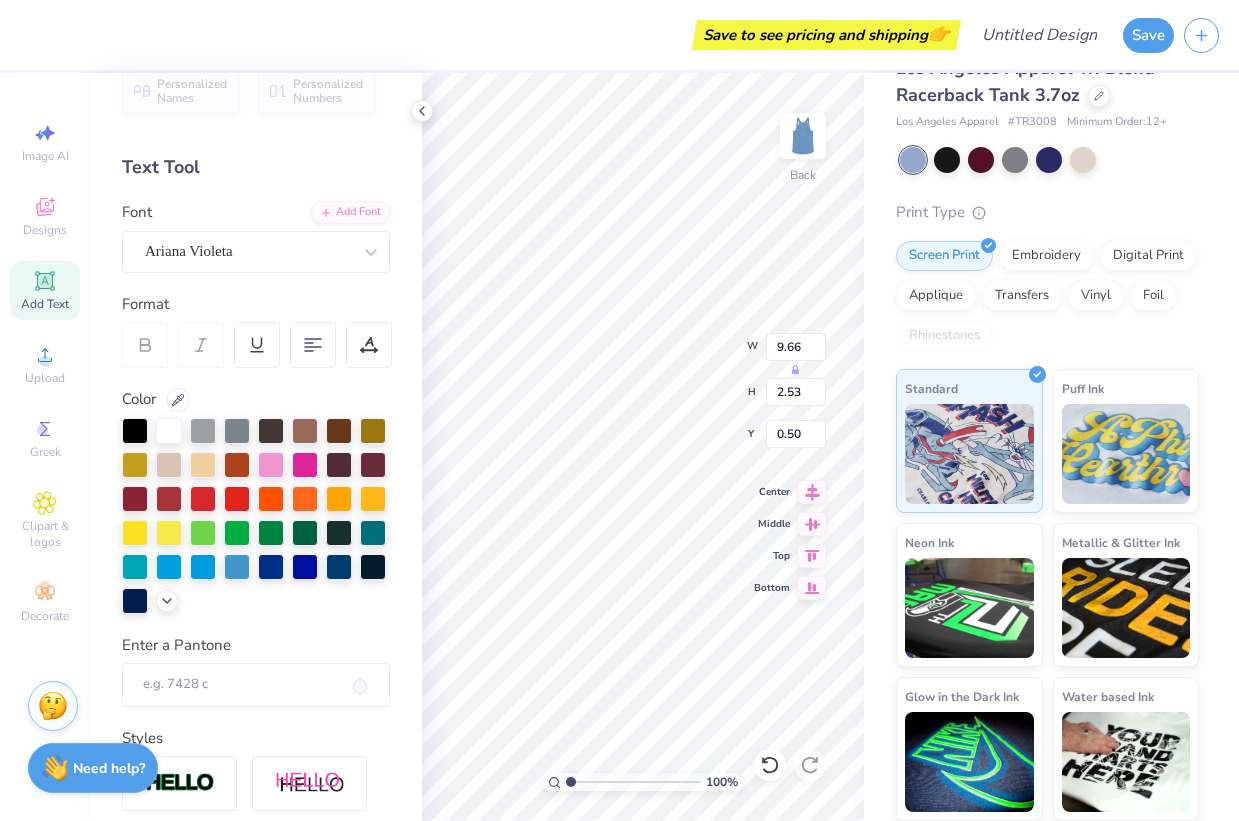 type on "9.66" 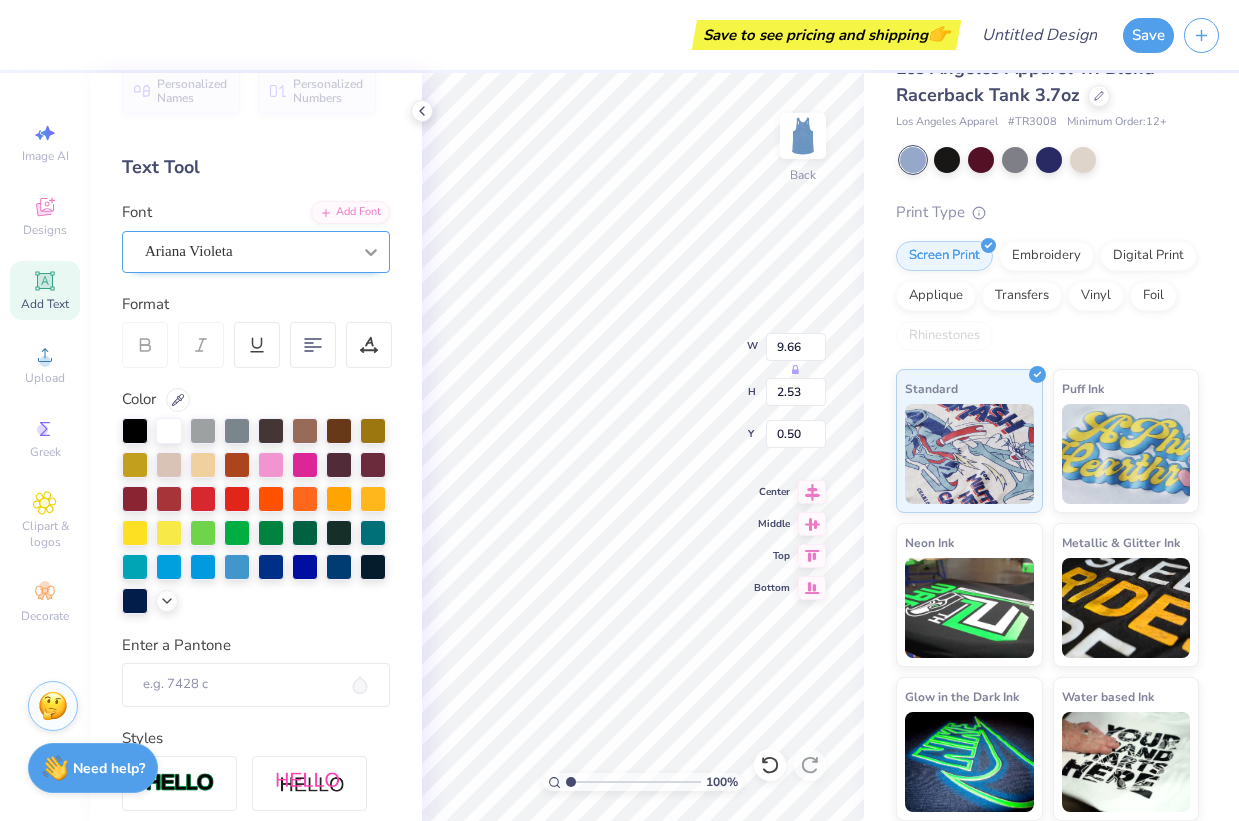 click on "Ariana Violeta" at bounding box center [248, 251] 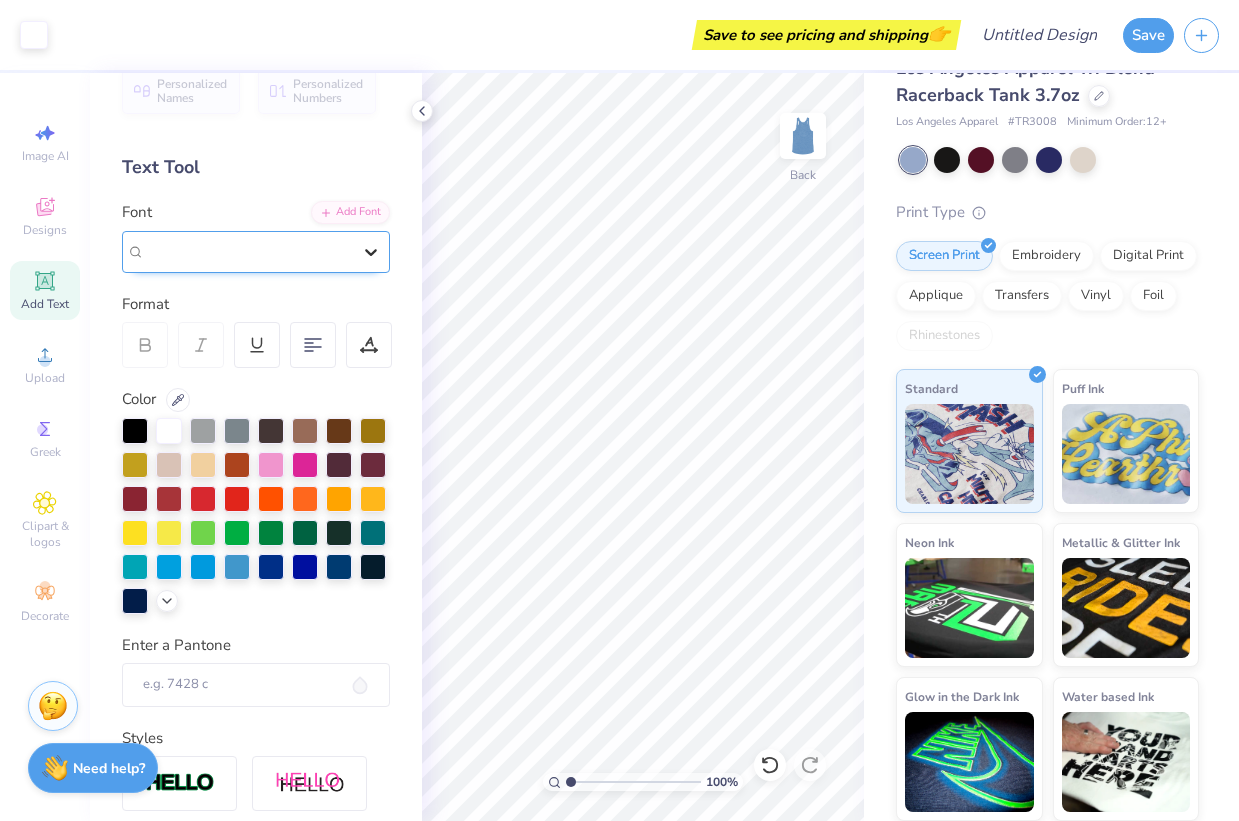 click 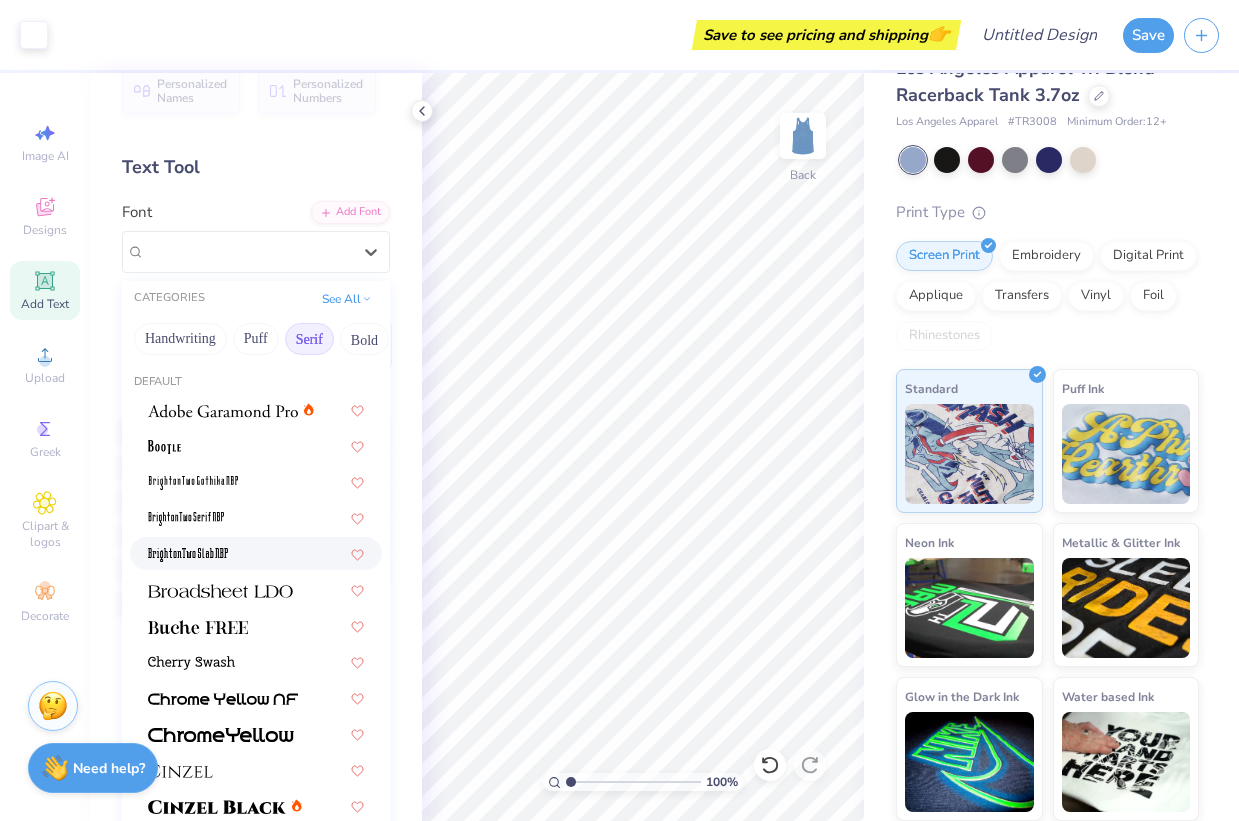 scroll, scrollTop: 289, scrollLeft: 0, axis: vertical 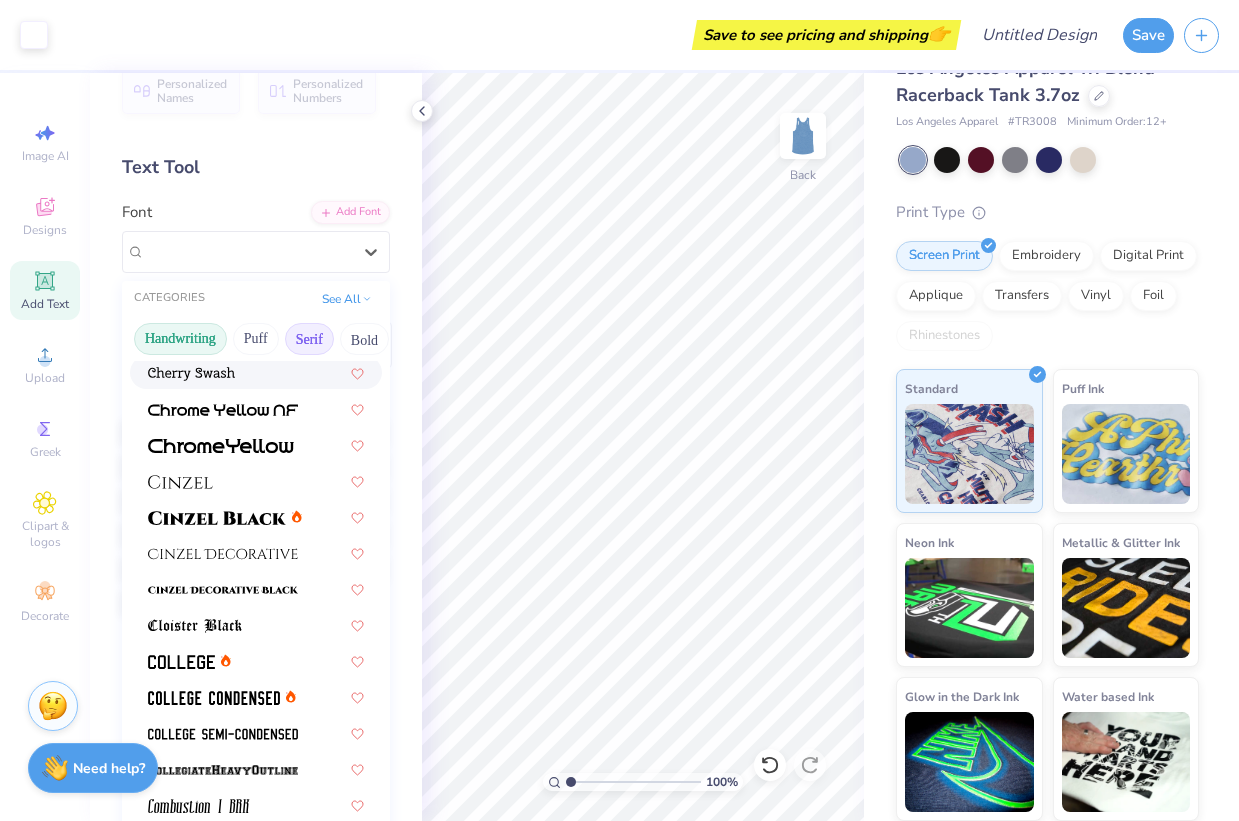 click on "Handwriting" at bounding box center [180, 339] 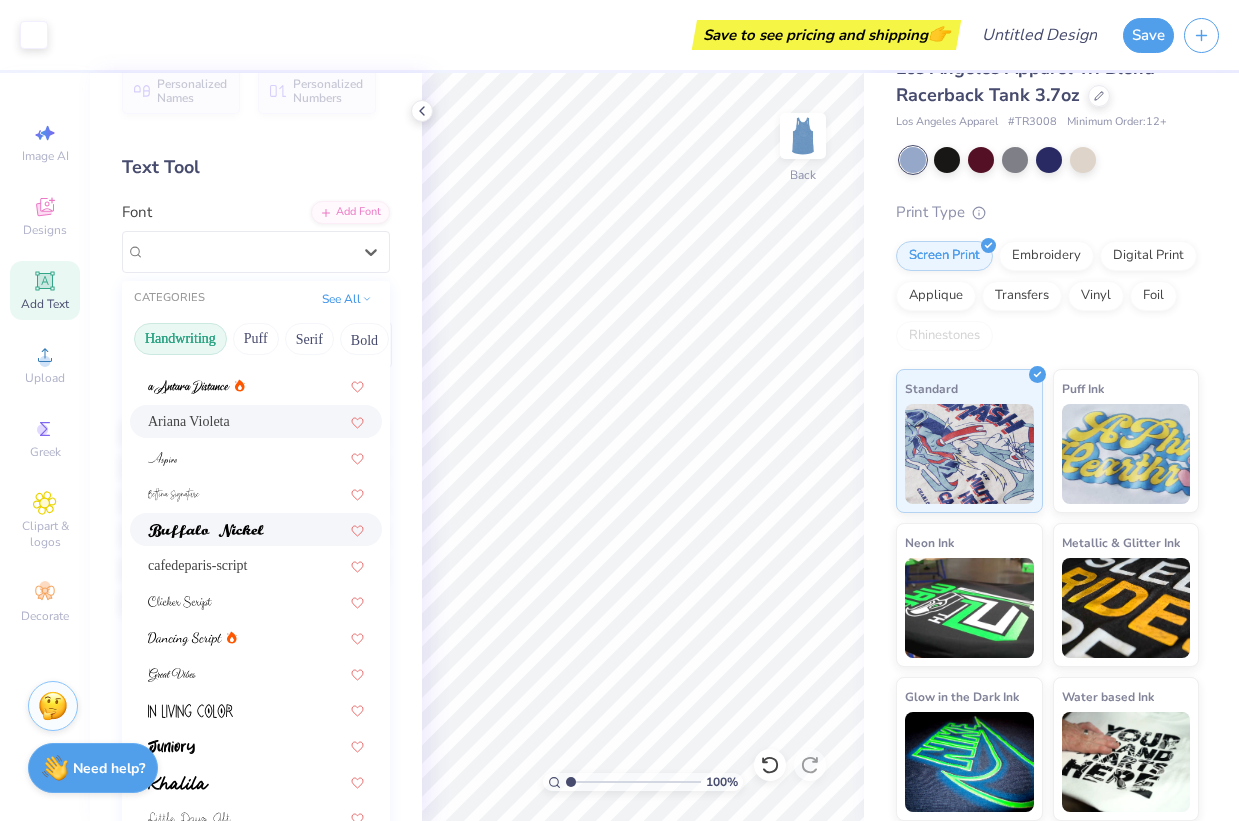 scroll, scrollTop: 32, scrollLeft: 0, axis: vertical 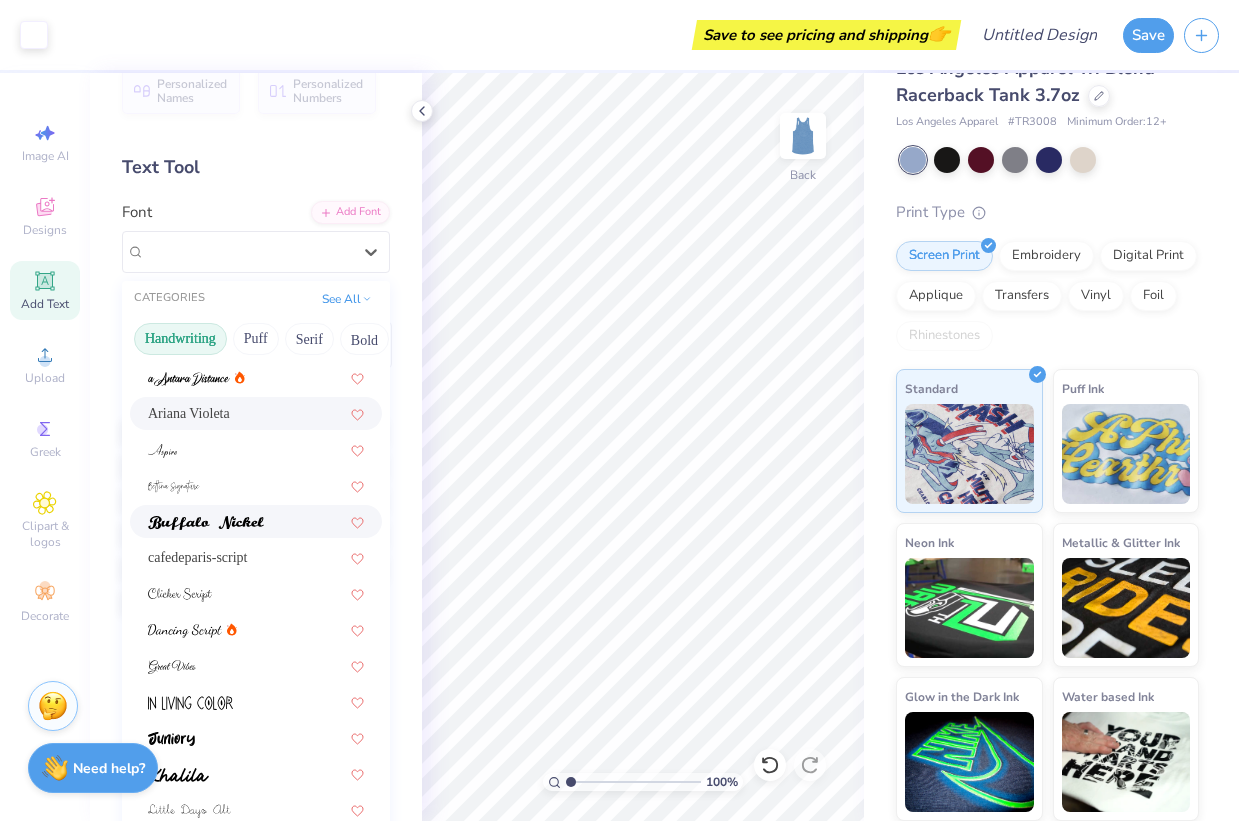 click at bounding box center [256, 521] 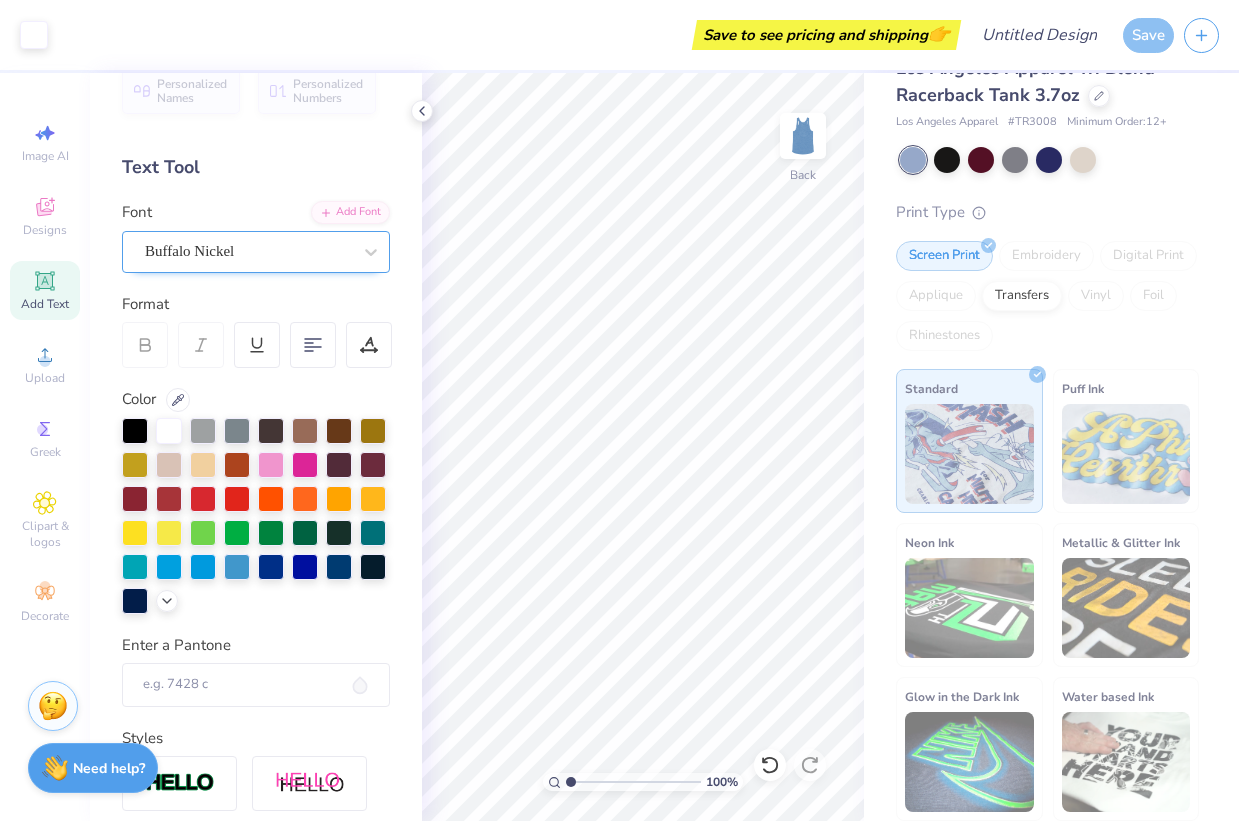 click on "Buffalo Nickel" at bounding box center [248, 251] 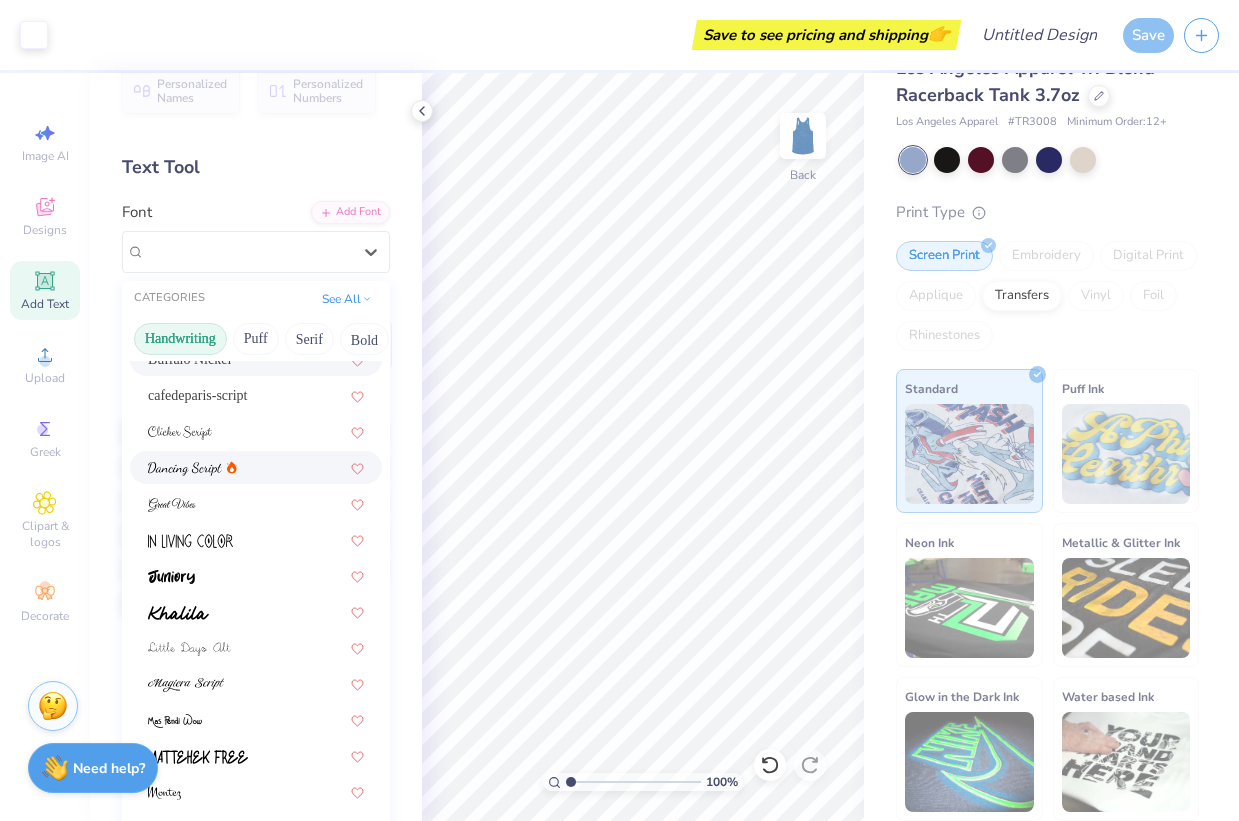scroll, scrollTop: 197, scrollLeft: 0, axis: vertical 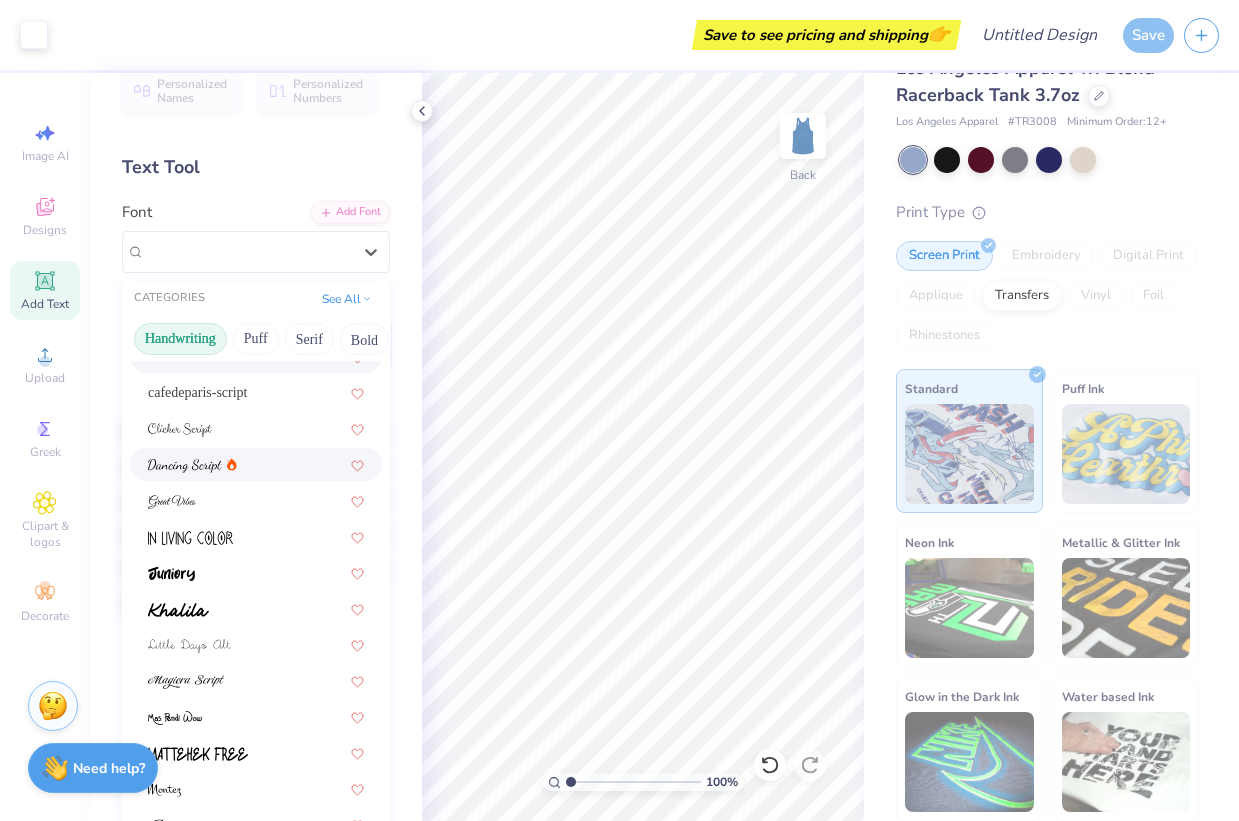 click at bounding box center [256, 464] 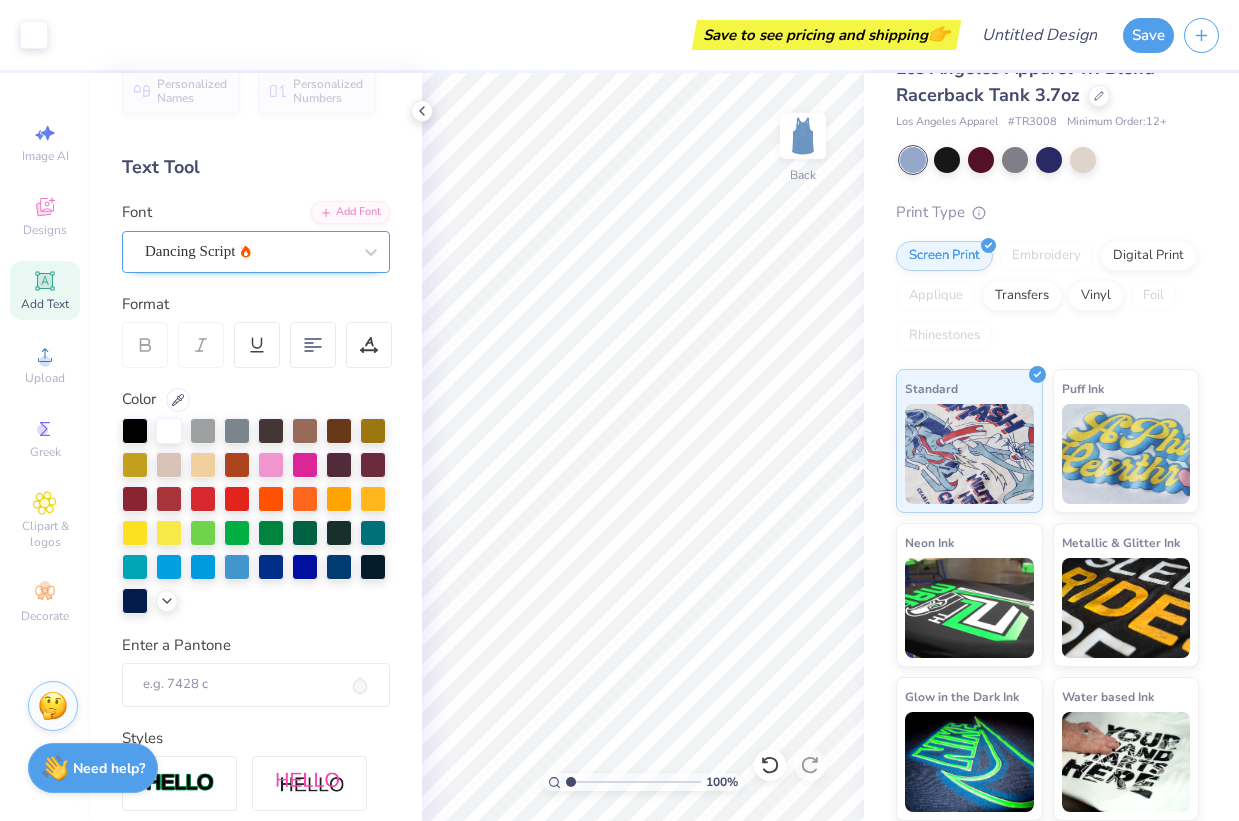 click on "Dancing Script" at bounding box center (248, 251) 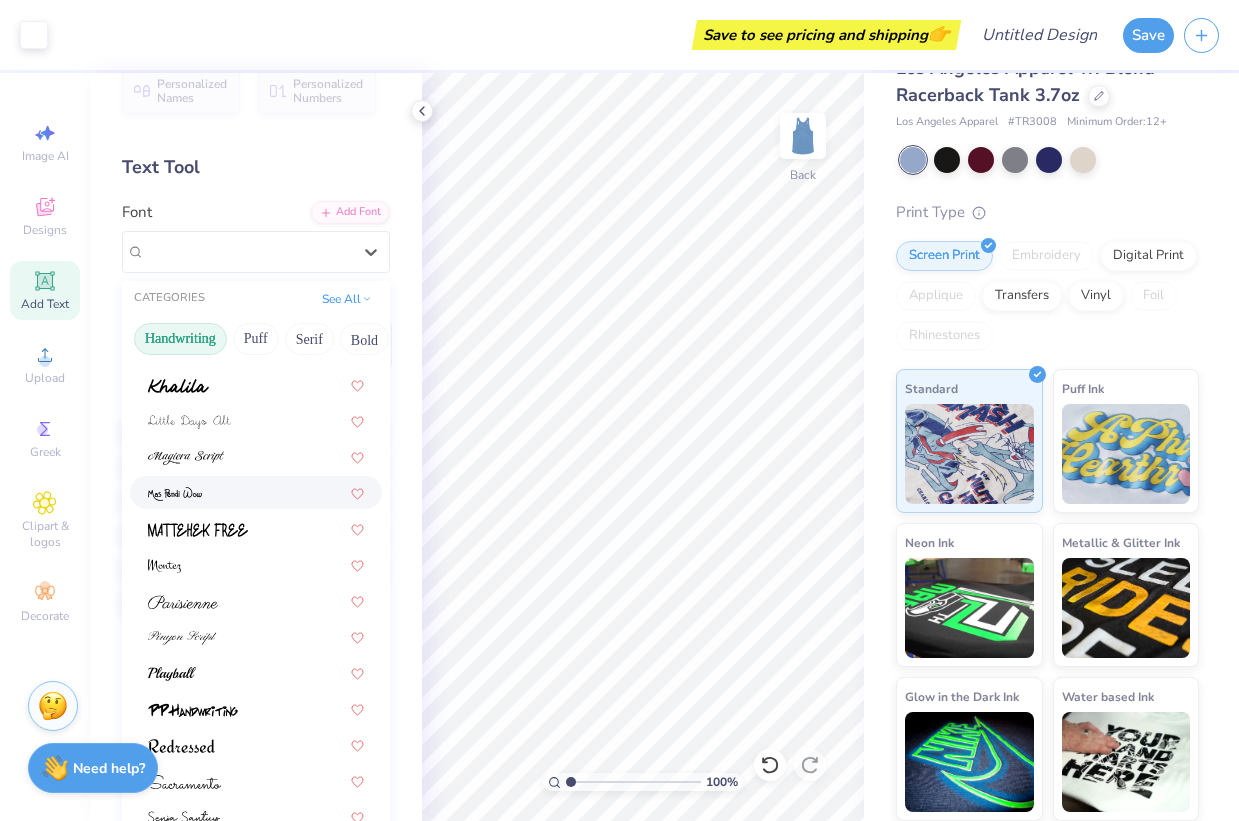 scroll, scrollTop: 454, scrollLeft: 0, axis: vertical 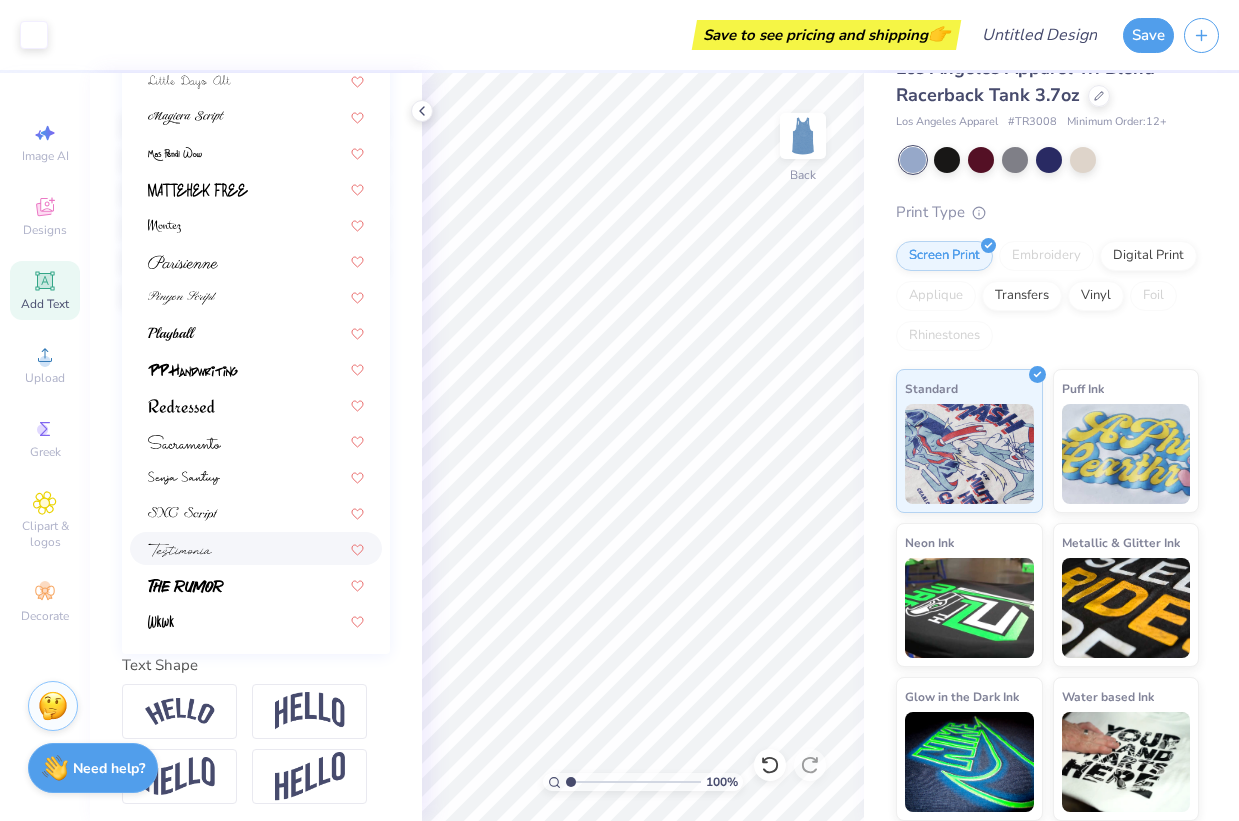 click at bounding box center (256, 548) 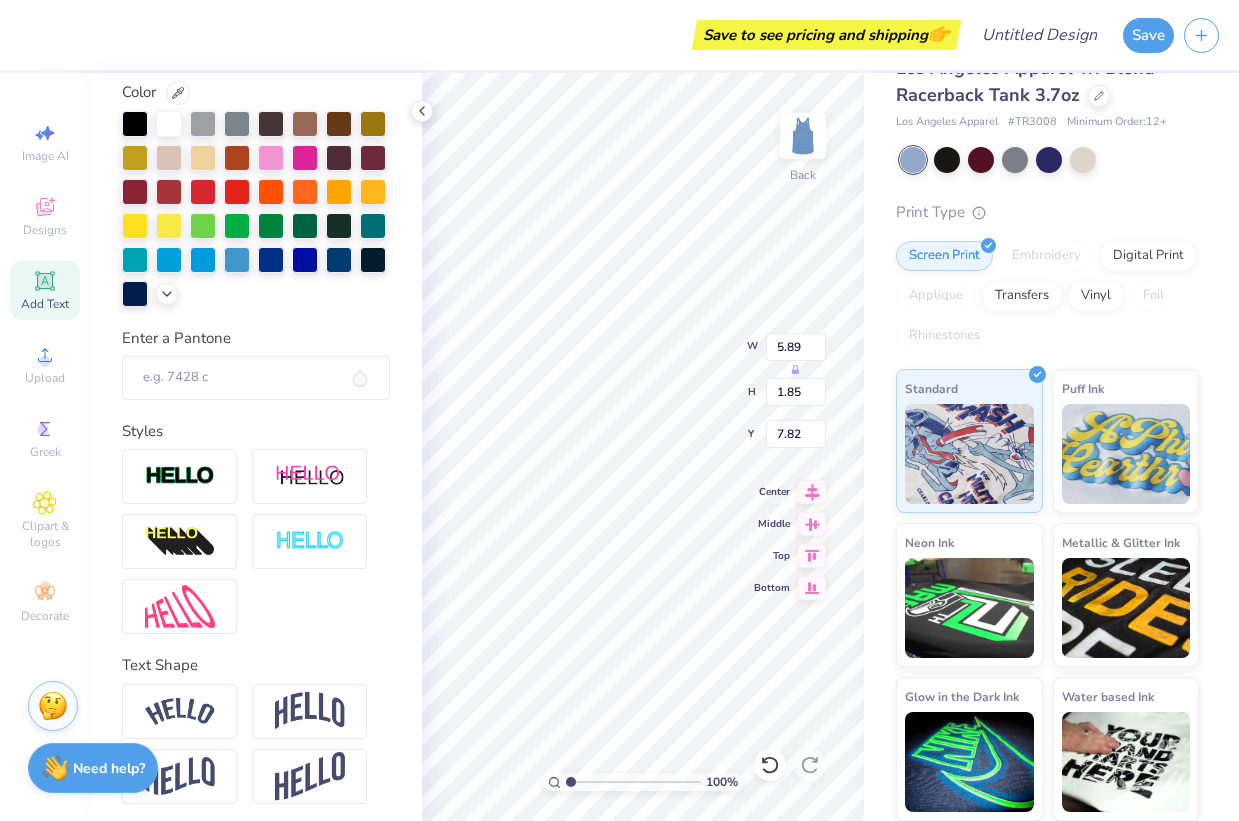 scroll, scrollTop: 16, scrollLeft: 2, axis: both 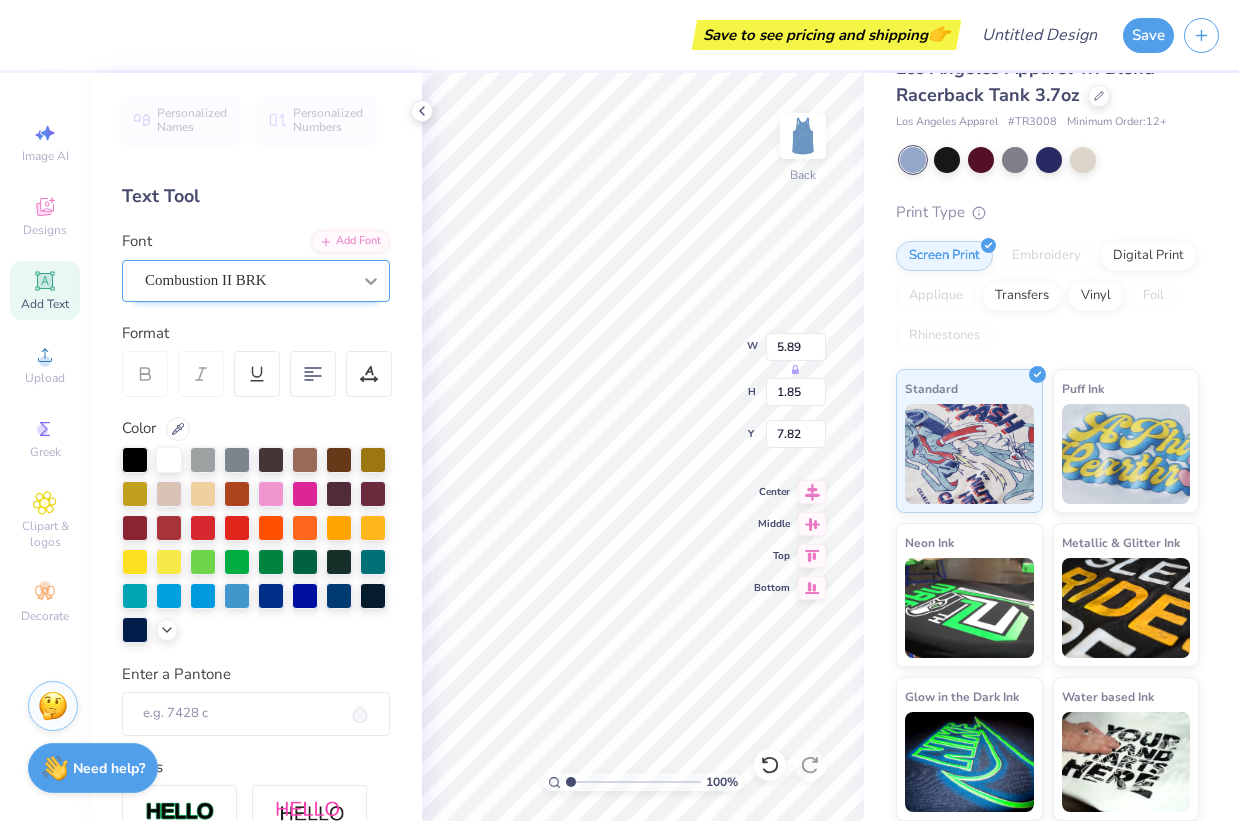 click at bounding box center (371, 281) 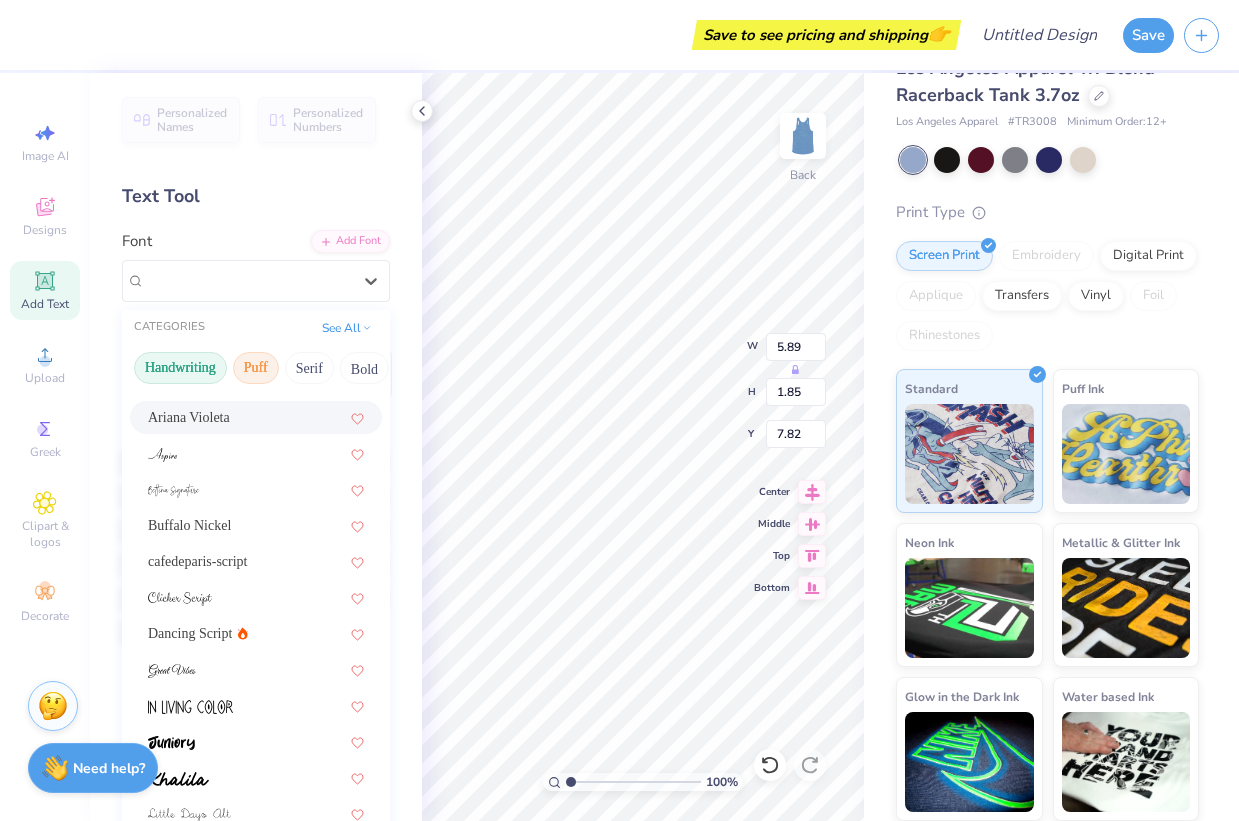 scroll, scrollTop: 73, scrollLeft: 0, axis: vertical 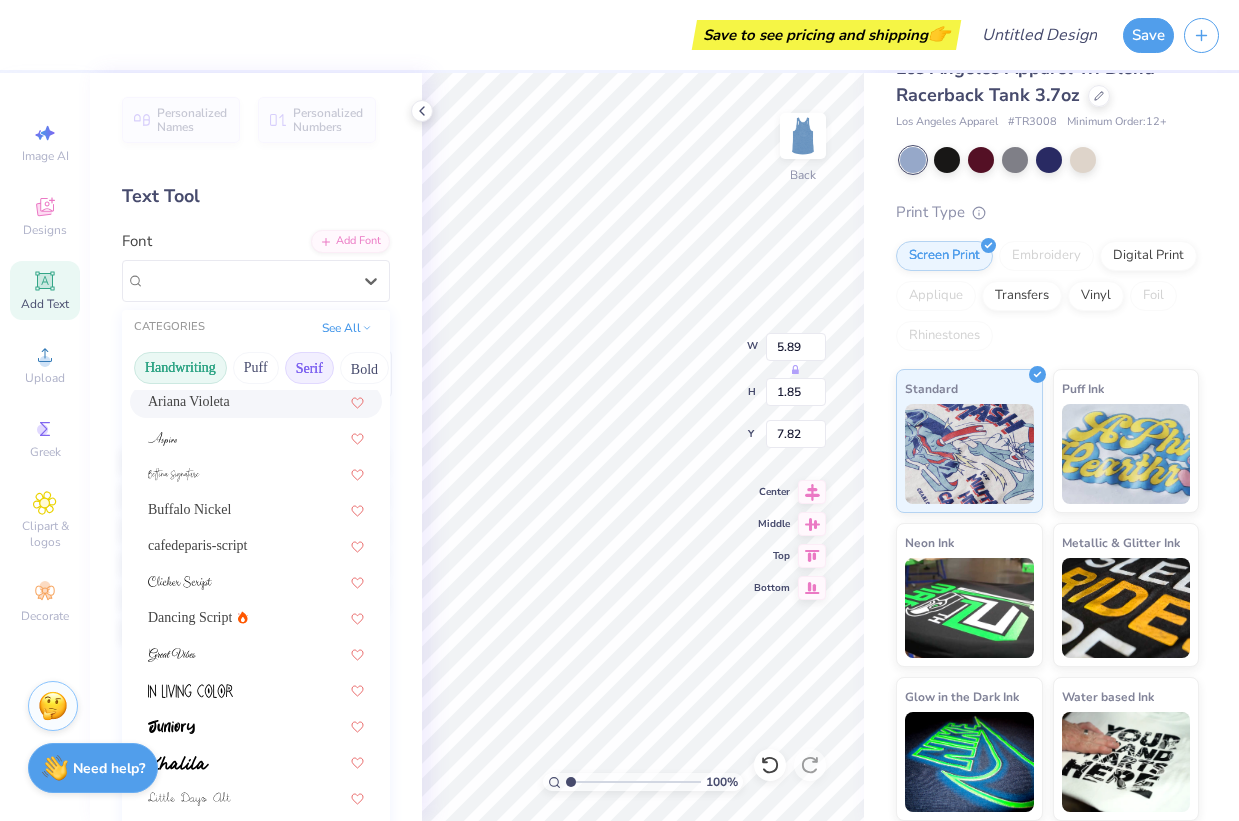 click on "Serif" at bounding box center [309, 368] 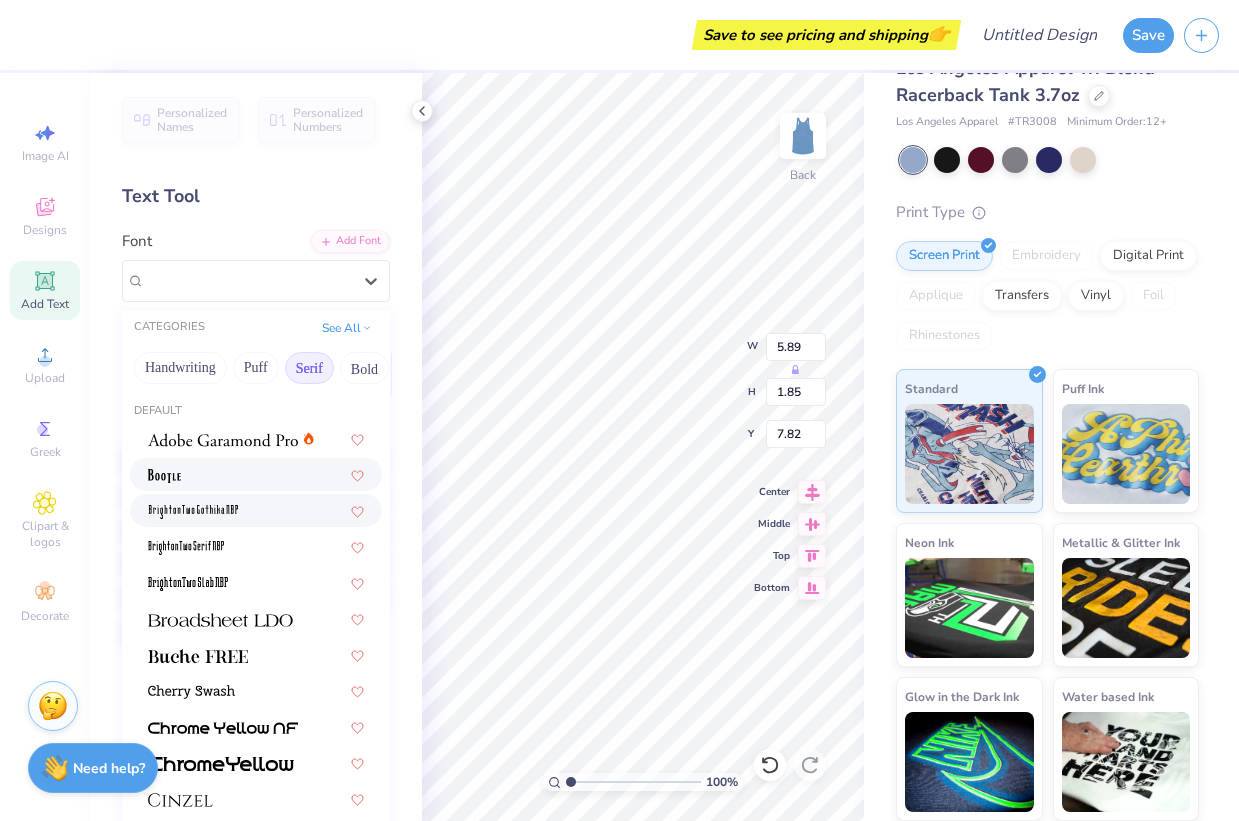 scroll, scrollTop: 1, scrollLeft: 0, axis: vertical 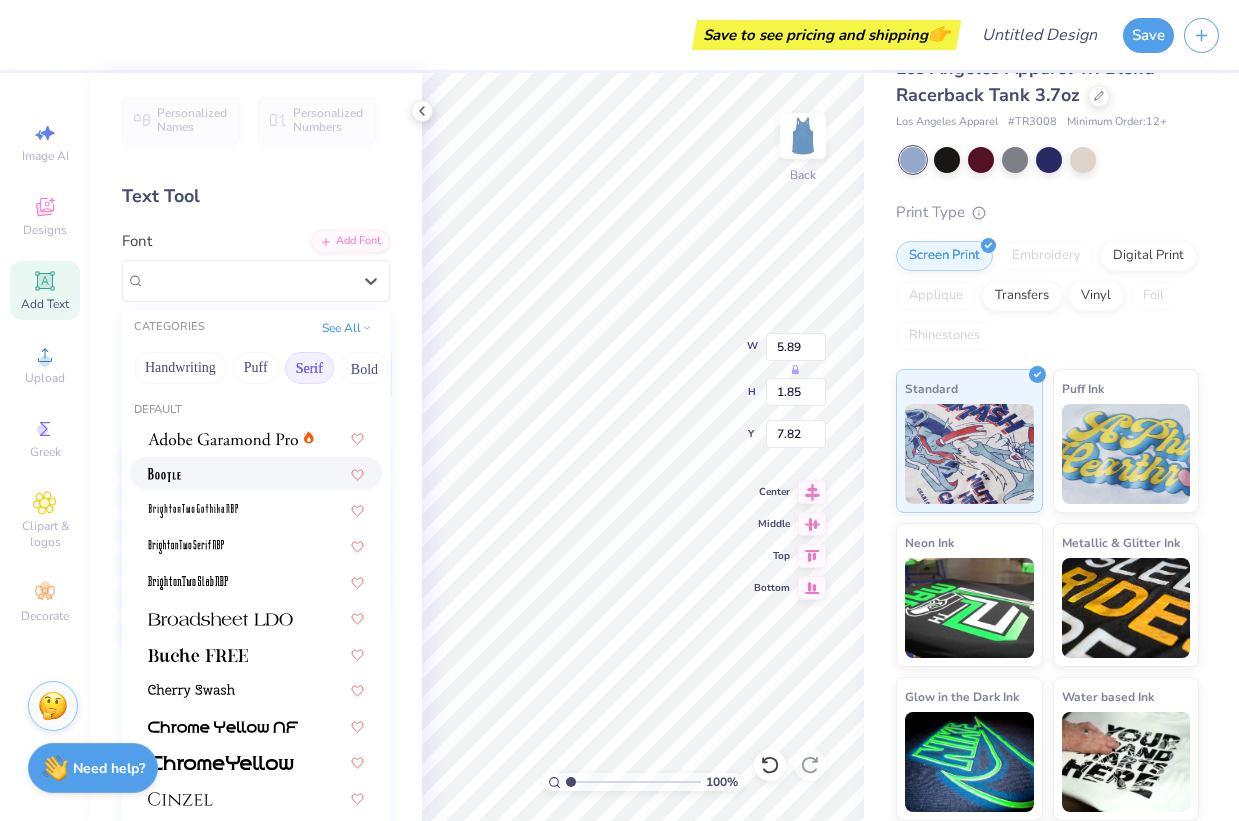 click at bounding box center (256, 473) 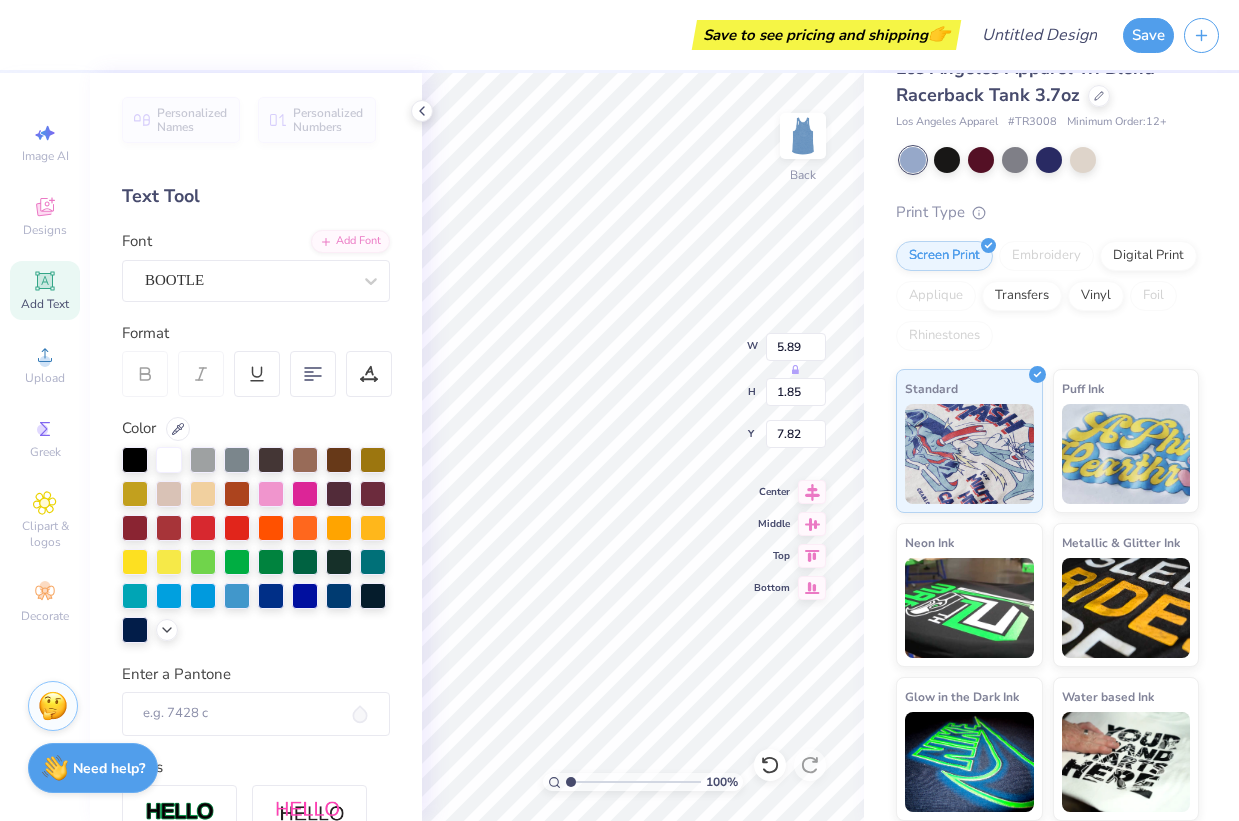 scroll, scrollTop: 1, scrollLeft: 0, axis: vertical 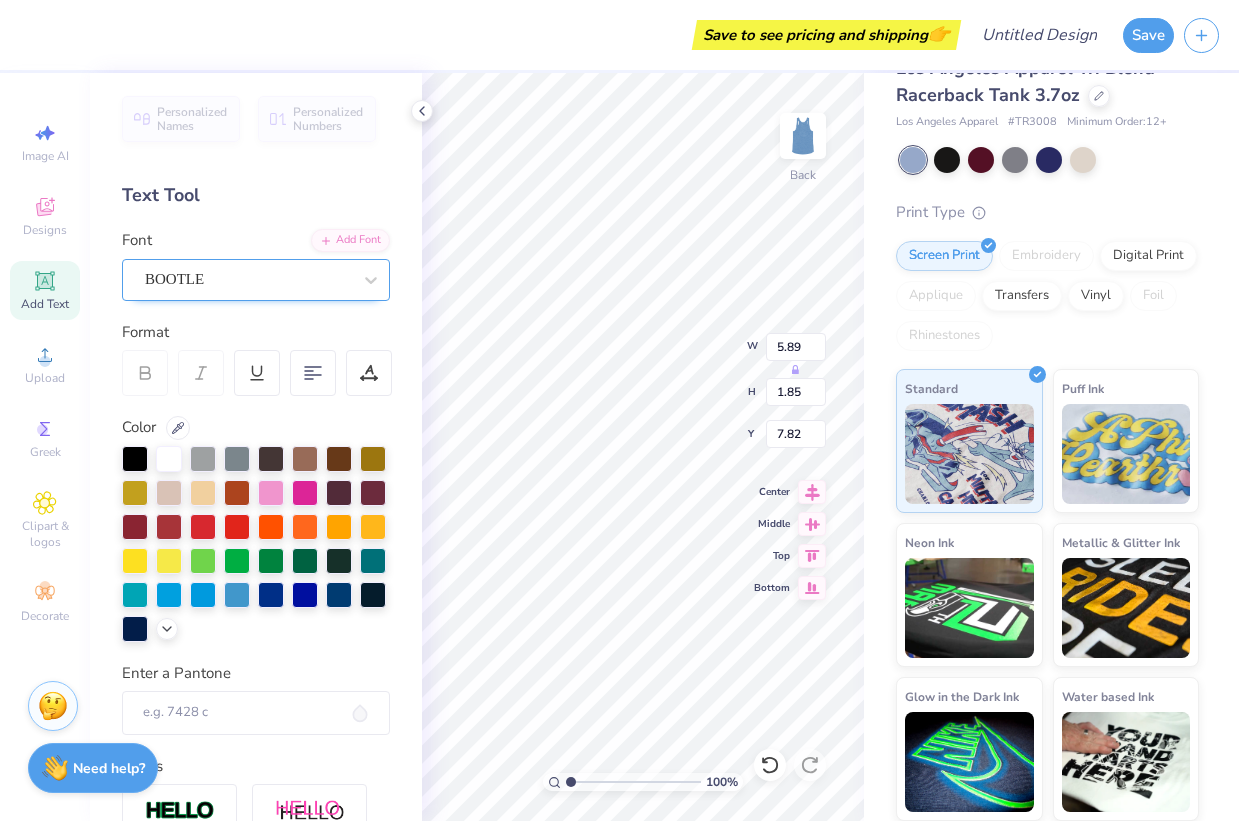 click on "BOOTLE" at bounding box center (248, 279) 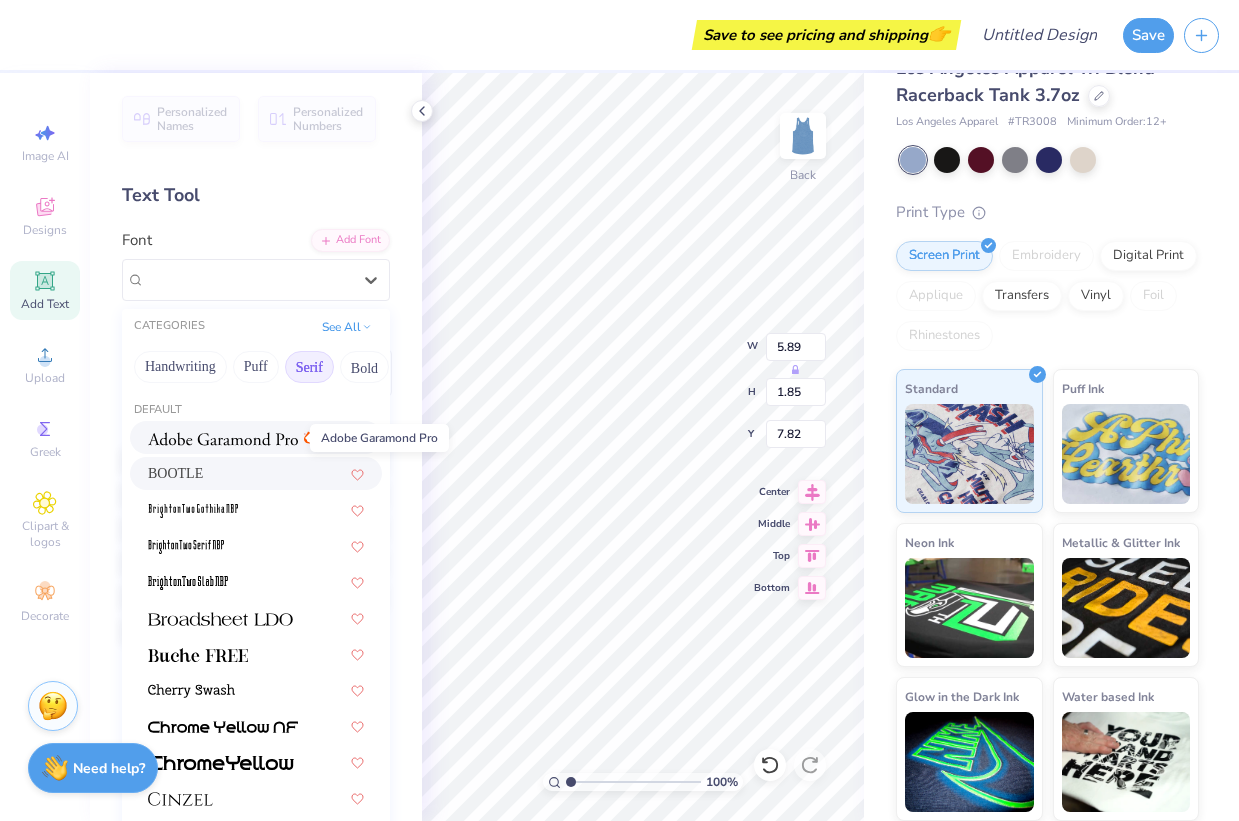 click at bounding box center (223, 439) 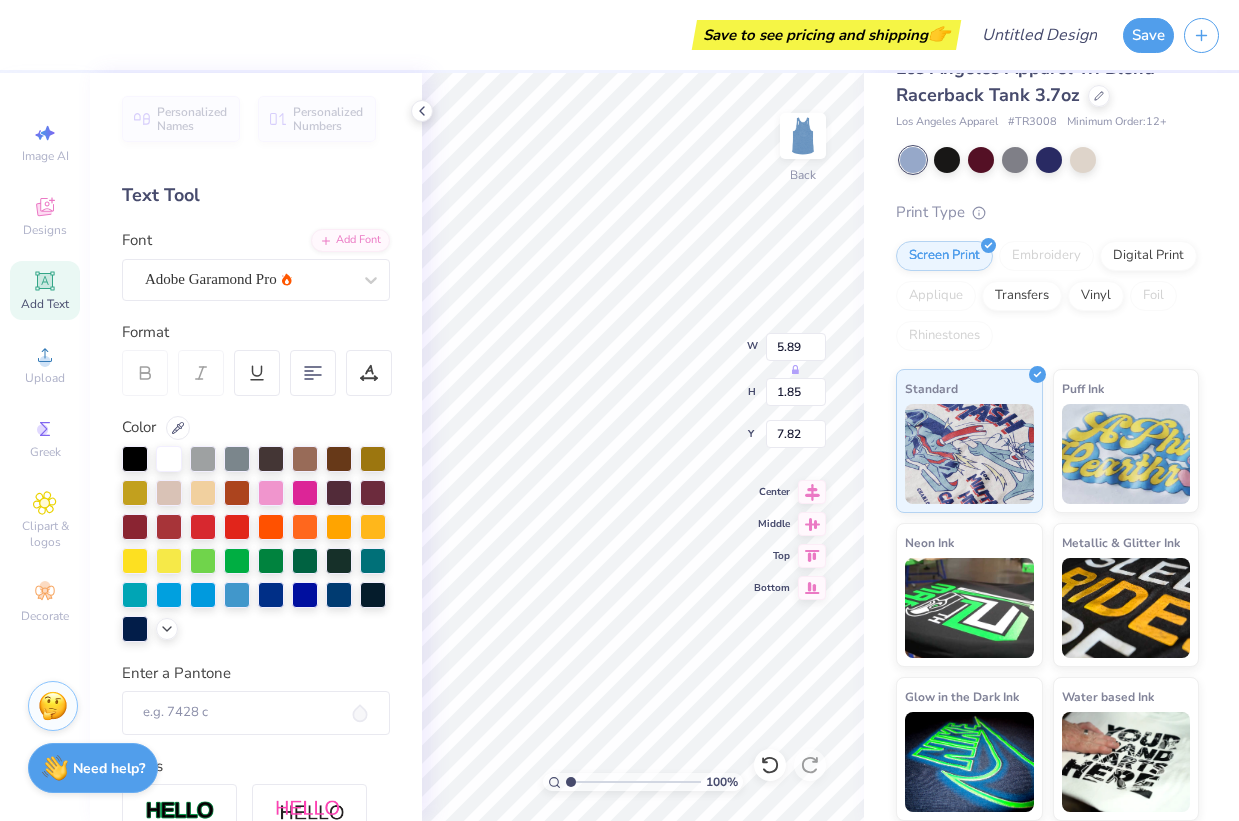 click on "Personalized Names Personalized Numbers Text Tool  Add Font Font Adobe Garamond Pro Format Color Enter a Pantone Styles Text Shape" at bounding box center [256, 447] 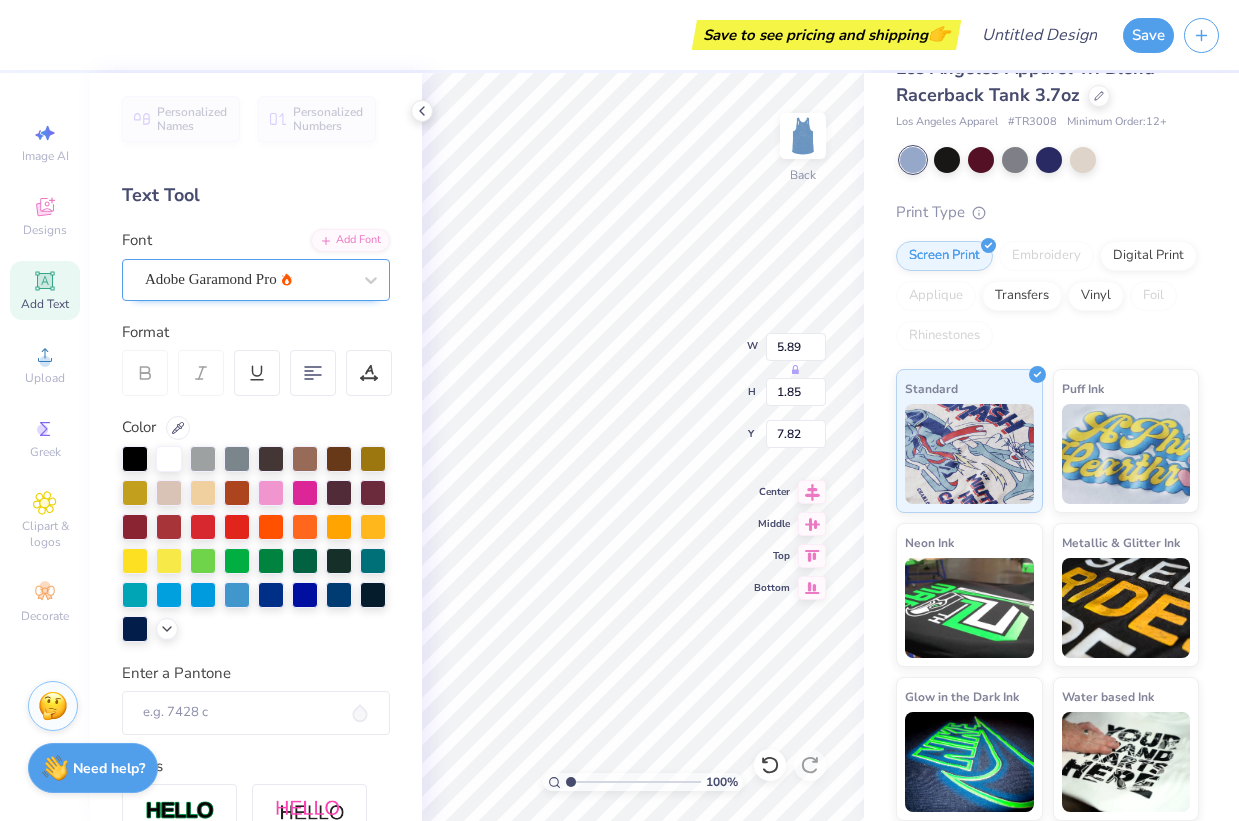 click on "Adobe Garamond Pro" at bounding box center (248, 279) 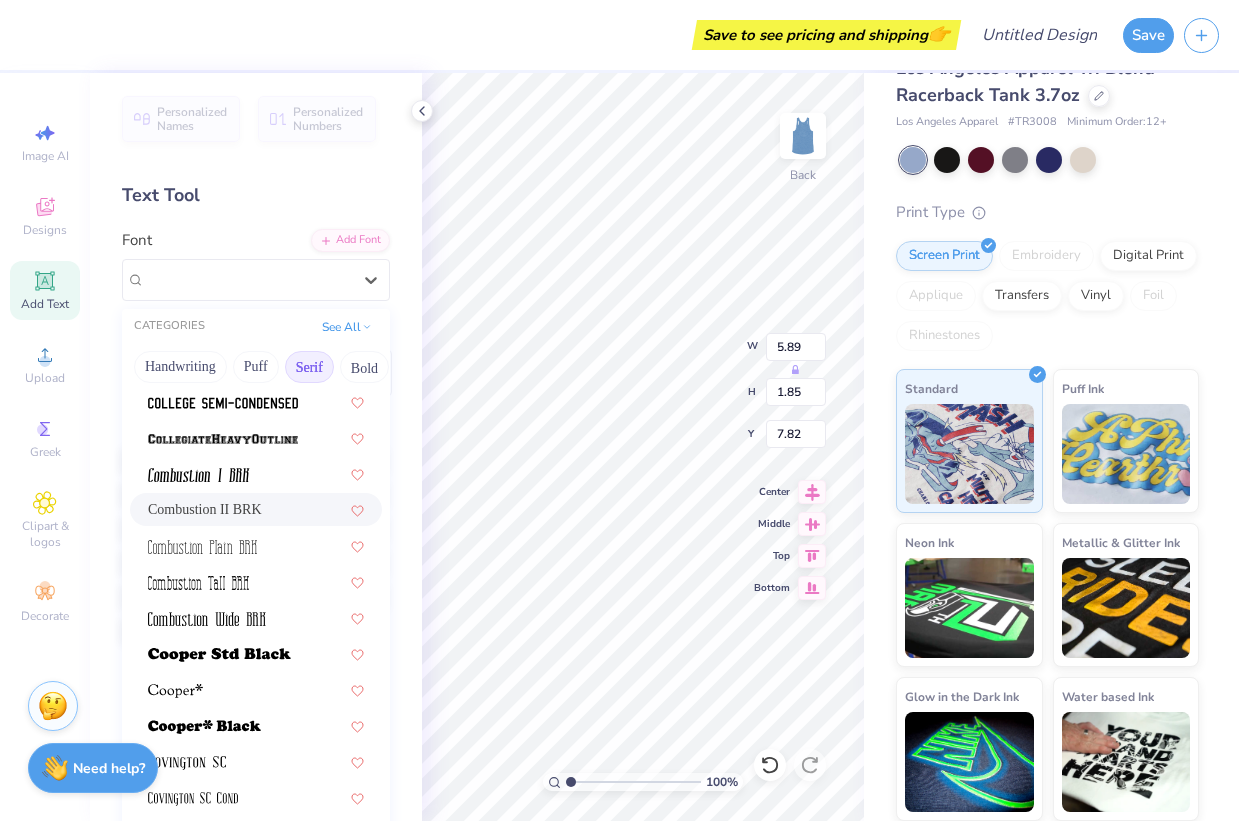 scroll, scrollTop: 530, scrollLeft: 0, axis: vertical 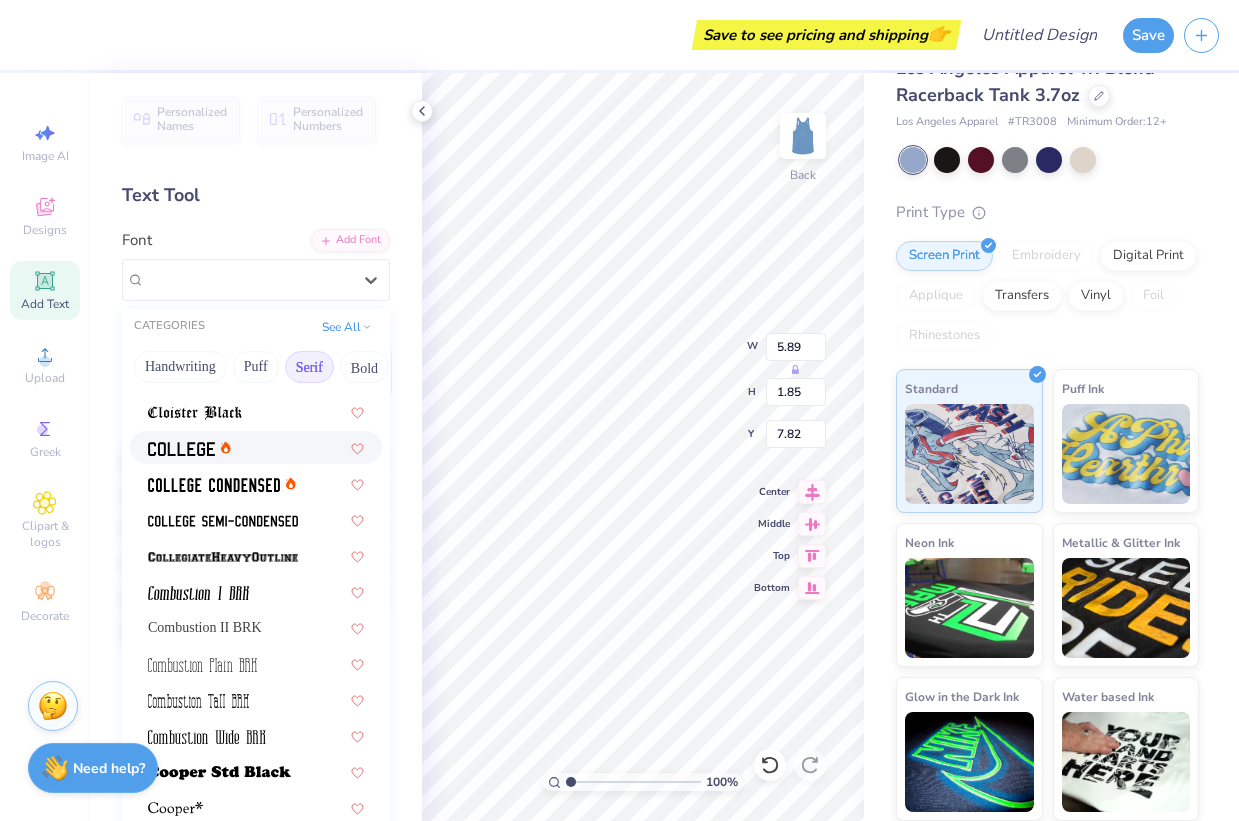 click at bounding box center [256, 447] 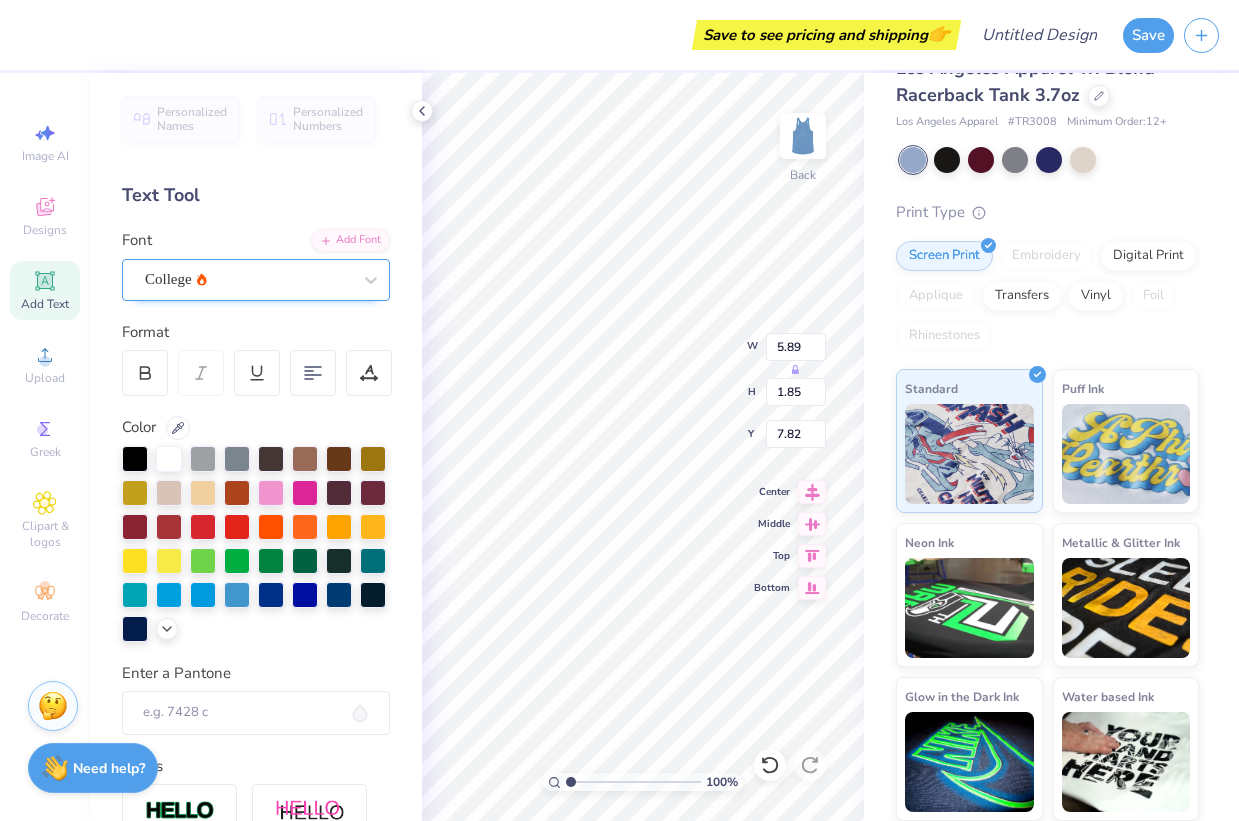 click on "College" at bounding box center (248, 279) 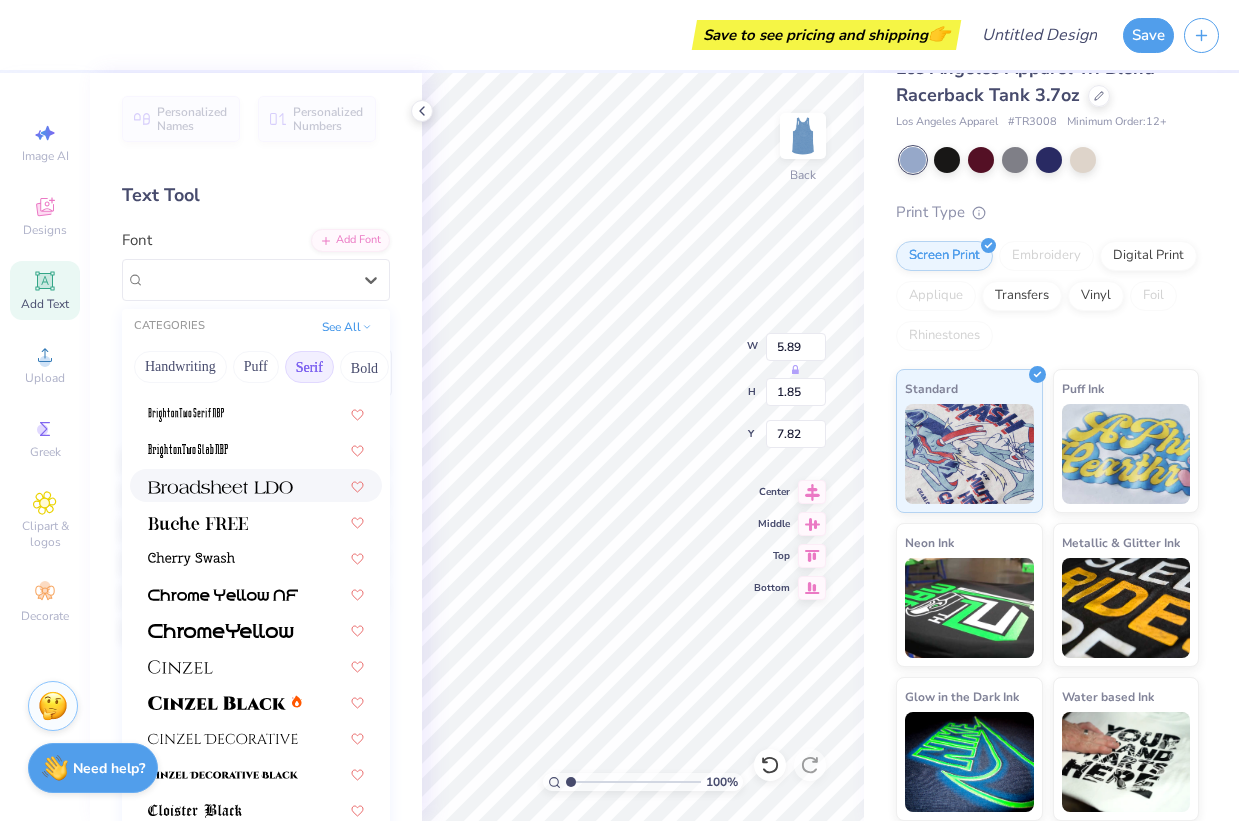 scroll, scrollTop: 131, scrollLeft: 0, axis: vertical 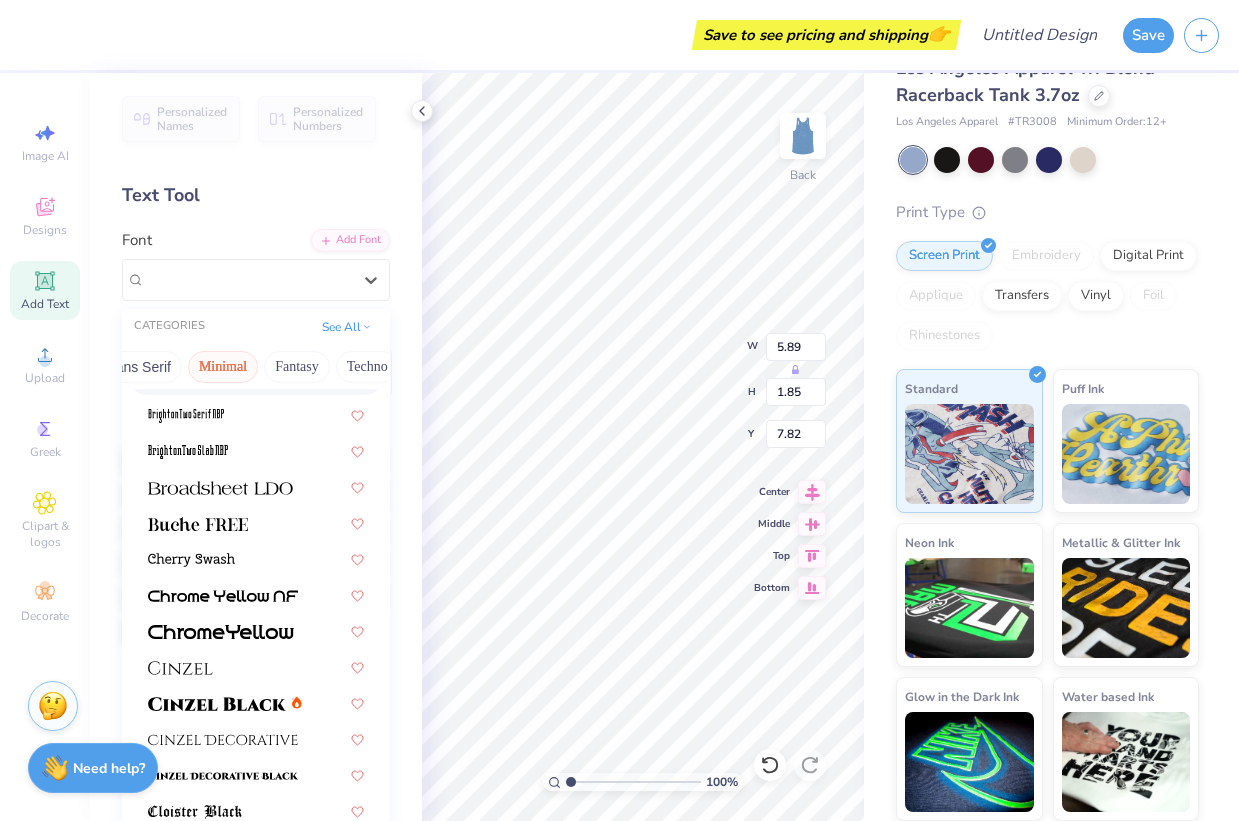 click on "Minimal" at bounding box center (223, 367) 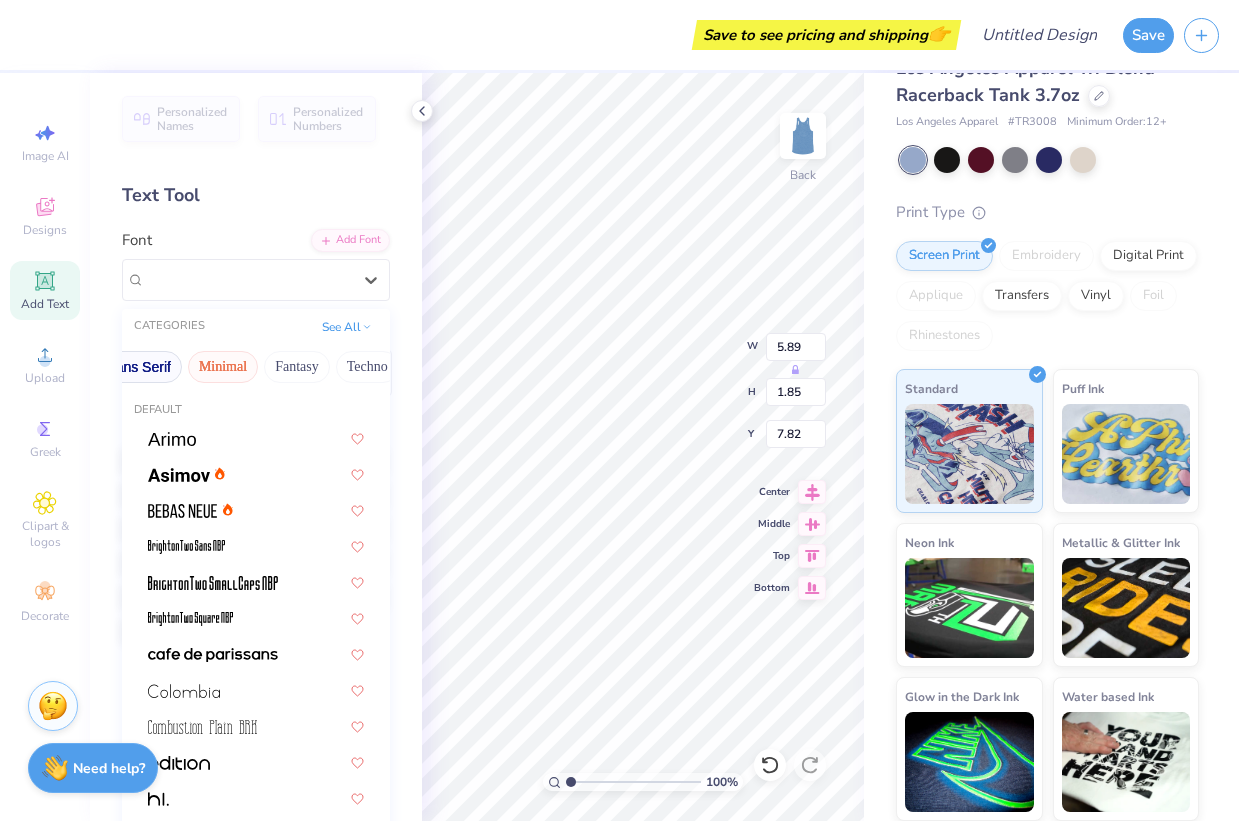 click on "Handwriting Puff Serif Bold Calligraphy Retro Sans Serif Minimal Fantasy Techno Others" at bounding box center (256, 367) 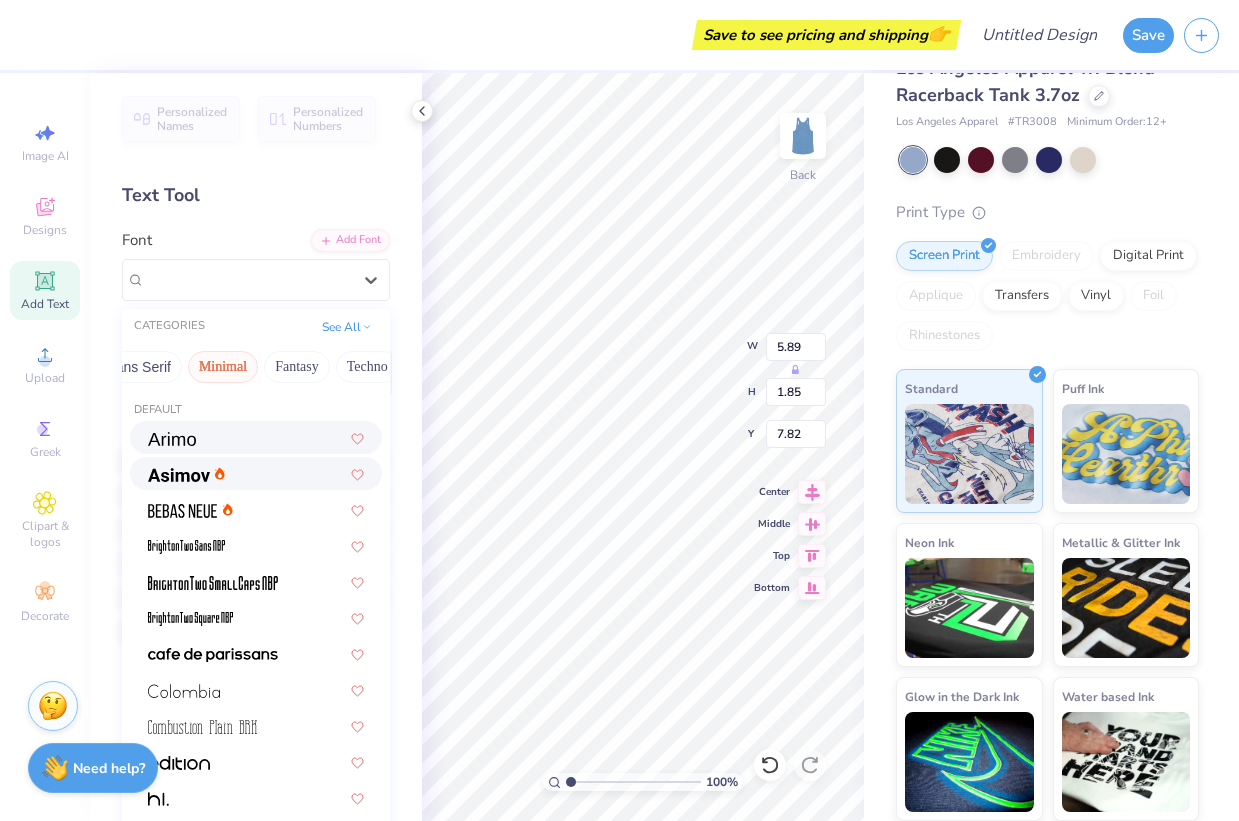 click at bounding box center (256, 473) 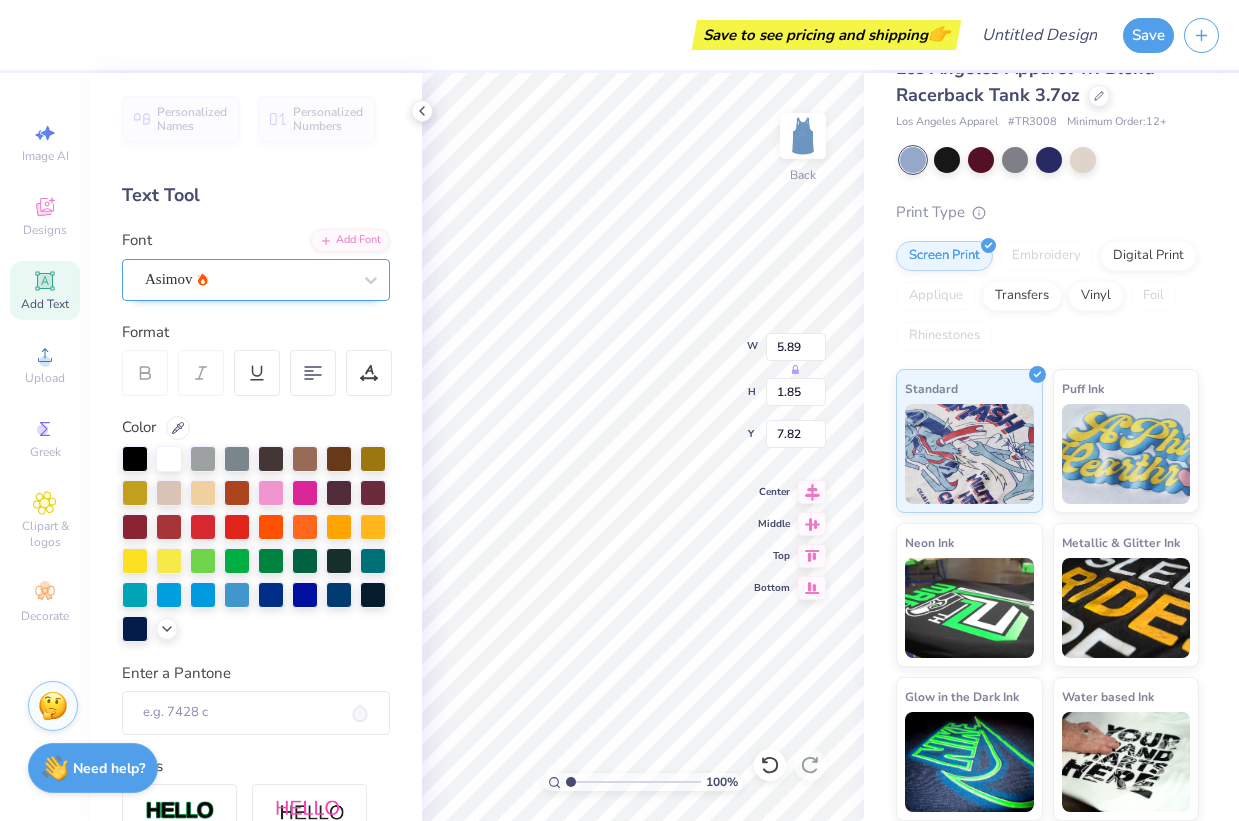 scroll, scrollTop: 0, scrollLeft: 0, axis: both 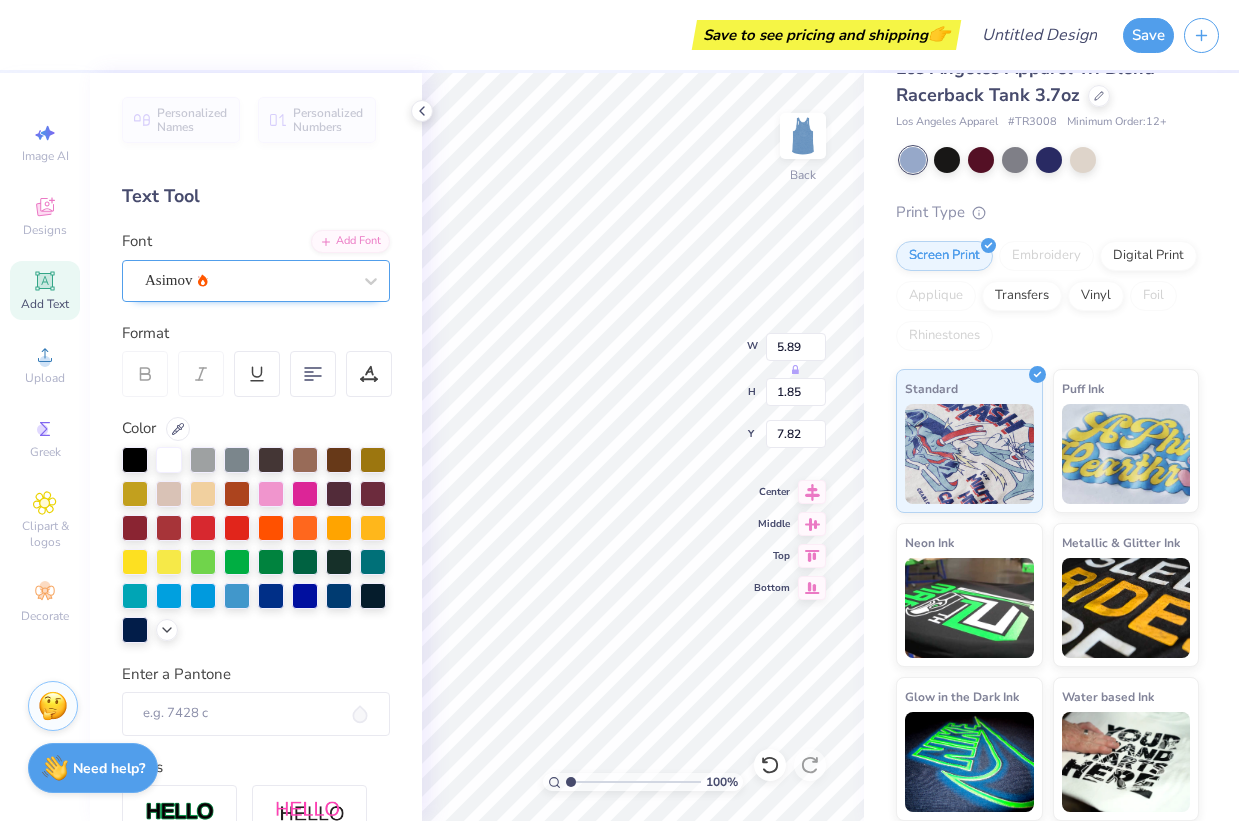 click on "Asimov" at bounding box center [248, 280] 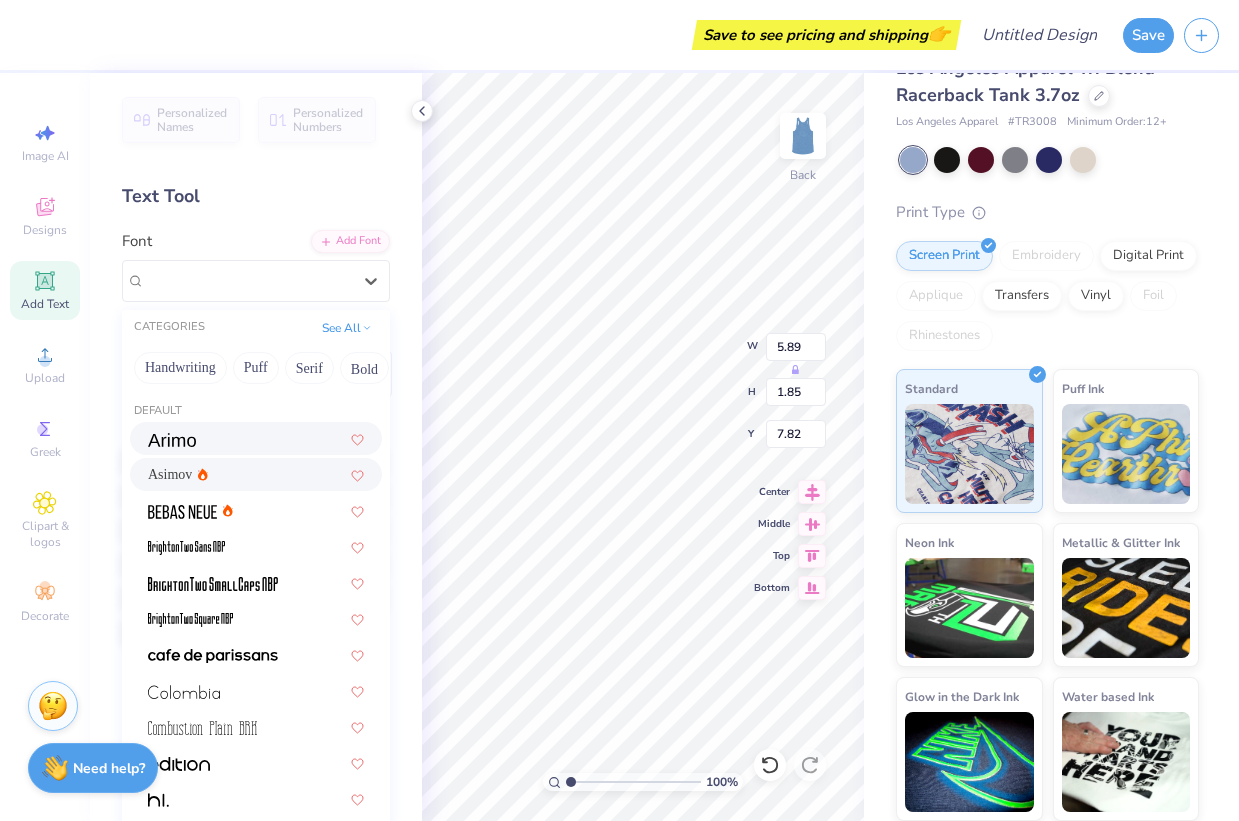 click at bounding box center [256, 438] 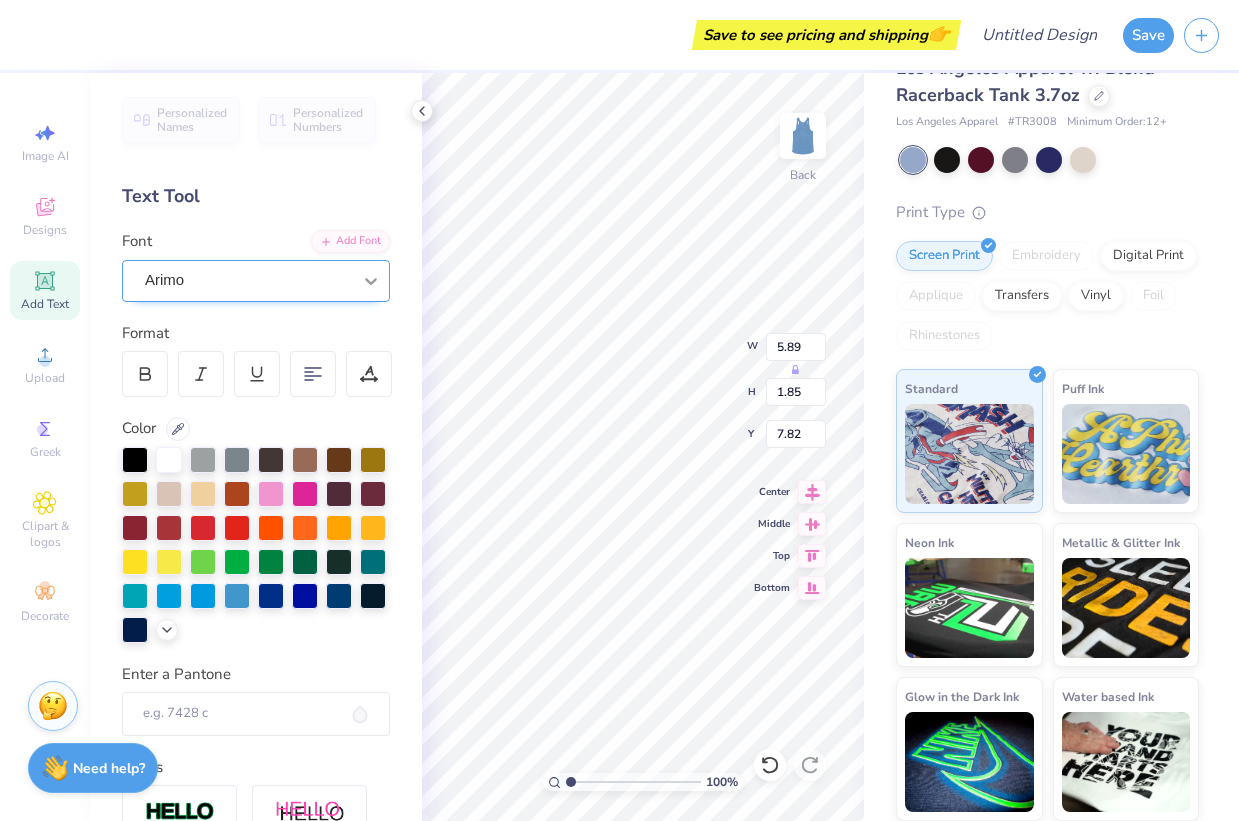 click 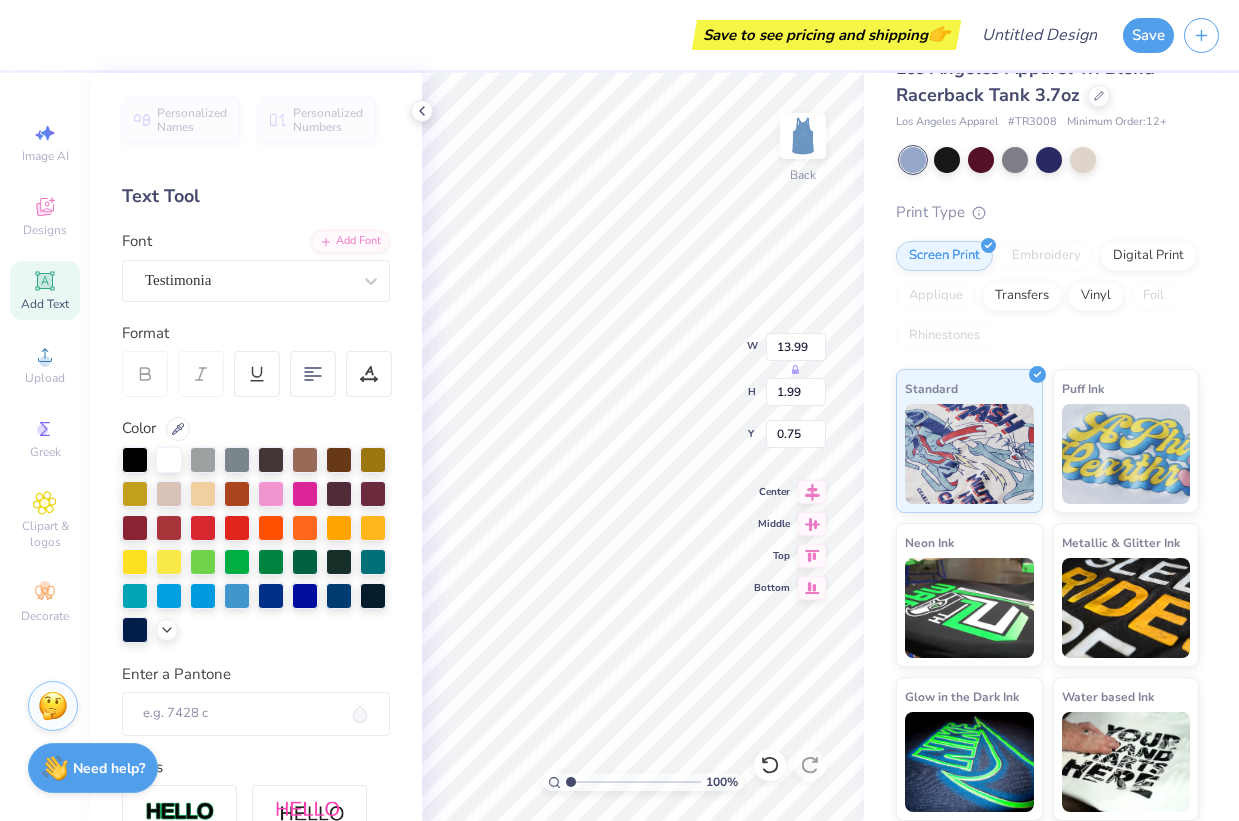 type on "13.99" 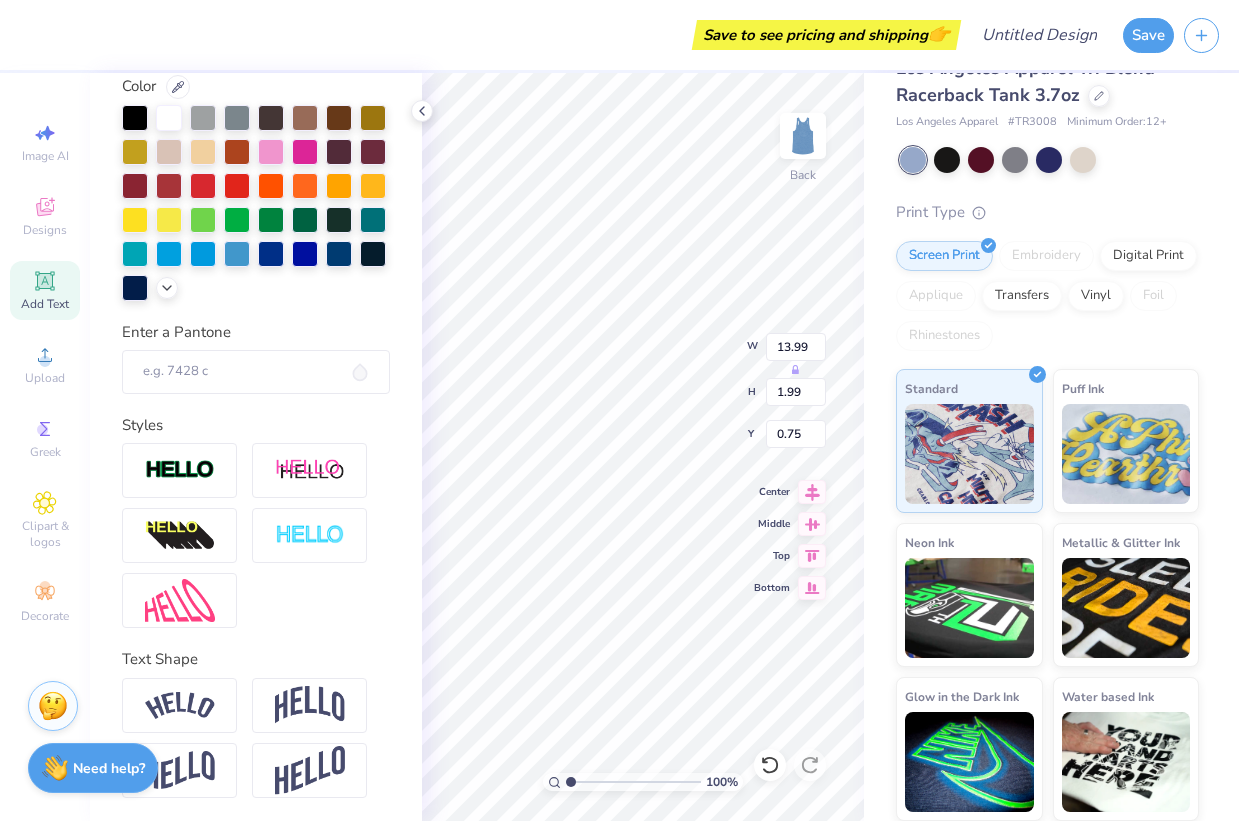 type on "10.30" 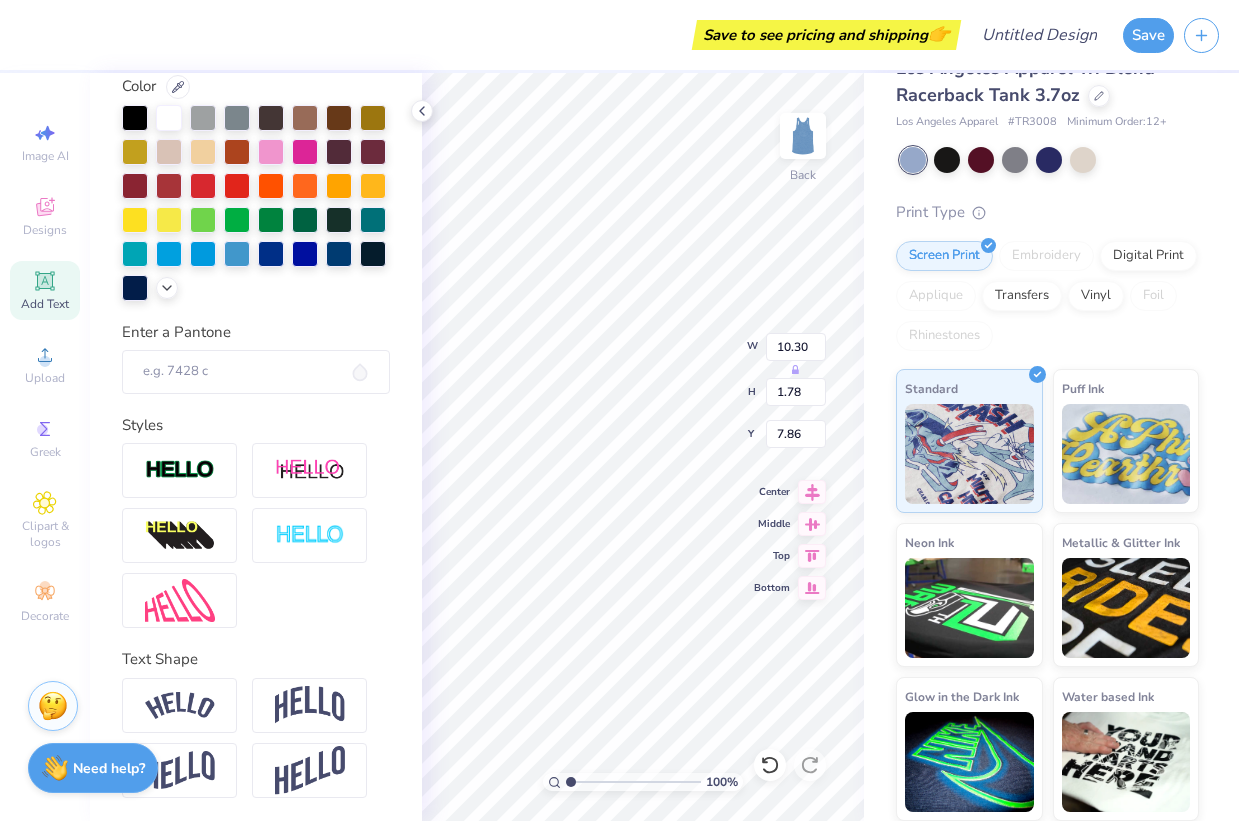 scroll, scrollTop: 16, scrollLeft: 5, axis: both 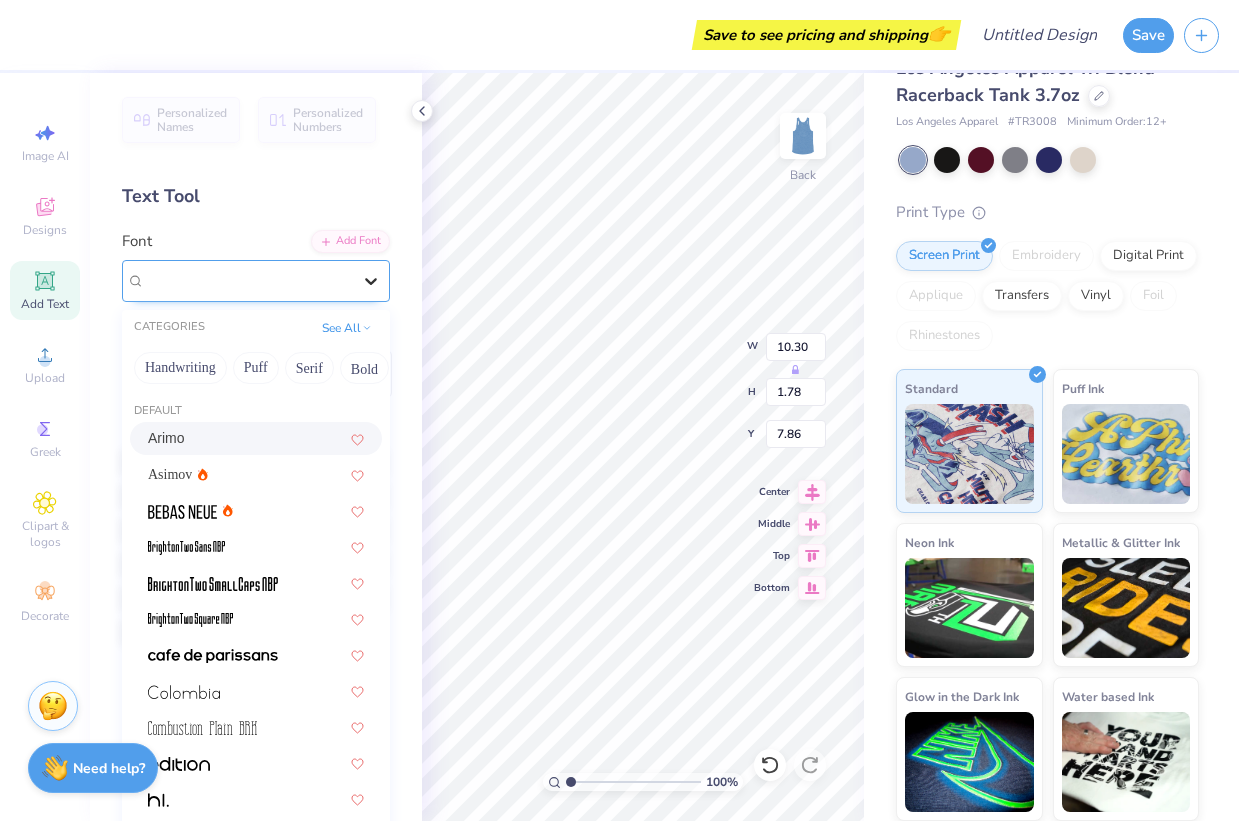 click 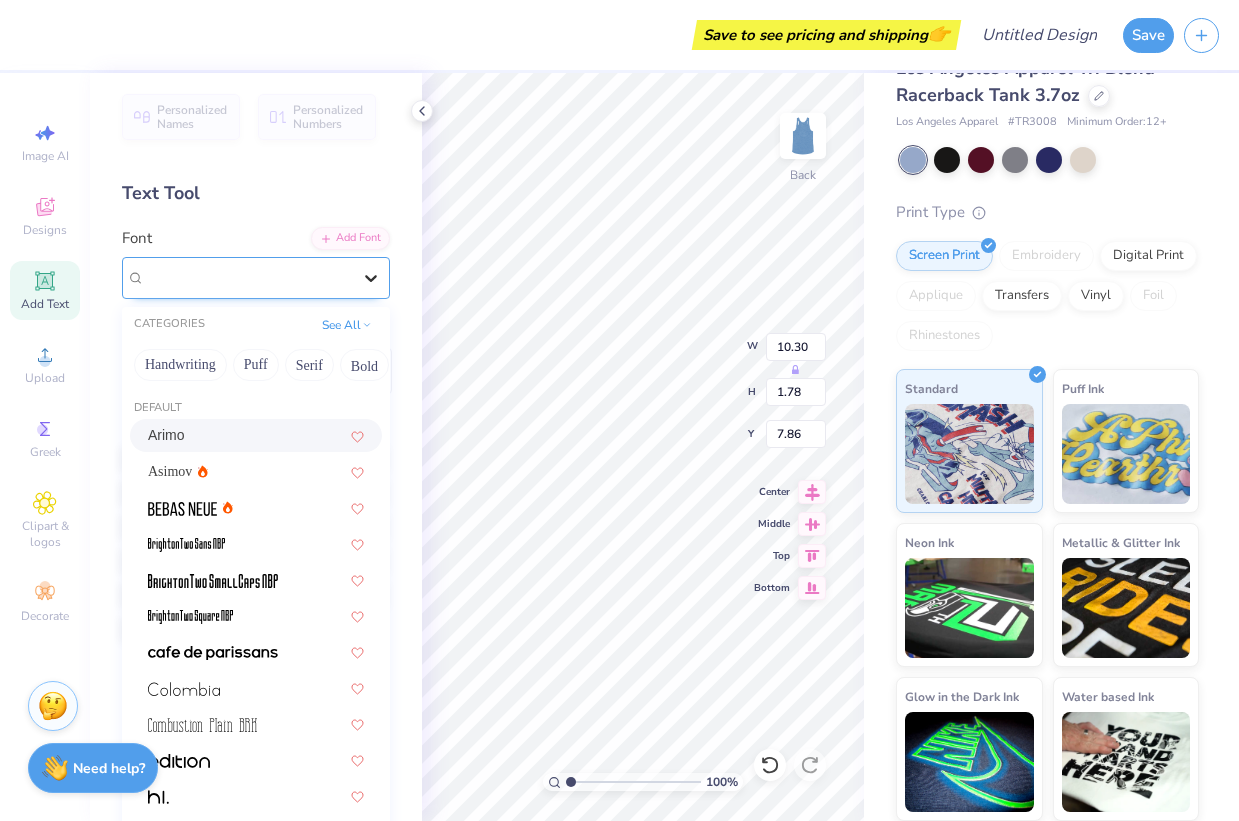 click 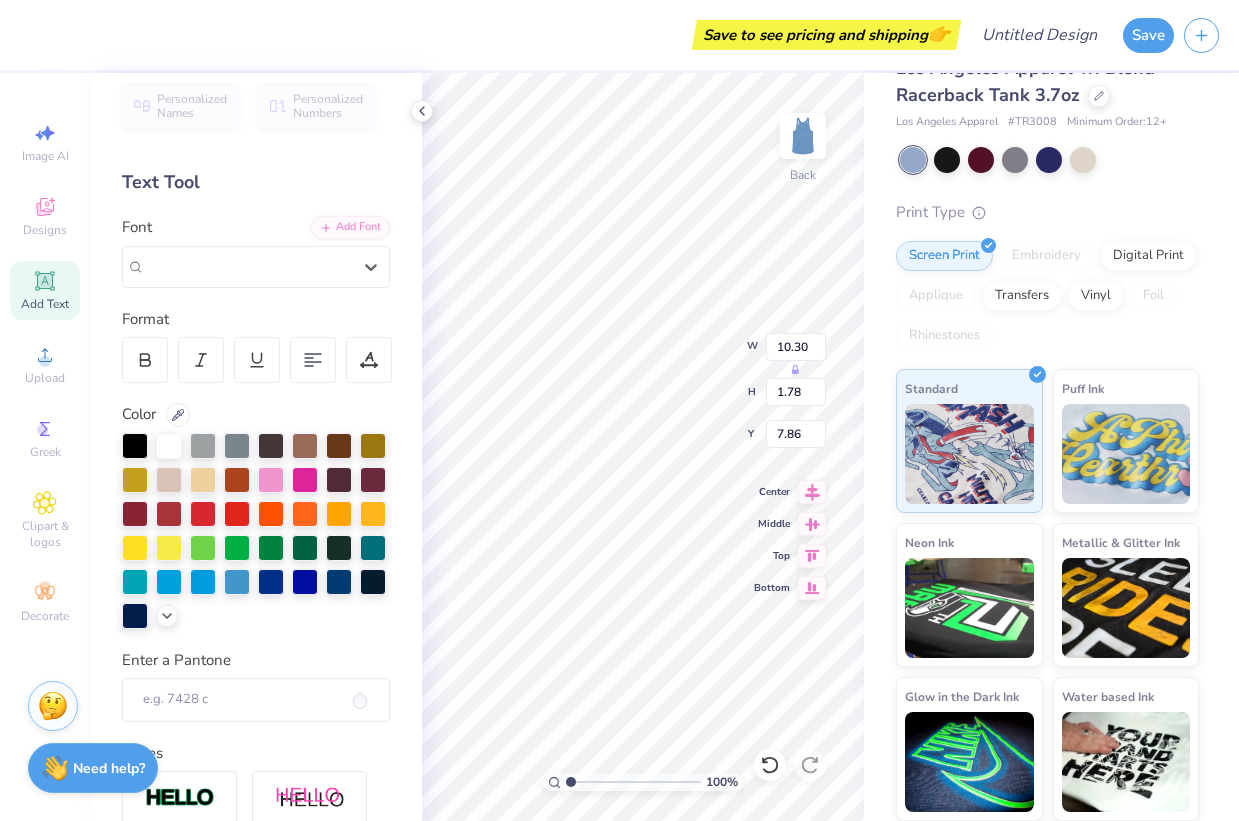 scroll, scrollTop: 17, scrollLeft: 0, axis: vertical 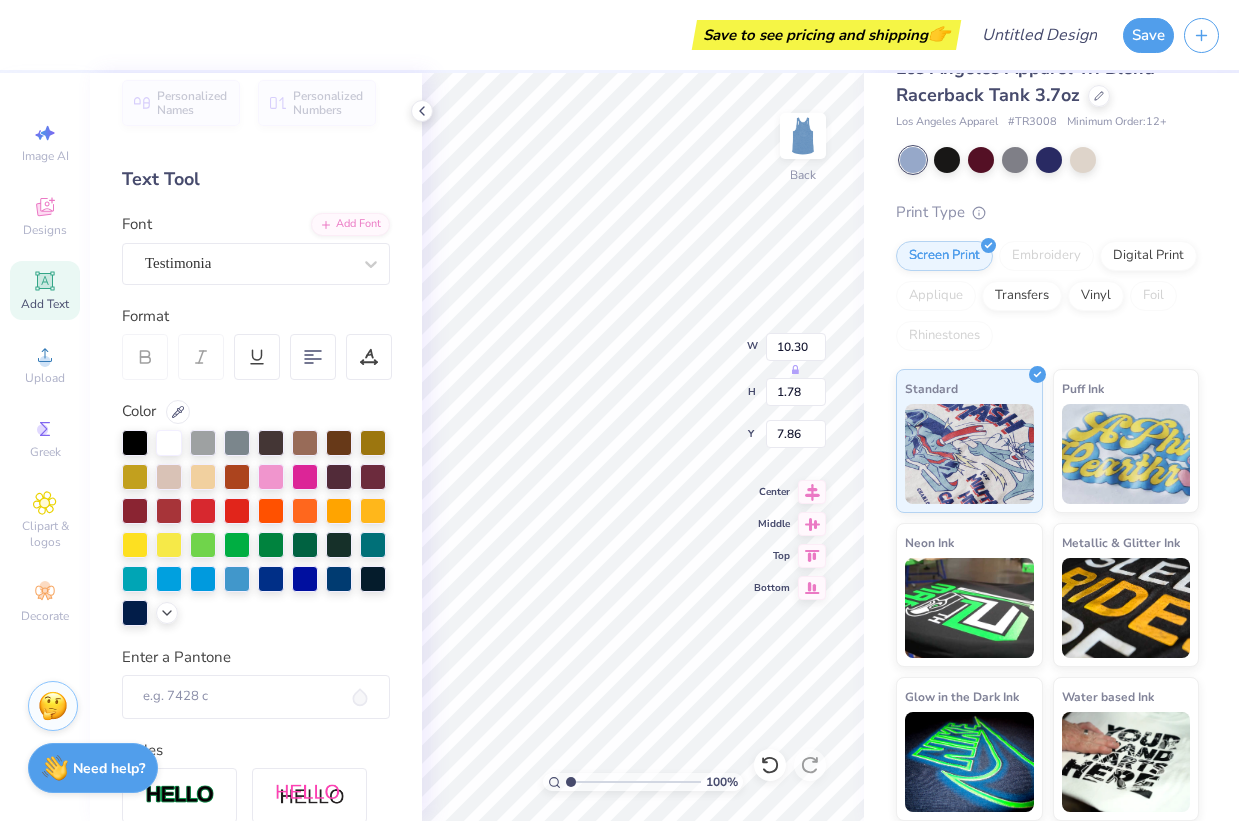 type on "13.99" 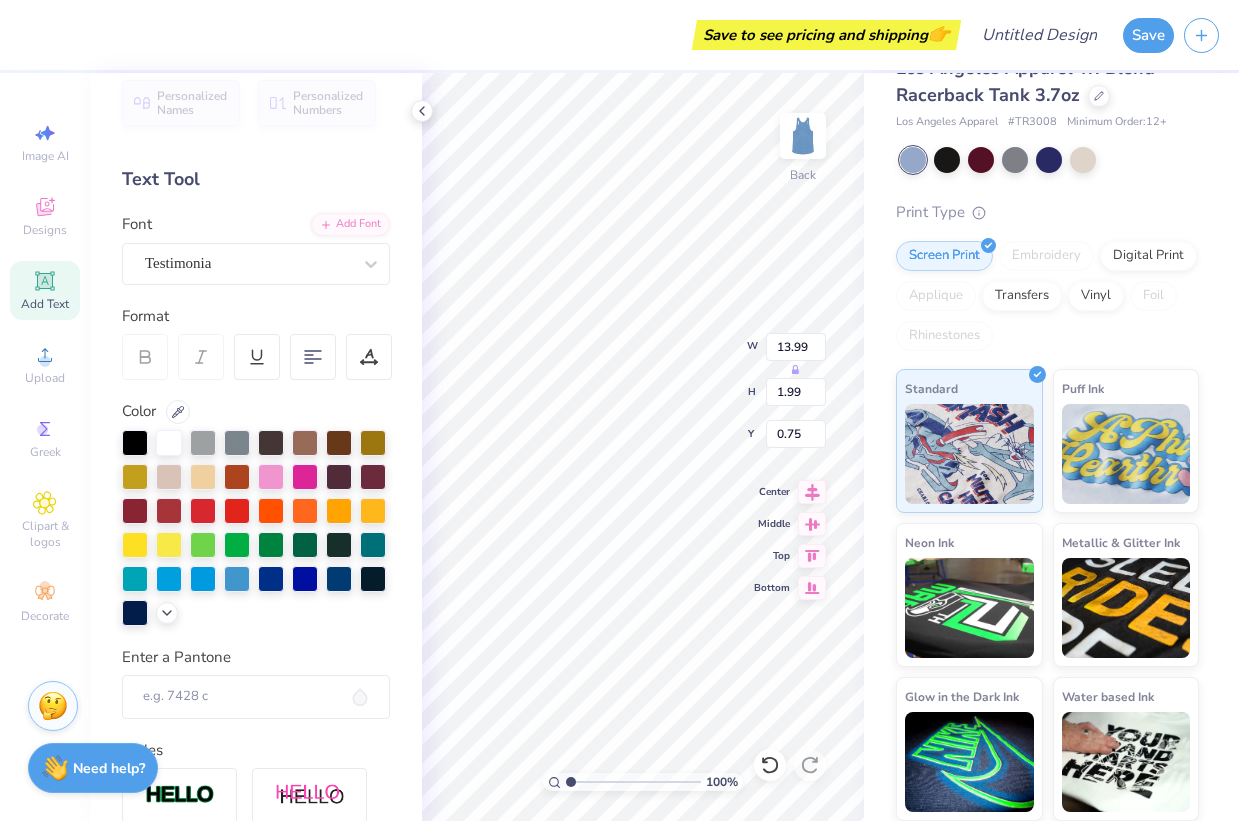 scroll, scrollTop: 16, scrollLeft: 4, axis: both 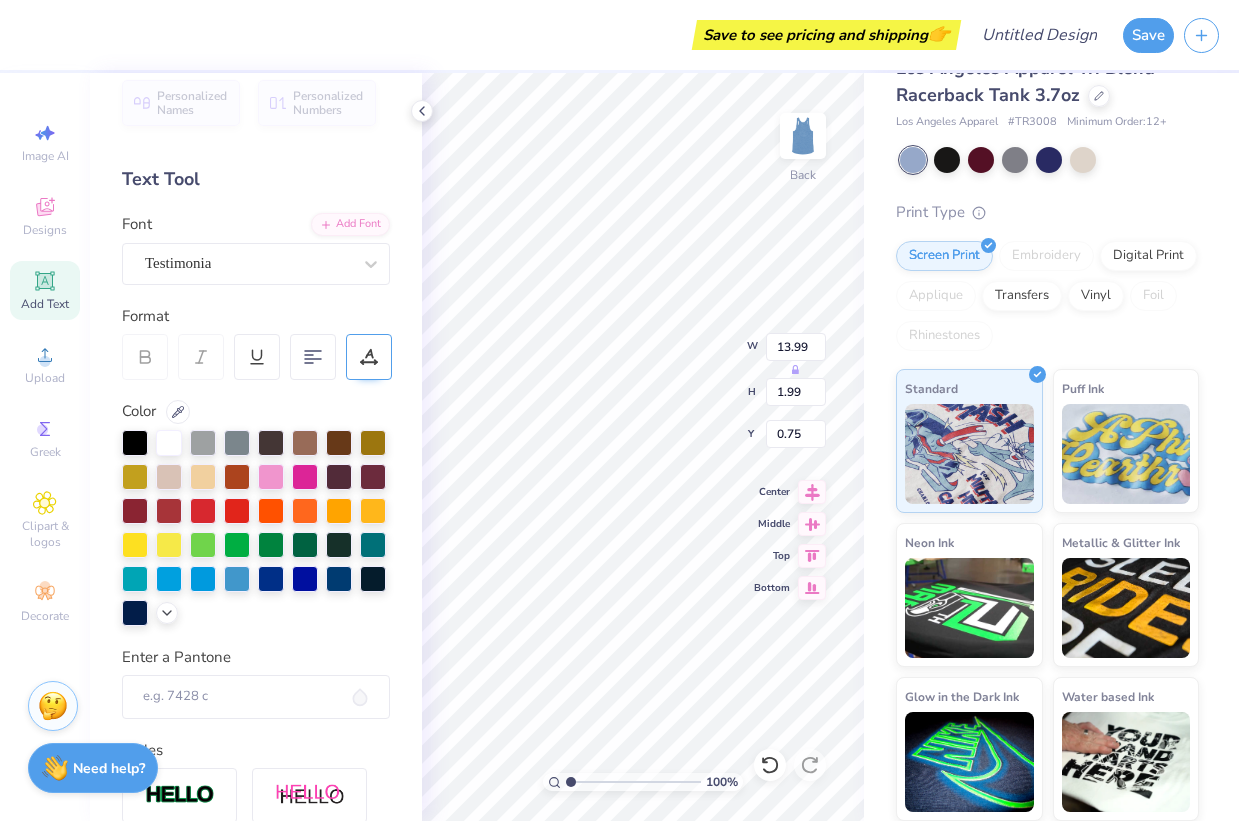 click at bounding box center (369, 357) 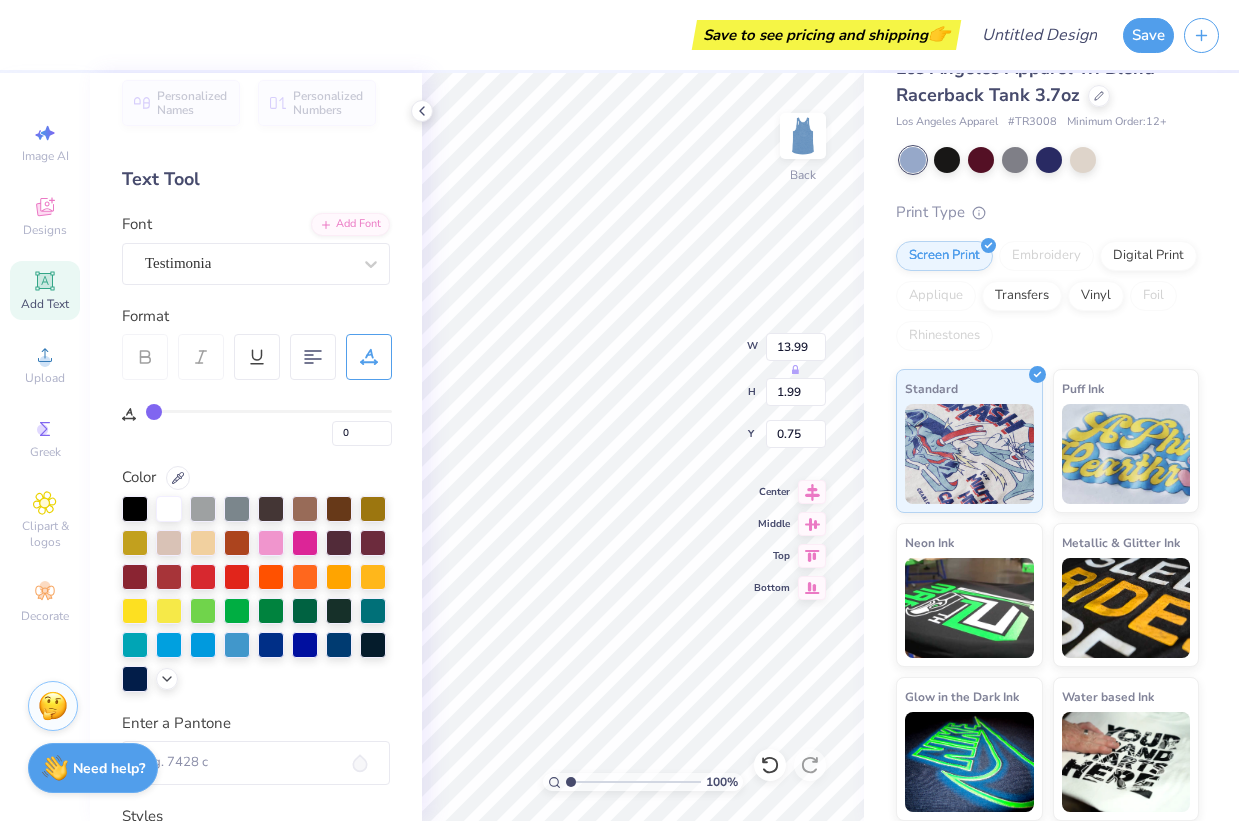 drag, startPoint x: 161, startPoint y: 404, endPoint x: 180, endPoint y: 406, distance: 19.104973 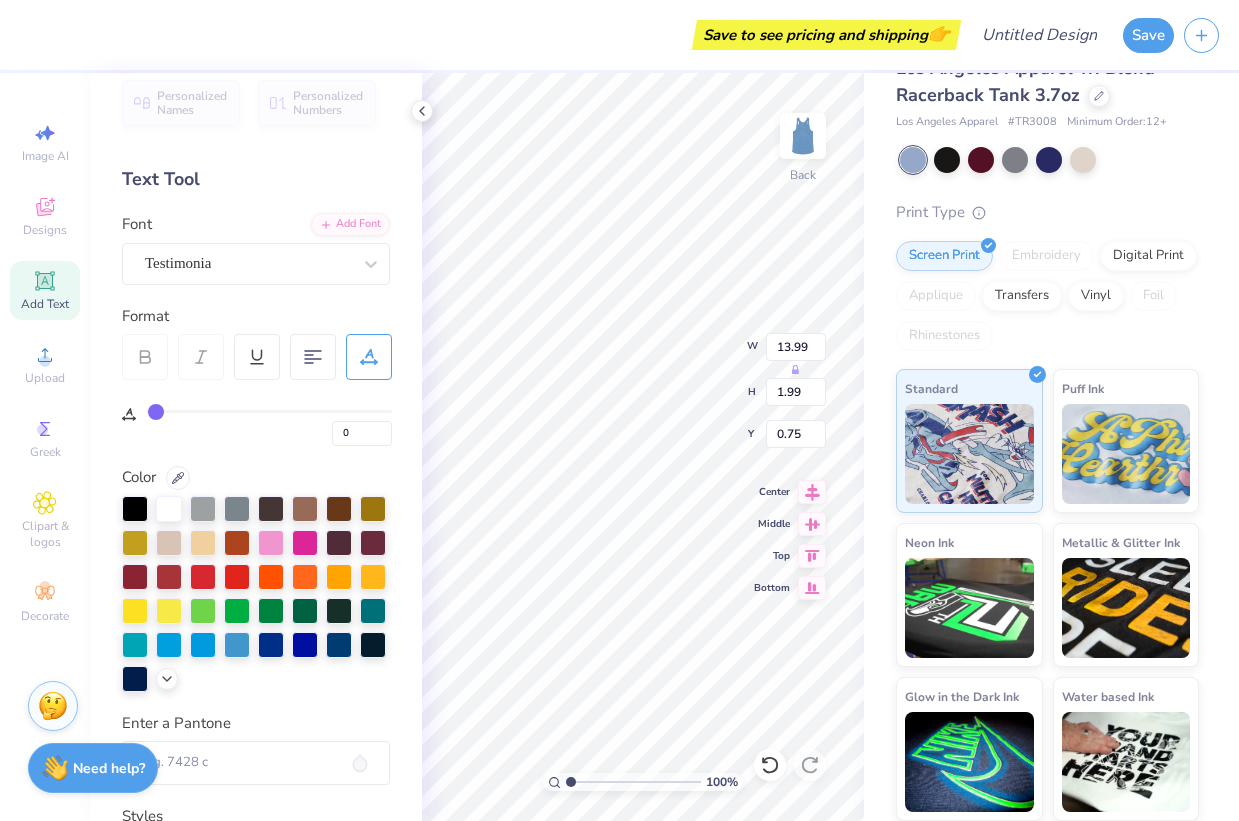 type on "1" 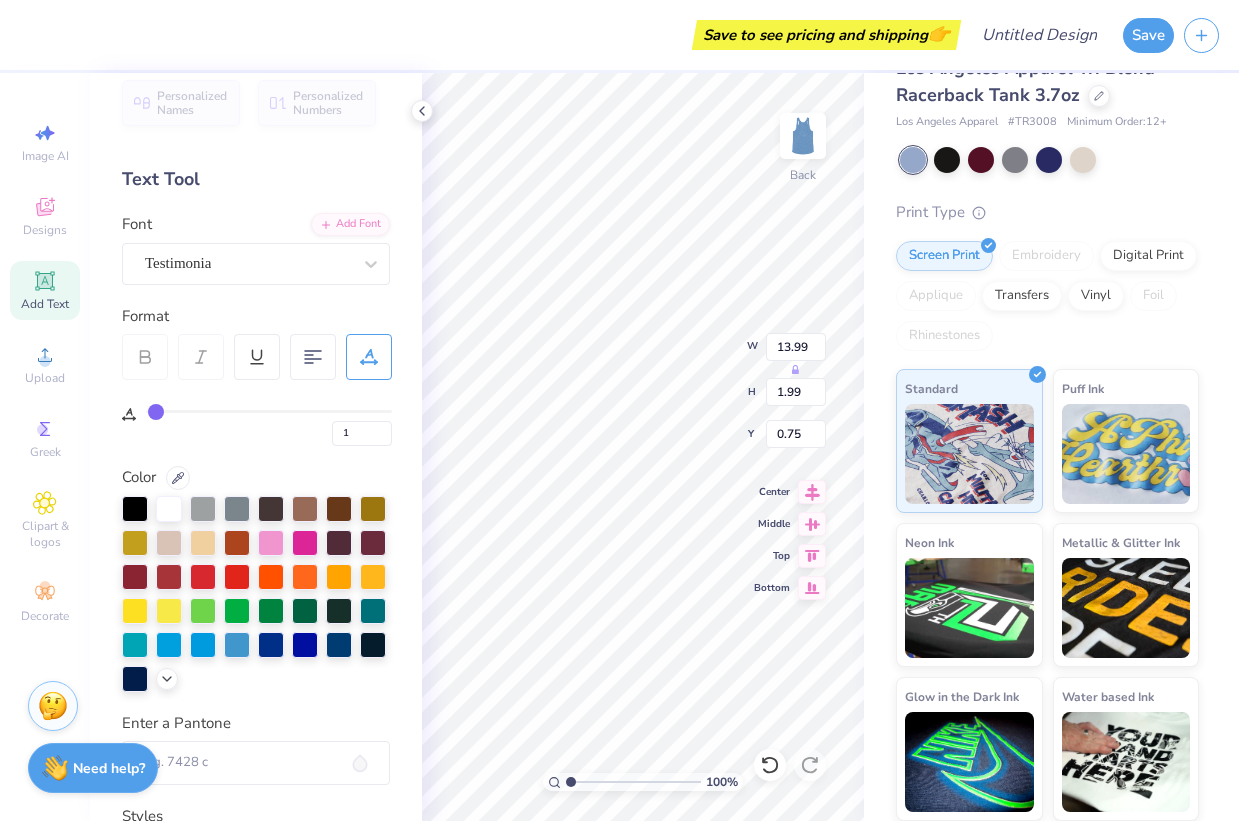 type on "2" 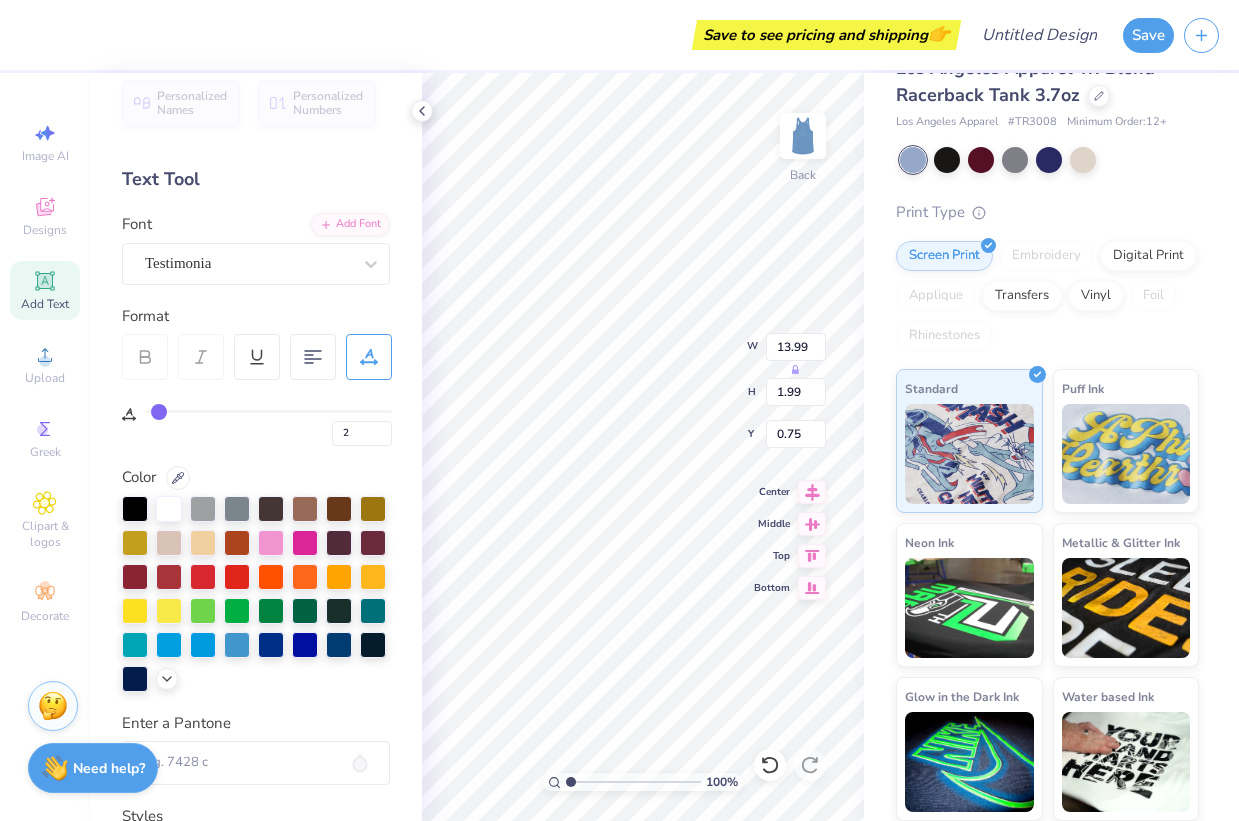 type on "3" 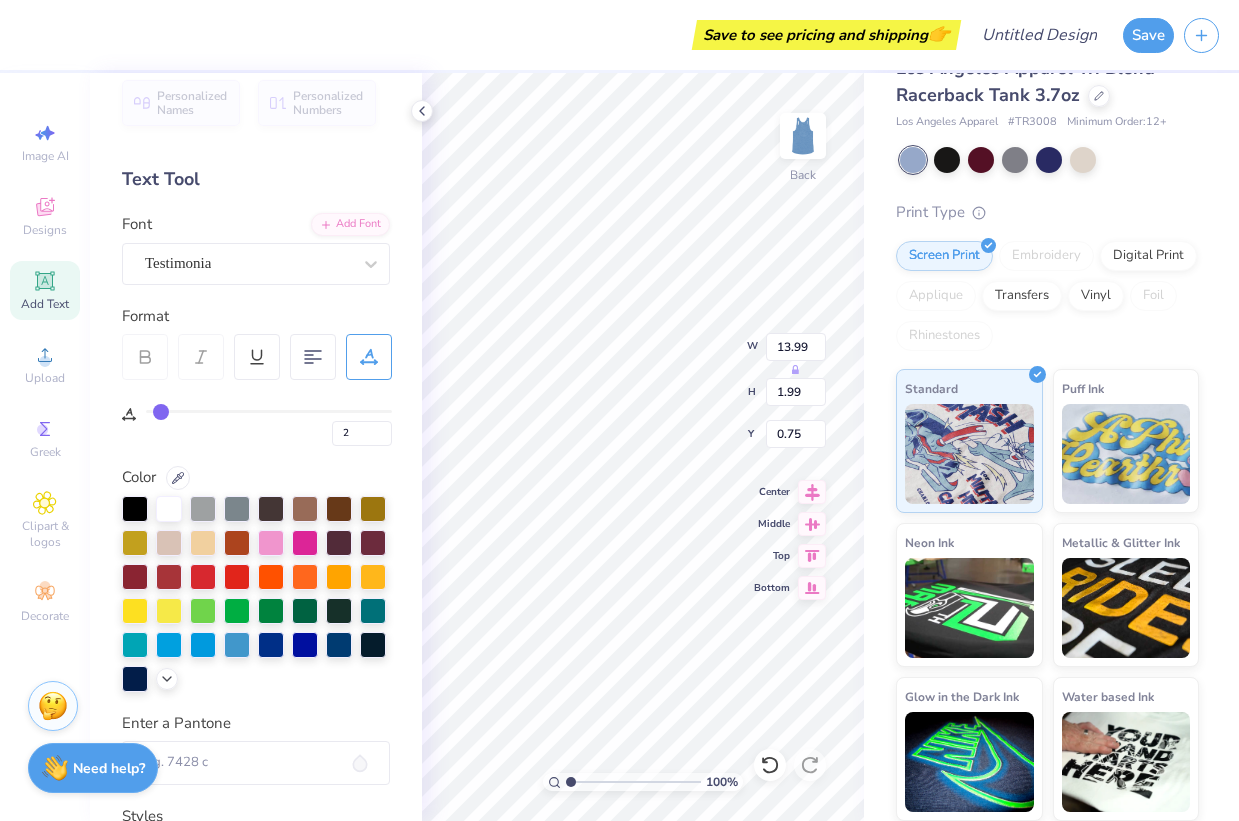 type on "3" 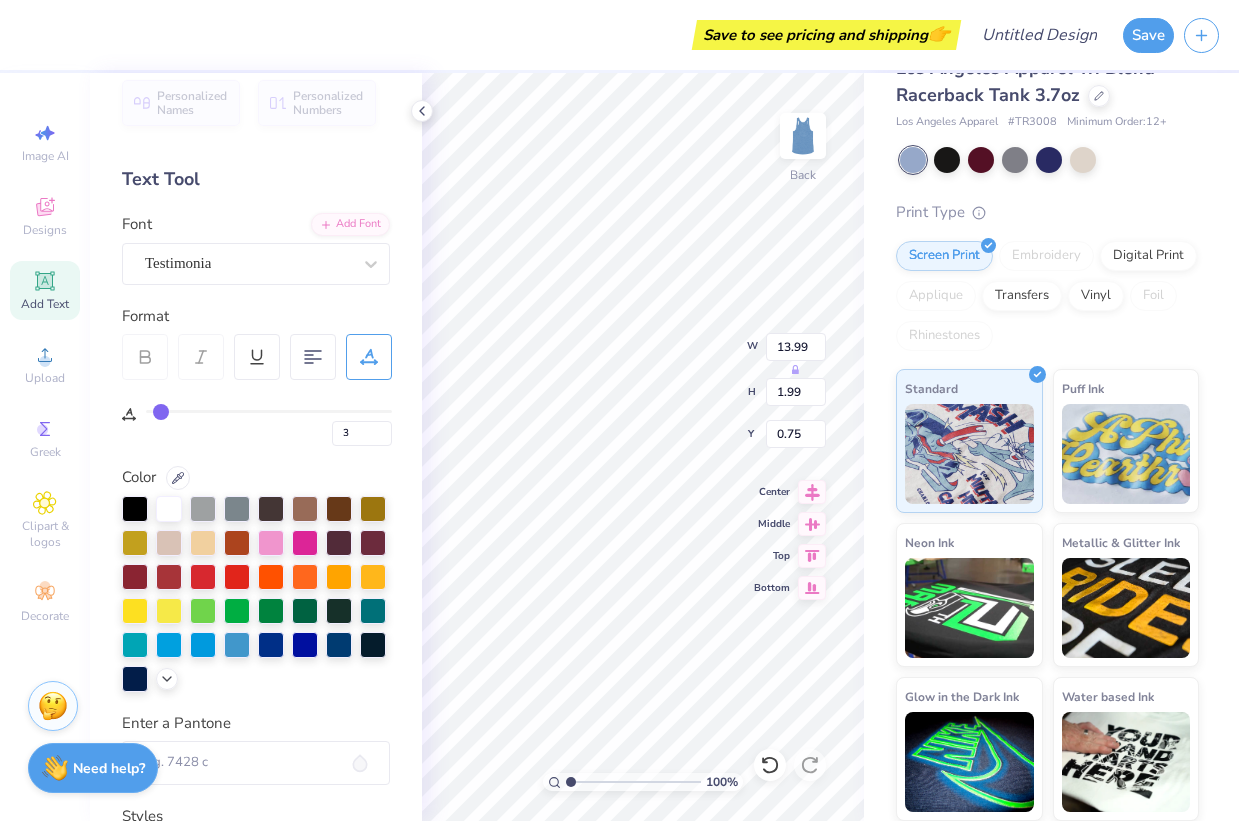 type on "4" 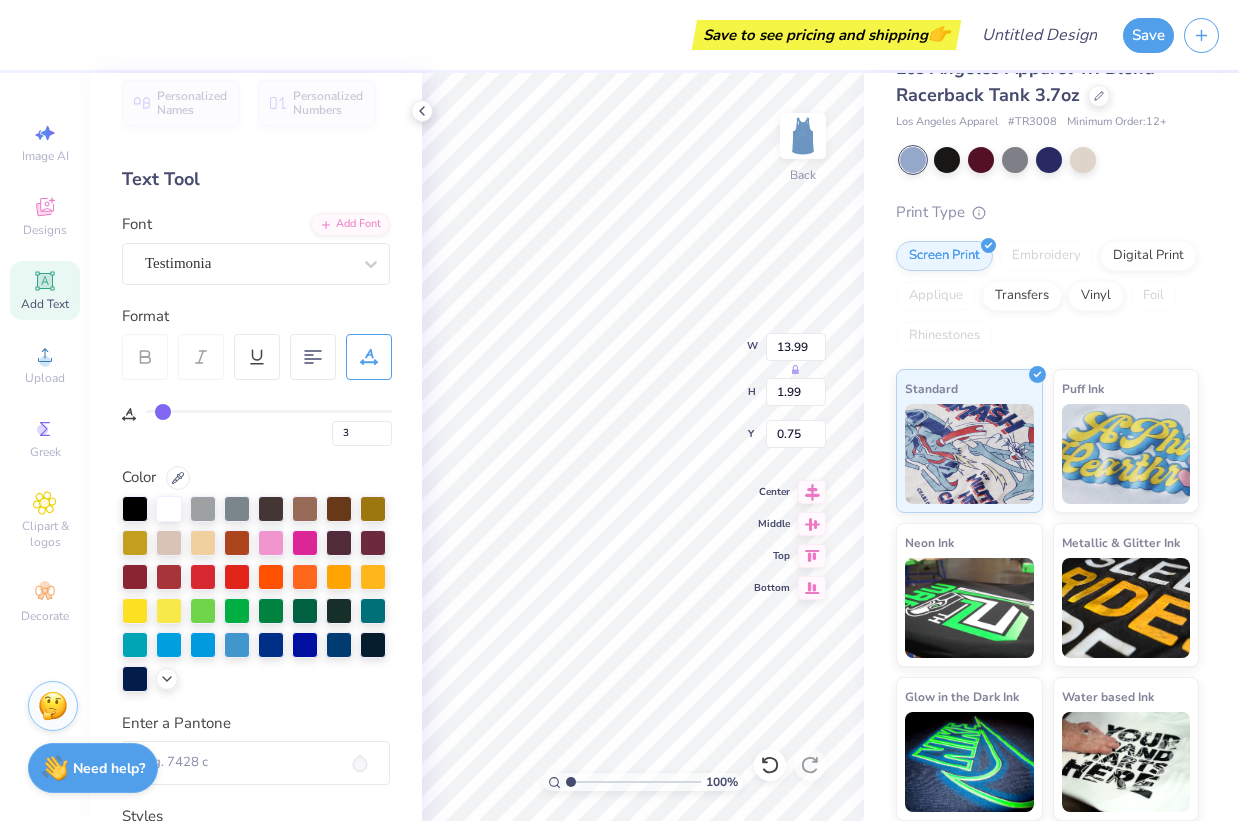 type on "4" 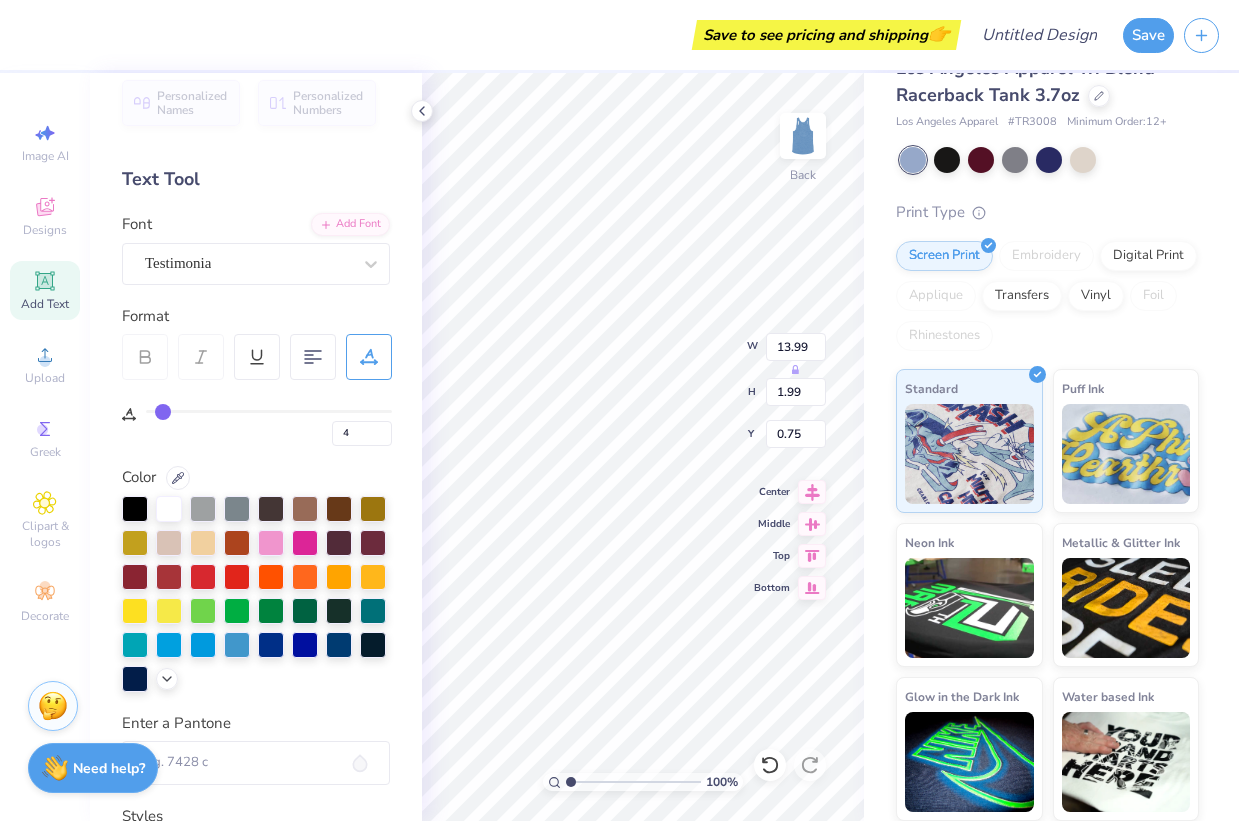 type on "6" 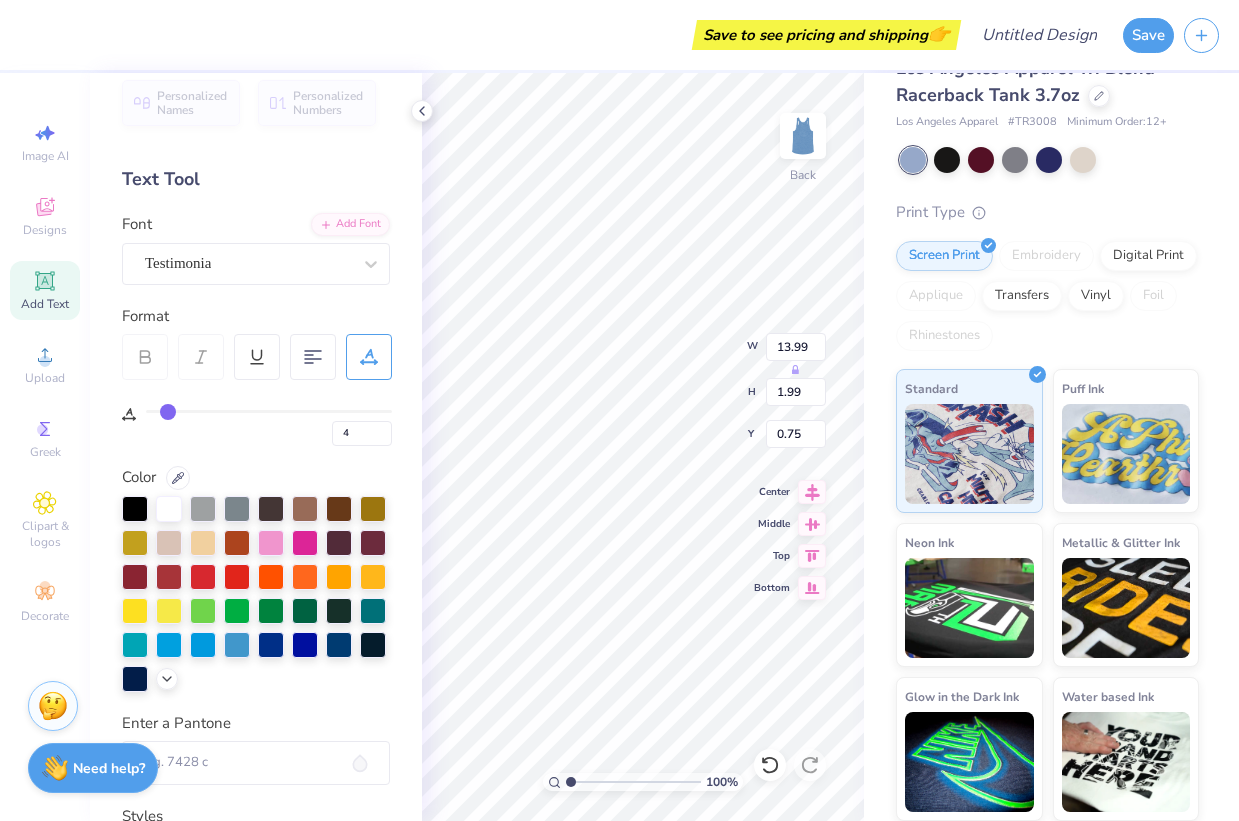 type on "6" 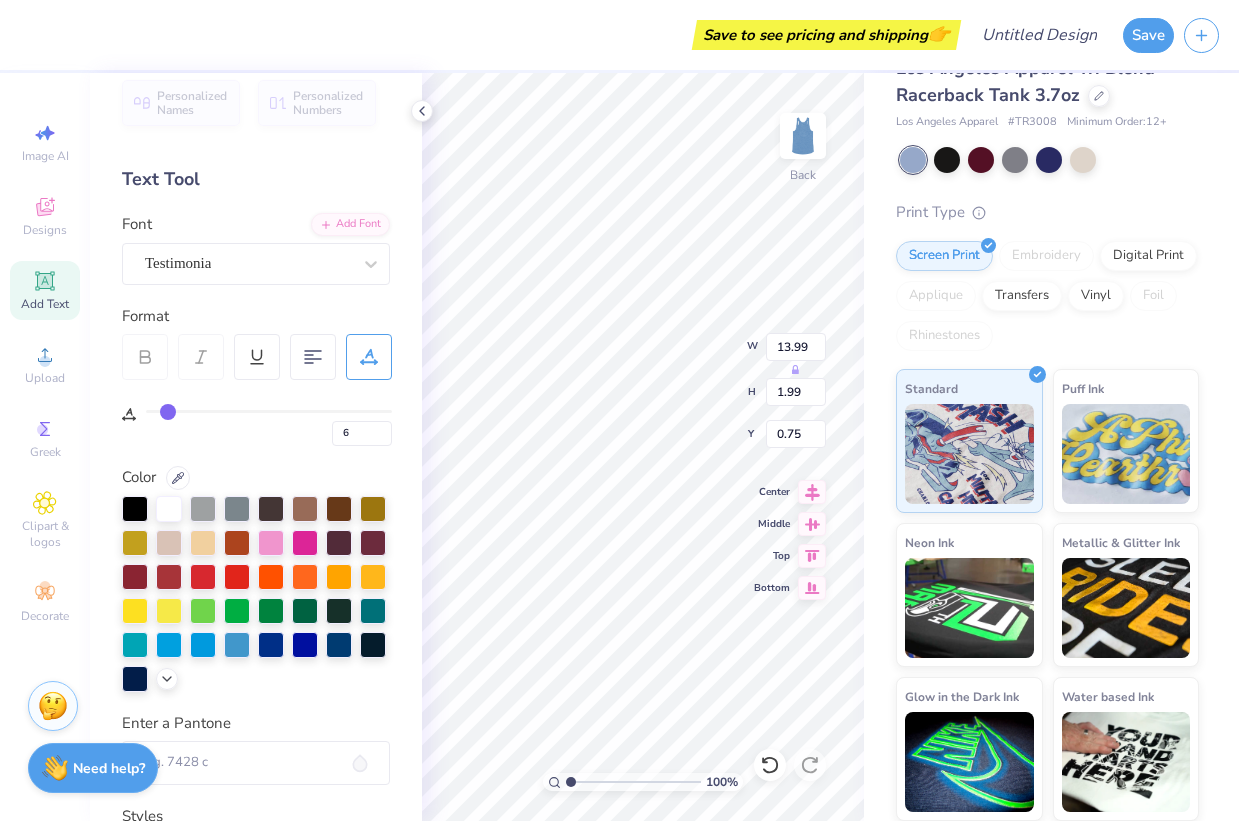 type on "7" 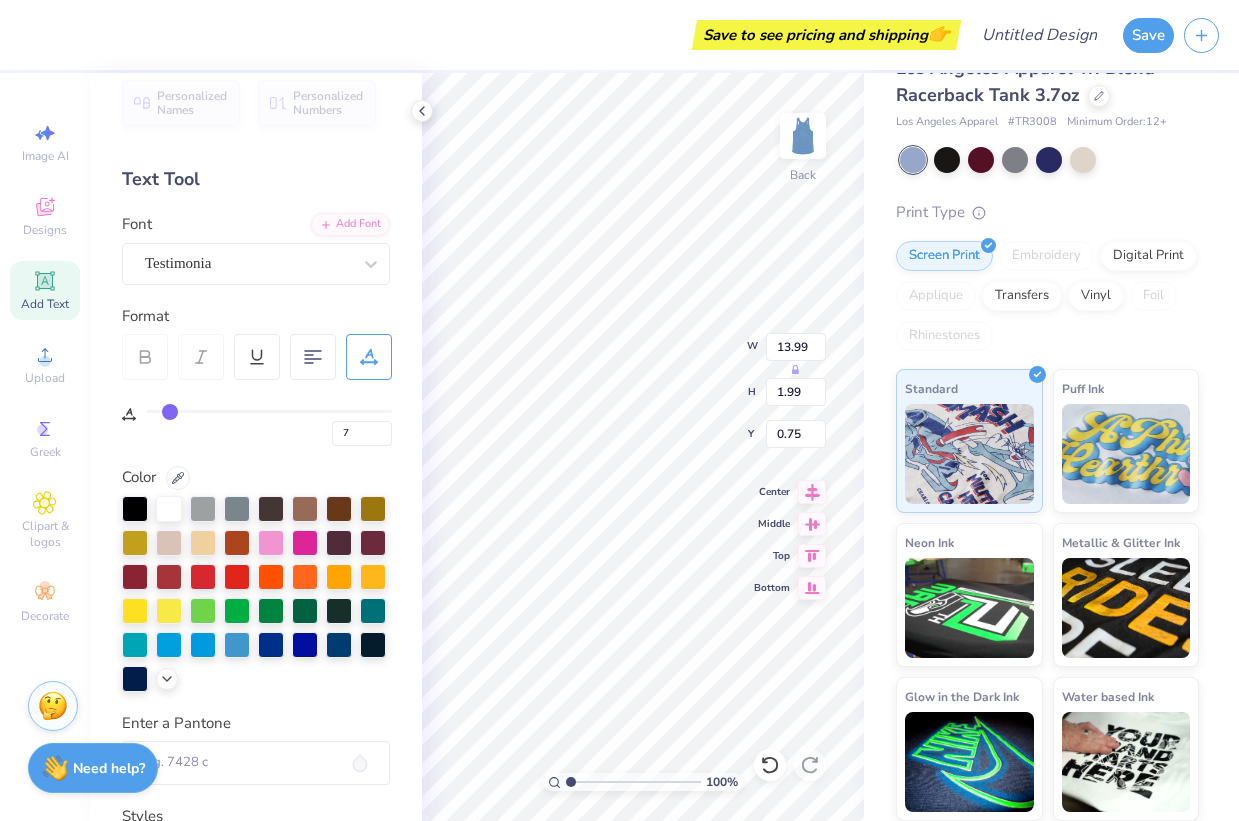 drag, startPoint x: 156, startPoint y: 412, endPoint x: 170, endPoint y: 413, distance: 14.035668 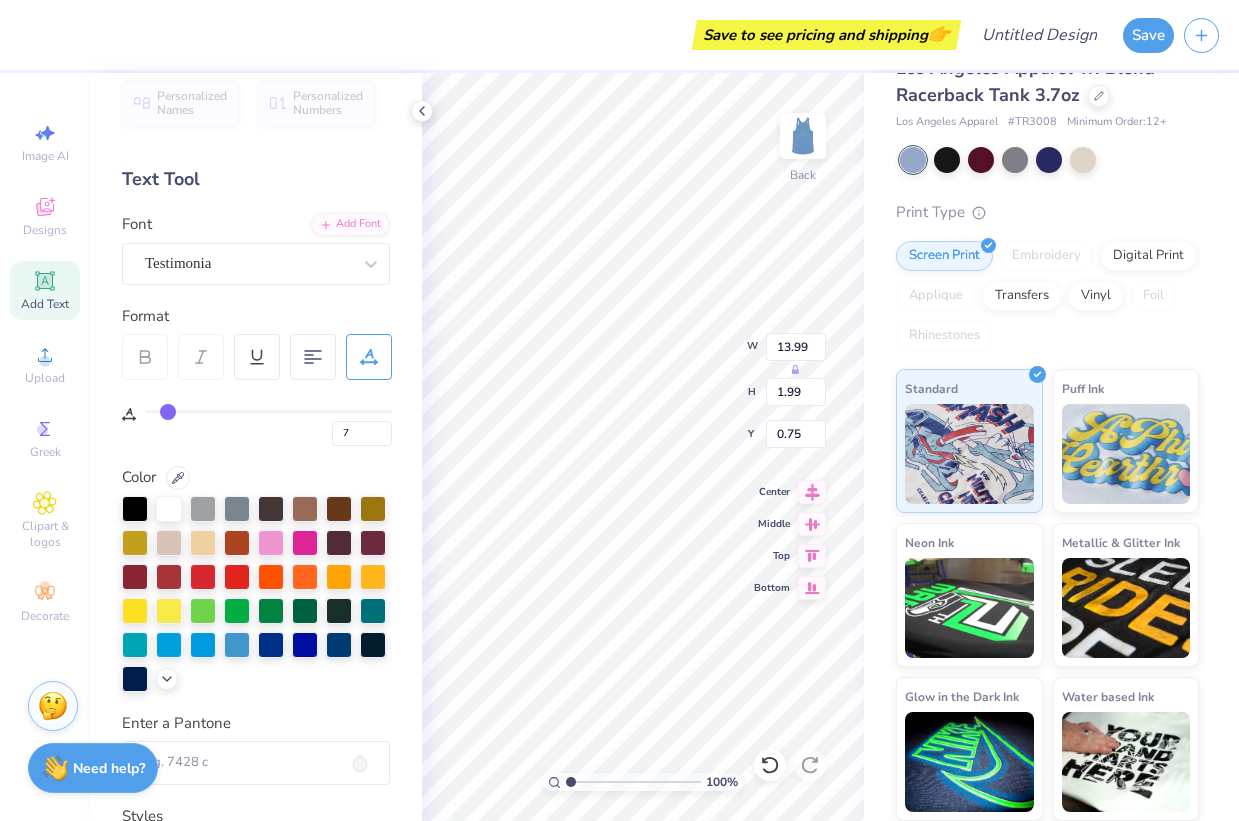 type on "6" 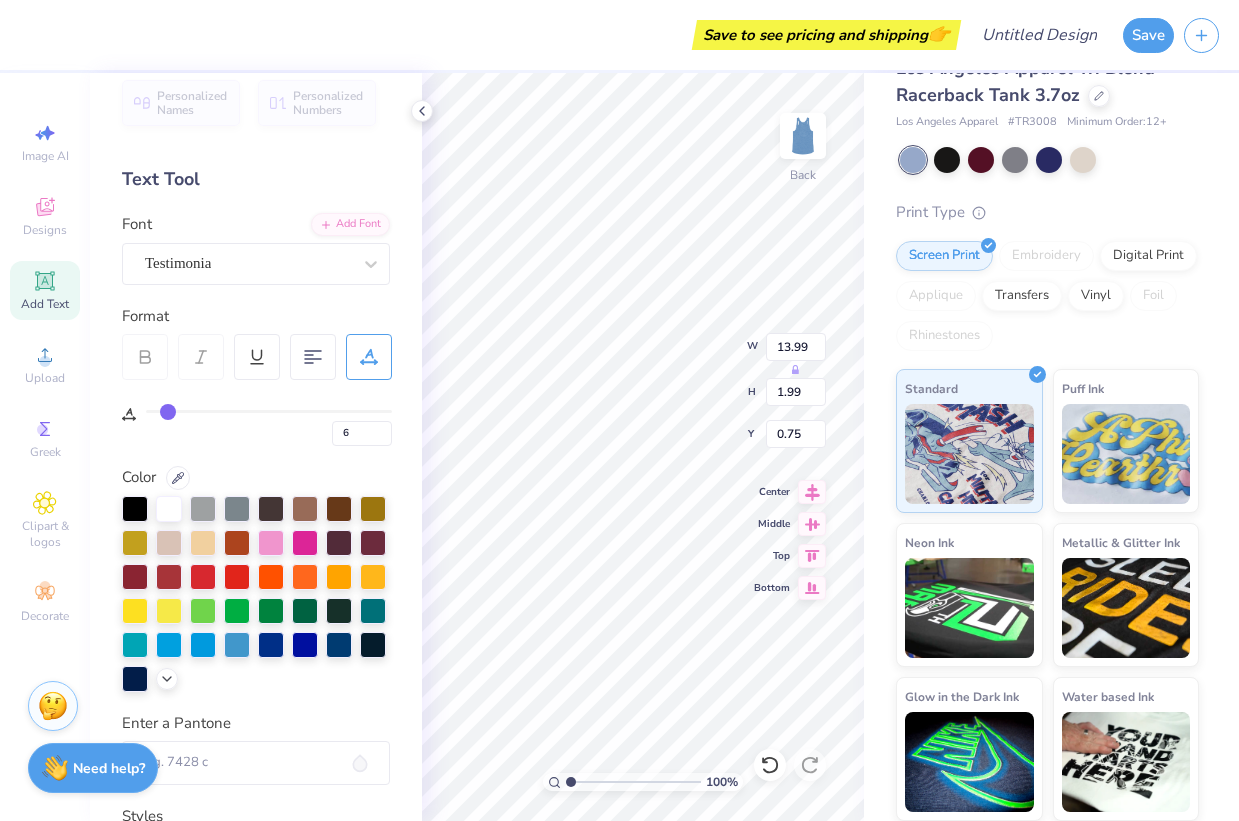 type on "5" 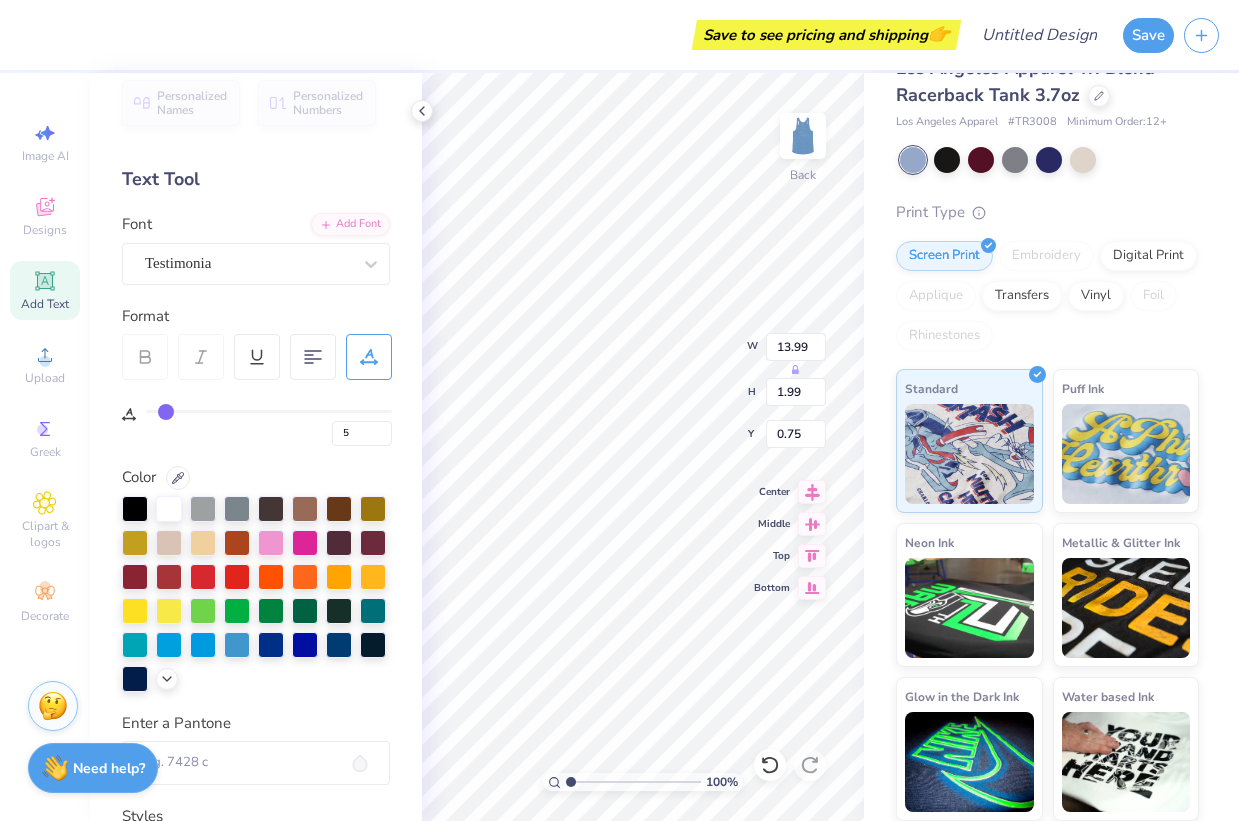 type on "4" 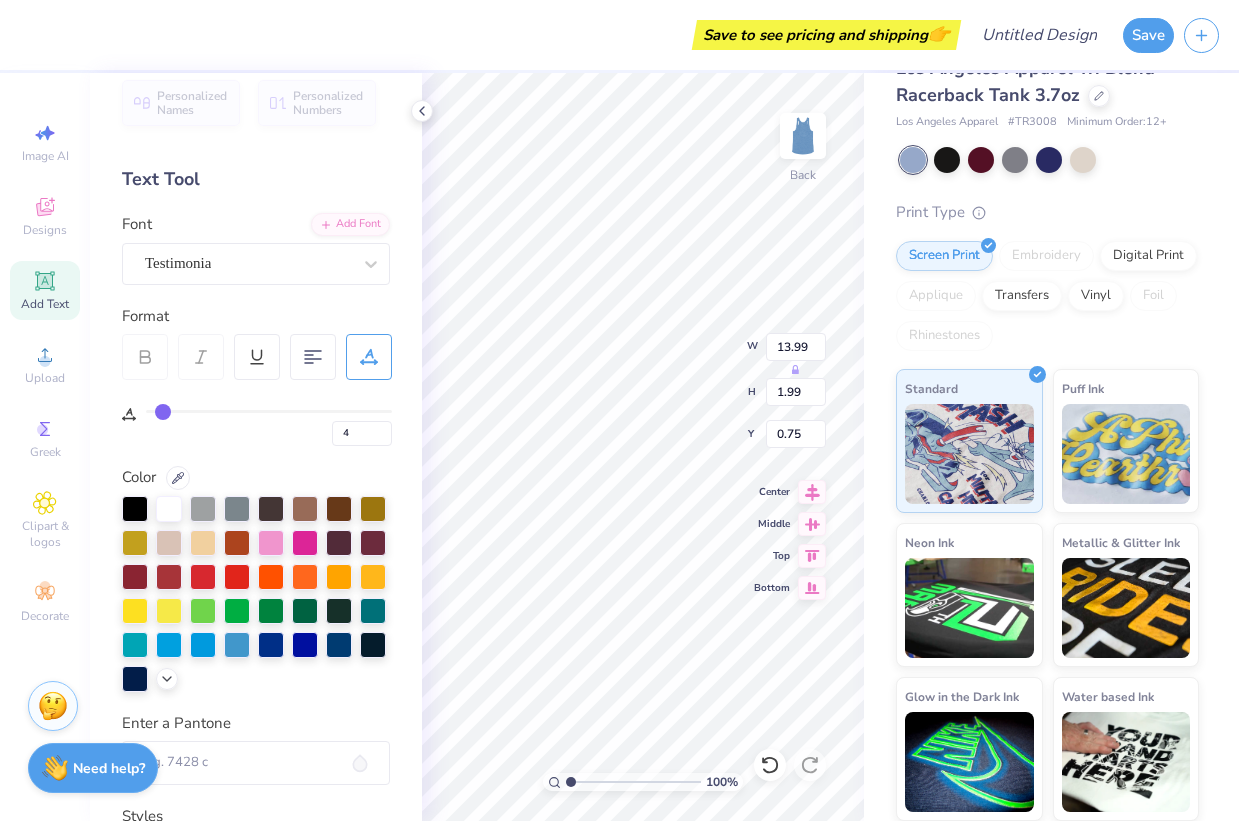 type on "3" 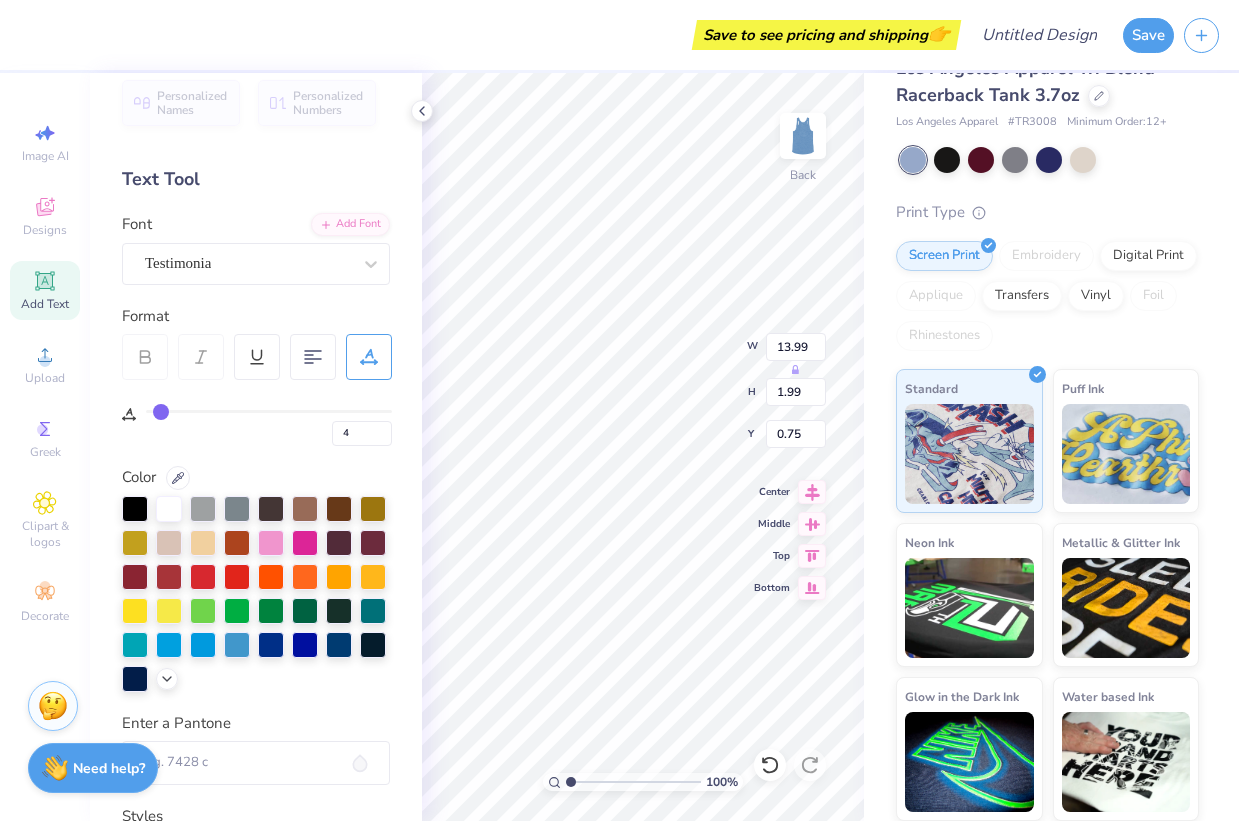 type on "3" 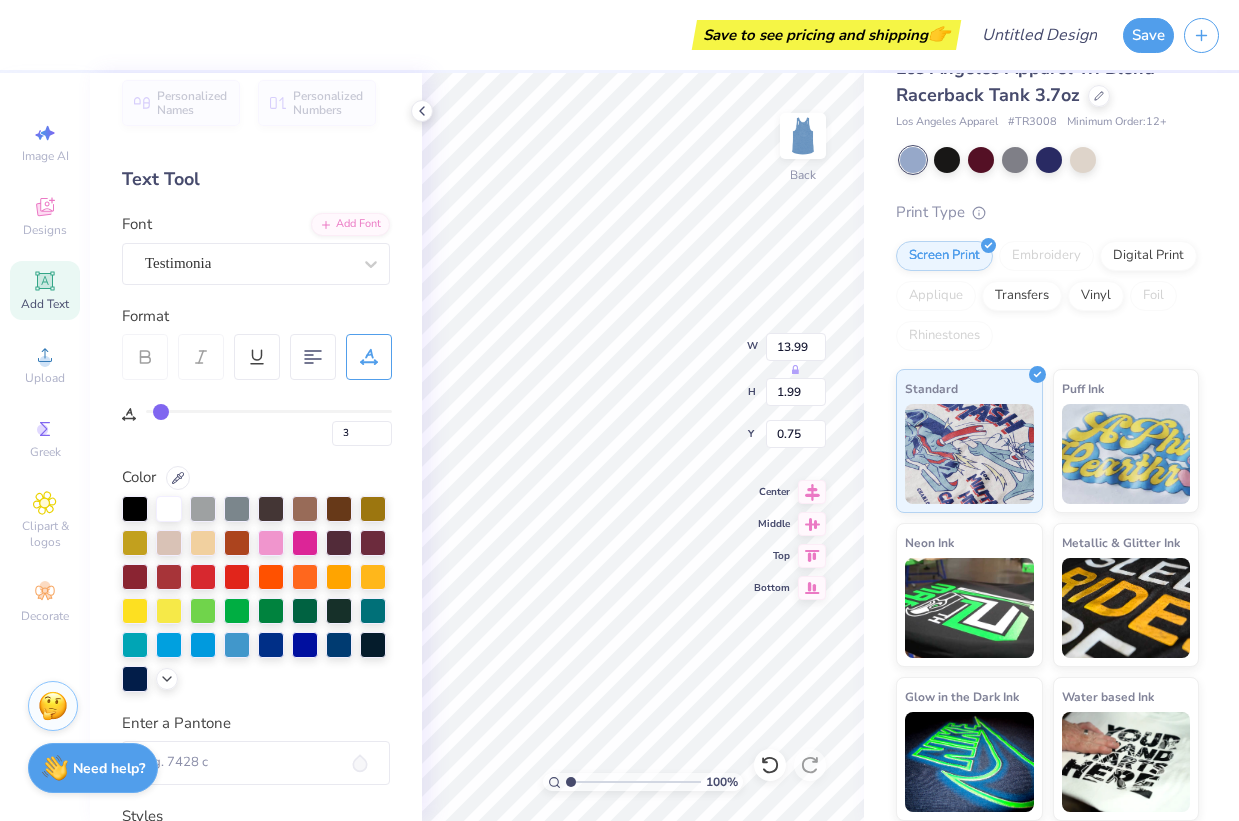 type on "2" 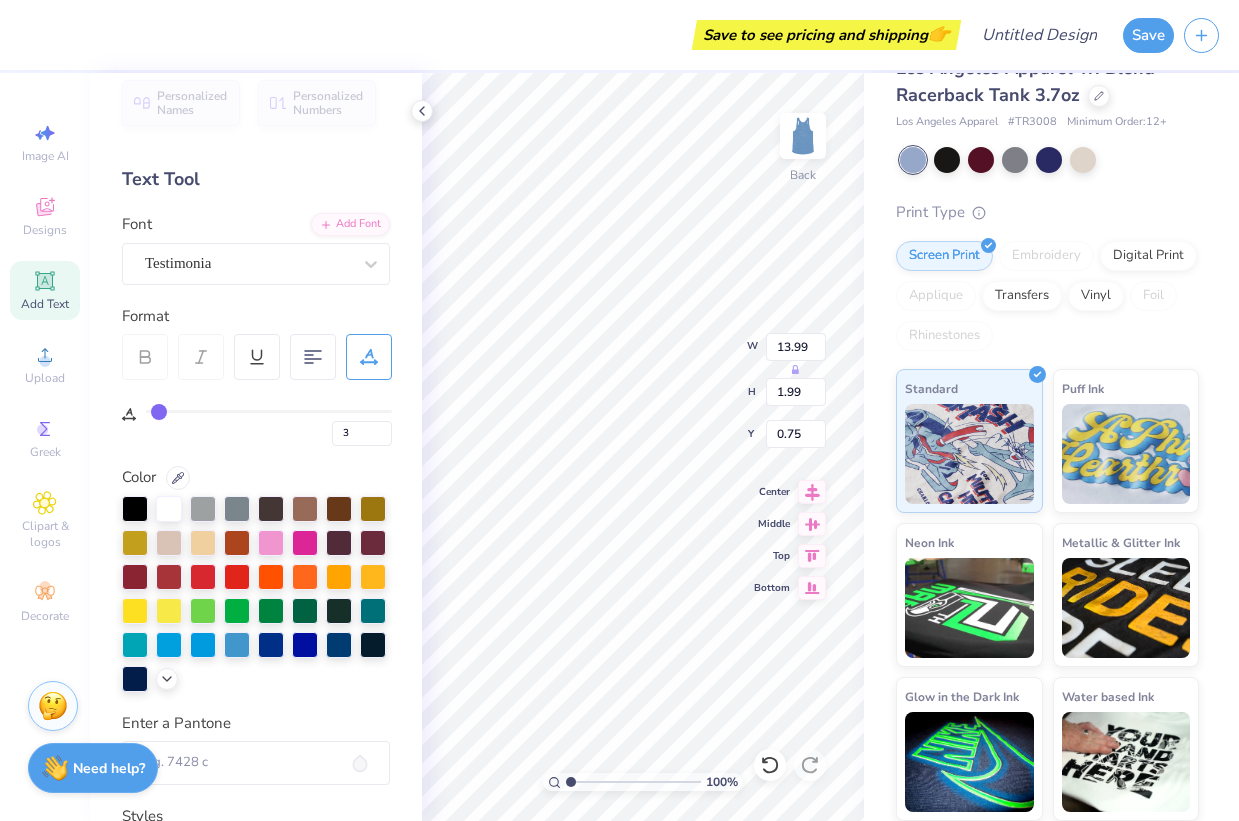 type on "2" 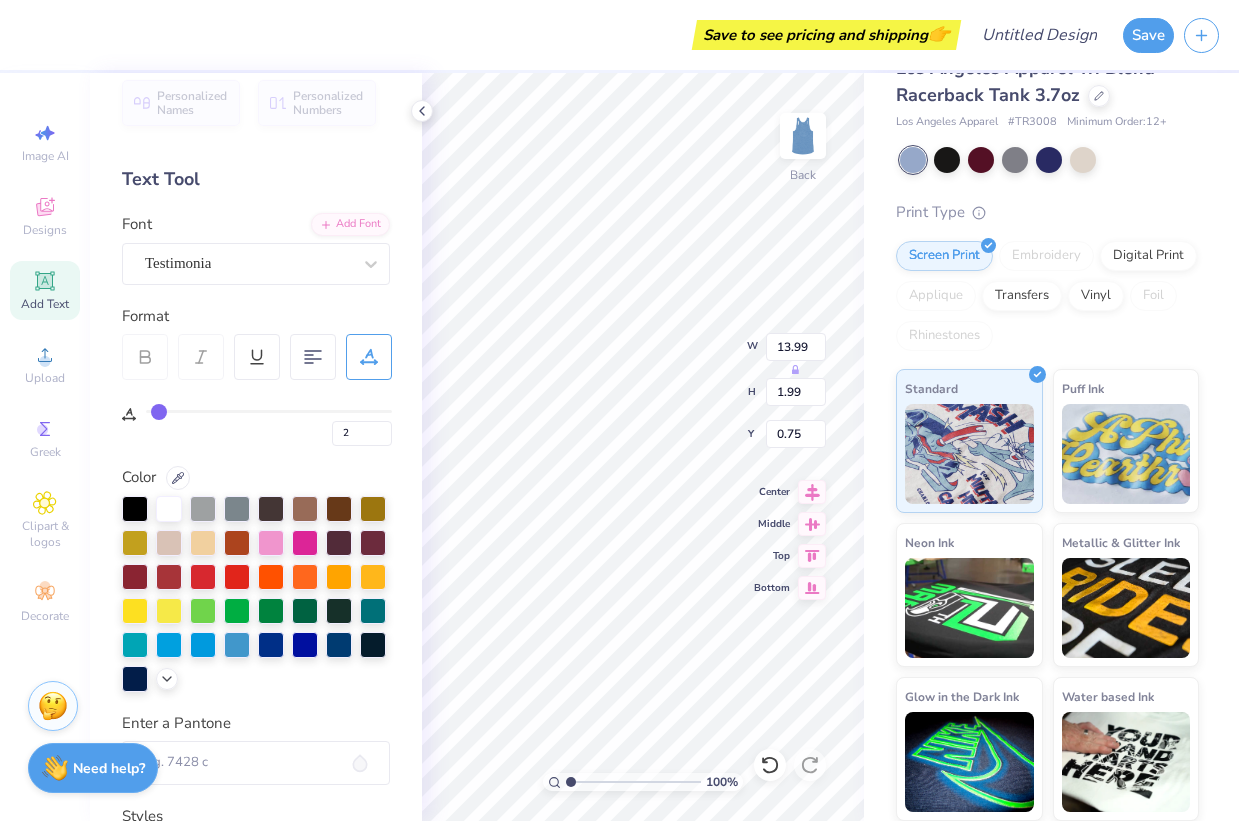 type on "1" 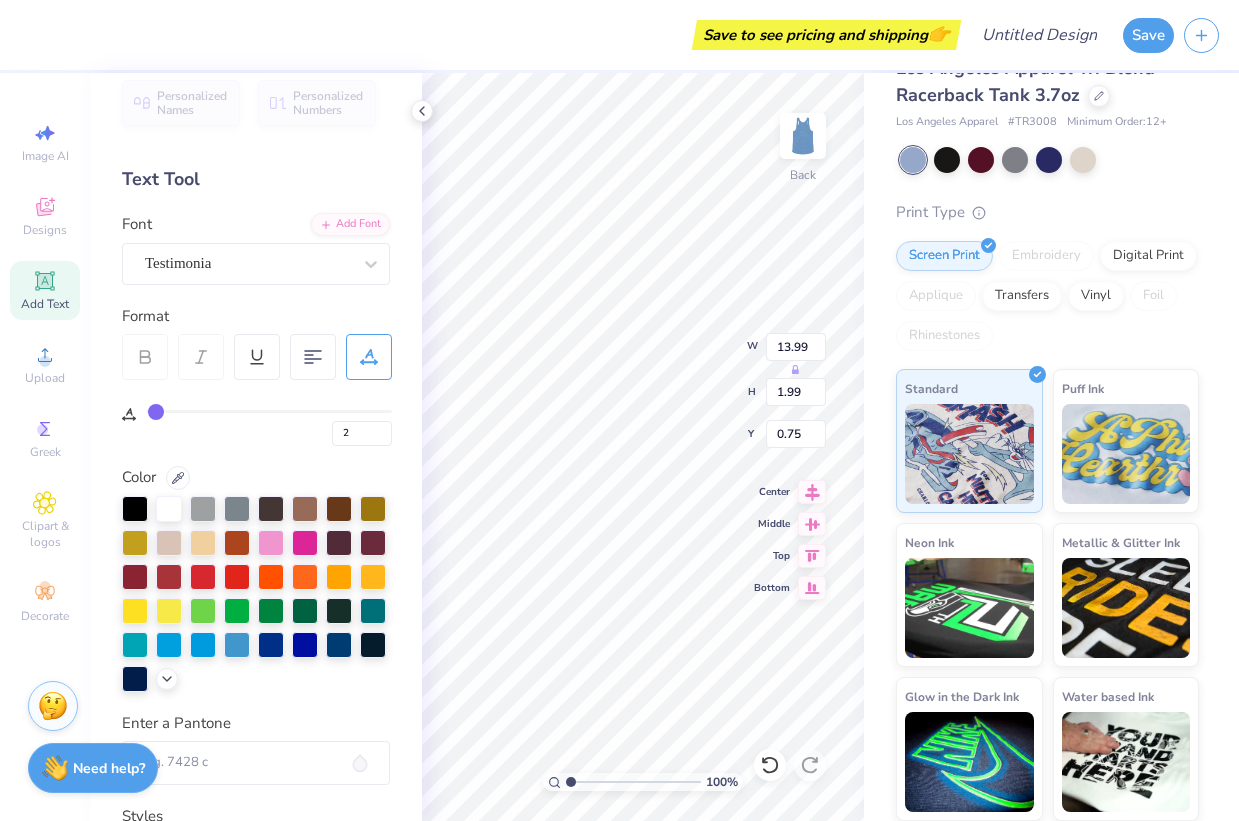 type on "1" 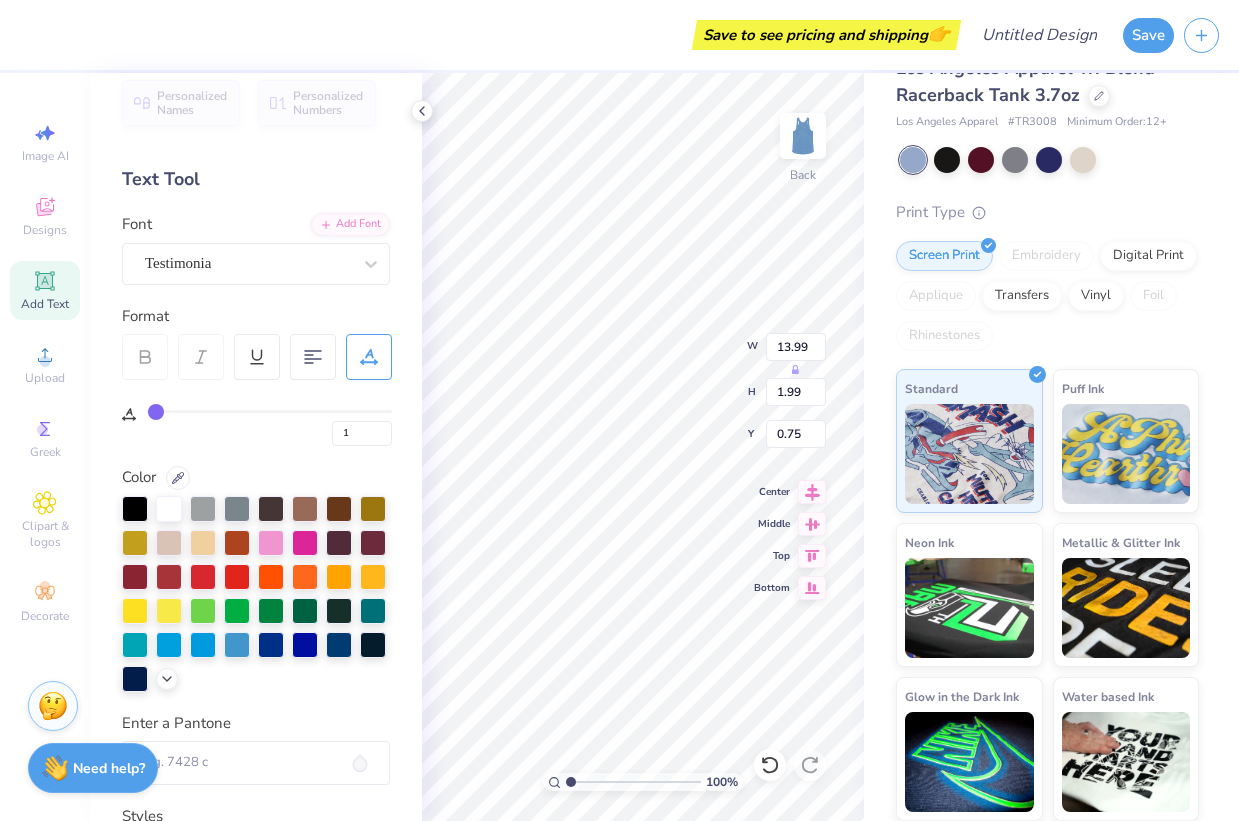 type on "0" 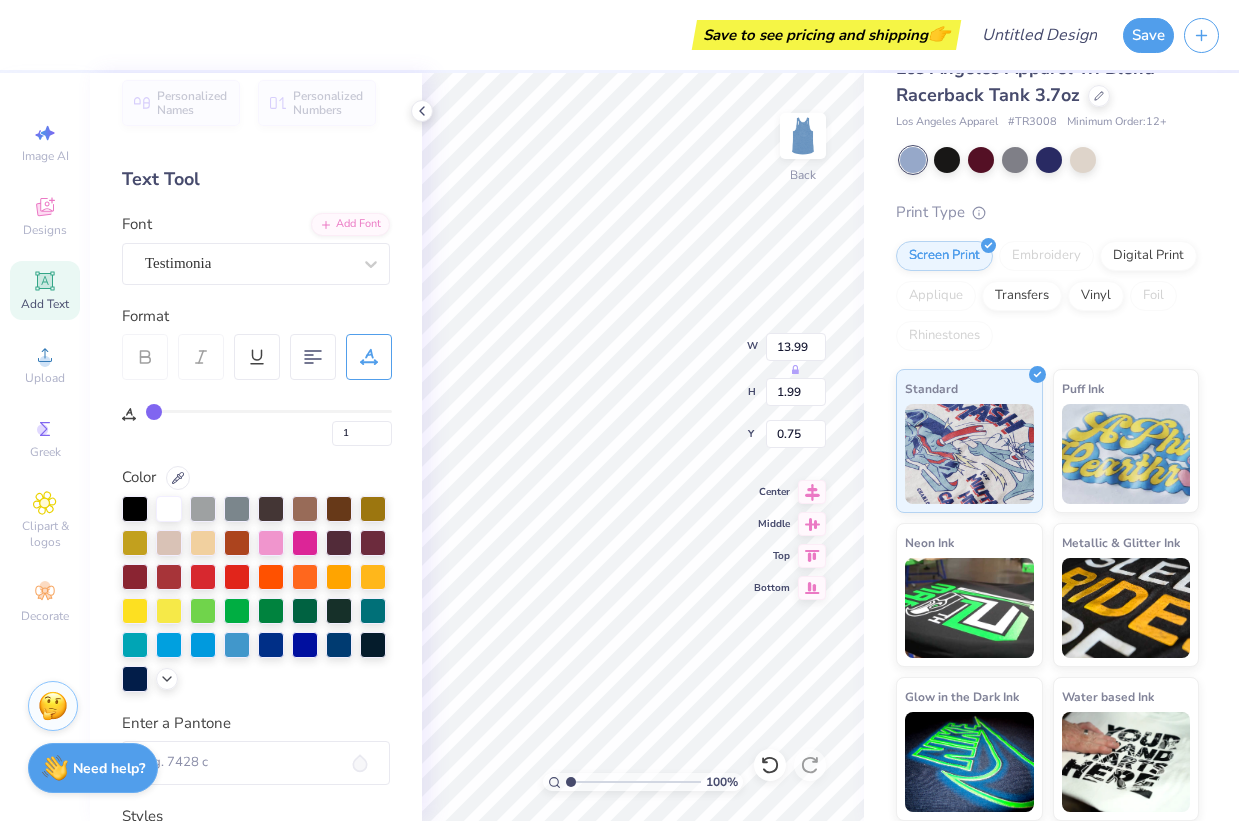 type on "0" 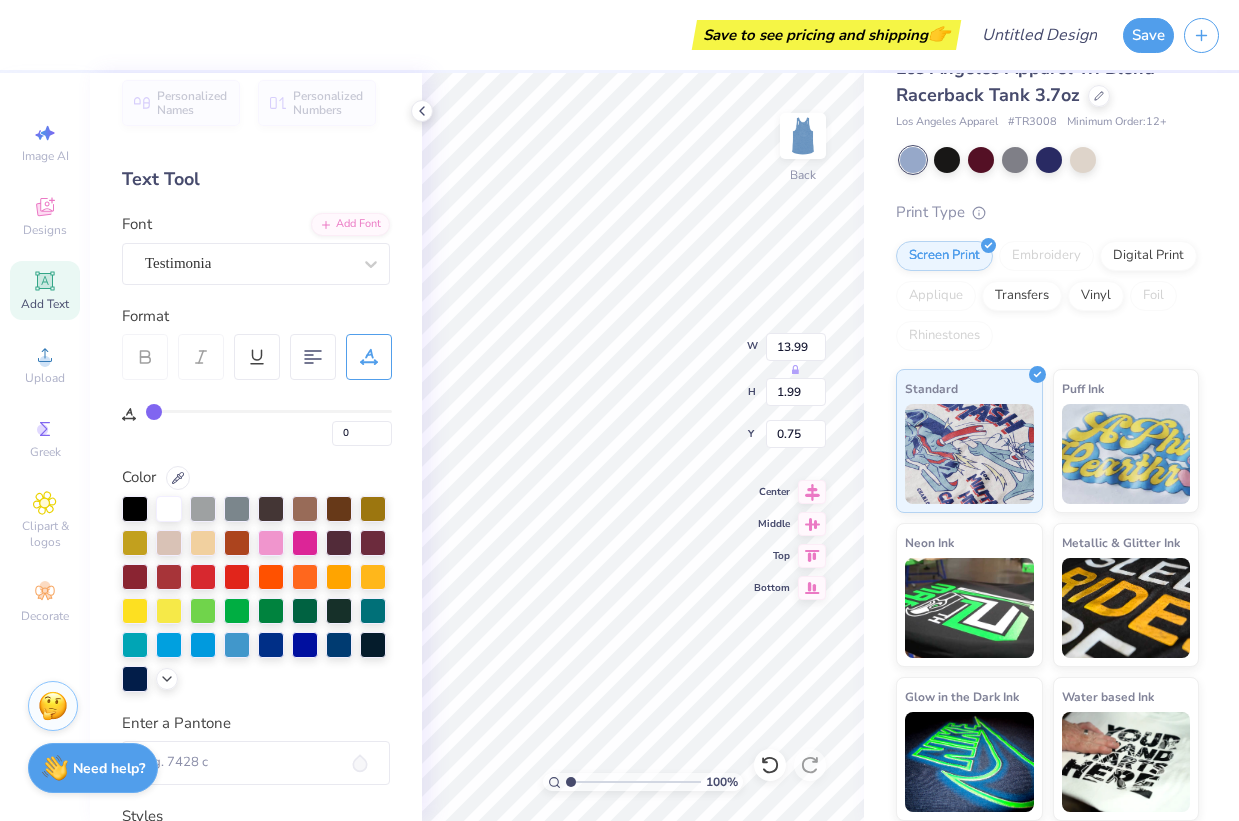 drag, startPoint x: 168, startPoint y: 411, endPoint x: 149, endPoint y: 412, distance: 19.026299 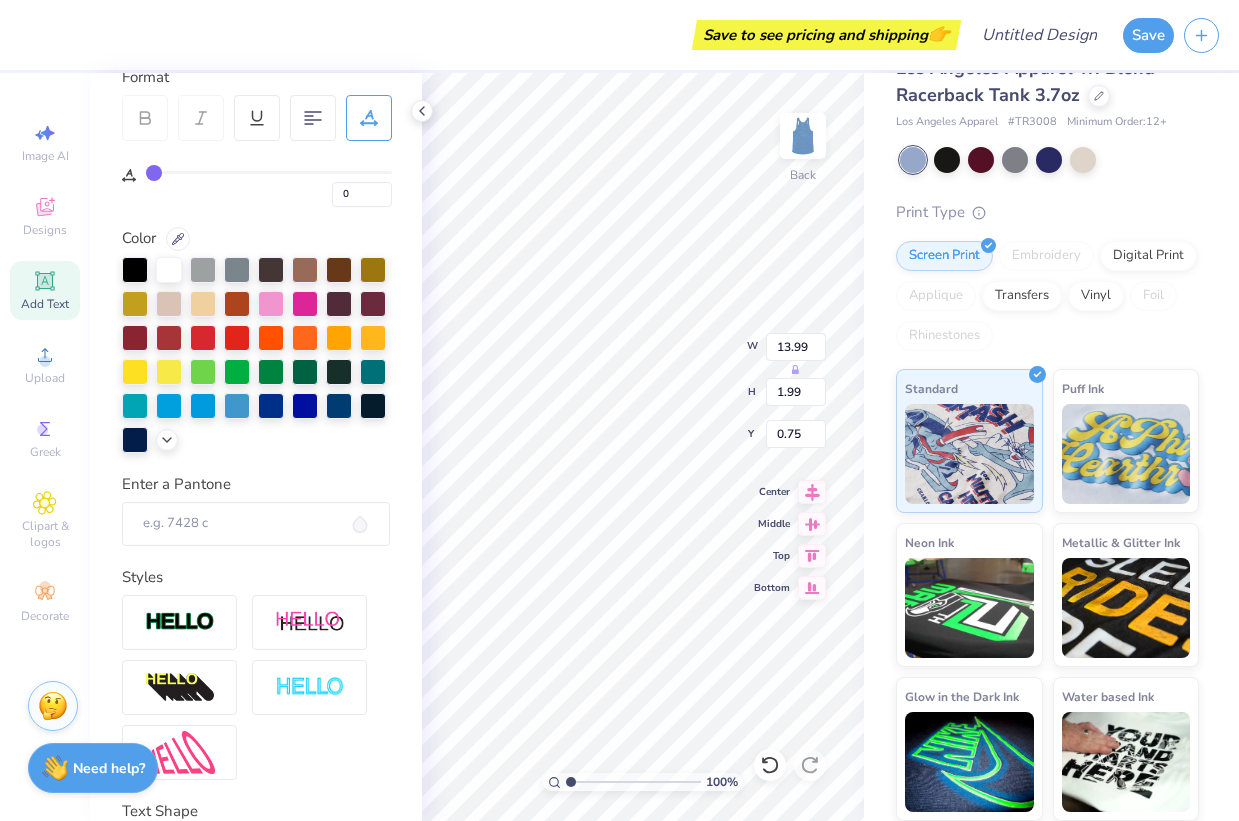 scroll, scrollTop: 389, scrollLeft: 0, axis: vertical 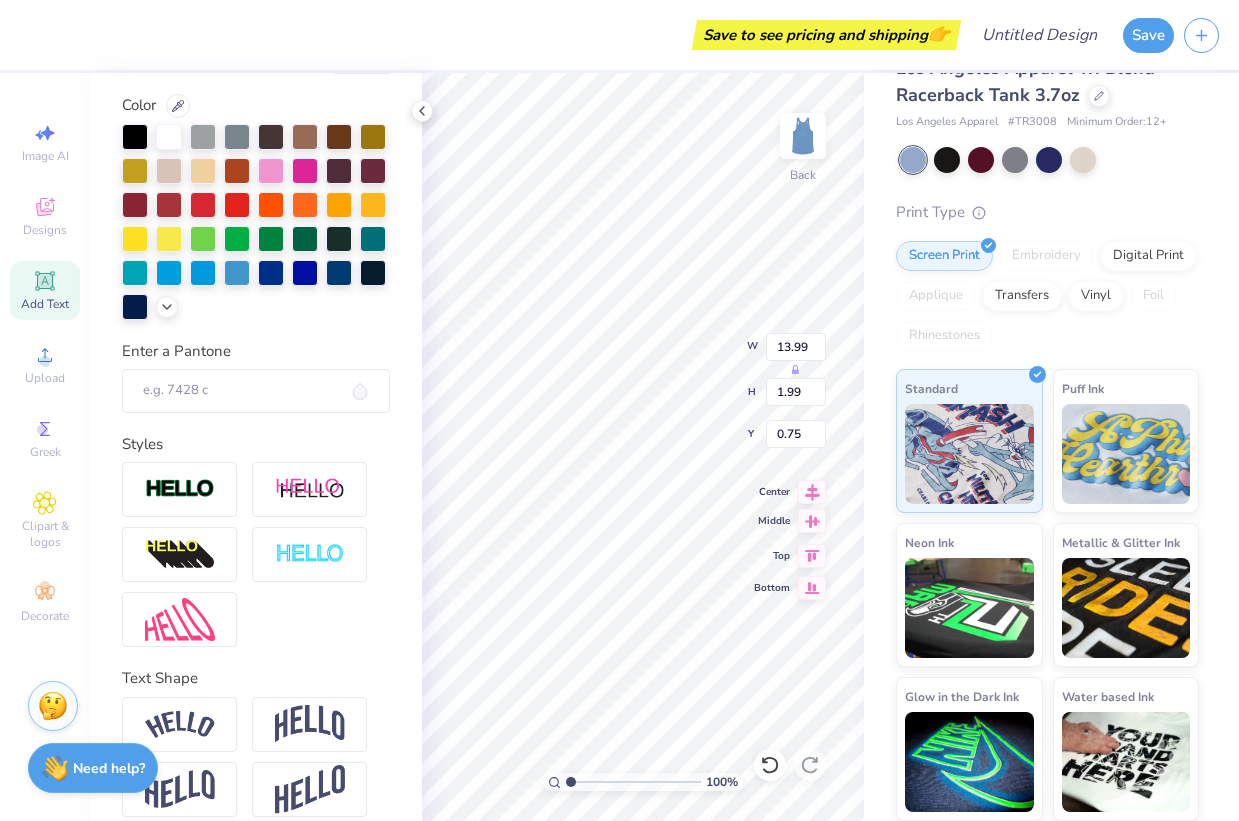 drag, startPoint x: 820, startPoint y: 527, endPoint x: 789, endPoint y: 520, distance: 31.780497 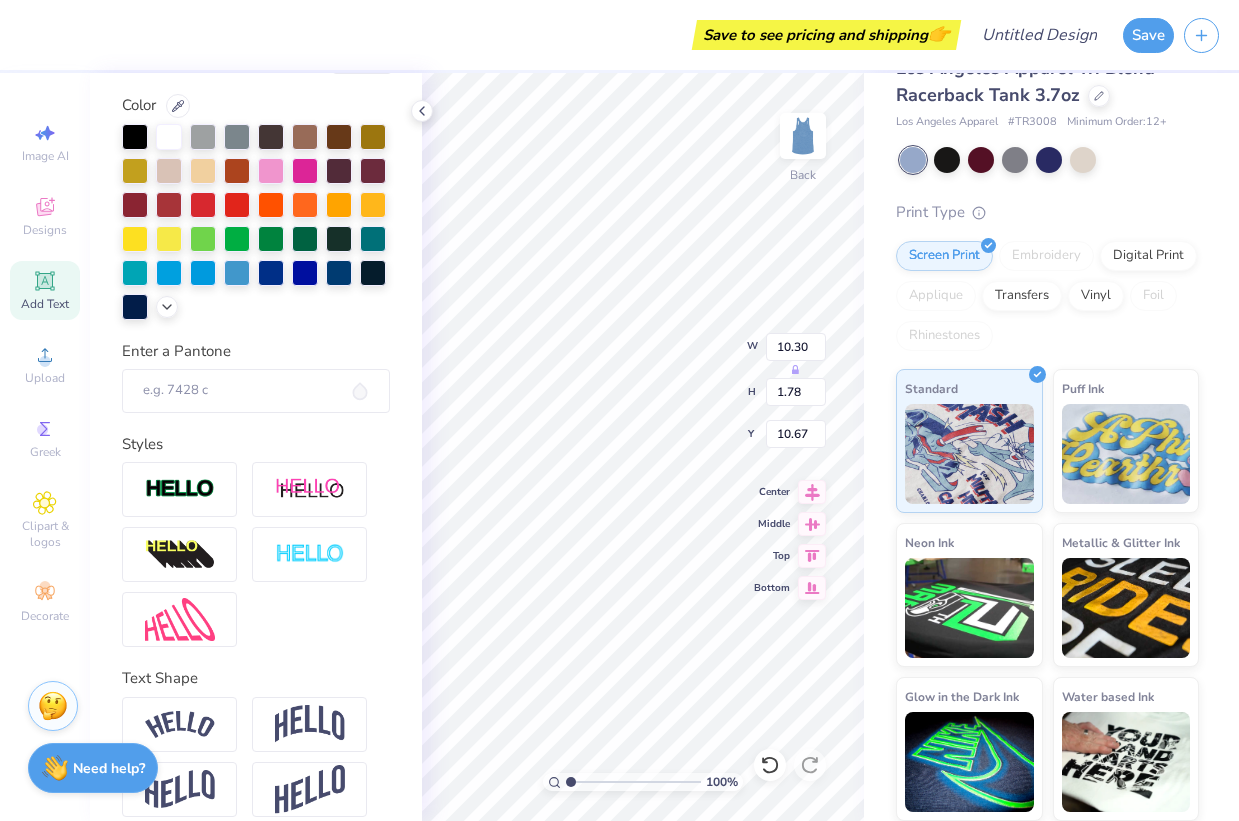type on "10.30" 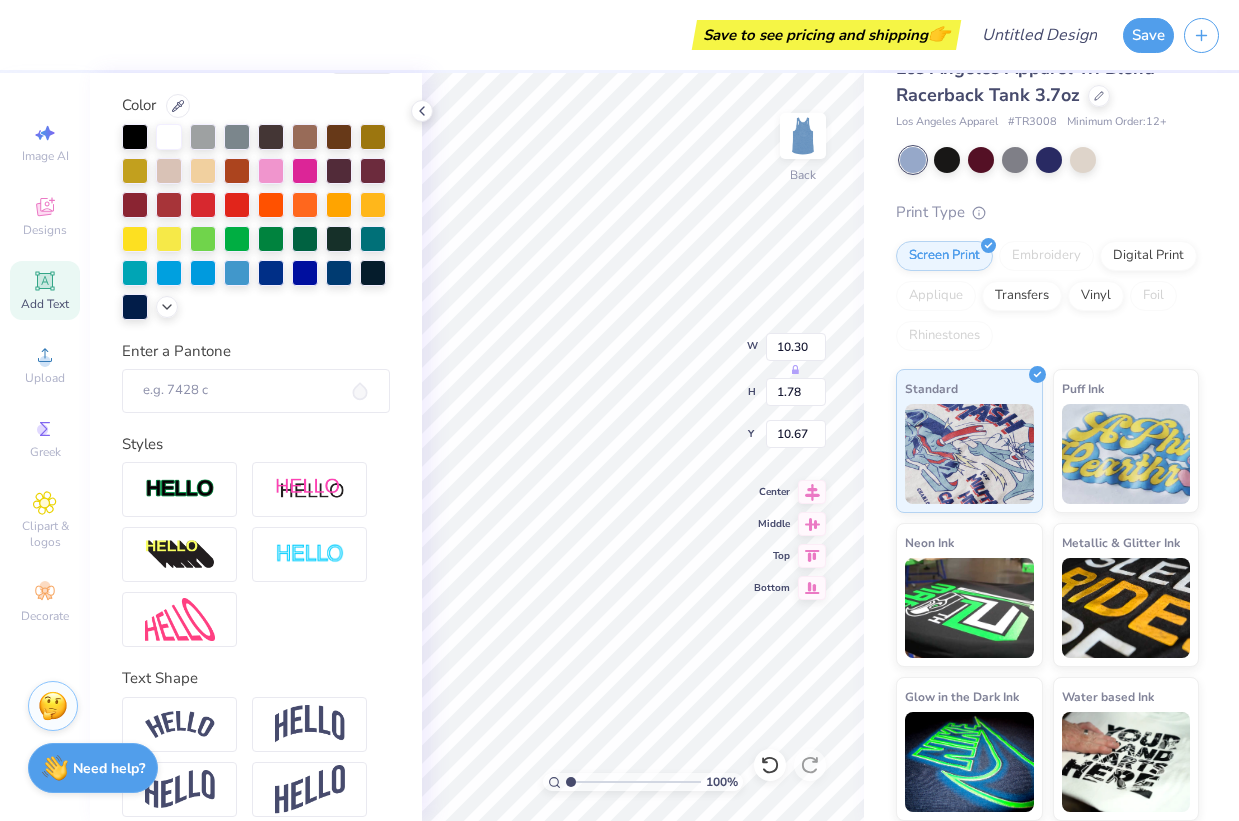 type on "6.97" 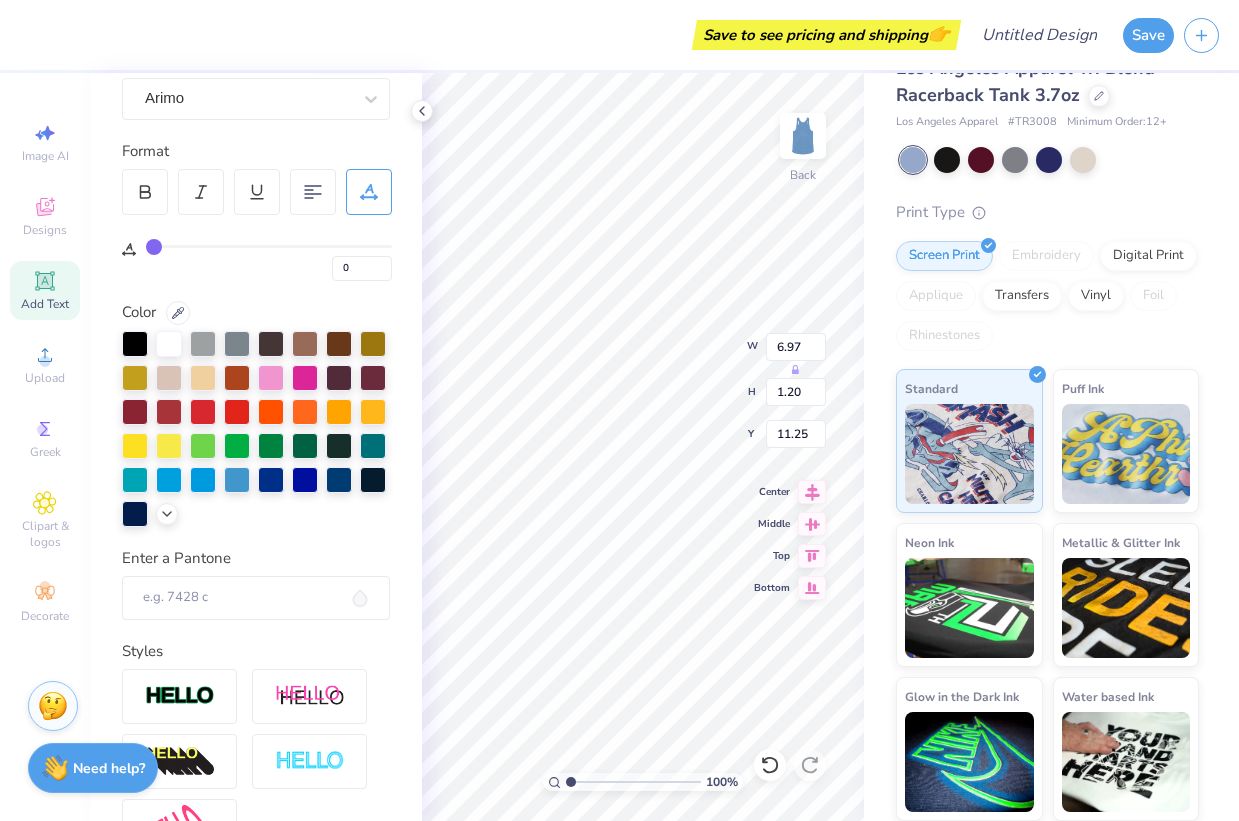 scroll, scrollTop: 132, scrollLeft: 0, axis: vertical 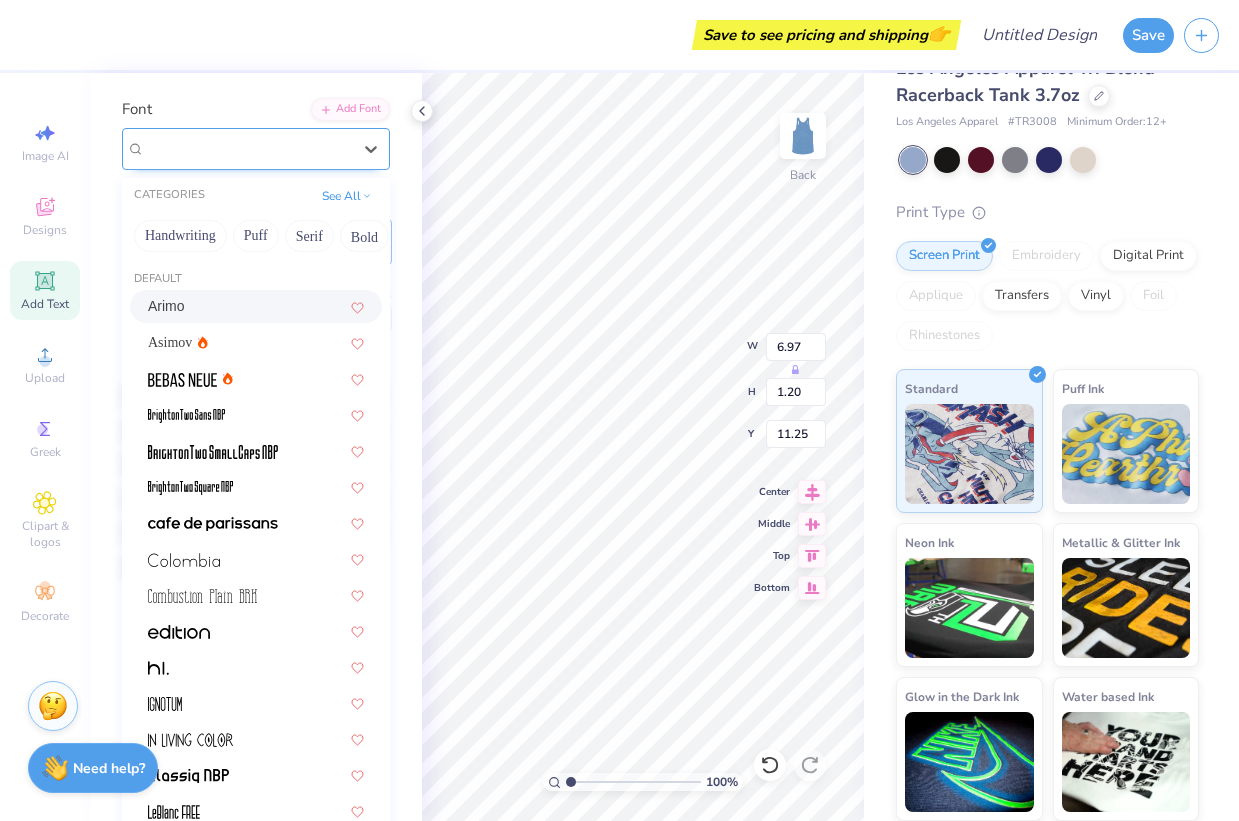 click on "Arimo" at bounding box center (248, 148) 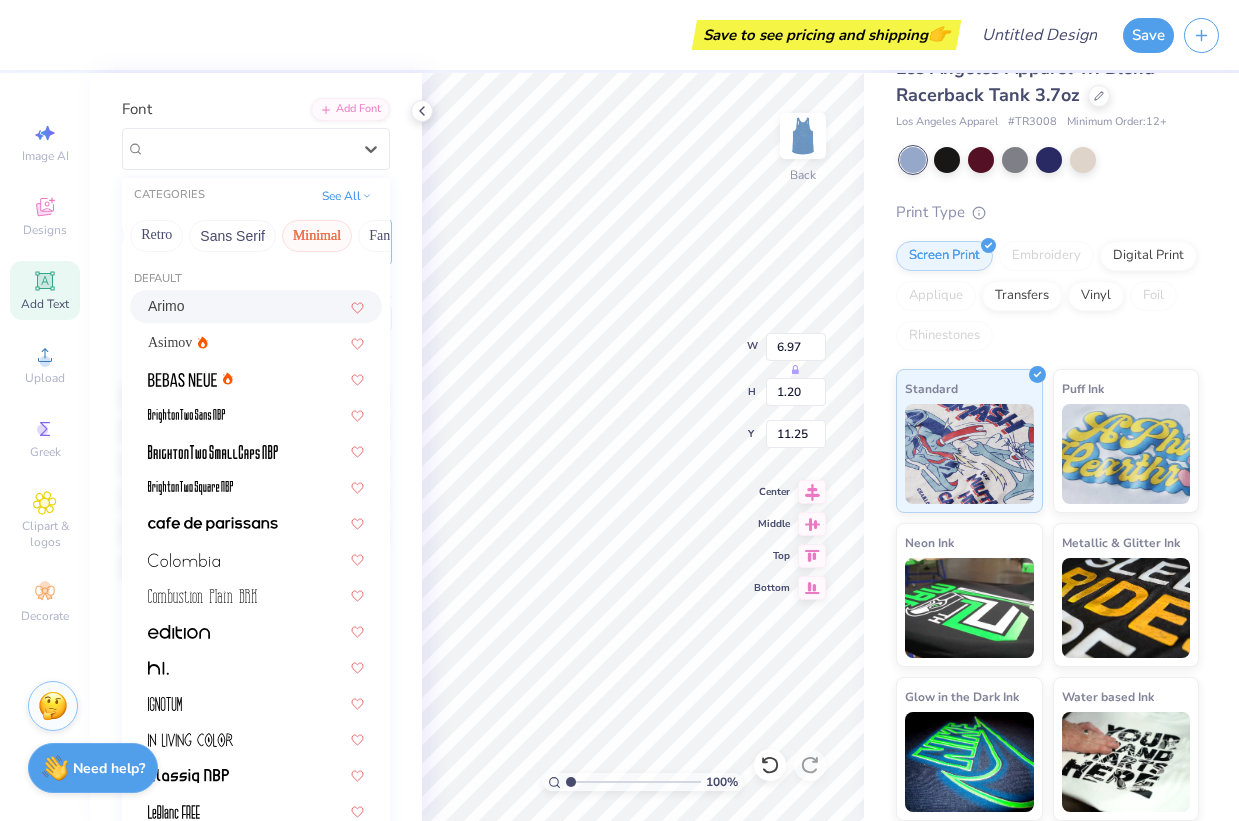 scroll, scrollTop: 0, scrollLeft: 391, axis: horizontal 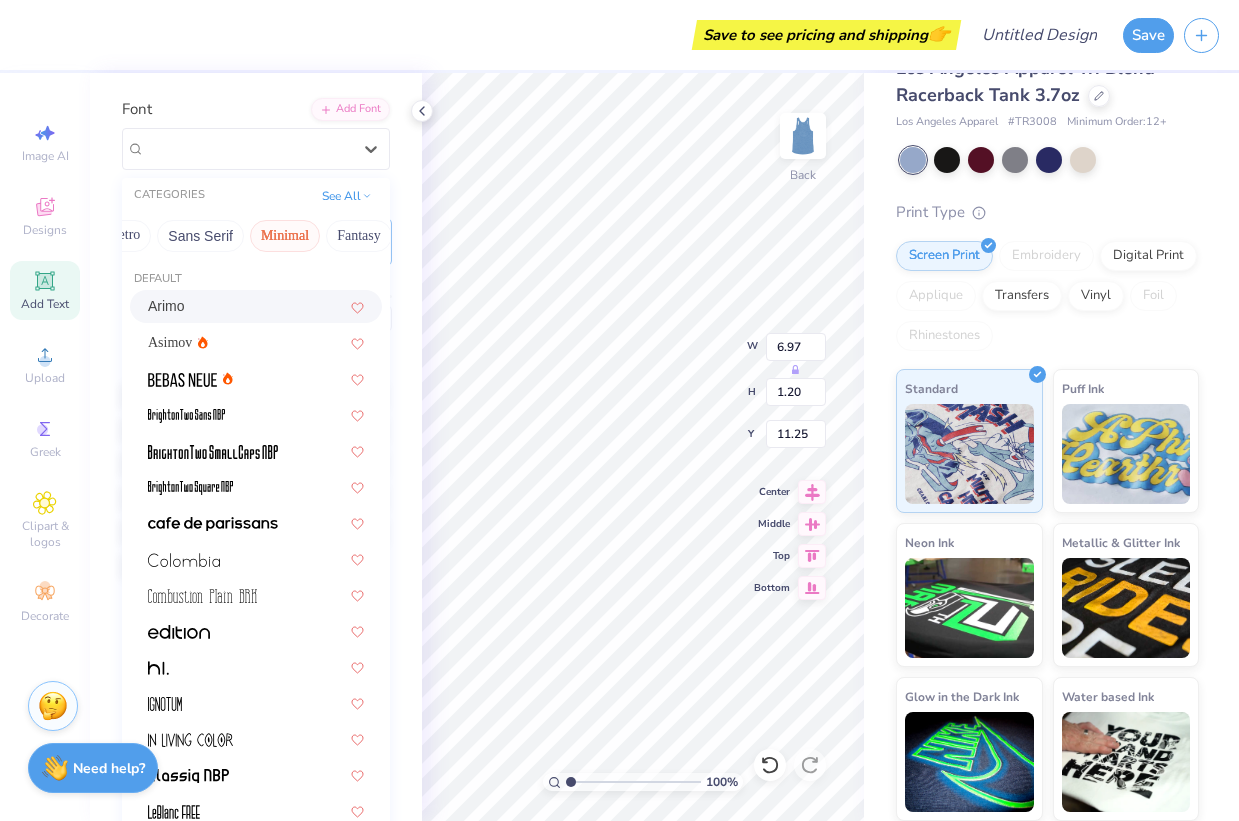 click on "Minimal" at bounding box center (285, 236) 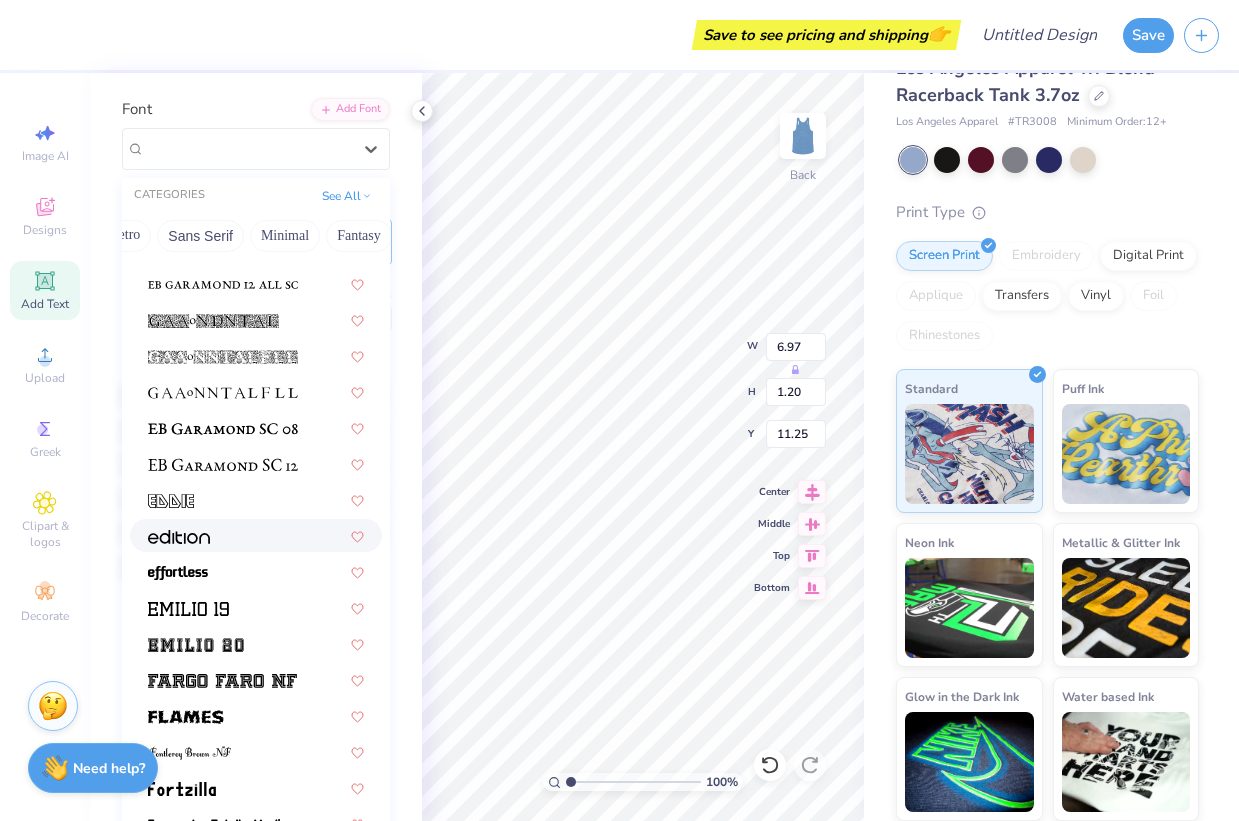 scroll, scrollTop: 3518, scrollLeft: 0, axis: vertical 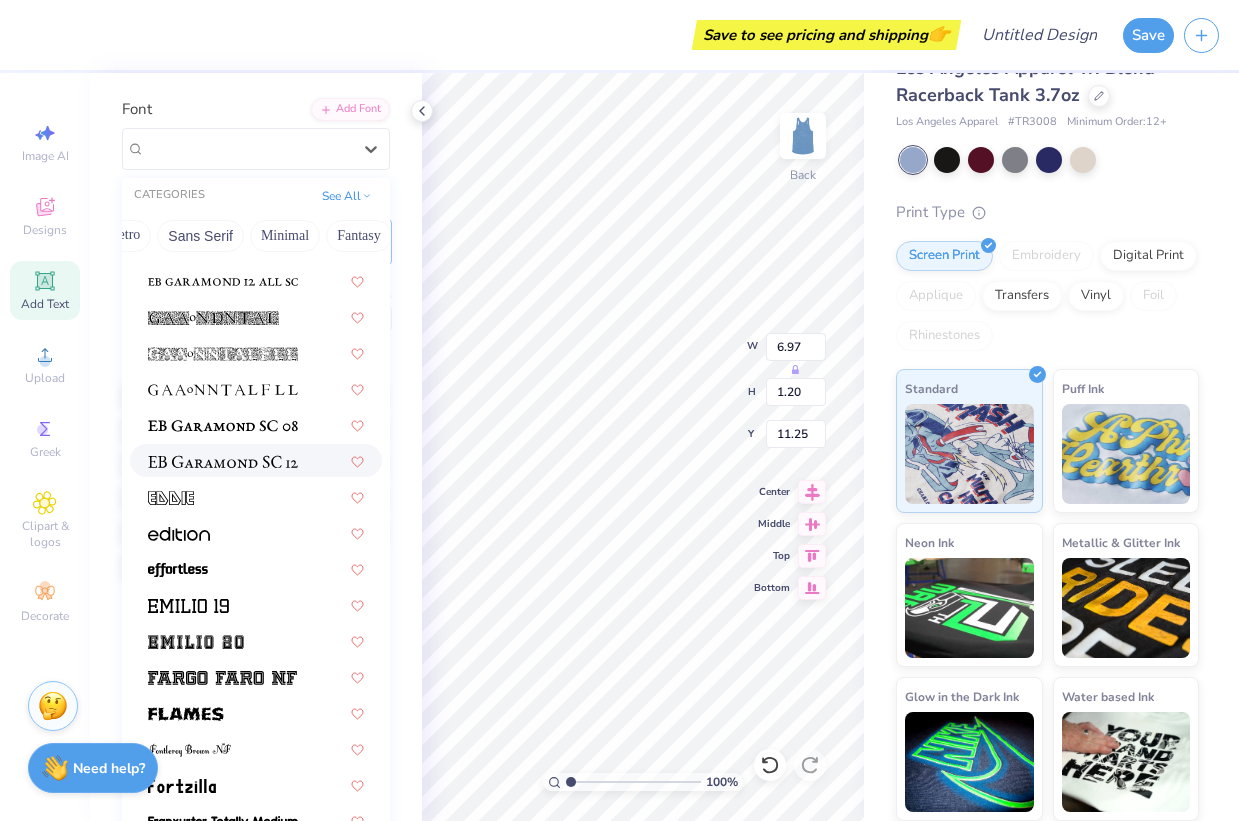 click at bounding box center (223, 462) 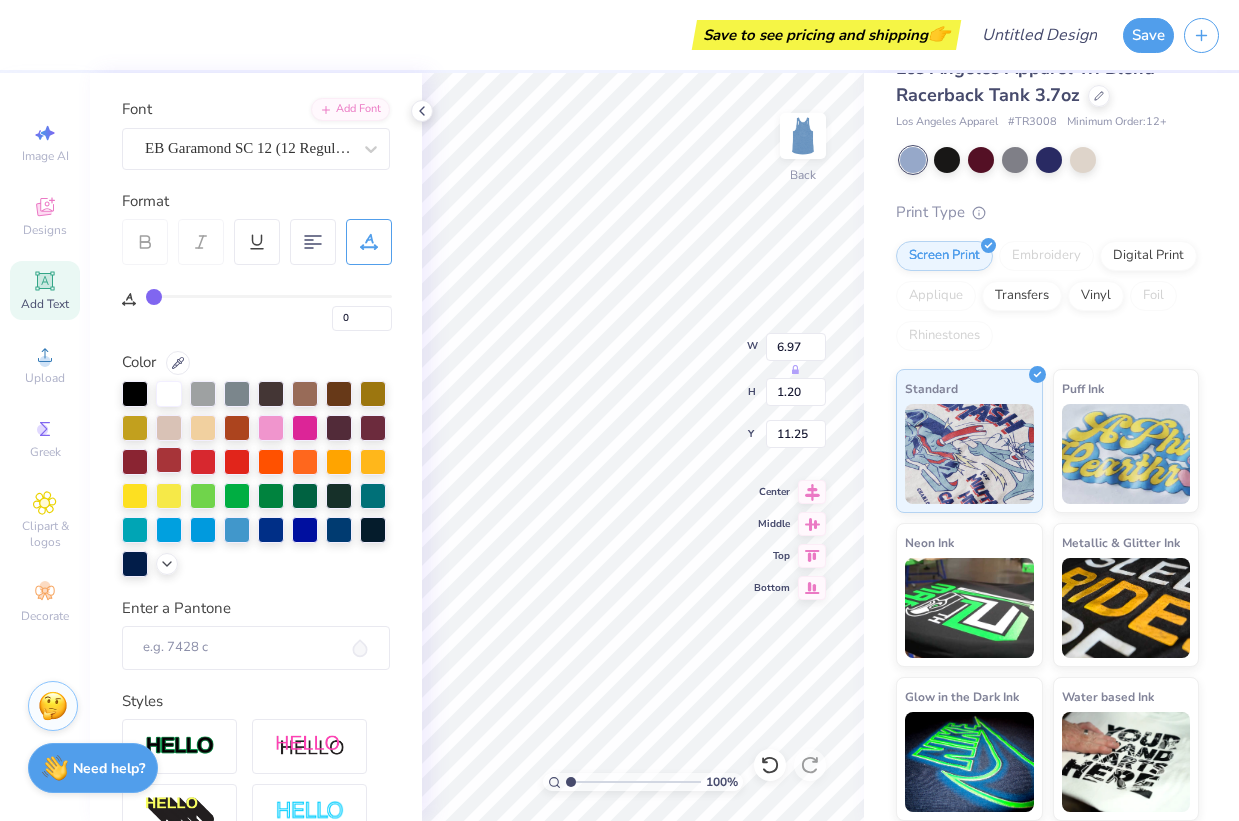 type on "5.61" 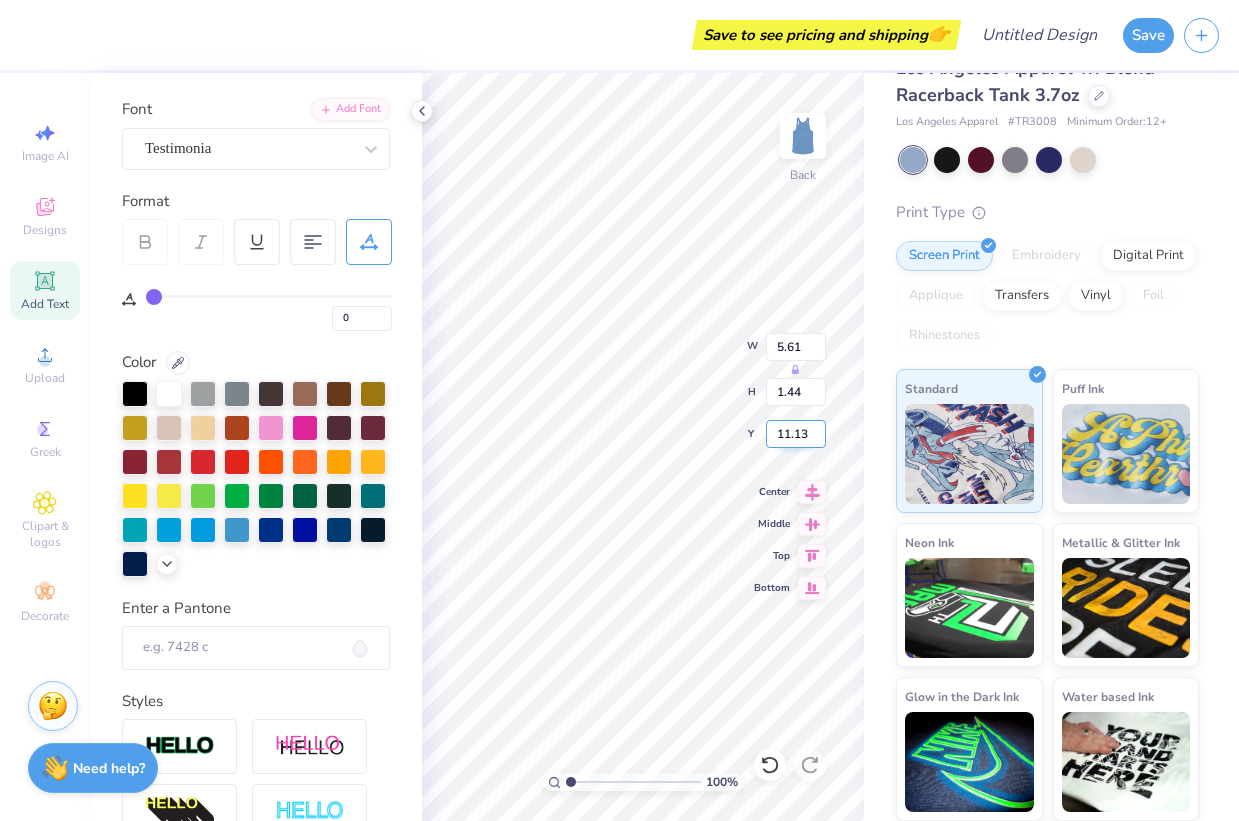 type on "13.99" 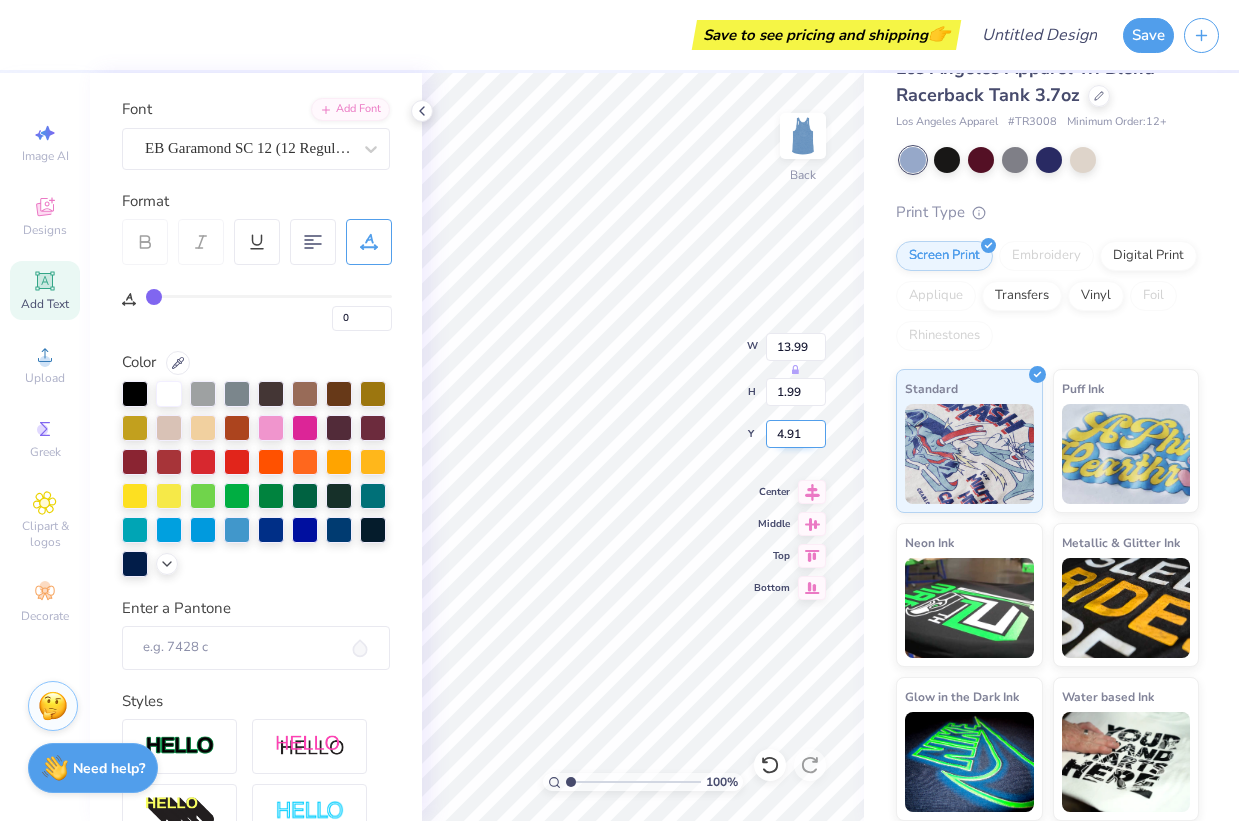 type on "5.61" 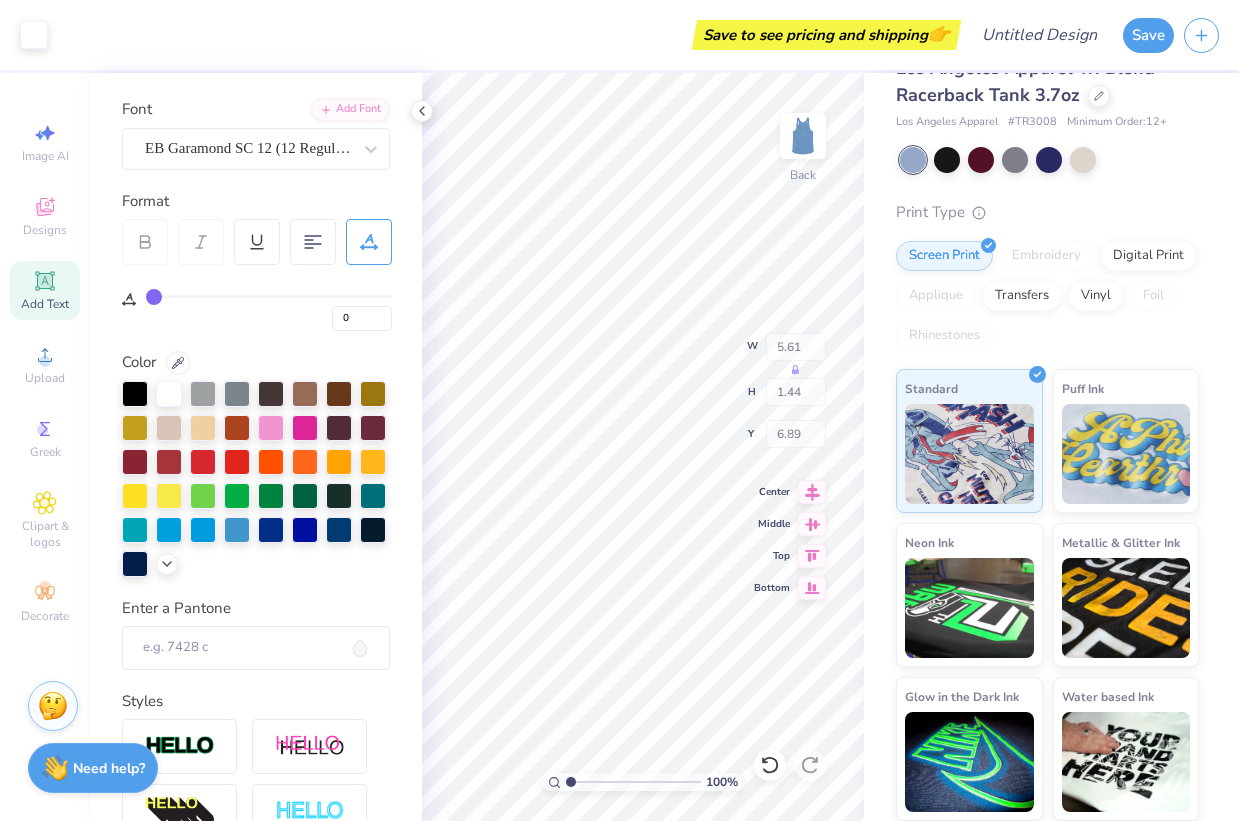type on "4.85" 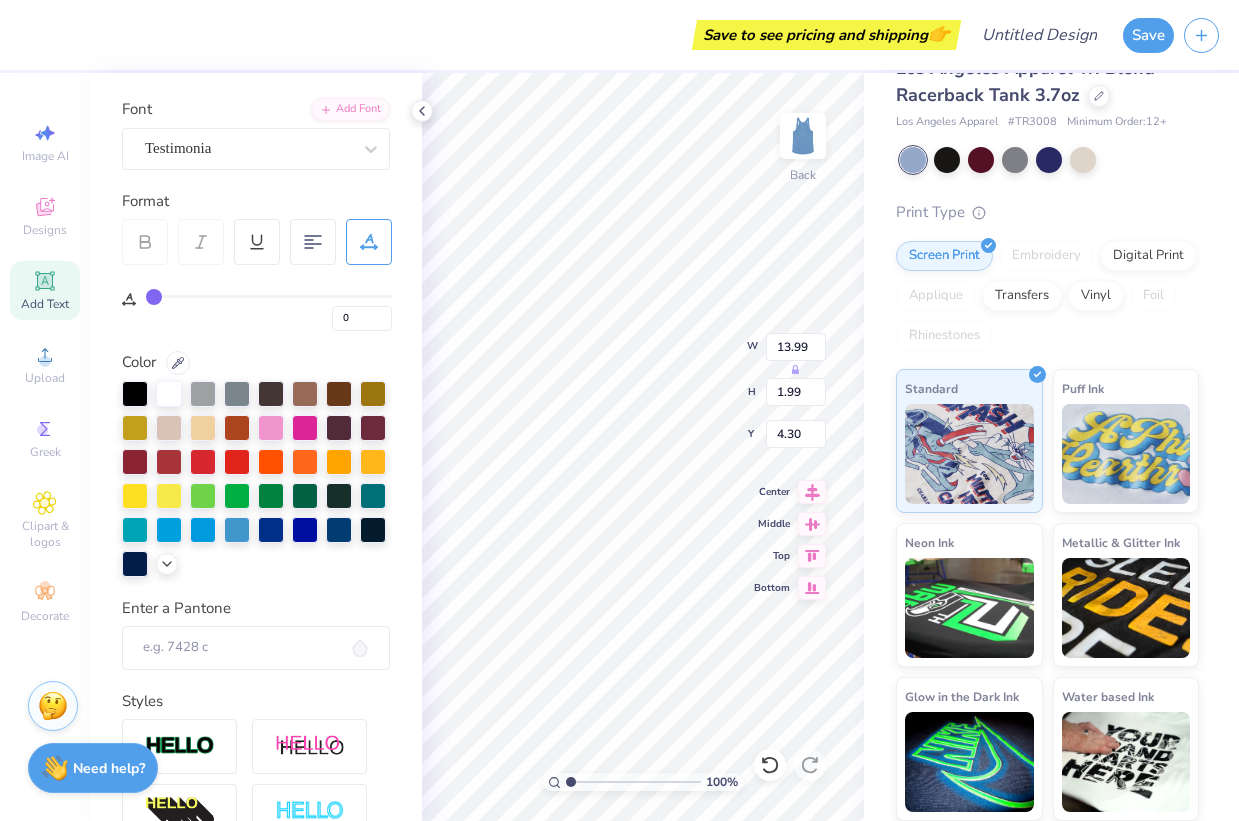 scroll, scrollTop: 16, scrollLeft: 4, axis: both 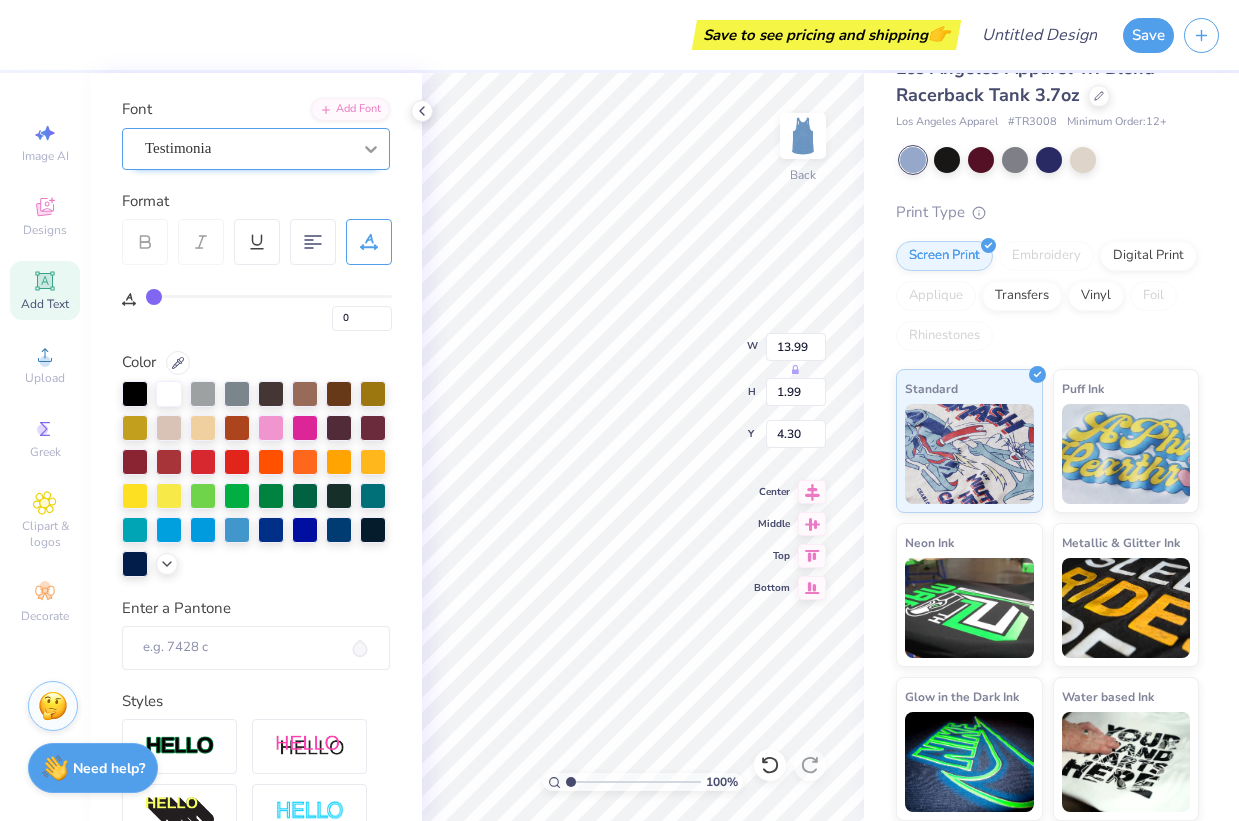 click at bounding box center [371, 149] 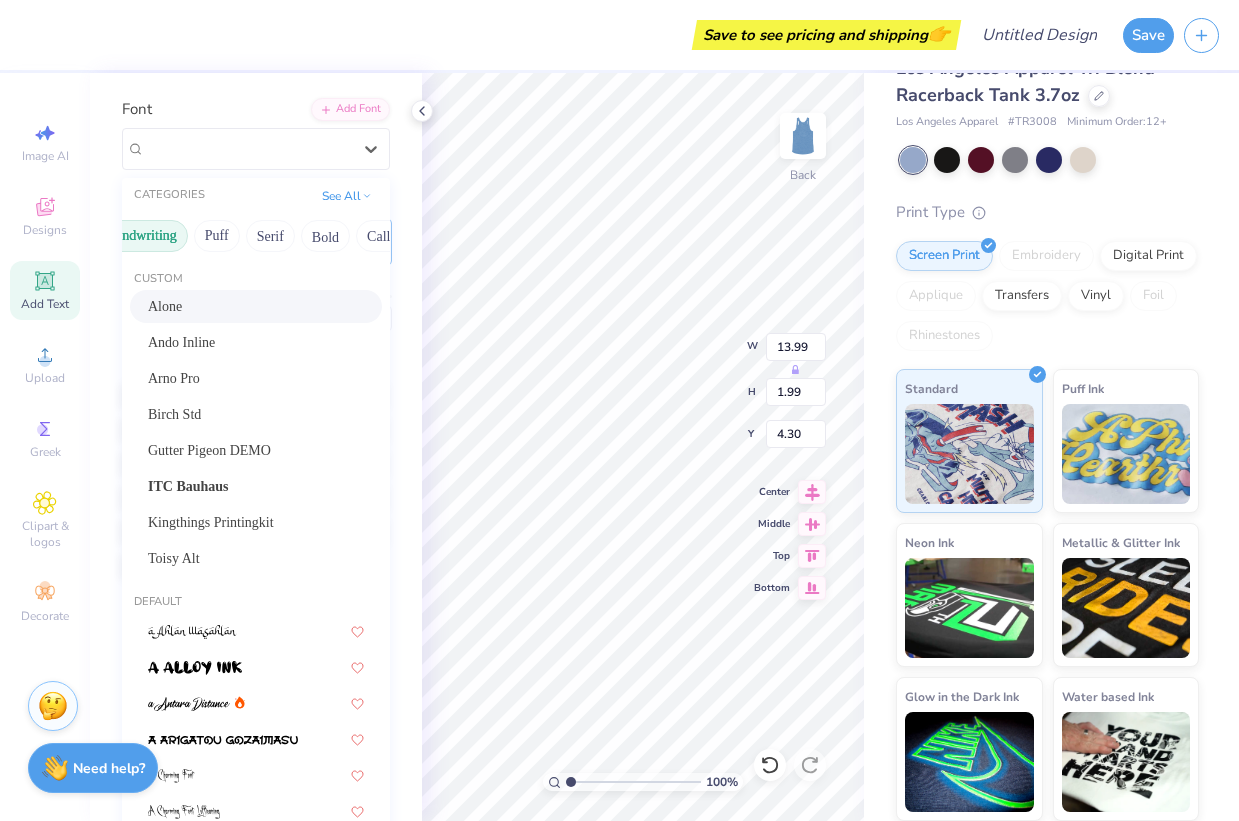 click on "Puff" at bounding box center (217, 236) 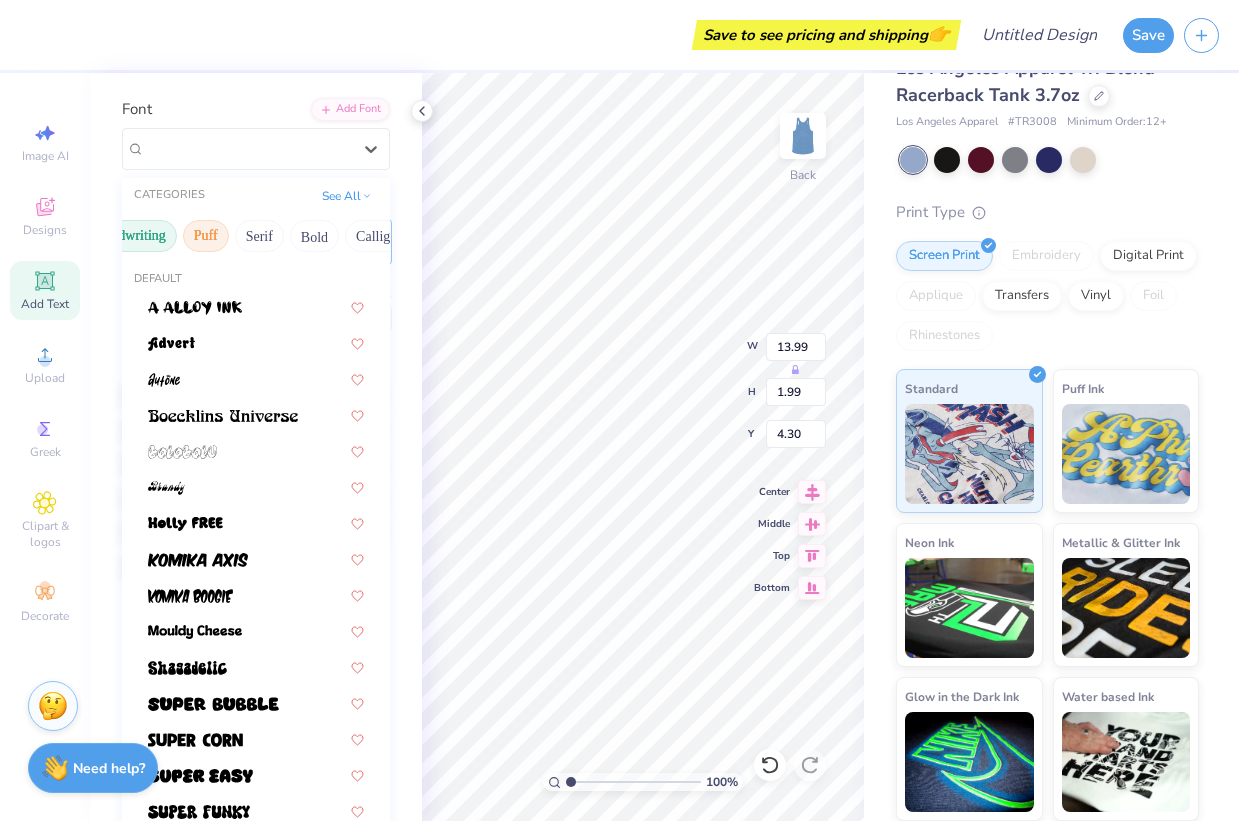 click on "Handwriting" at bounding box center (130, 236) 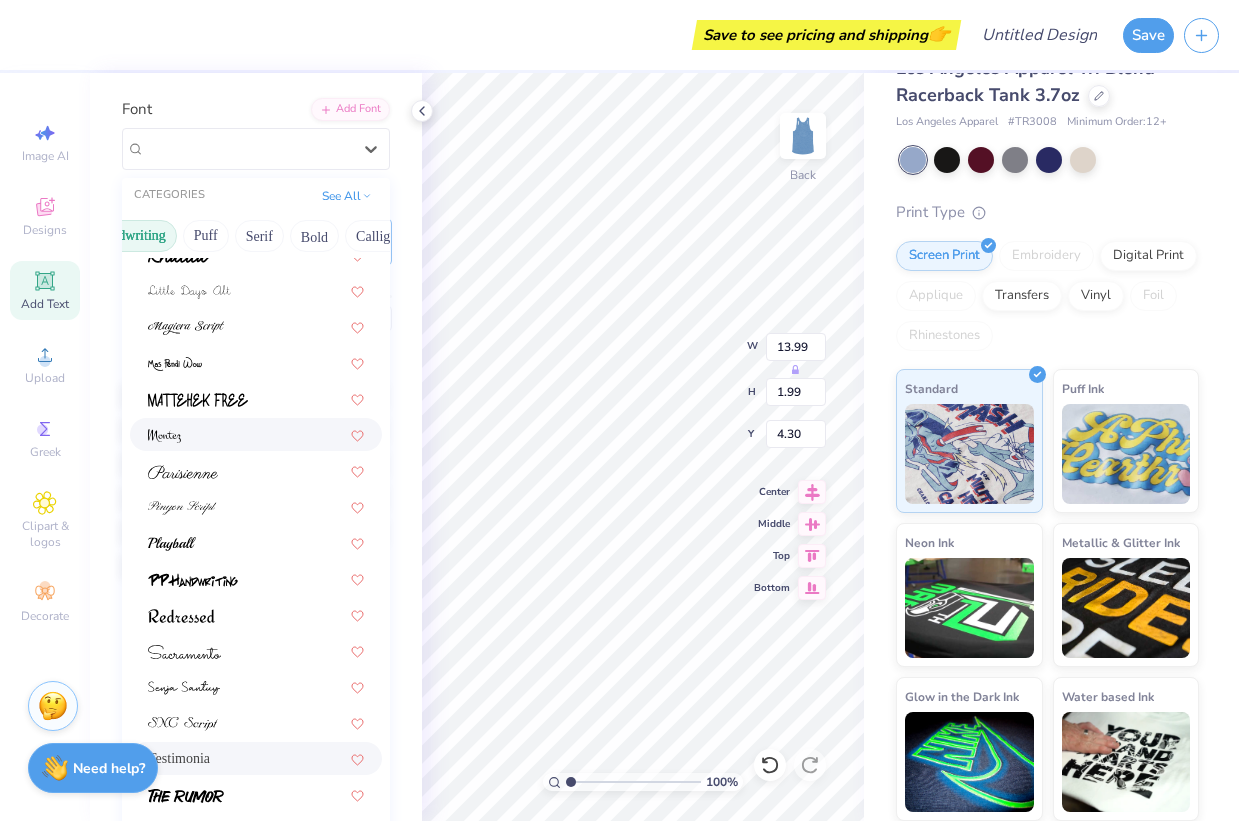 scroll, scrollTop: 454, scrollLeft: 0, axis: vertical 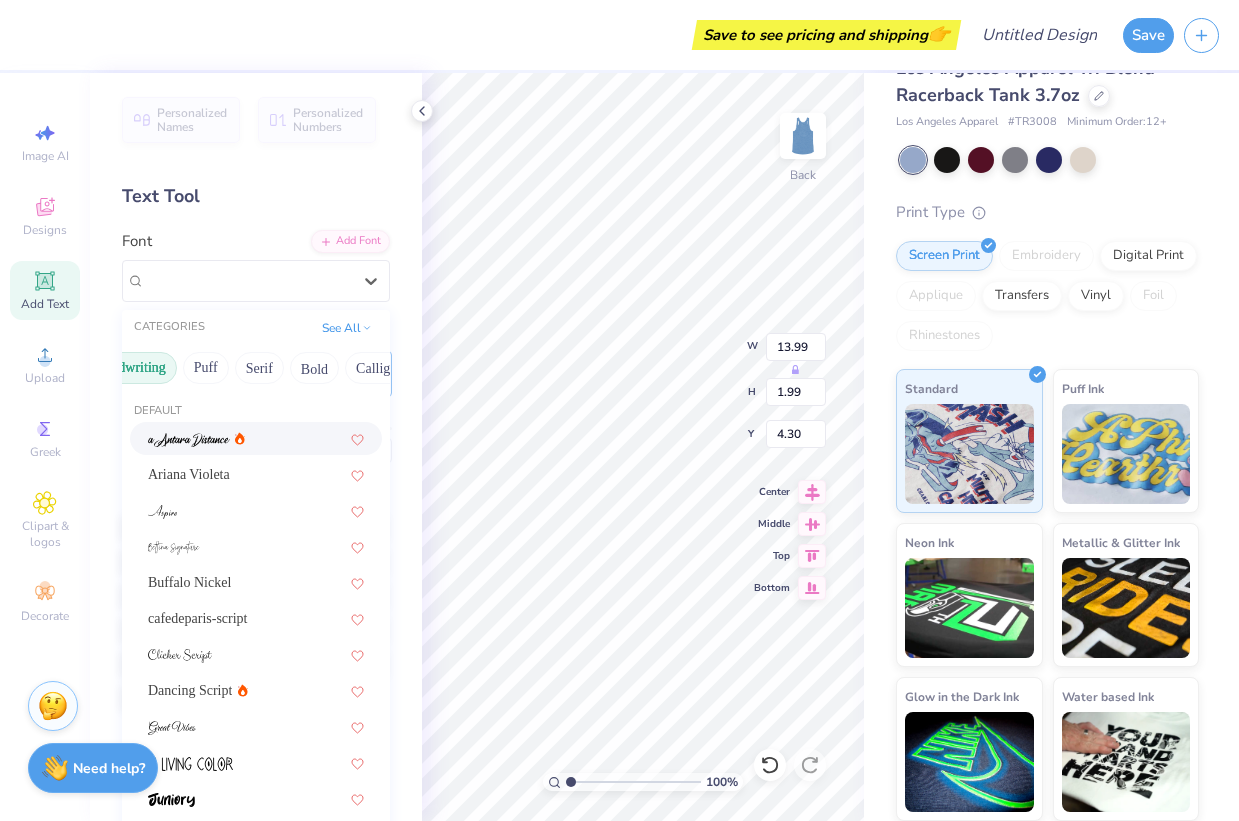 click at bounding box center (196, 438) 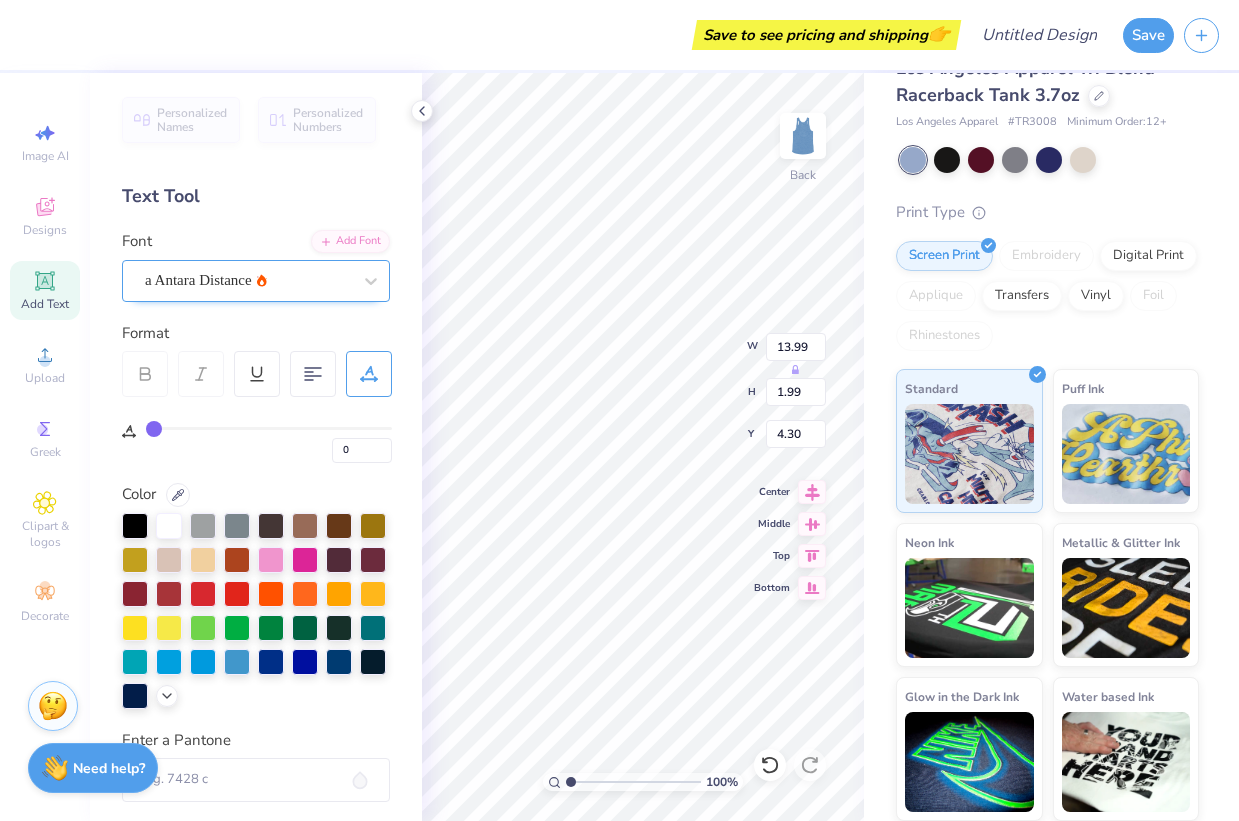 click on "a Antara Distance" at bounding box center (256, 281) 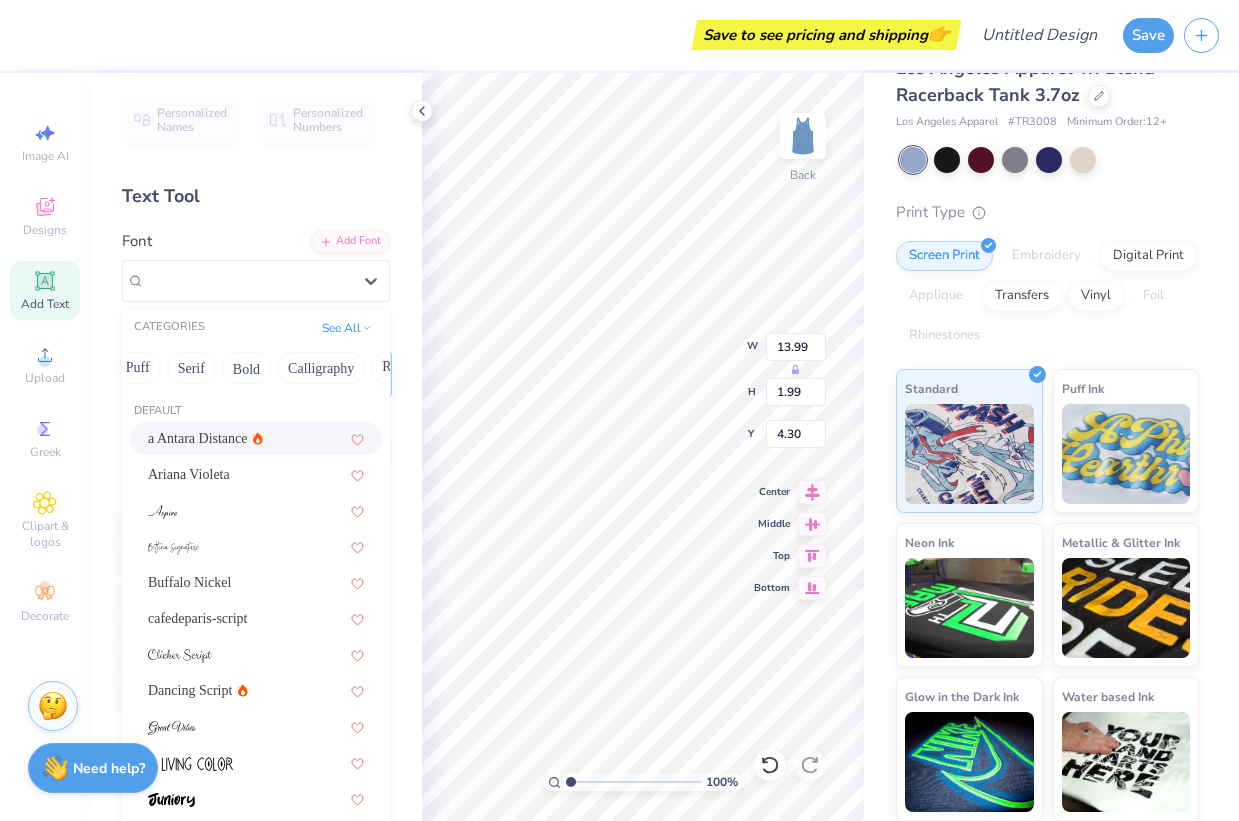 scroll, scrollTop: 0, scrollLeft: 0, axis: both 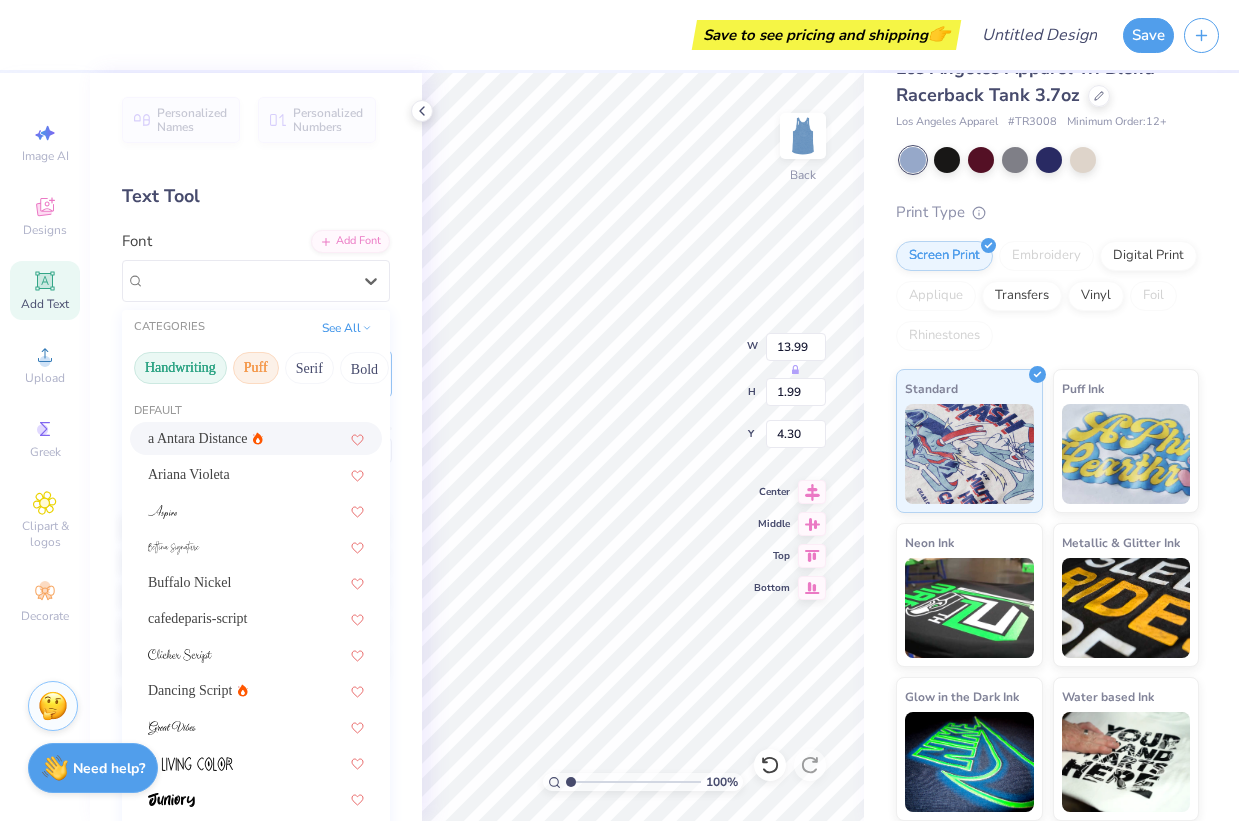 click on "Puff" at bounding box center [256, 368] 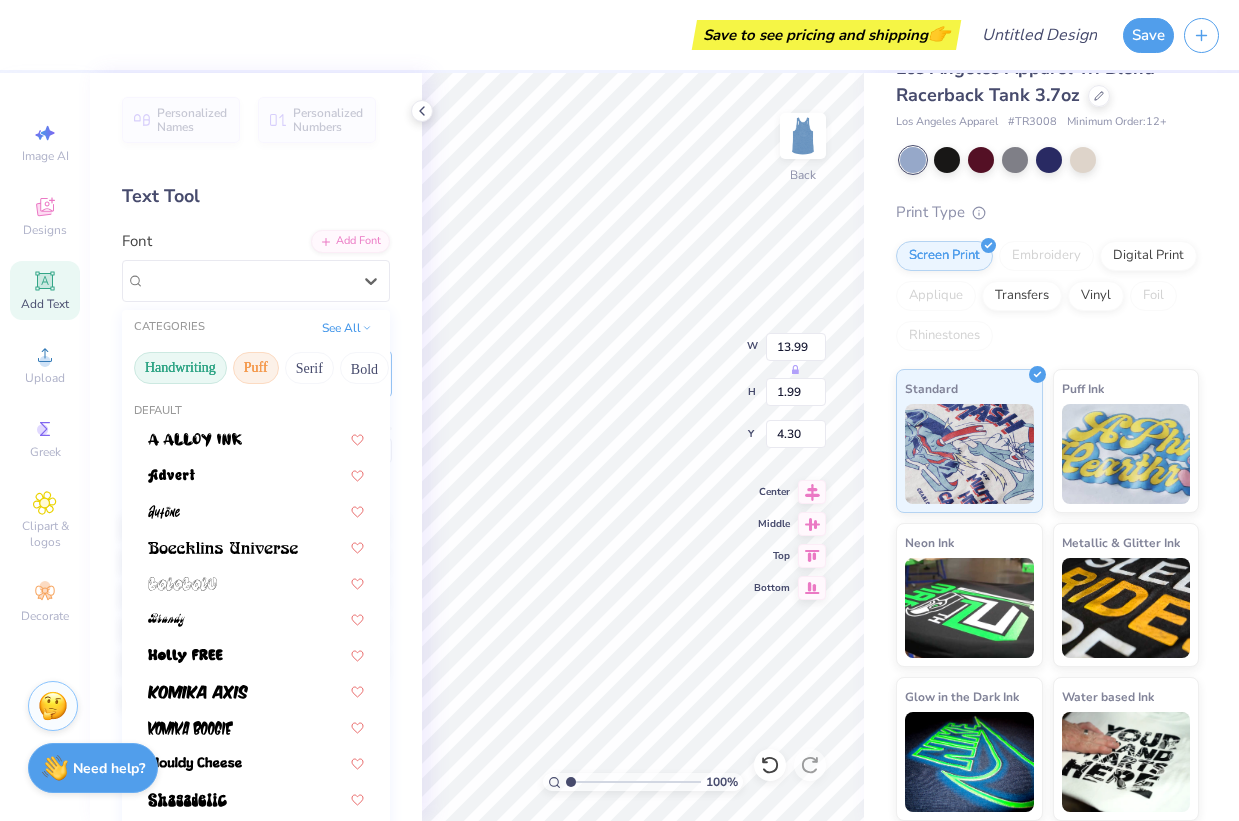 click on "Handwriting" at bounding box center (180, 368) 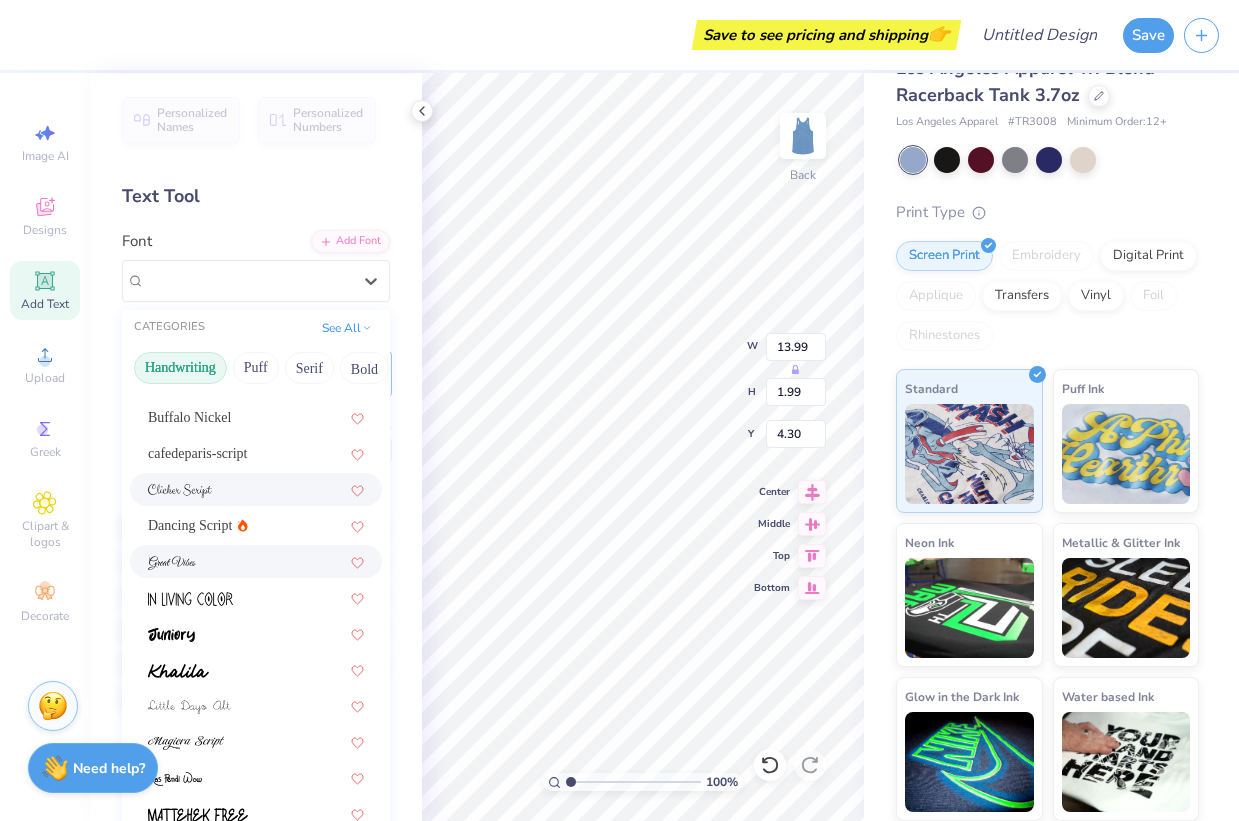 scroll, scrollTop: 169, scrollLeft: 0, axis: vertical 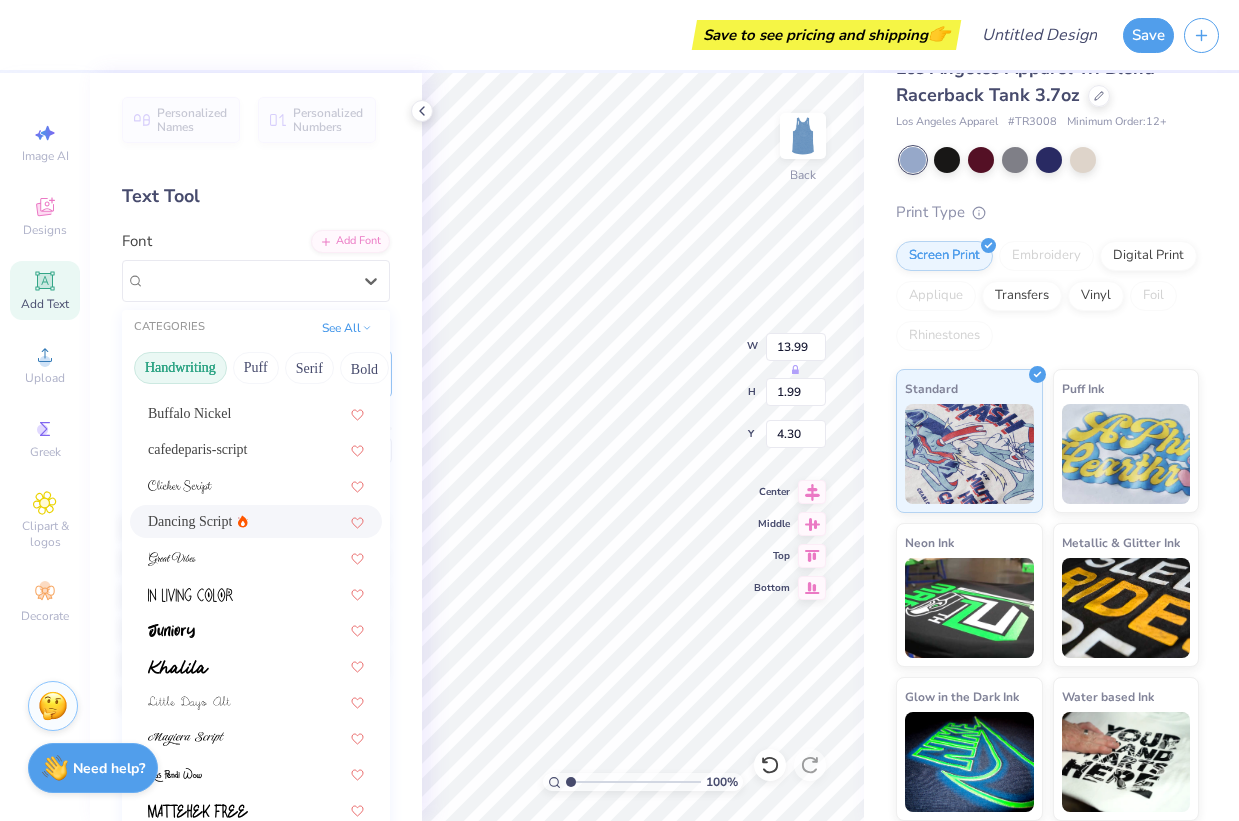 click on "Dancing Script" at bounding box center (256, 521) 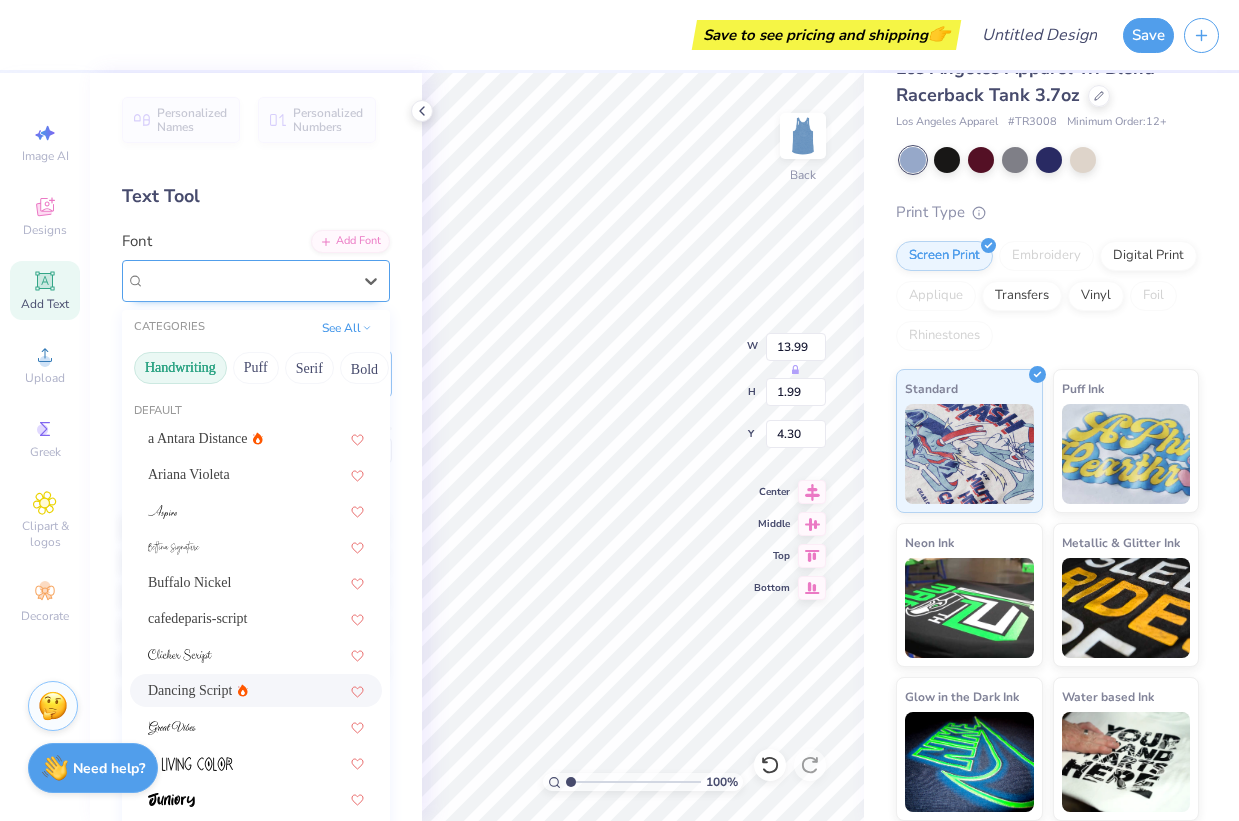 click at bounding box center (248, 280) 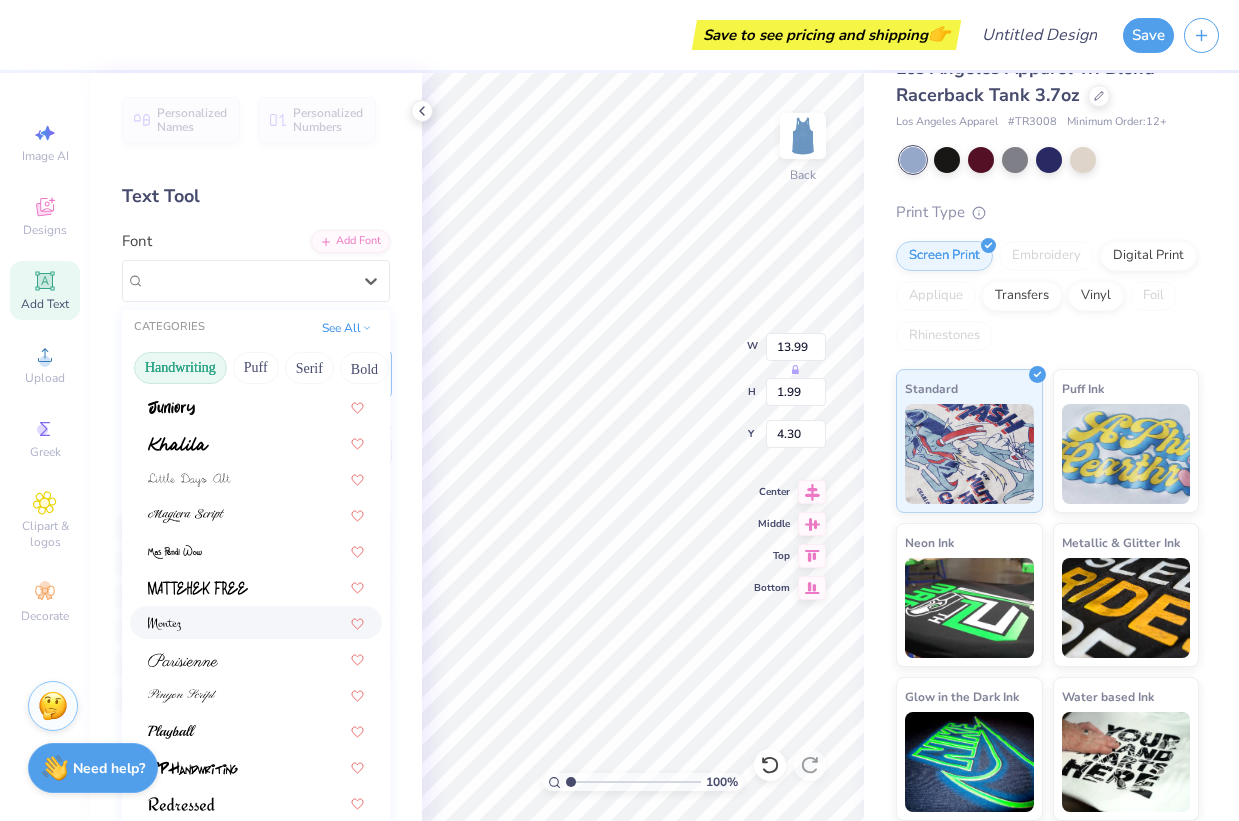 scroll, scrollTop: 454, scrollLeft: 0, axis: vertical 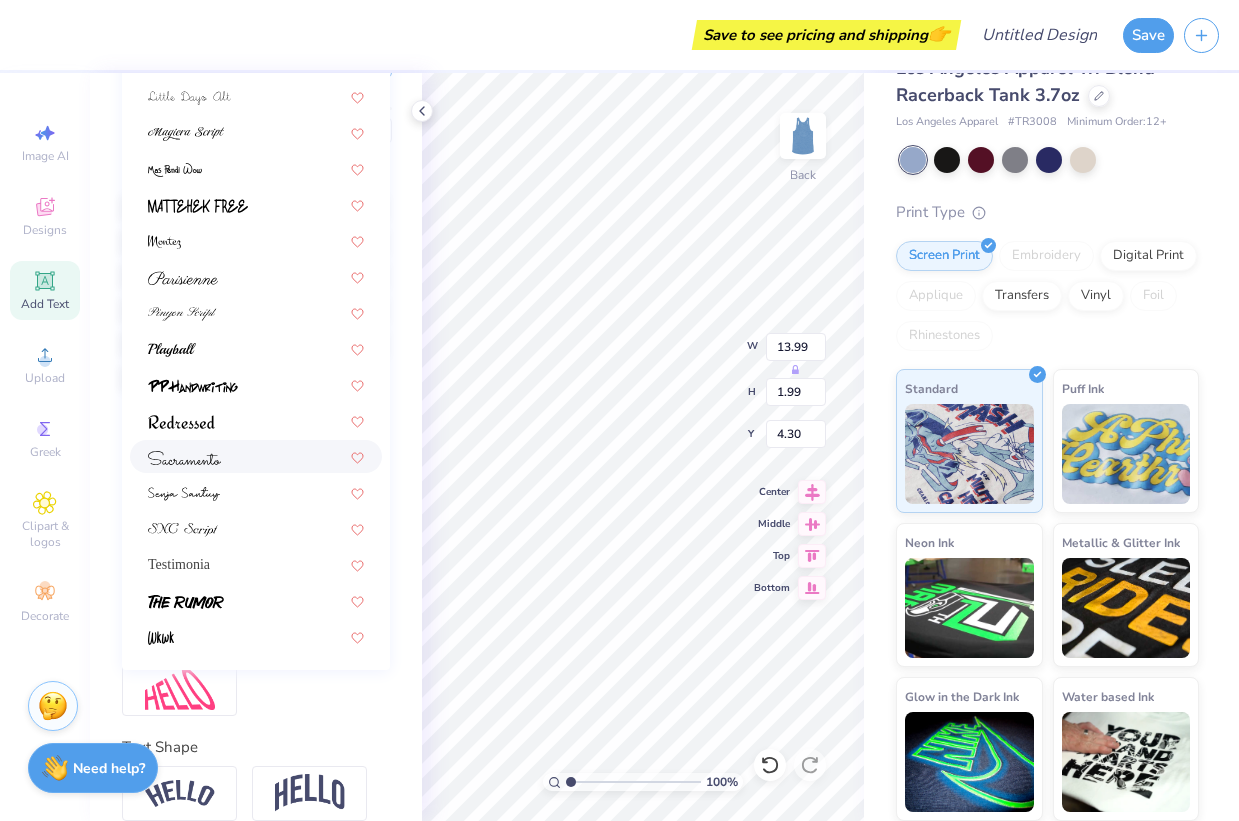 click at bounding box center [256, 456] 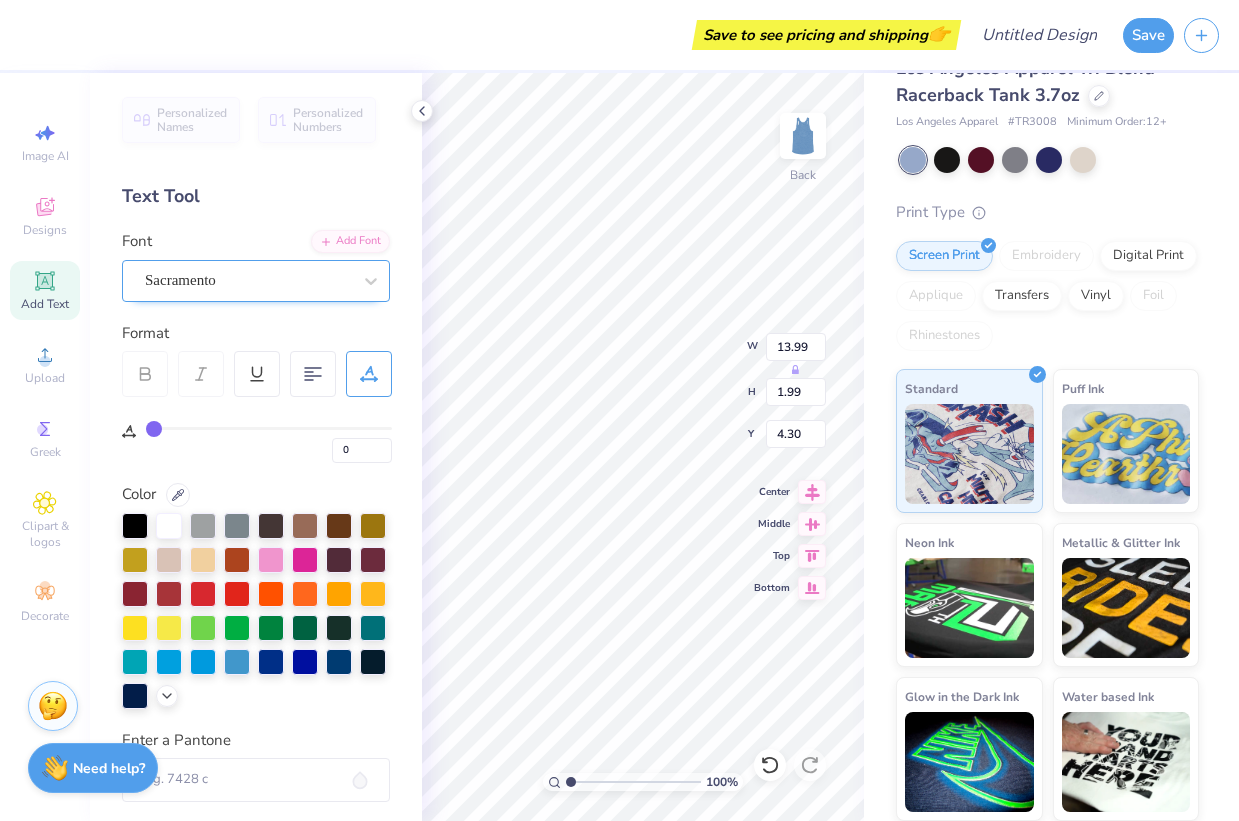 scroll, scrollTop: 1, scrollLeft: 0, axis: vertical 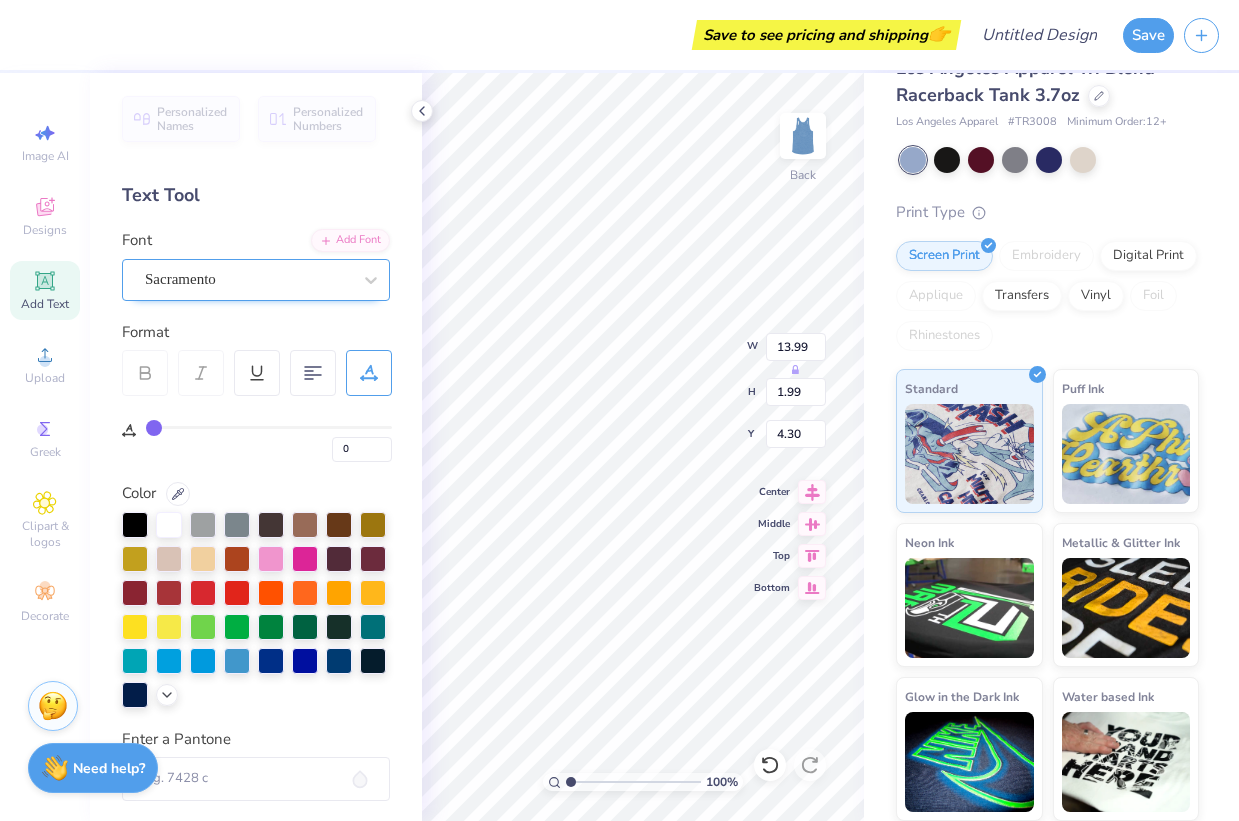 click on "Sacramento" at bounding box center [248, 279] 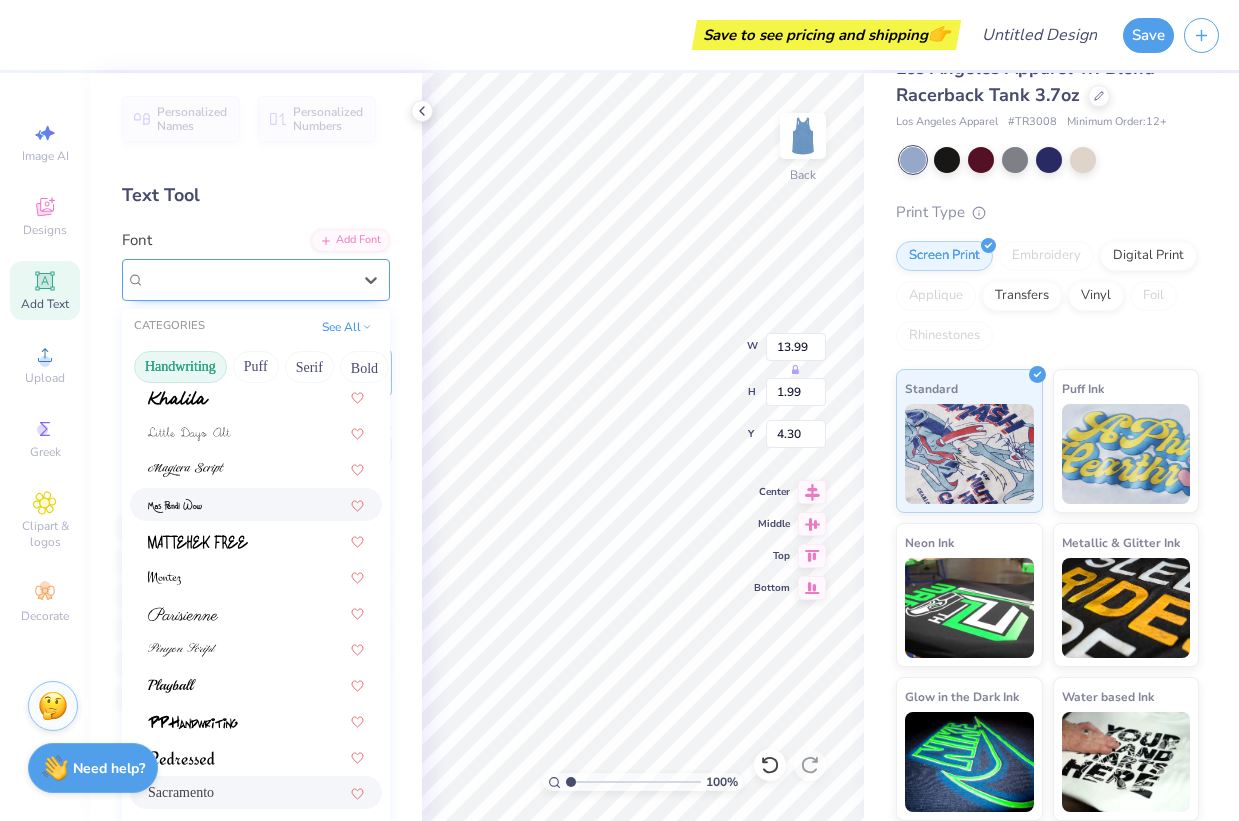 scroll, scrollTop: 435, scrollLeft: 0, axis: vertical 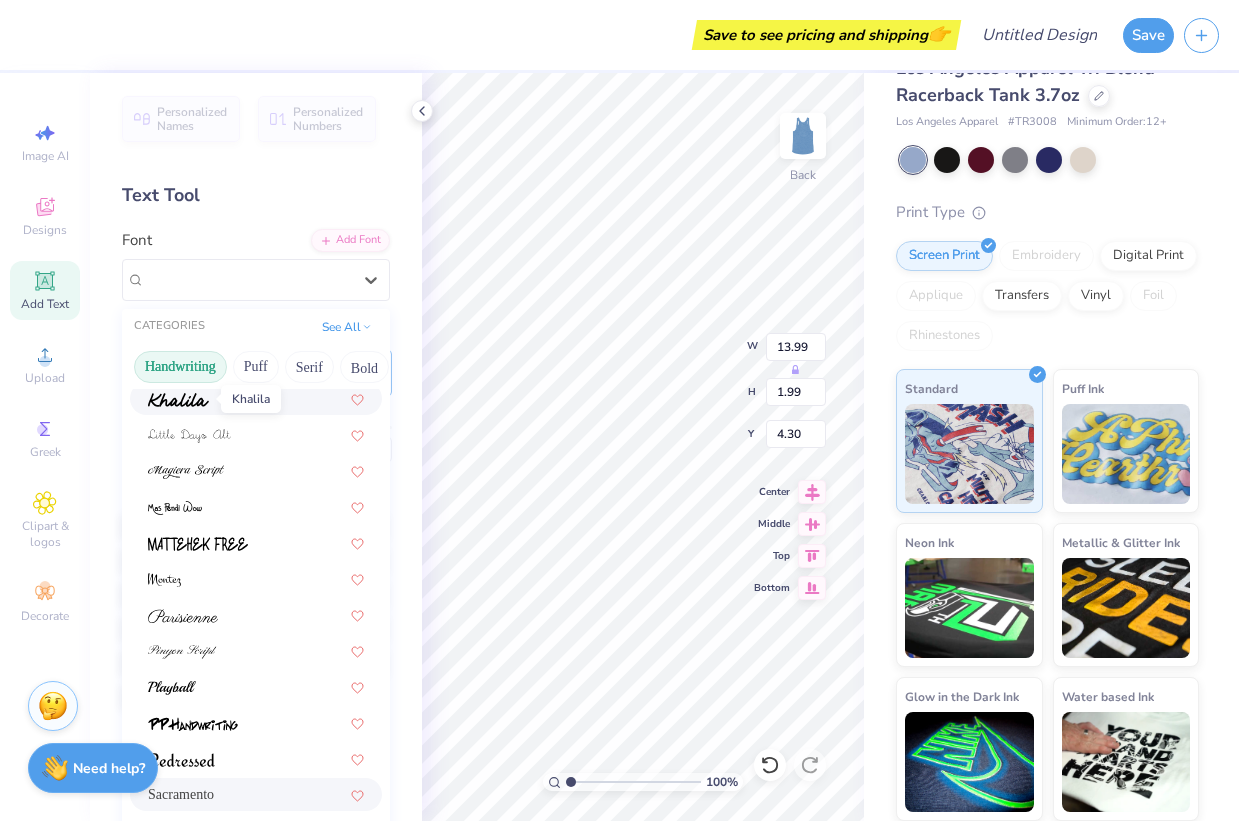 click at bounding box center (178, 400) 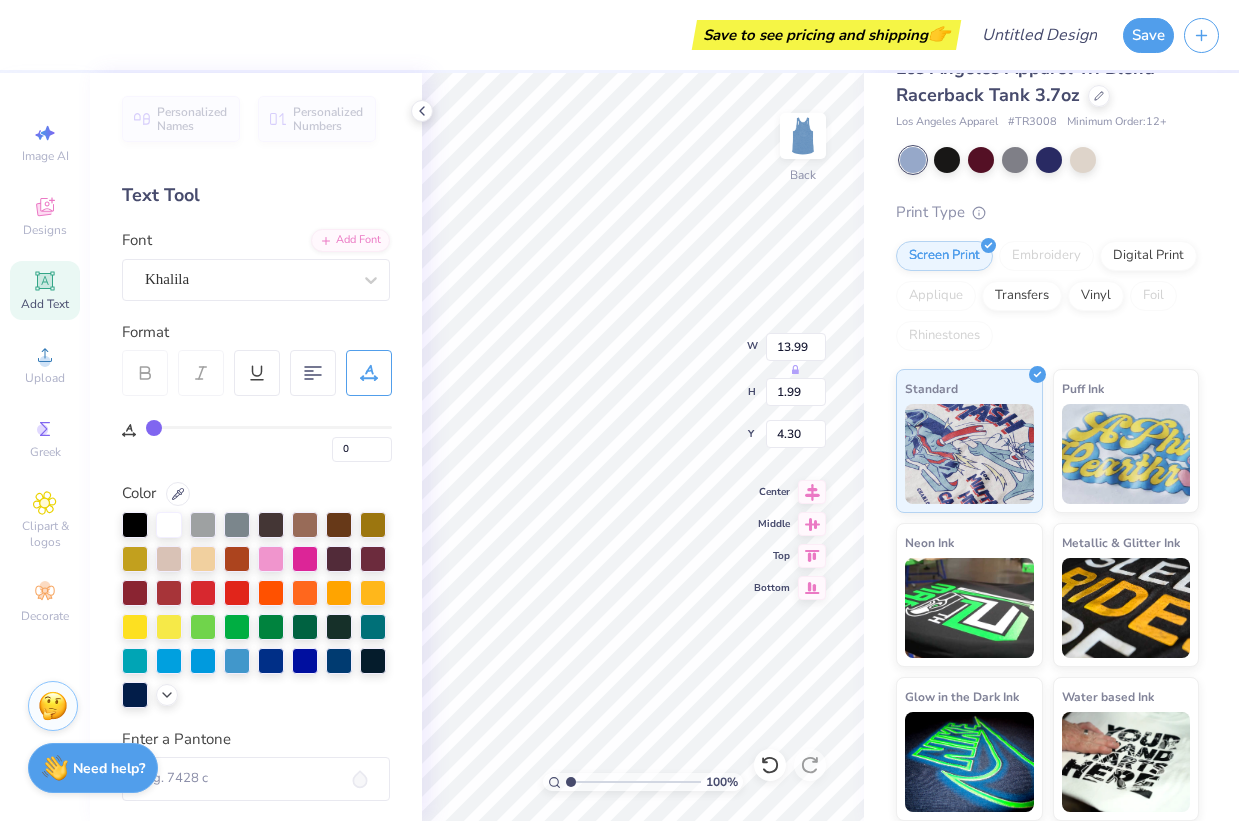 click on "Los Angeles Apparel Tri Blend Racerback Tank 3.7oz Los Angeles Apparel # TR3008 Minimum Order:  12 +   Print Type Screen Print Embroidery Digital Print Applique Transfers Vinyl Foil Rhinestones Standard Puff Ink Neon Ink Metallic & Glitter Ink Glow in the Dark Ink Water based Ink" at bounding box center [1051, 426] 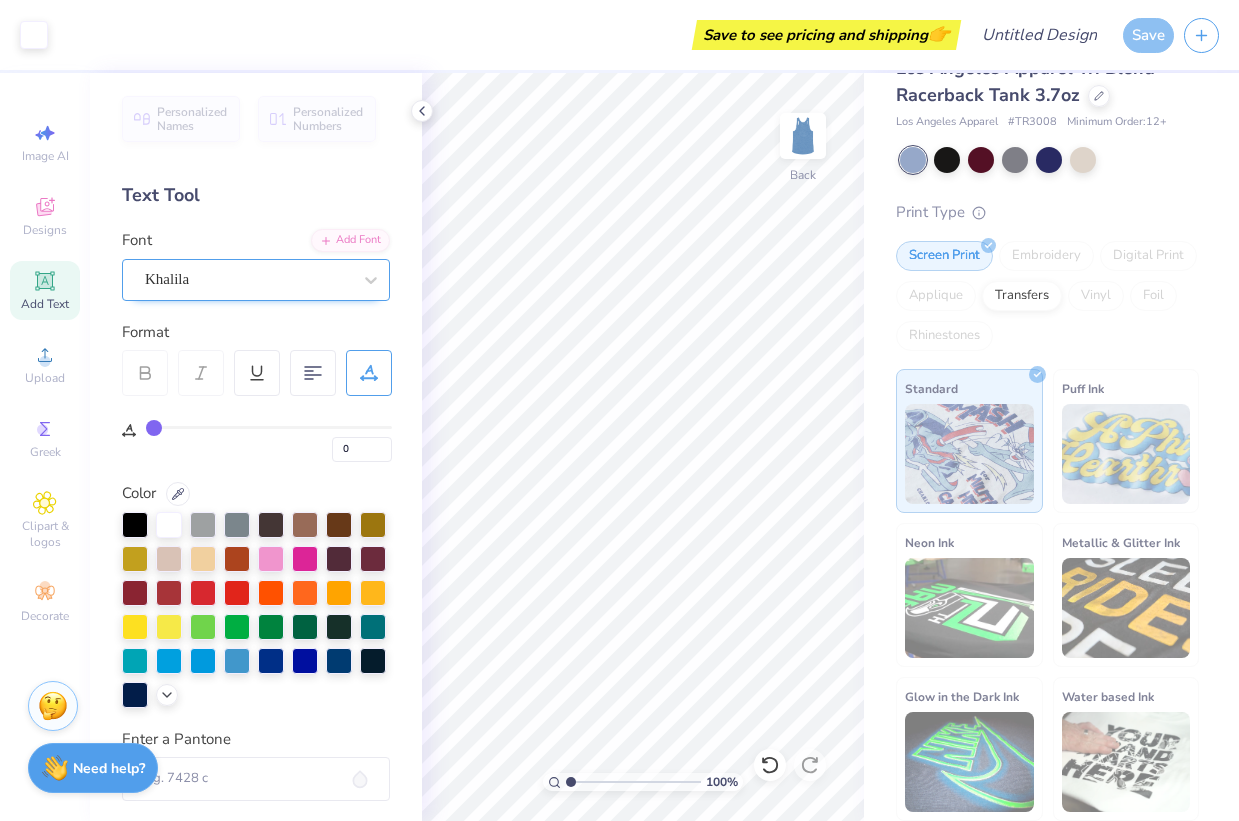 click on "Khalila" at bounding box center [248, 279] 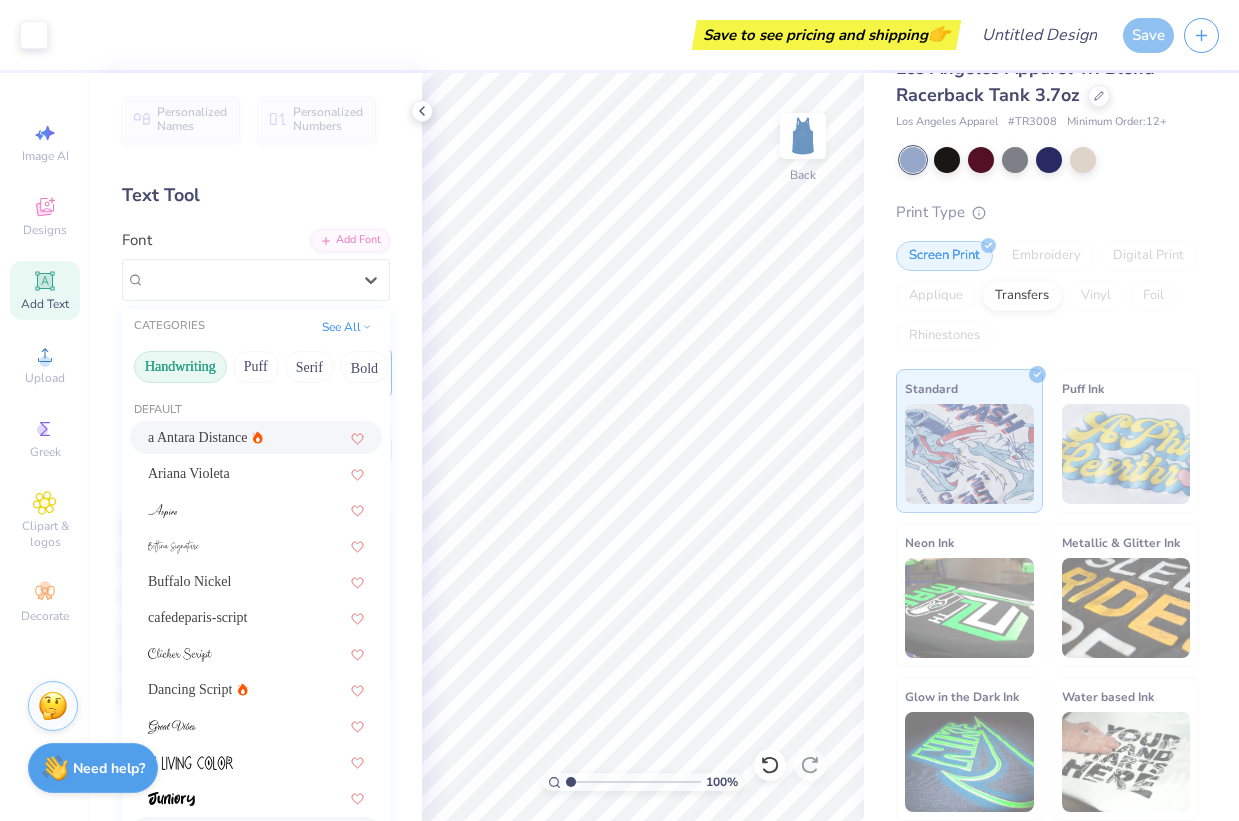 click on "a Antara Distance" at bounding box center [198, 437] 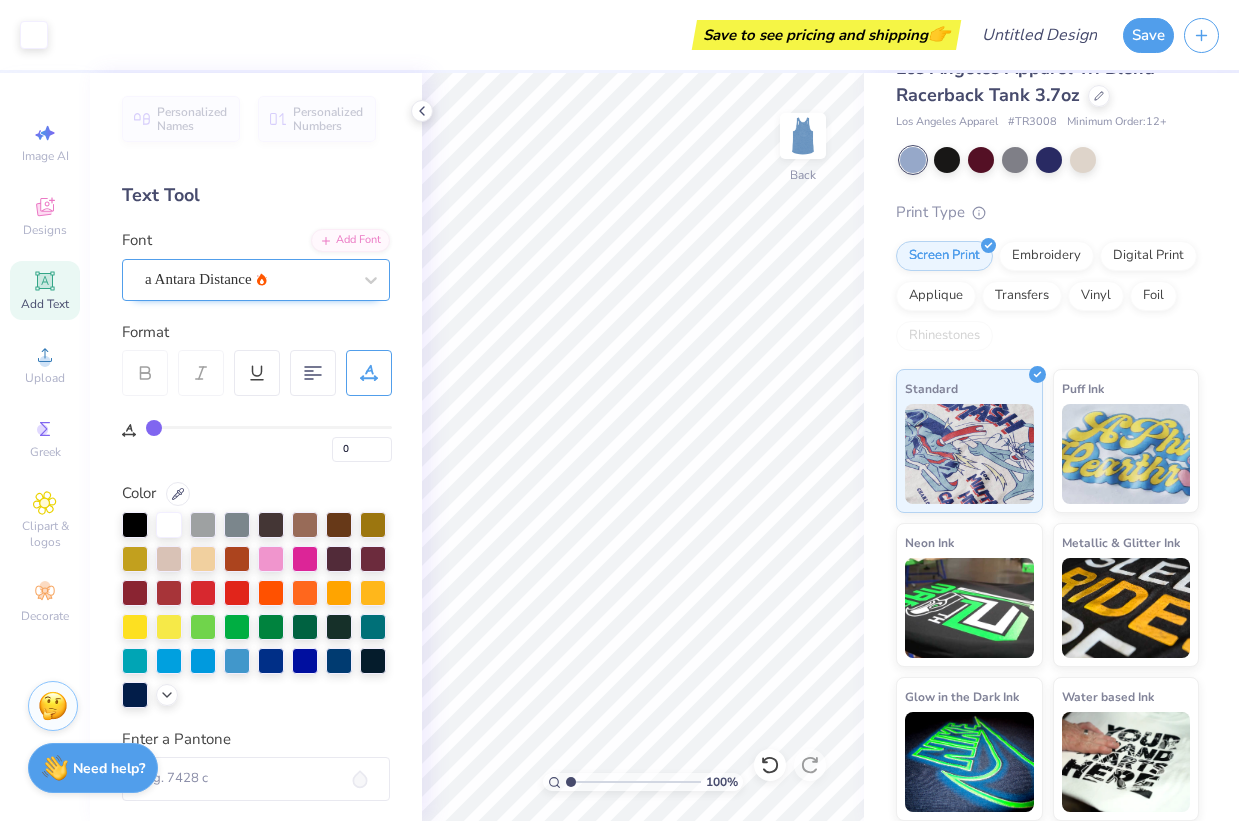 click on "a Antara Distance" at bounding box center [248, 279] 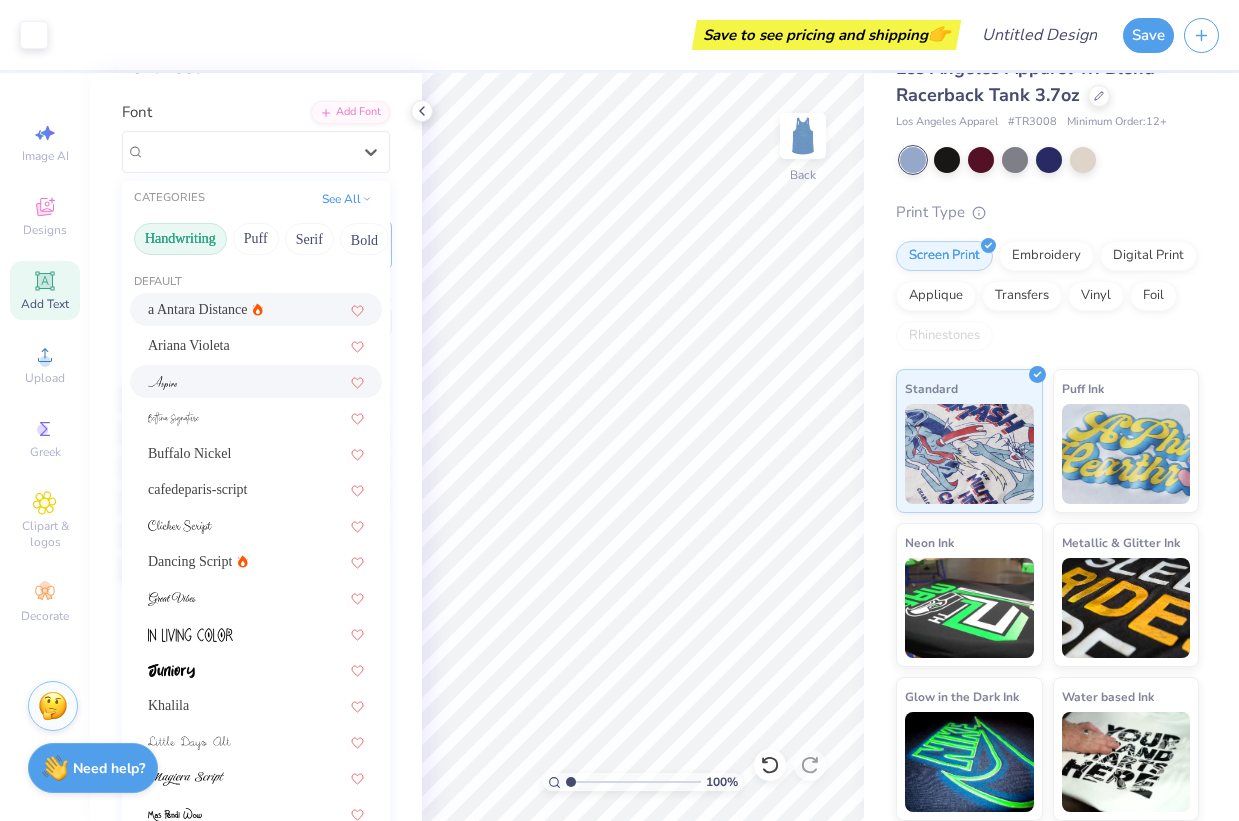 scroll, scrollTop: 167, scrollLeft: 0, axis: vertical 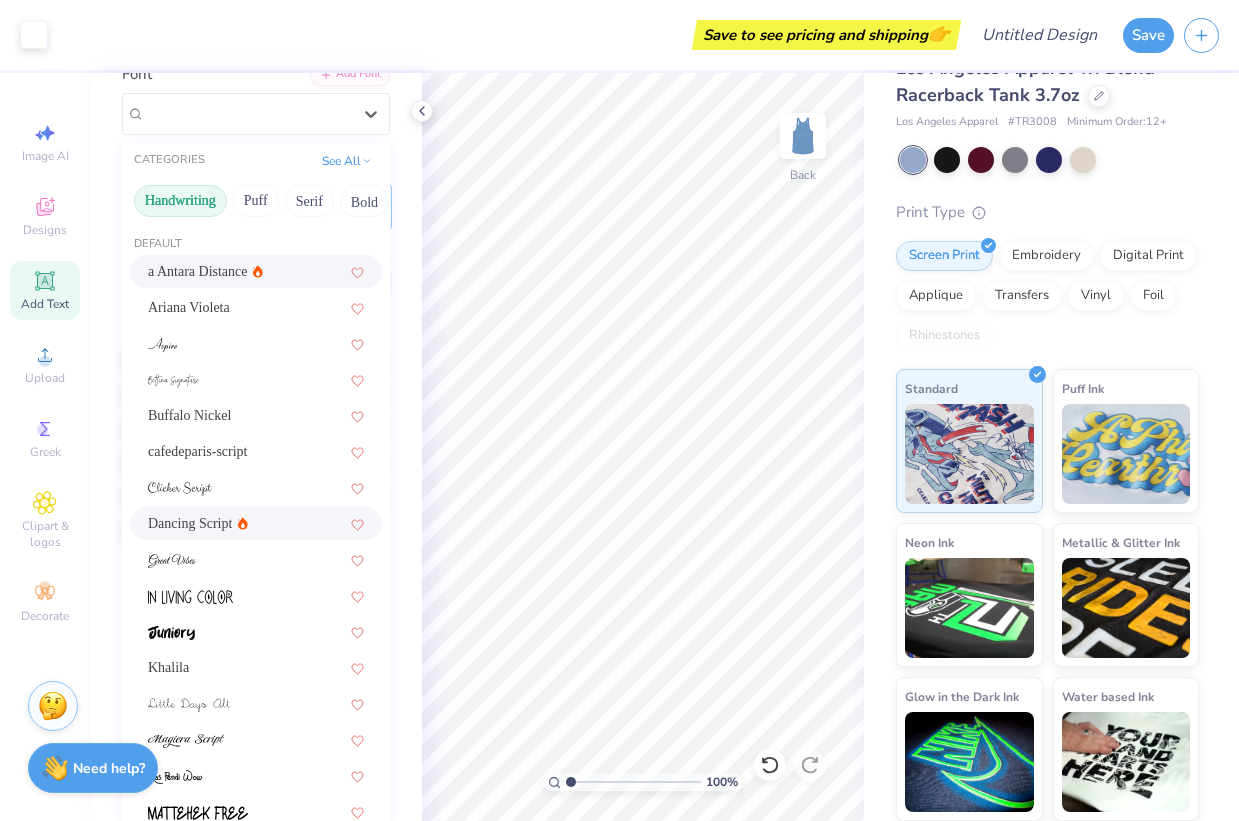click on "Dancing Script" at bounding box center [198, 523] 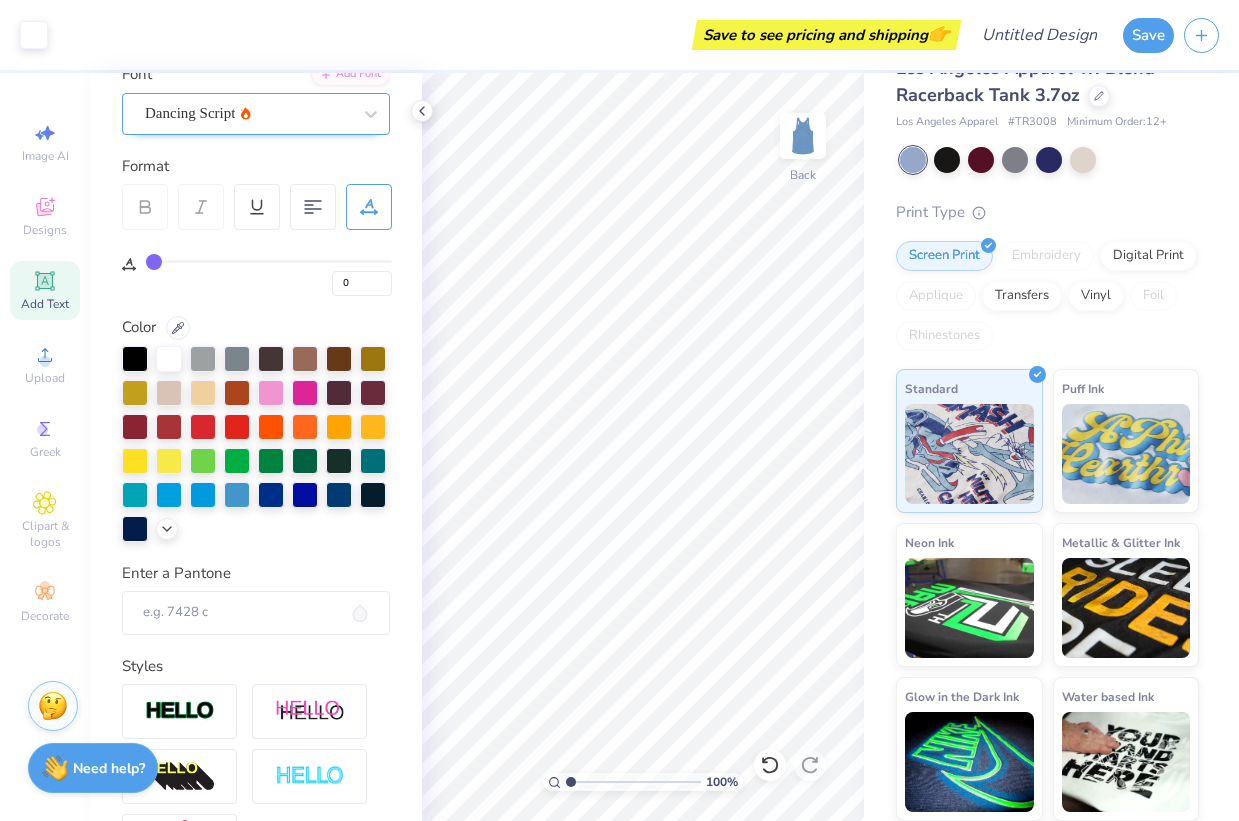 click at bounding box center [248, 113] 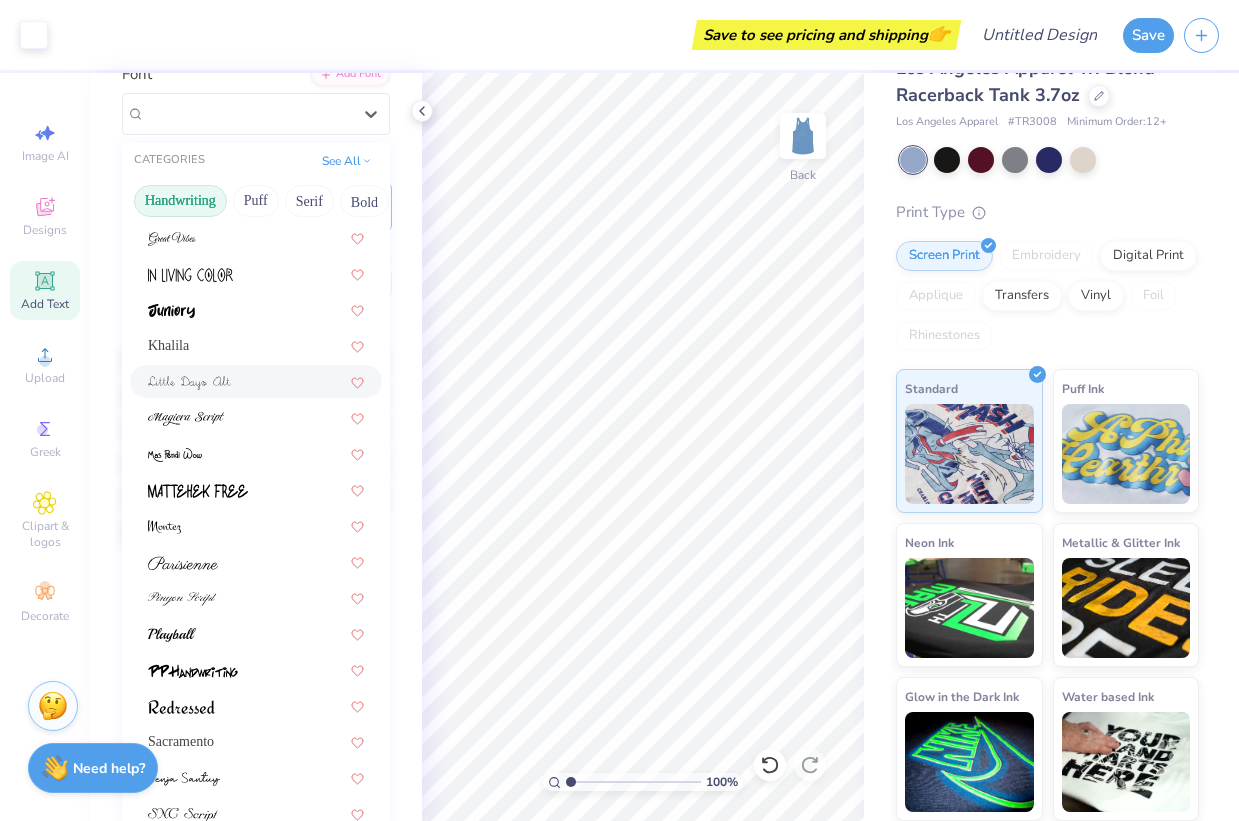 scroll, scrollTop: 326, scrollLeft: 0, axis: vertical 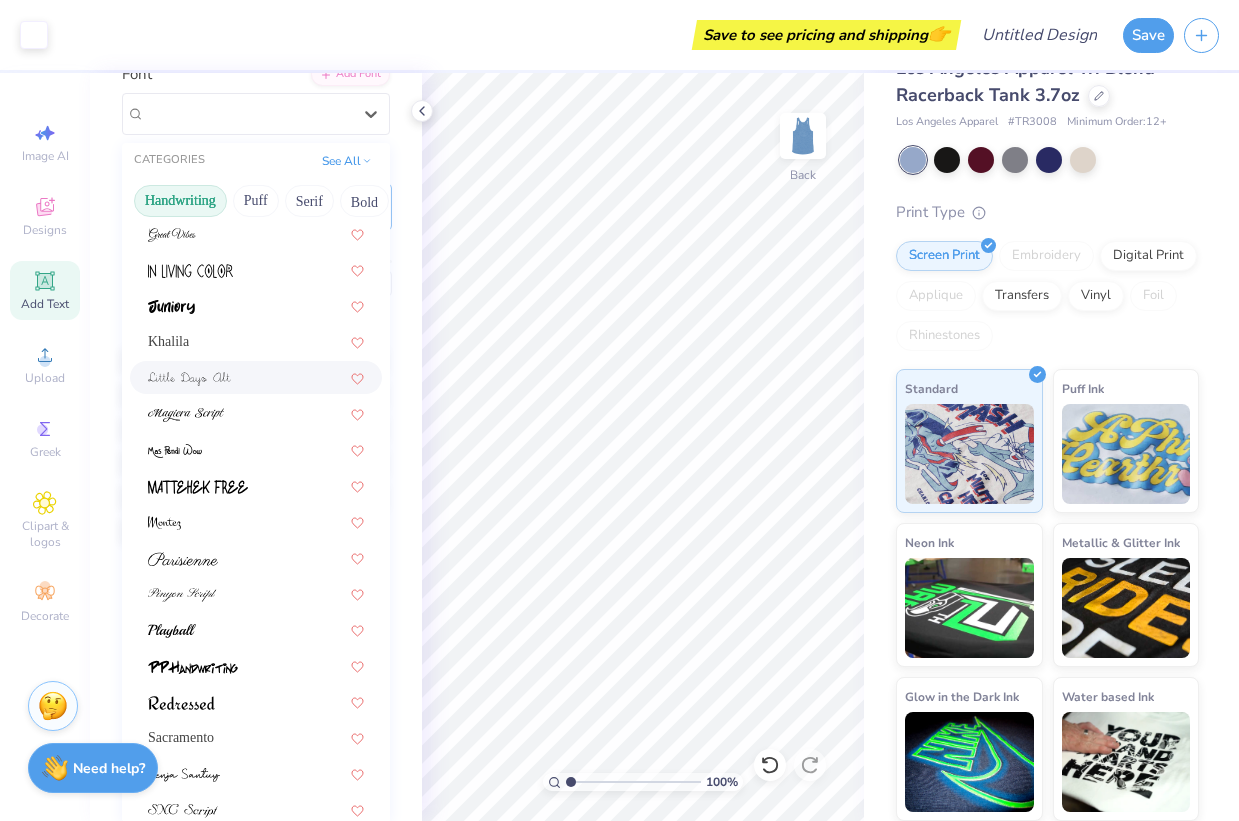click at bounding box center [256, 377] 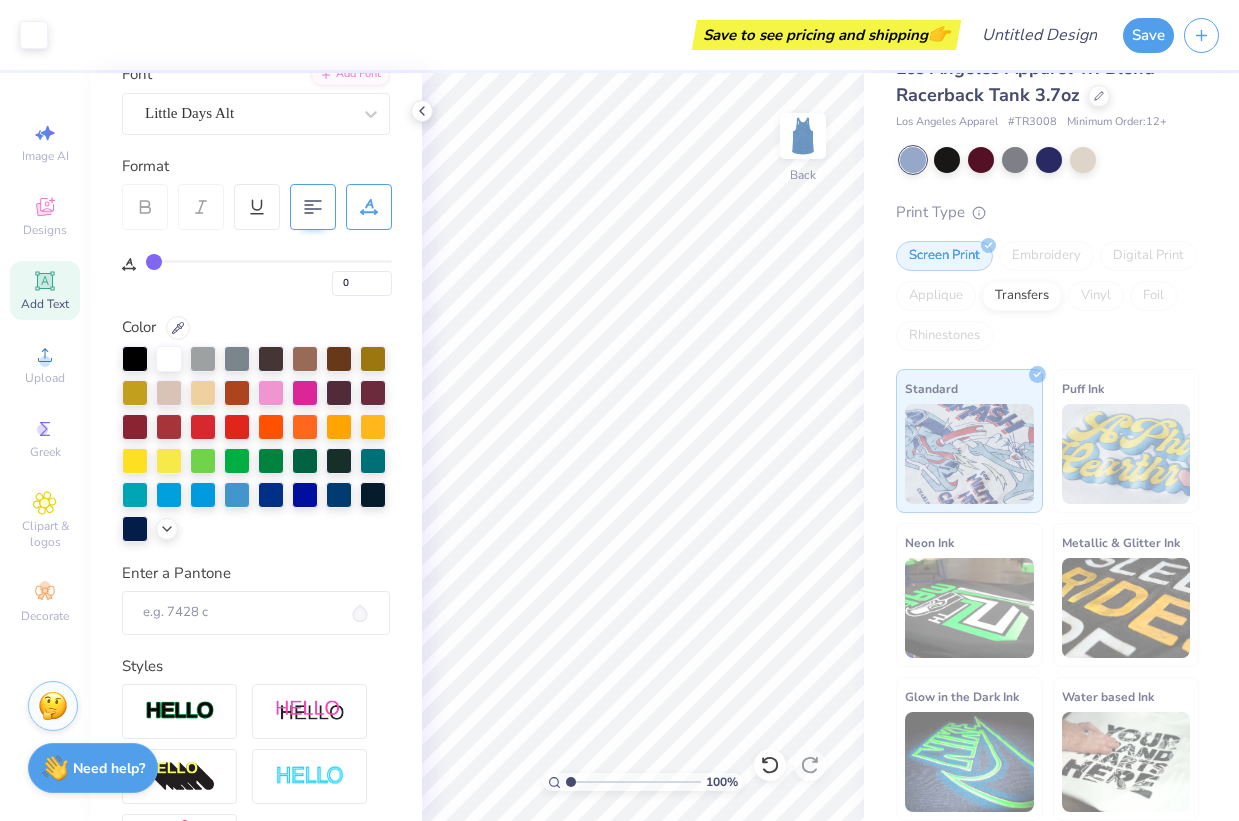 scroll, scrollTop: 188, scrollLeft: 0, axis: vertical 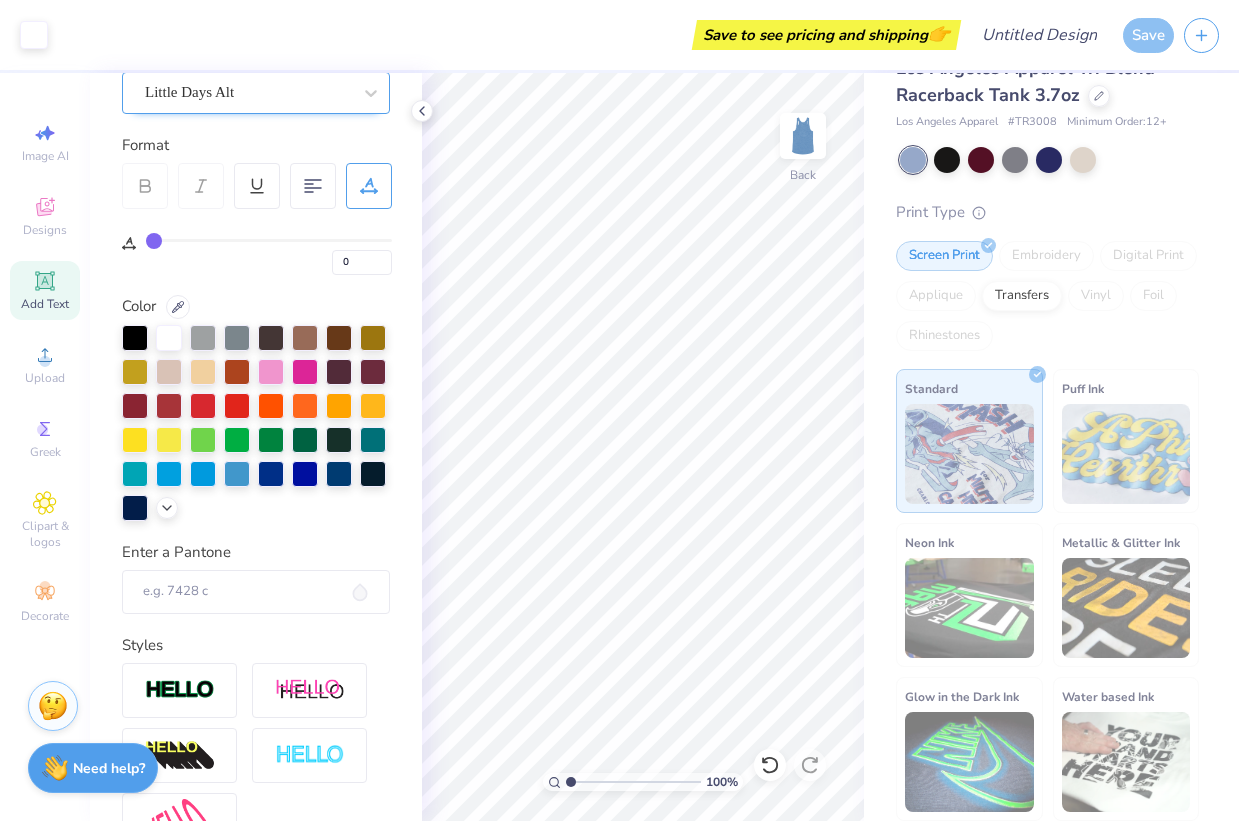 click on "Little Days Alt" at bounding box center [248, 92] 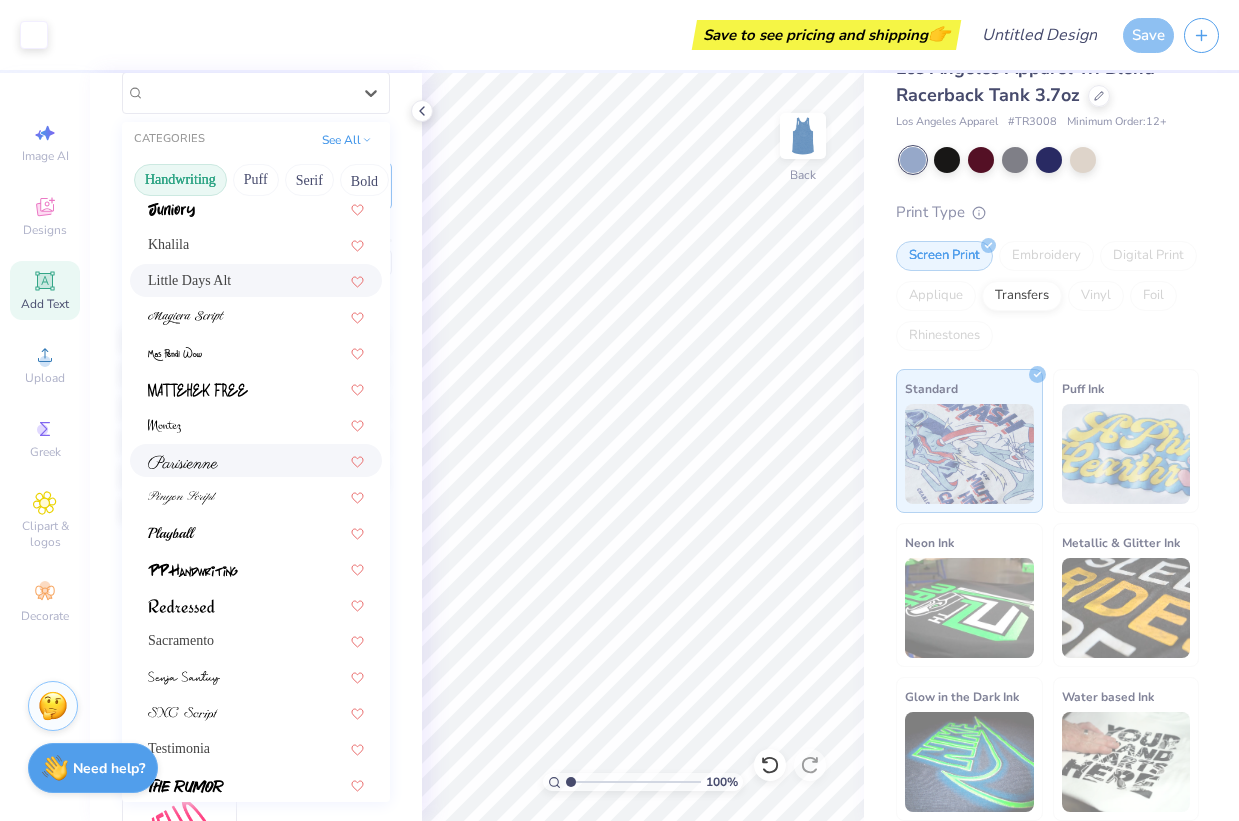 scroll, scrollTop: 404, scrollLeft: 0, axis: vertical 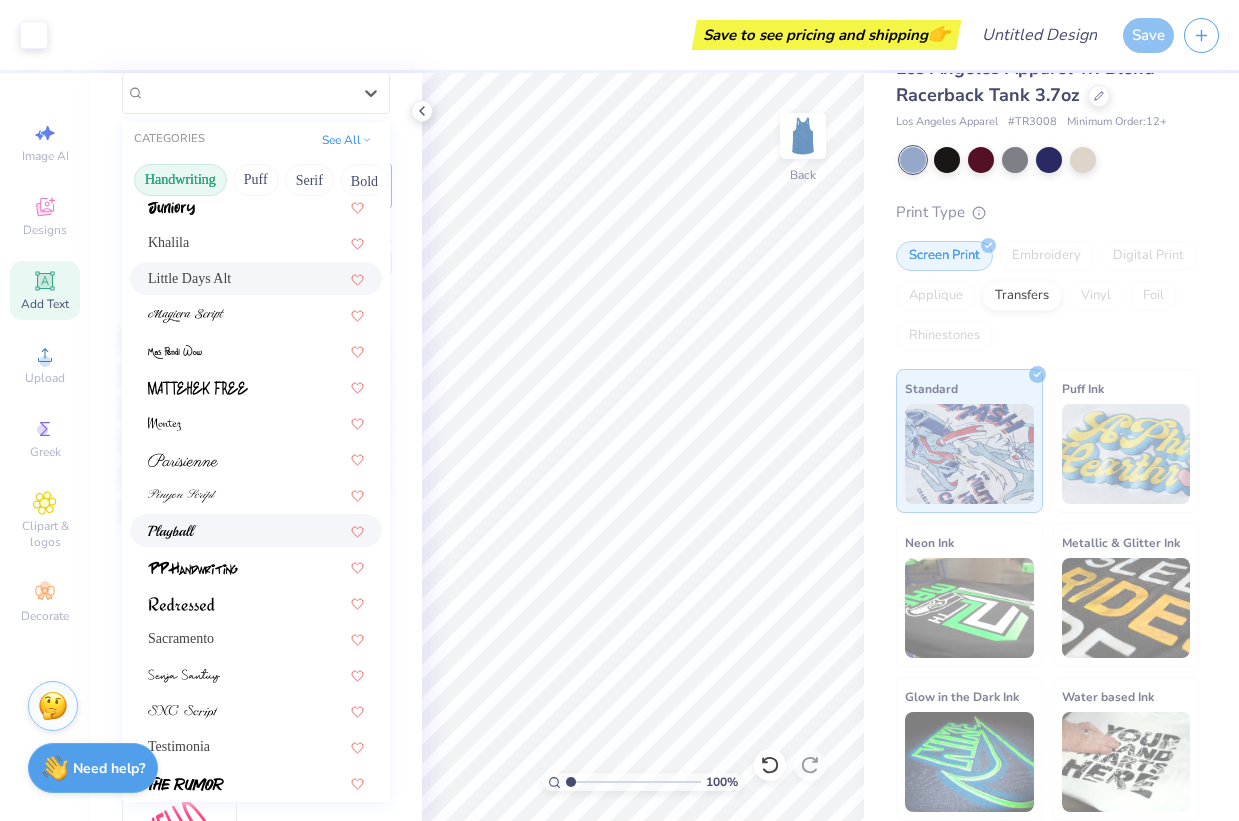 click at bounding box center (256, 530) 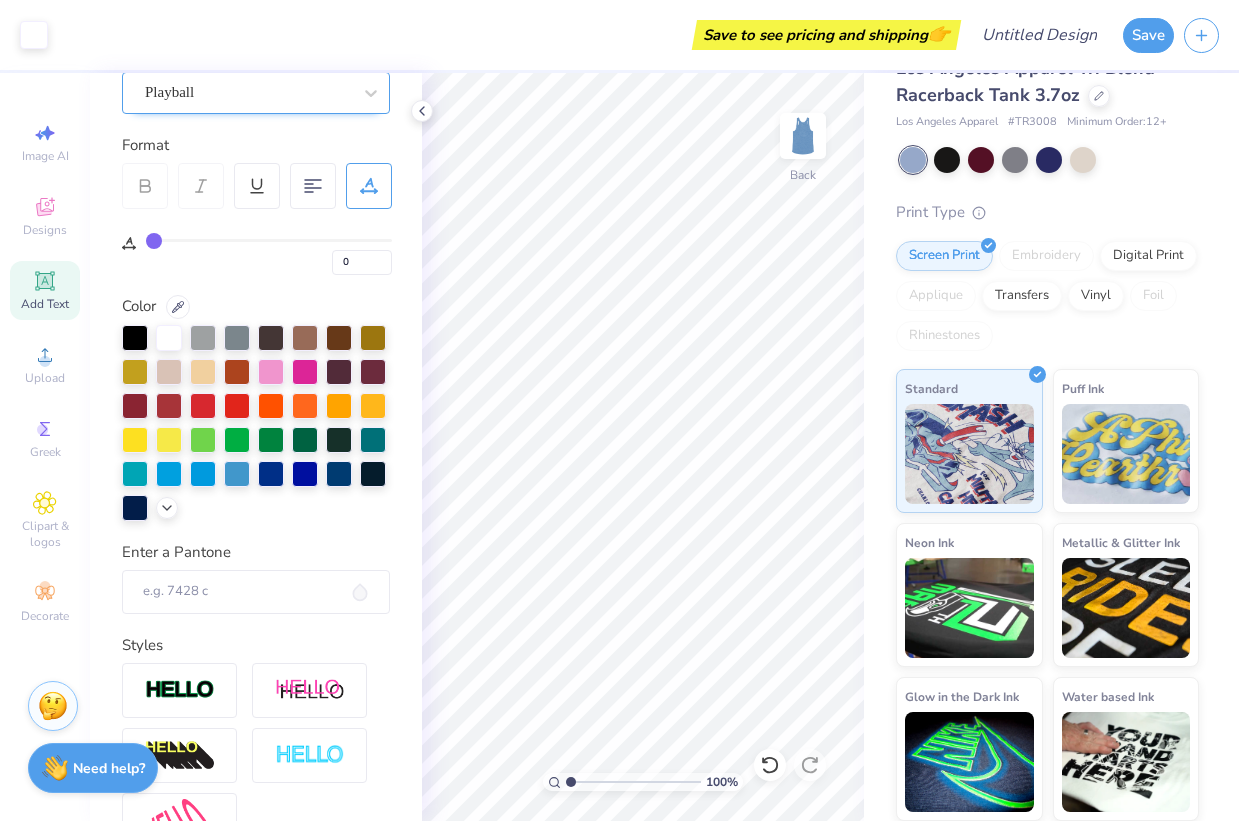 click at bounding box center [248, 92] 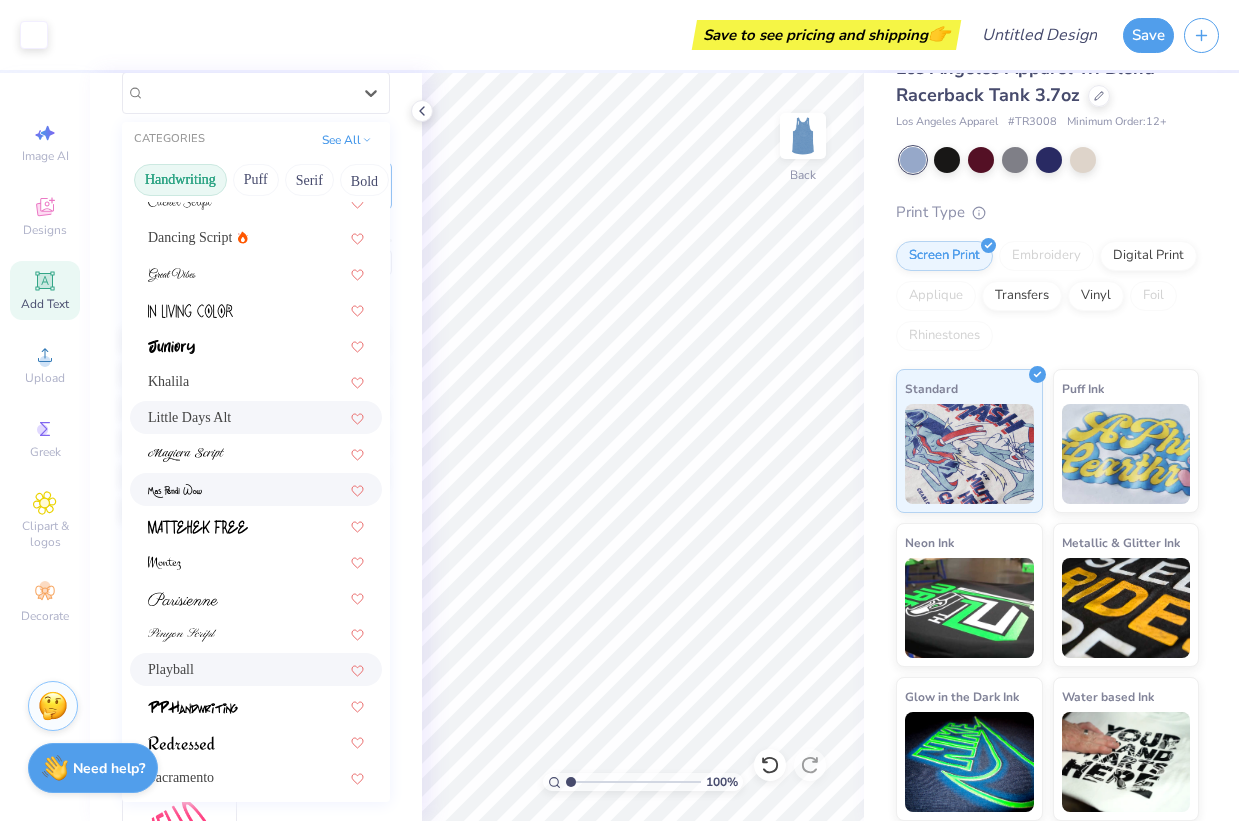 scroll, scrollTop: 454, scrollLeft: 0, axis: vertical 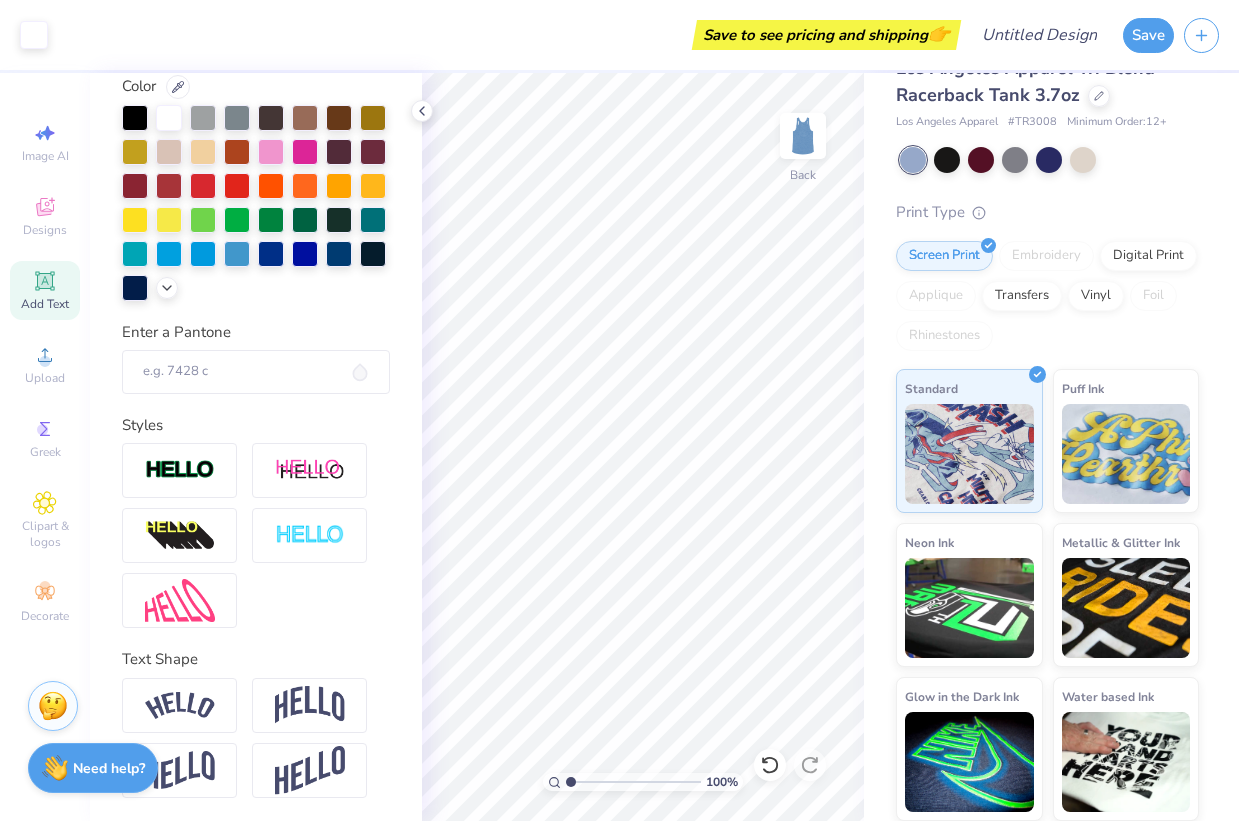 click on "Los Angeles Apparel Tri Blend Racerback Tank 3.7oz Los Angeles Apparel # TR3008 Minimum Order:  12 +   Print Type Screen Print Embroidery Digital Print Applique Transfers Vinyl Foil Rhinestones Standard Puff Ink Neon Ink Metallic & Glitter Ink Glow in the Dark Ink Water based Ink" at bounding box center [1051, 426] 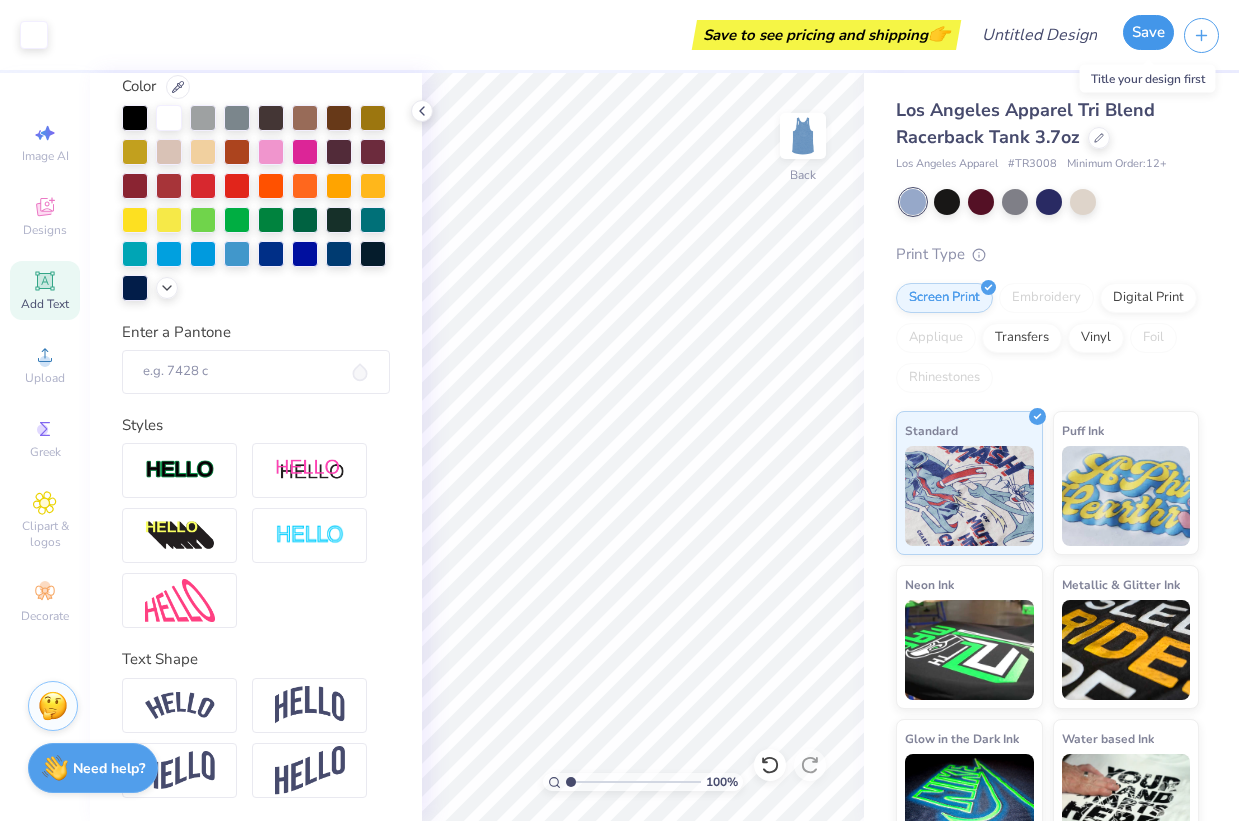 click on "Save" at bounding box center (1148, 32) 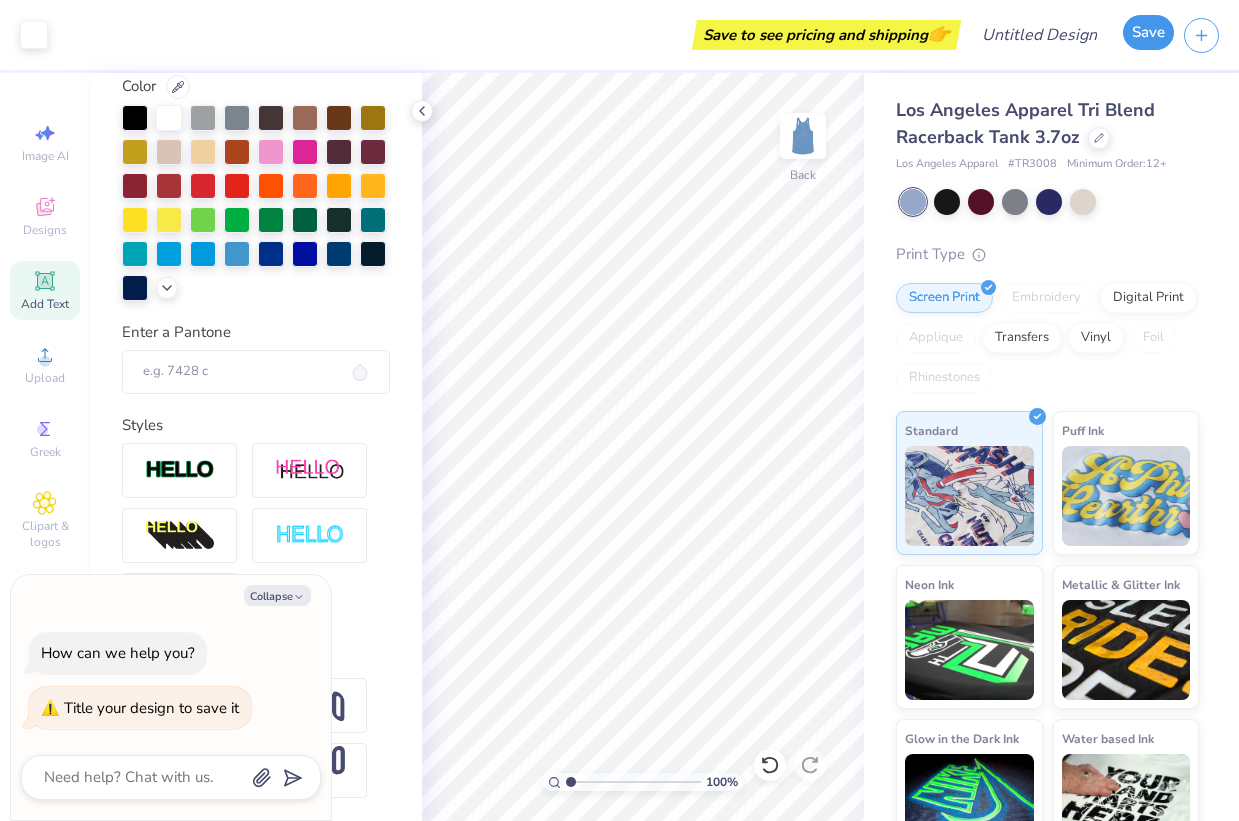 click on "Save" at bounding box center (1148, 32) 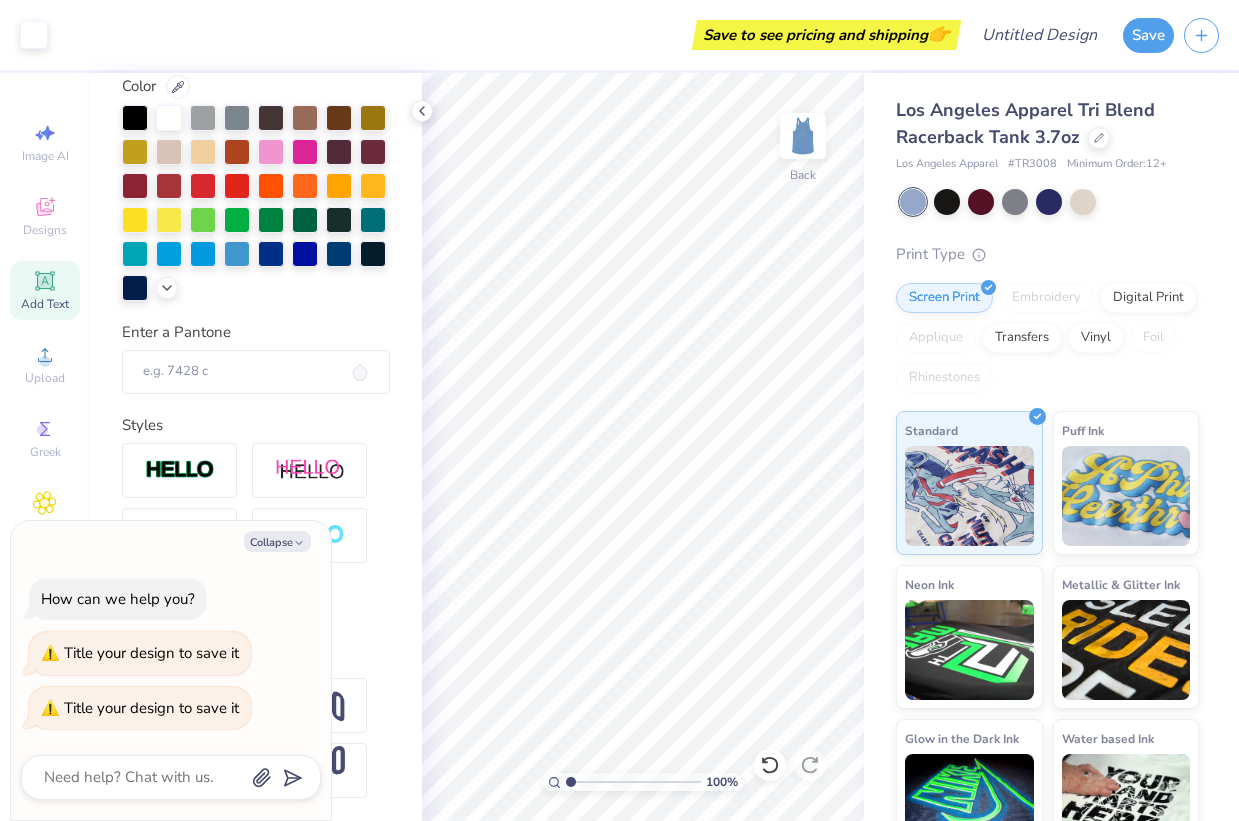 type on "x" 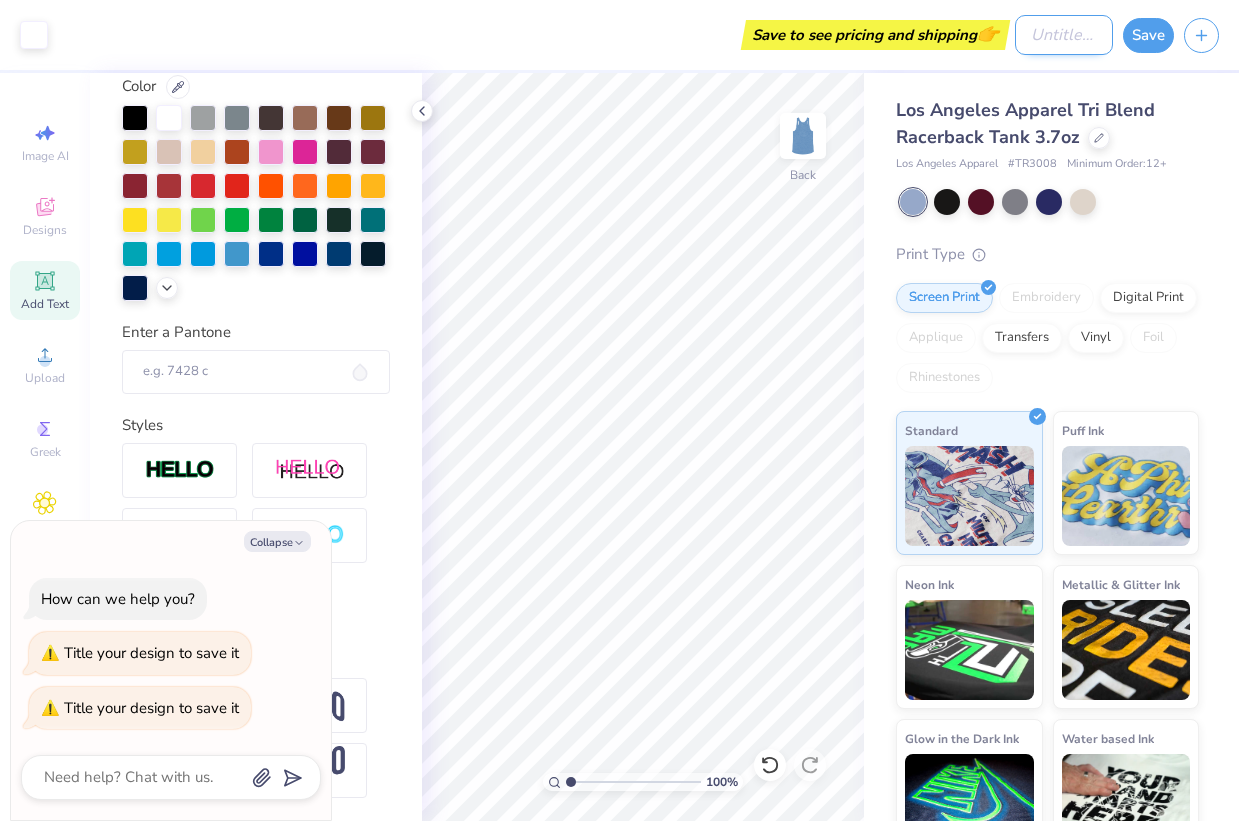 click on "Design Title" at bounding box center [1064, 35] 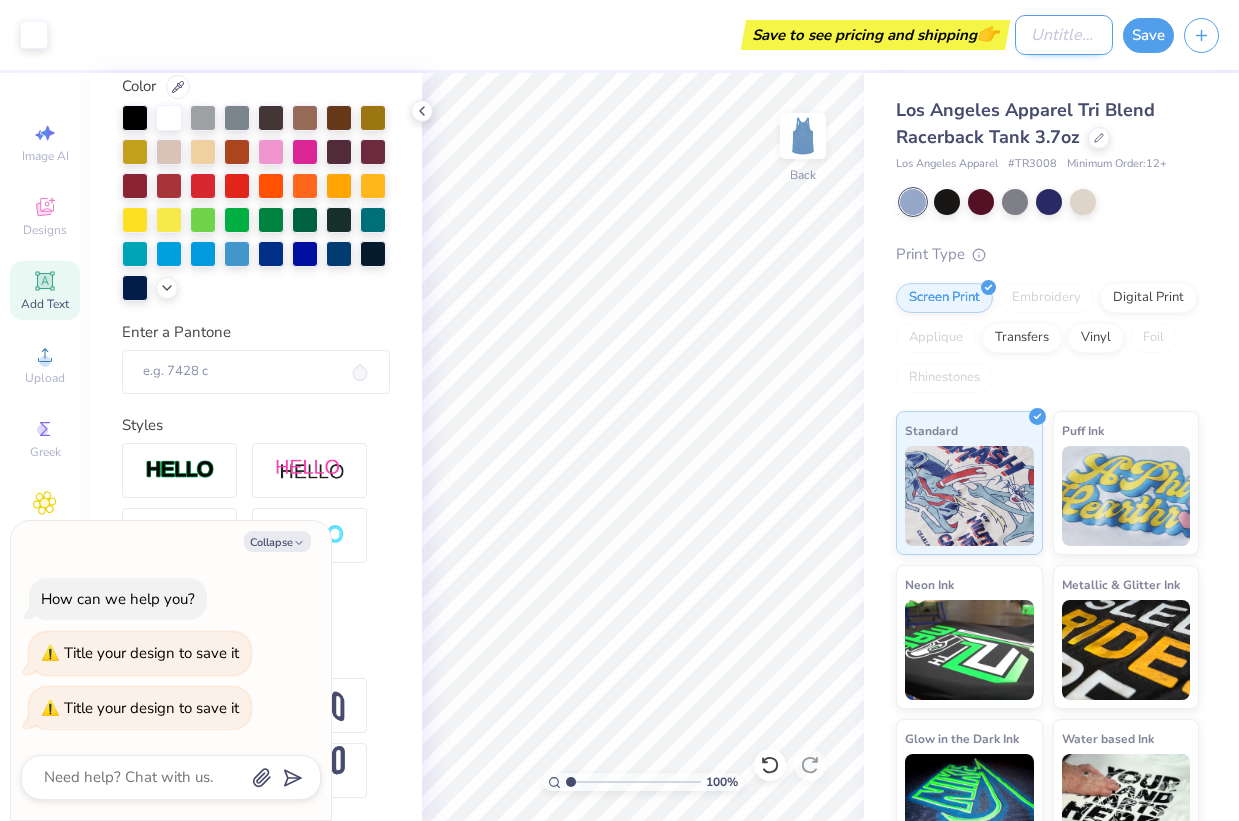 type on "D" 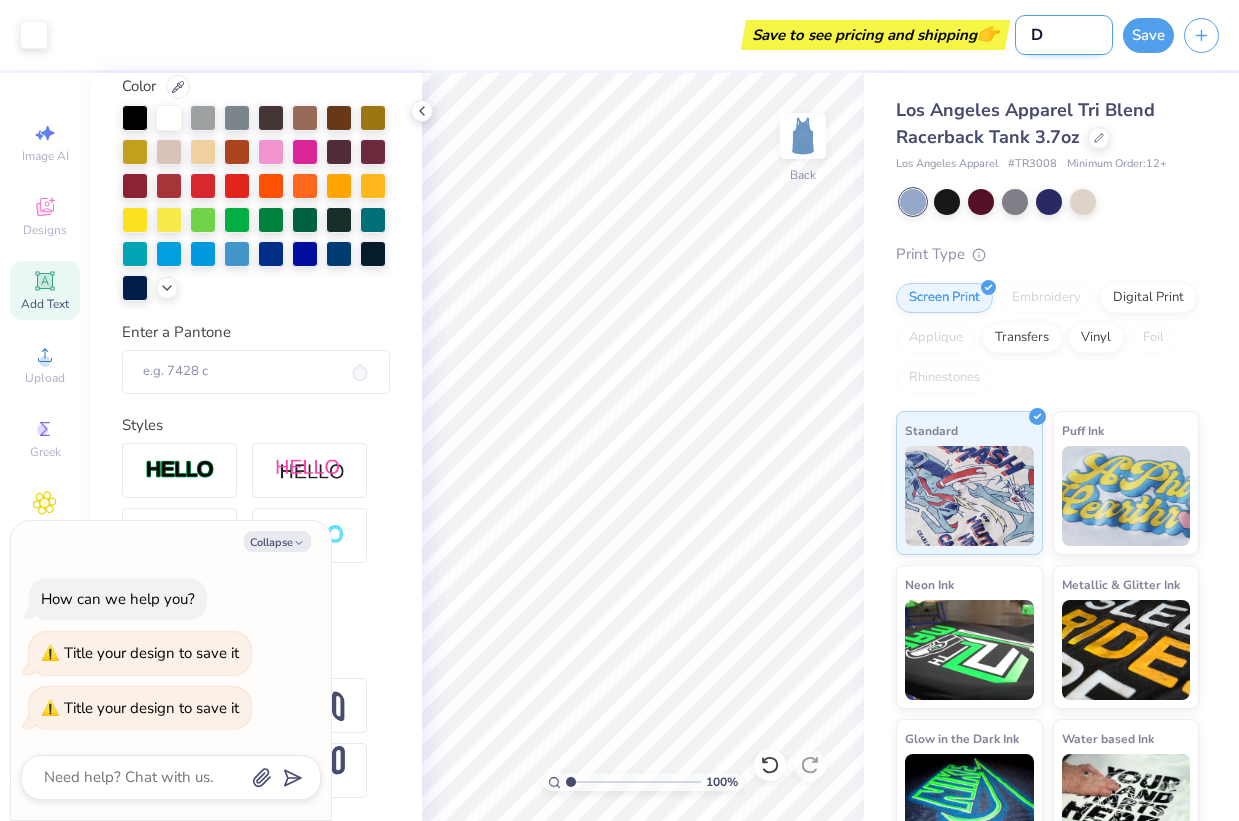 type on "x" 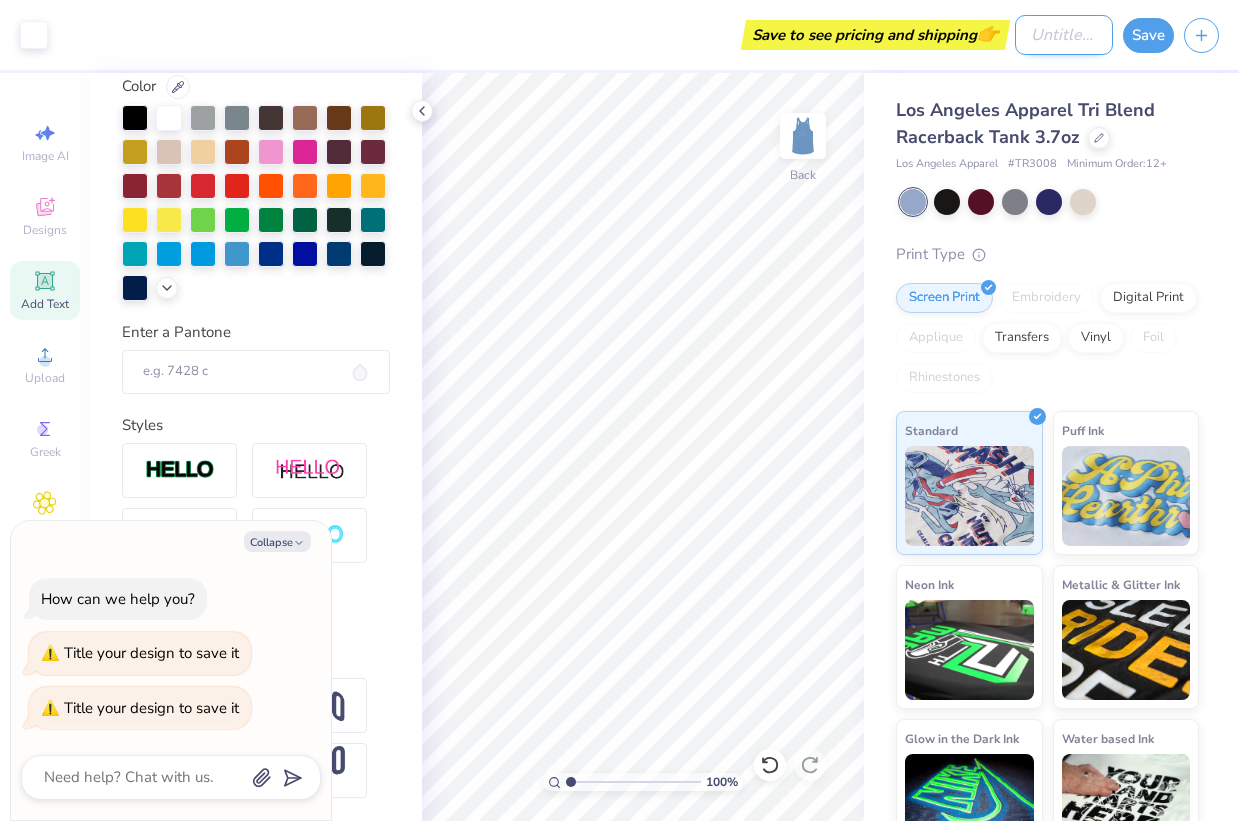 type on "x" 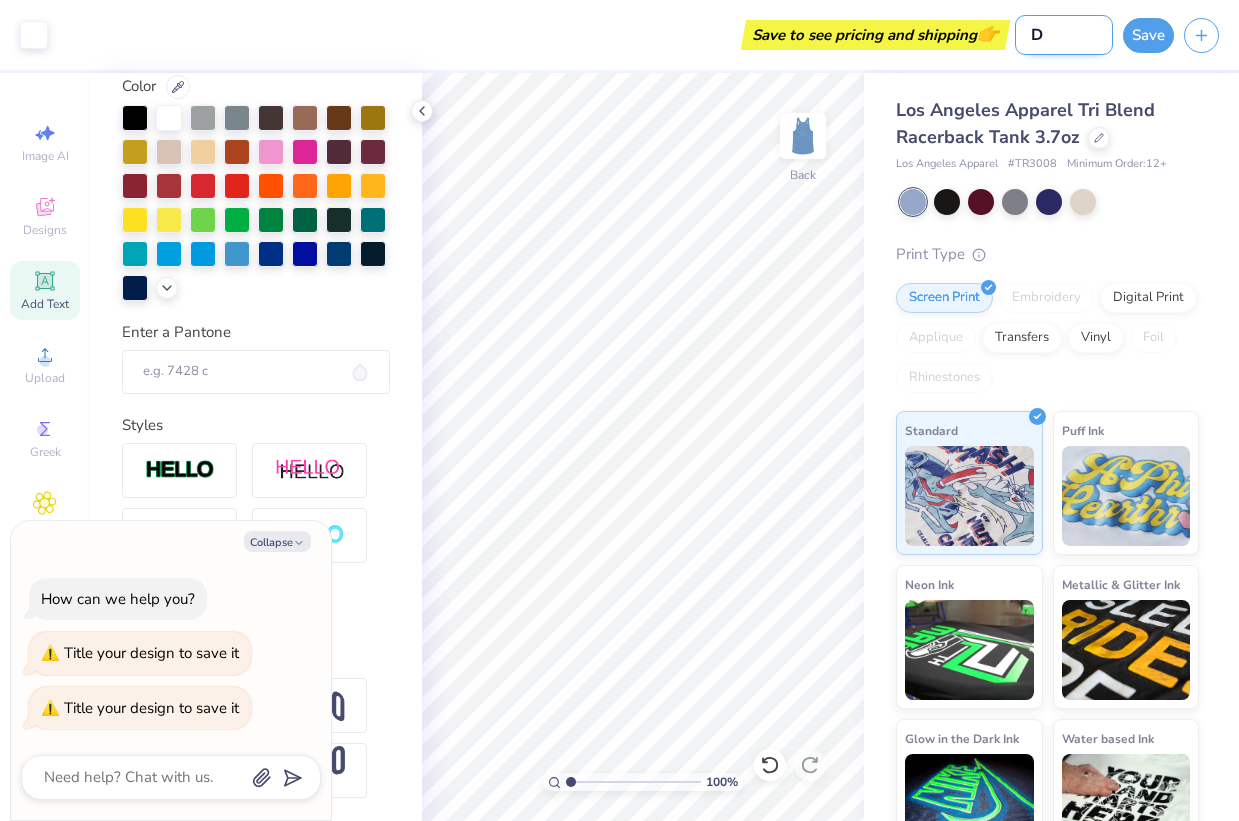 type on "x" 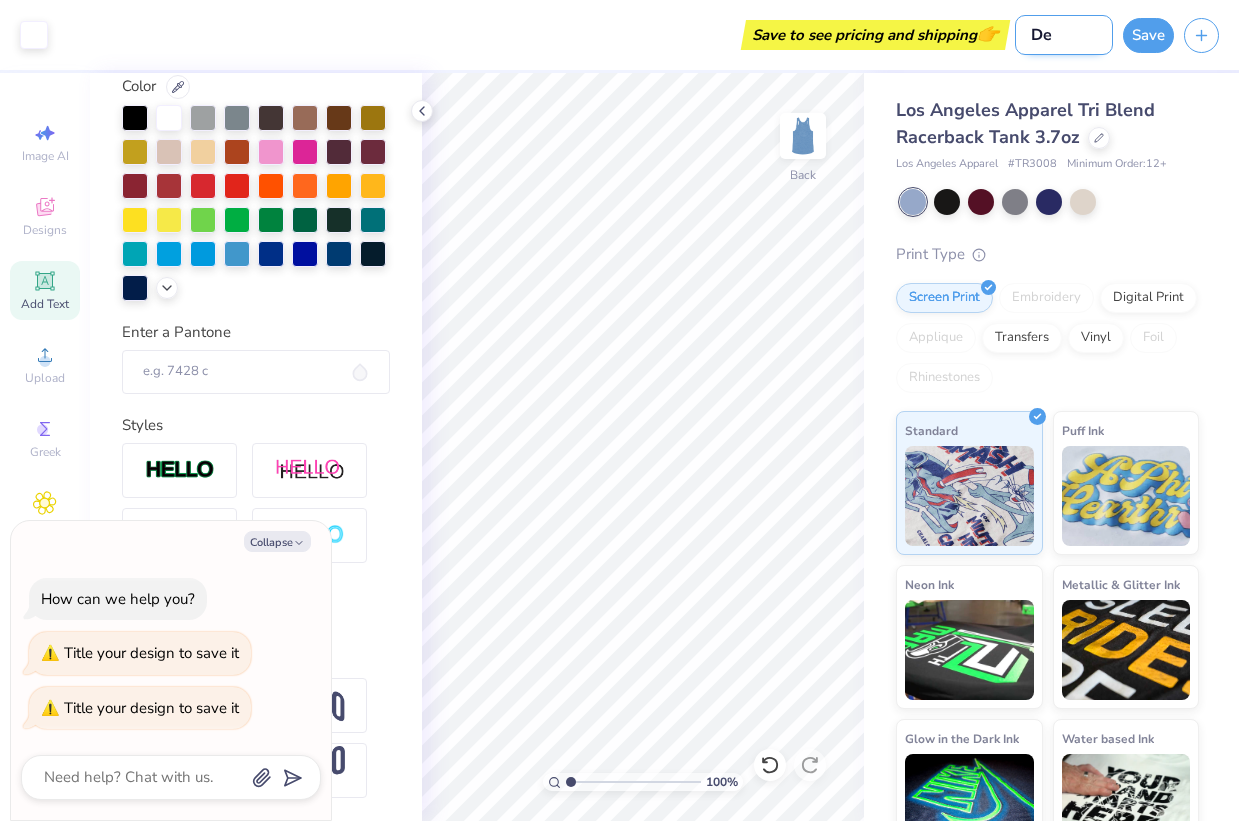type on "Det" 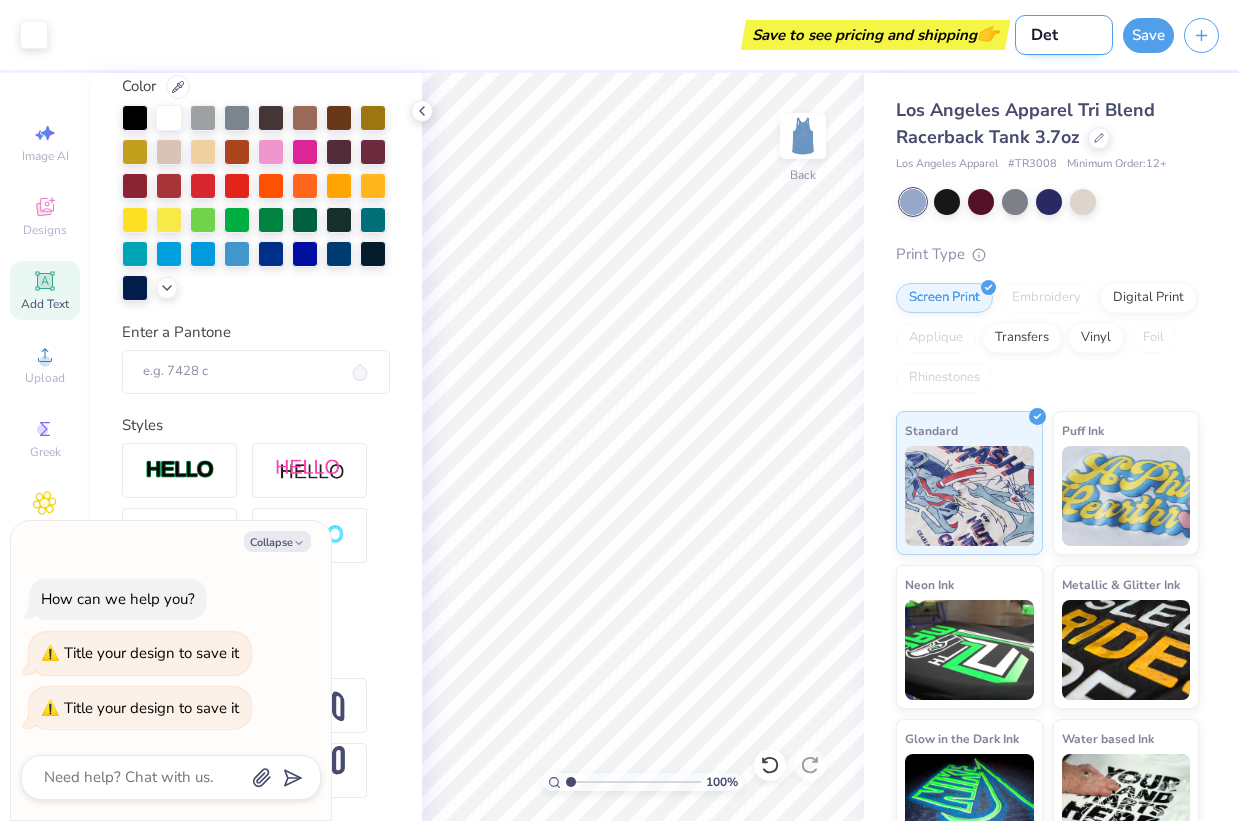 type on "x" 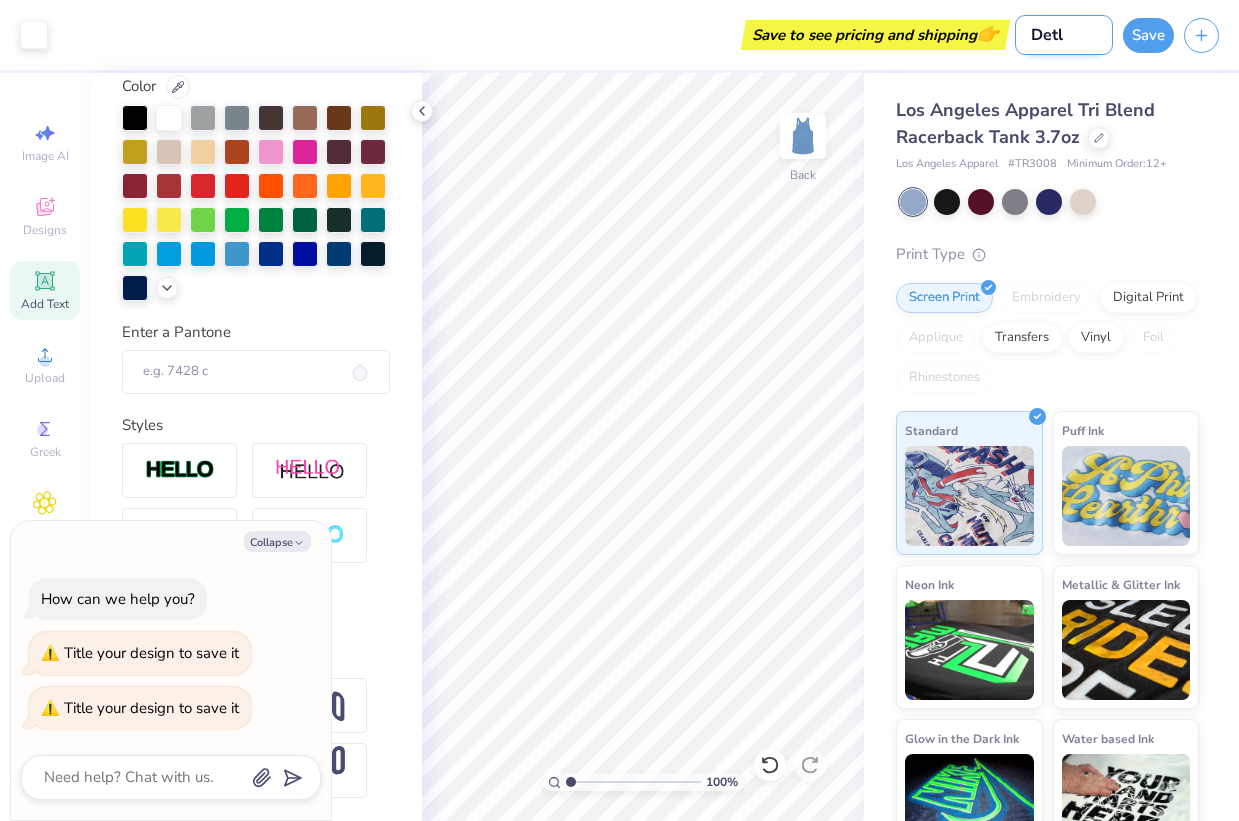 type on "Detla" 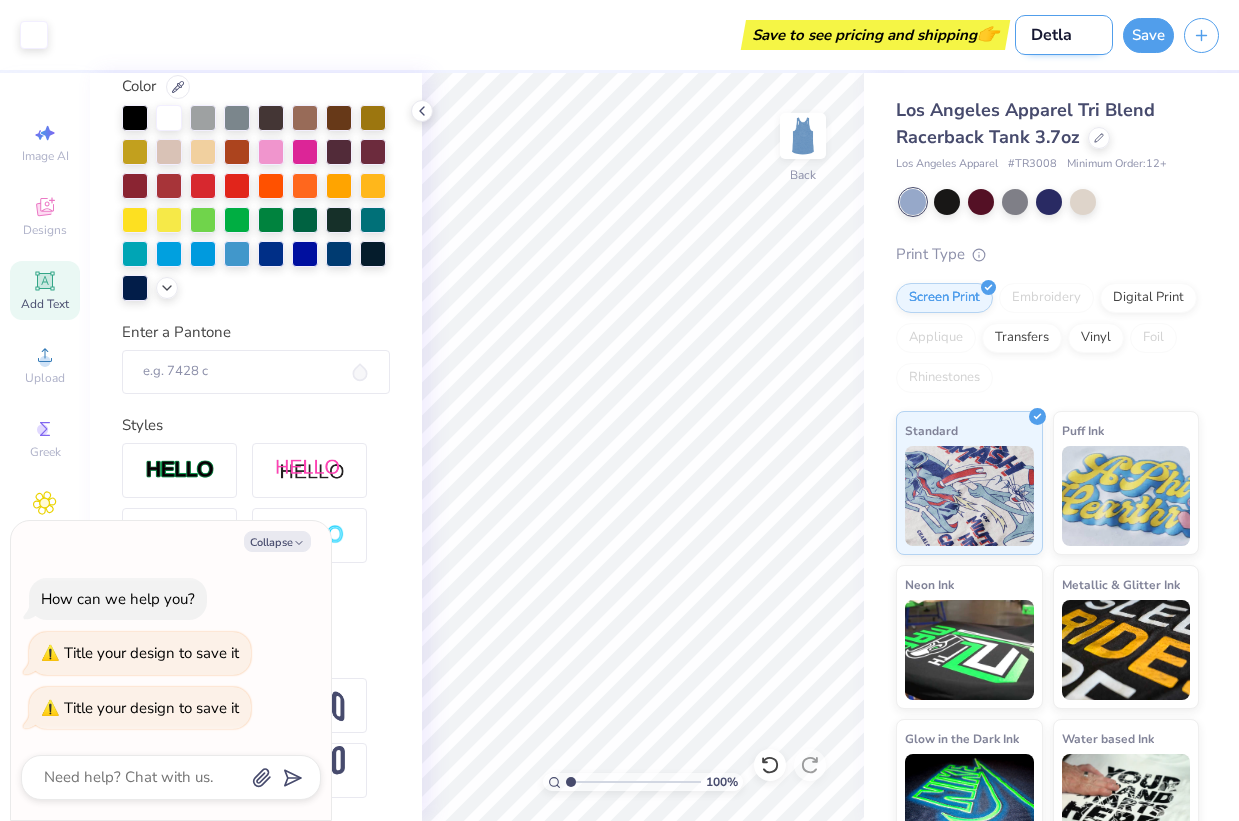 type on "Detla" 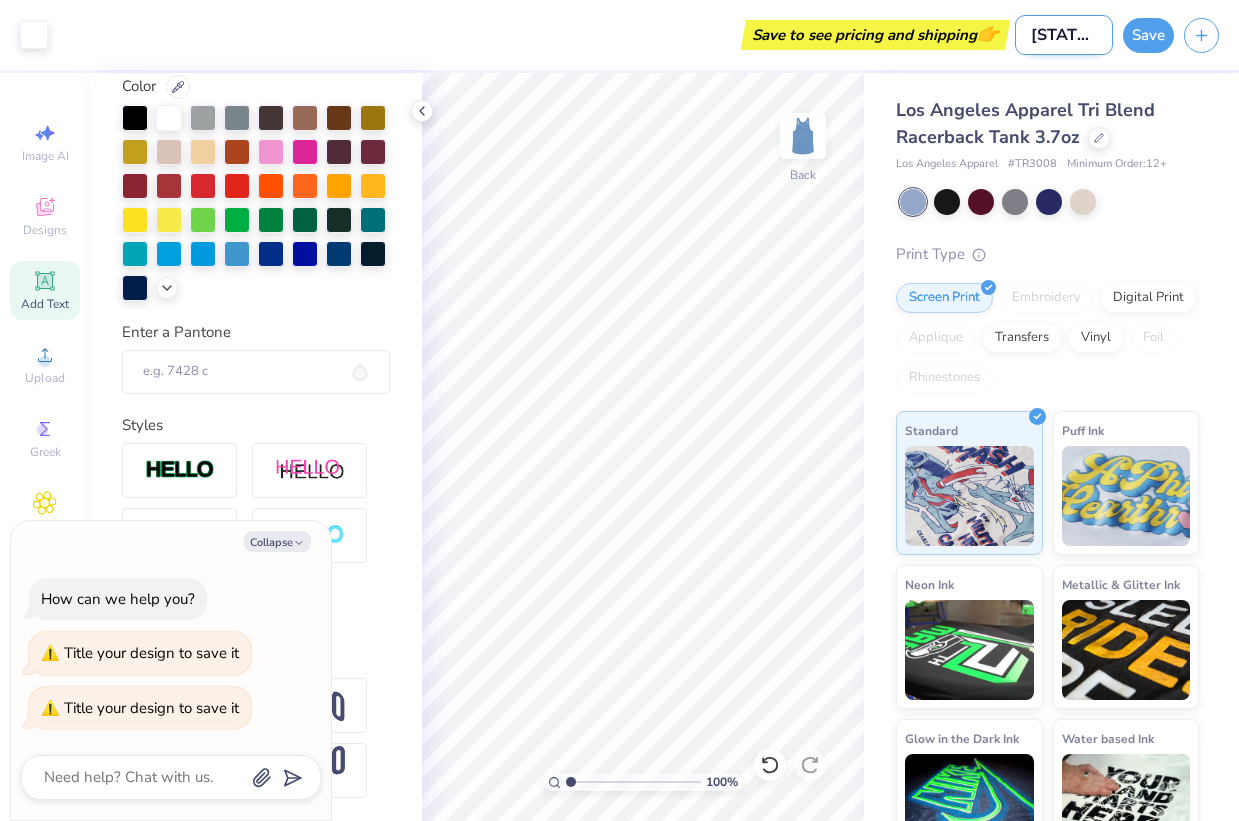 type on "[STATE] [STATE]" 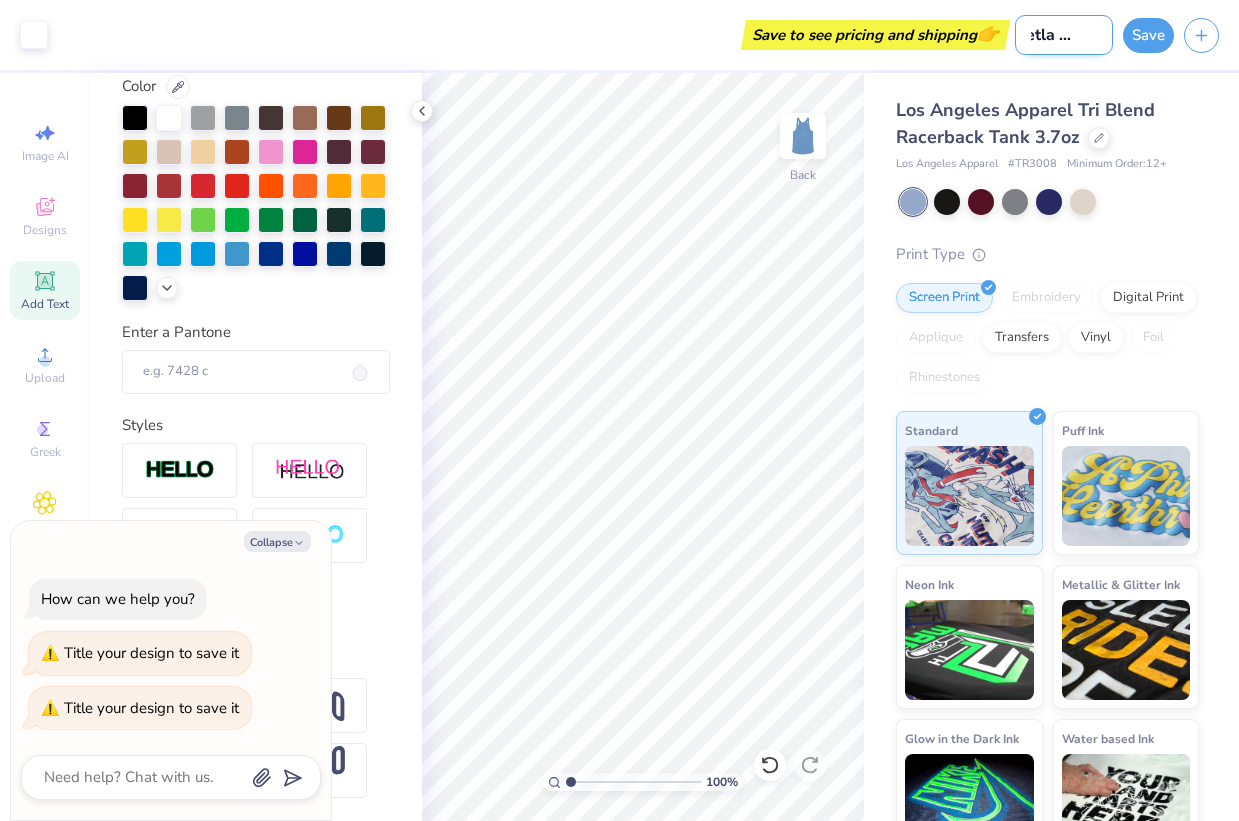 type on "Detla gramm" 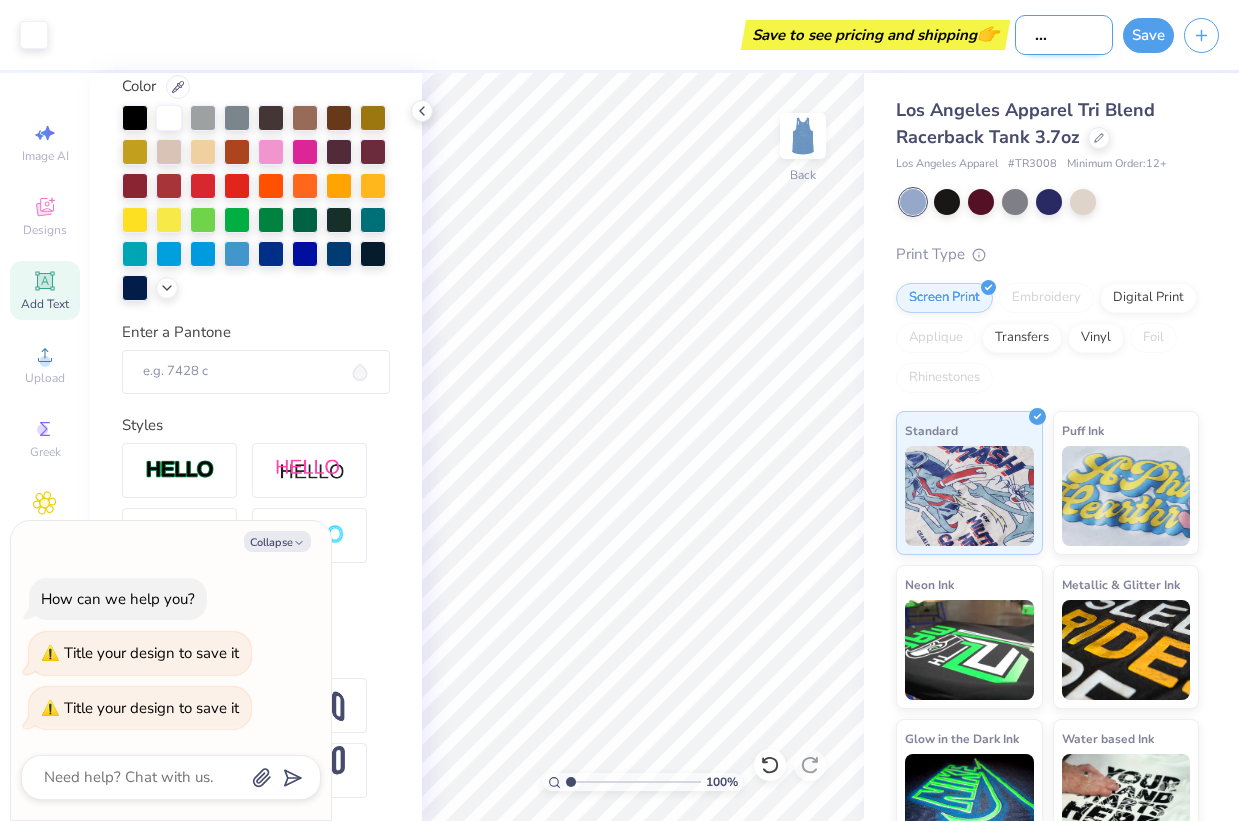 type on "Detla gramma" 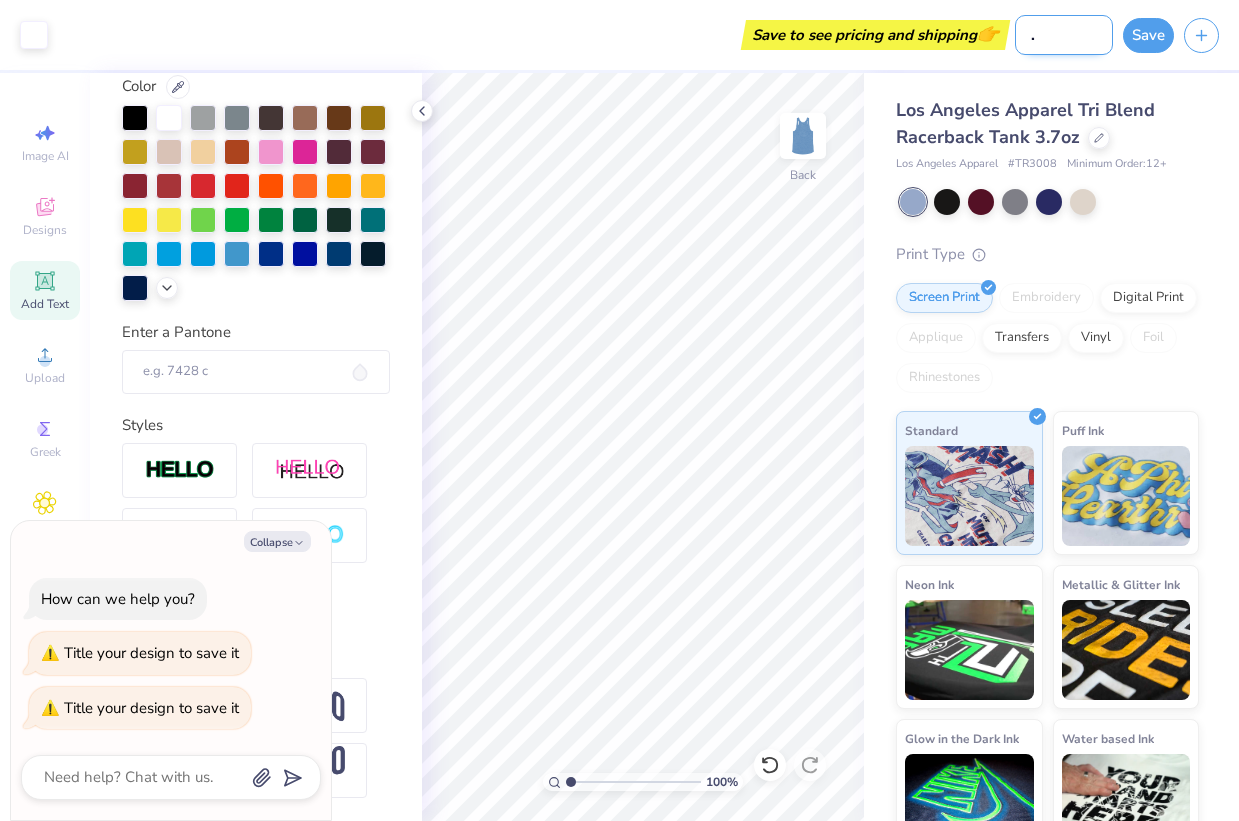 type on "Detla gramma le" 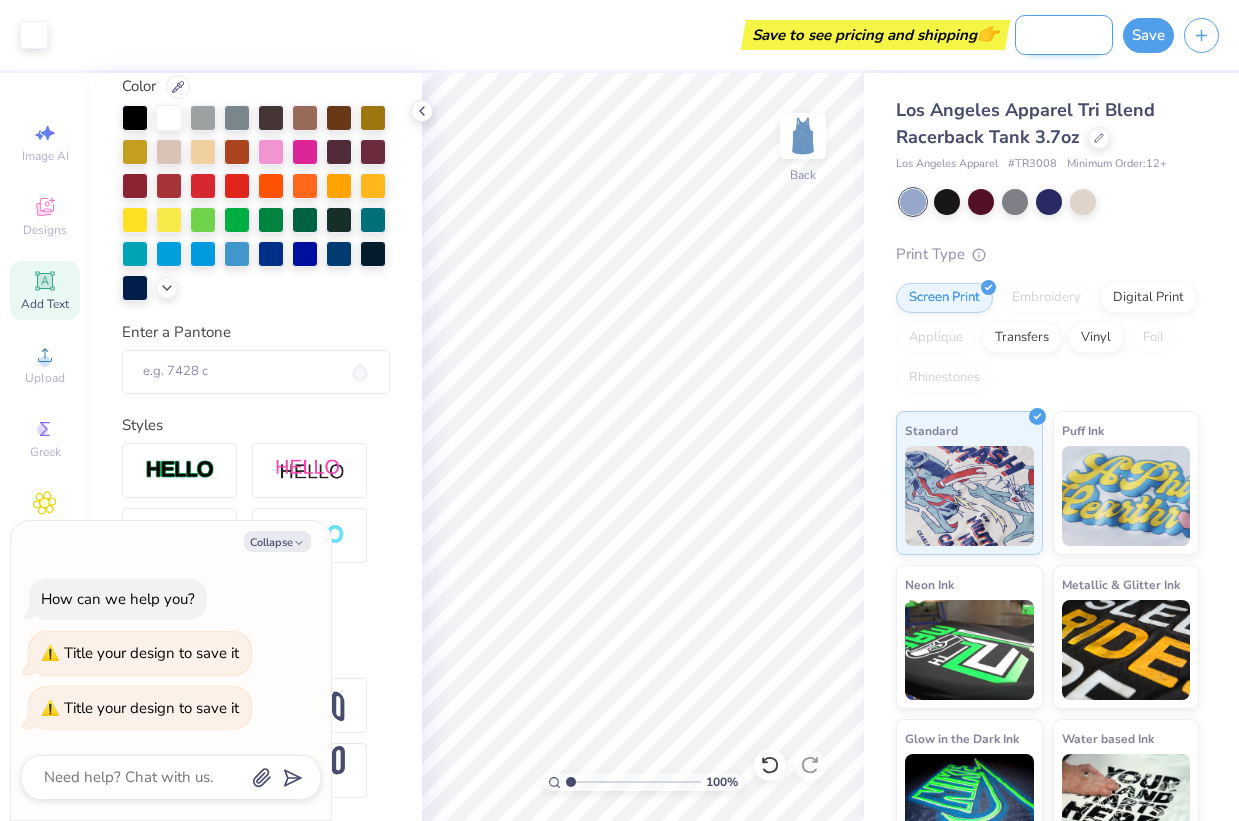 type on "[STATE] [STATE] [STATE]" 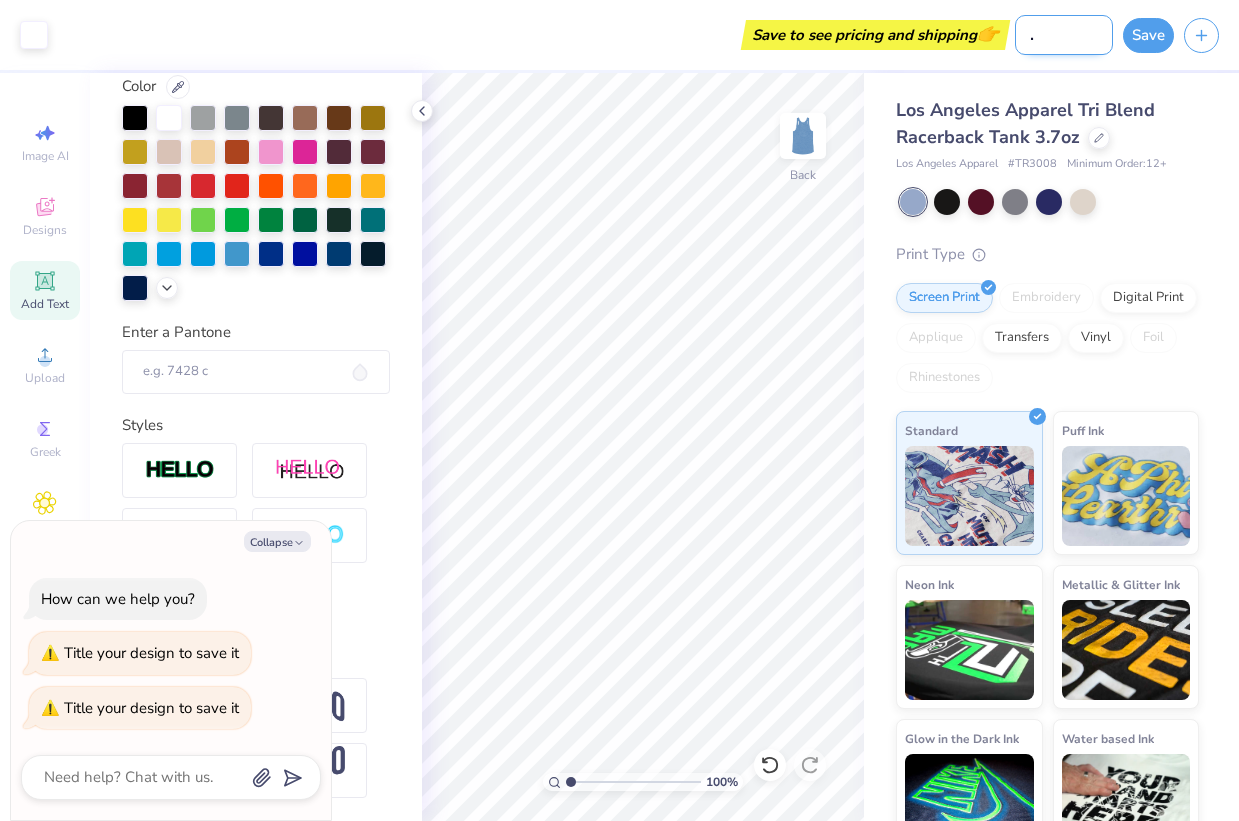 type on "[STATE] [STATE] [STATE]" 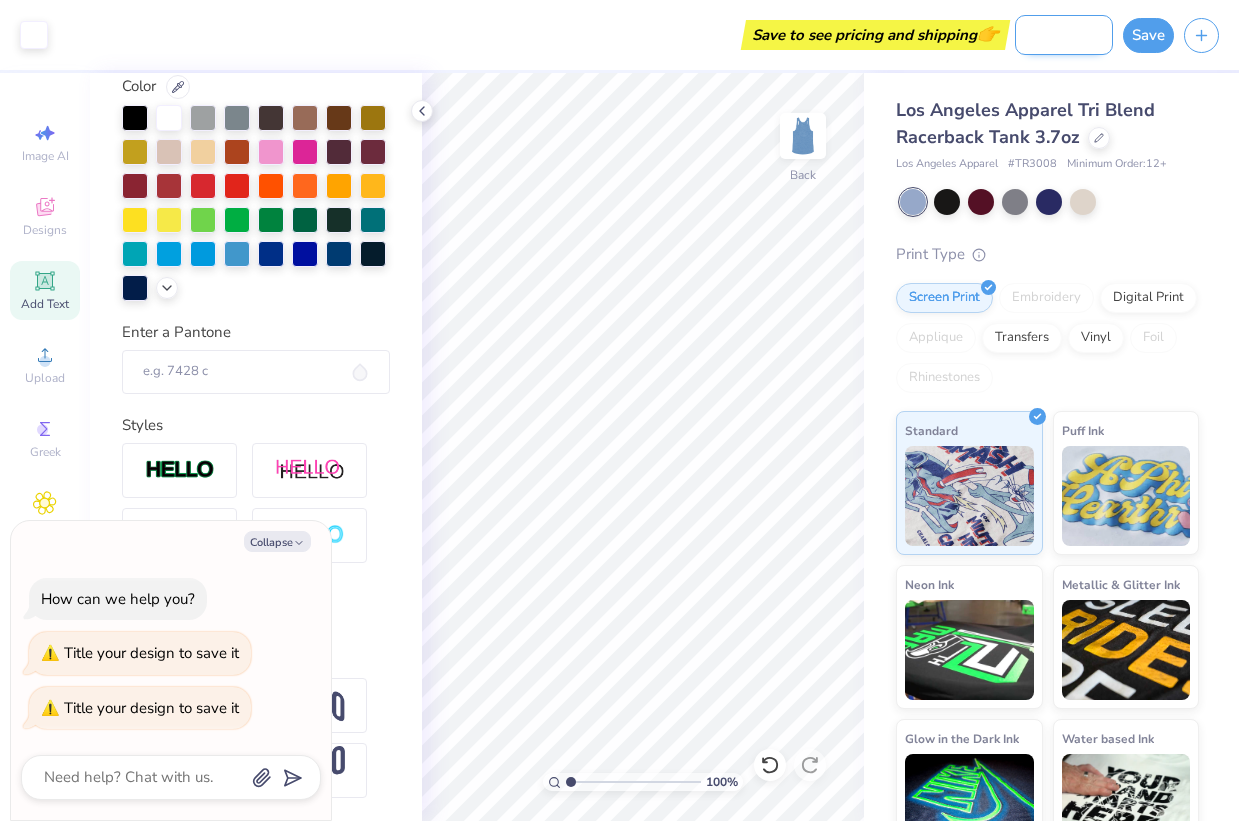 type on "Detla gramma lsp" 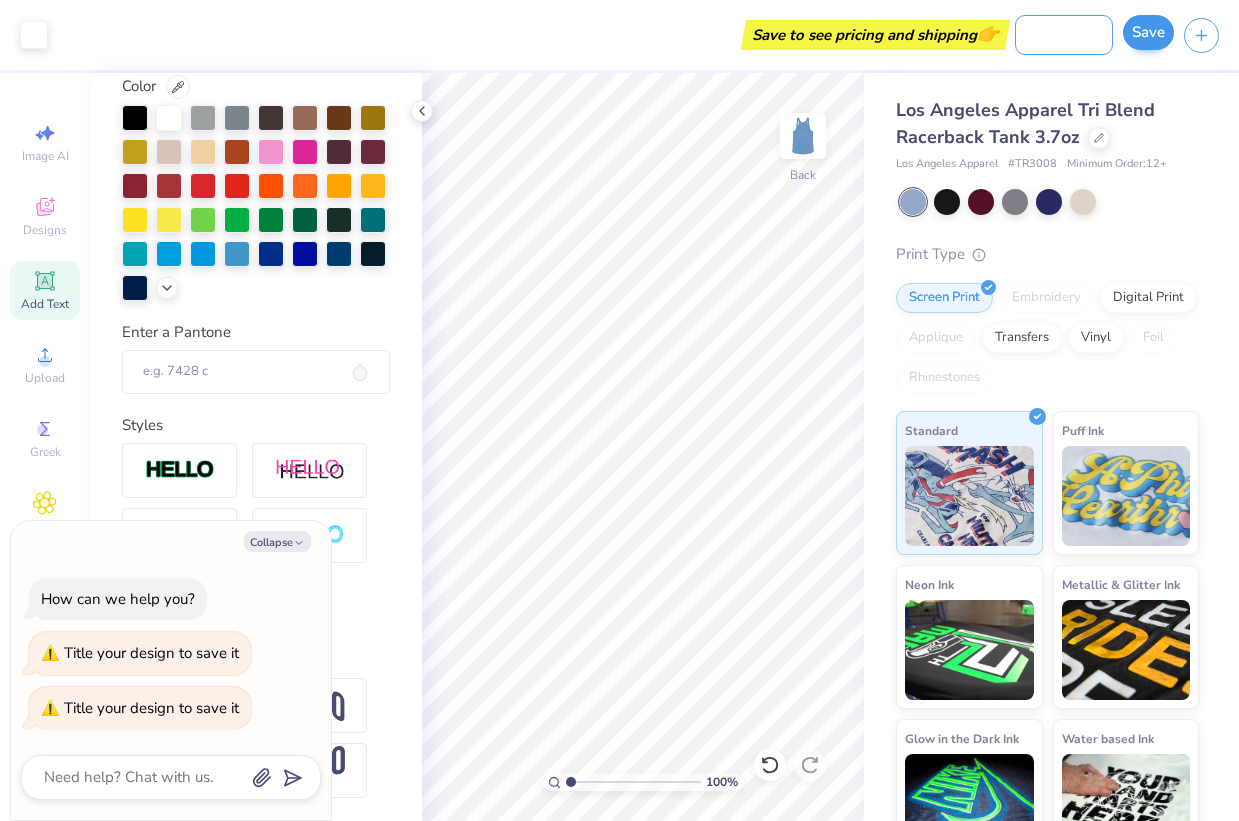 type on "Detla gramma lspelled out" 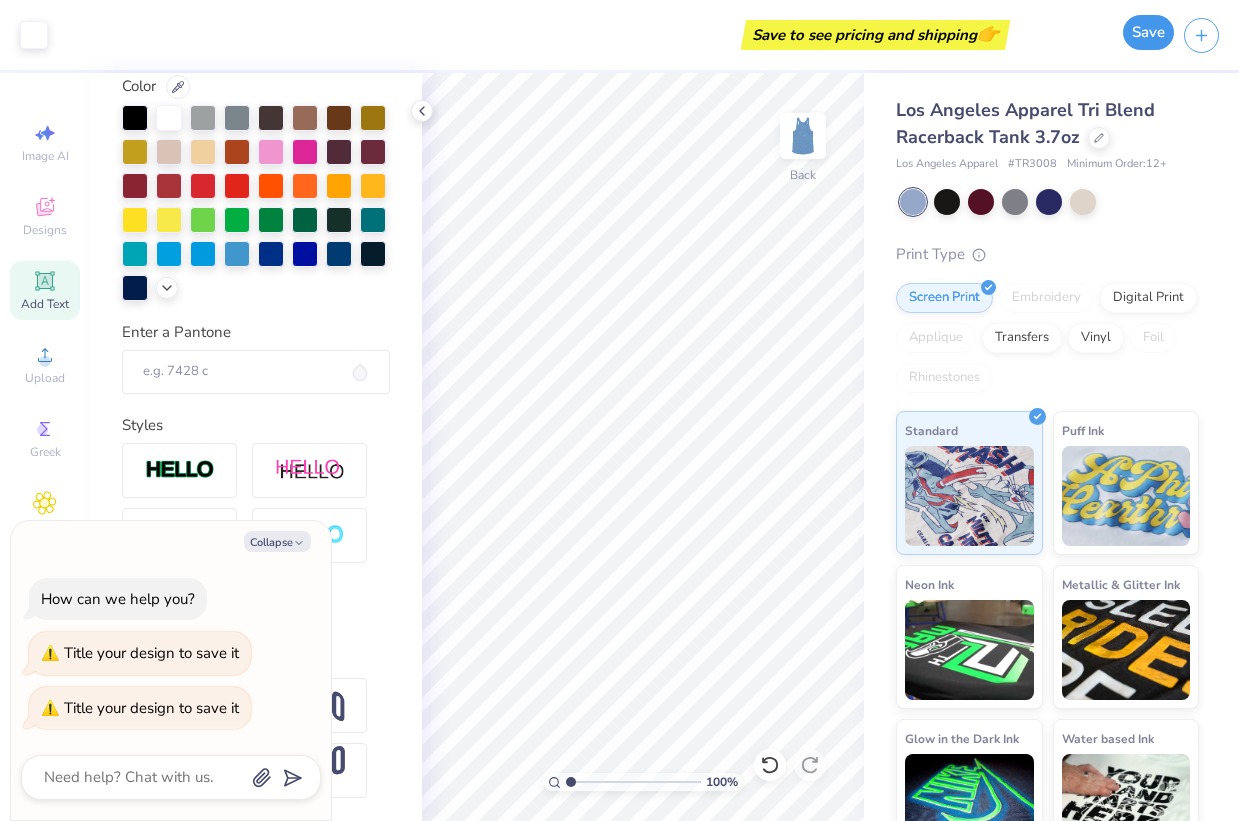 click on "Save" at bounding box center [1148, 32] 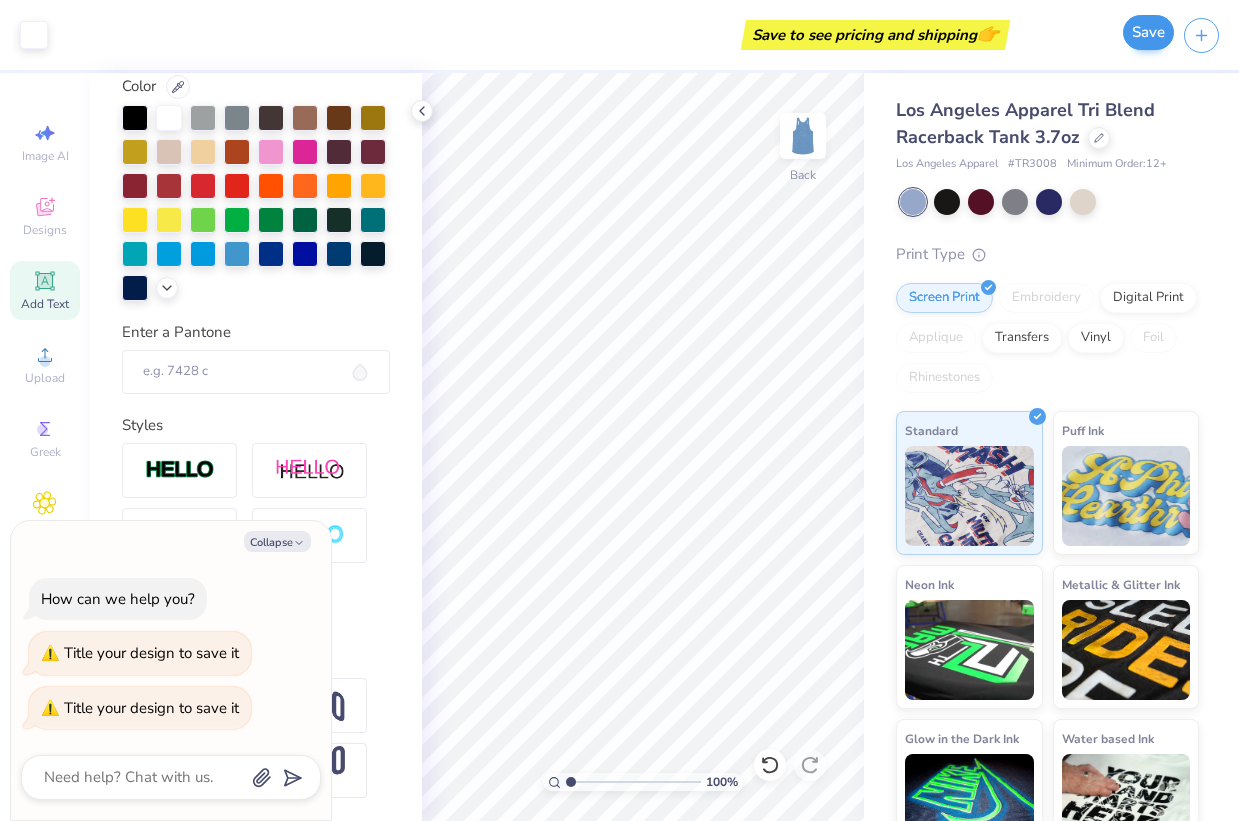 type on "x" 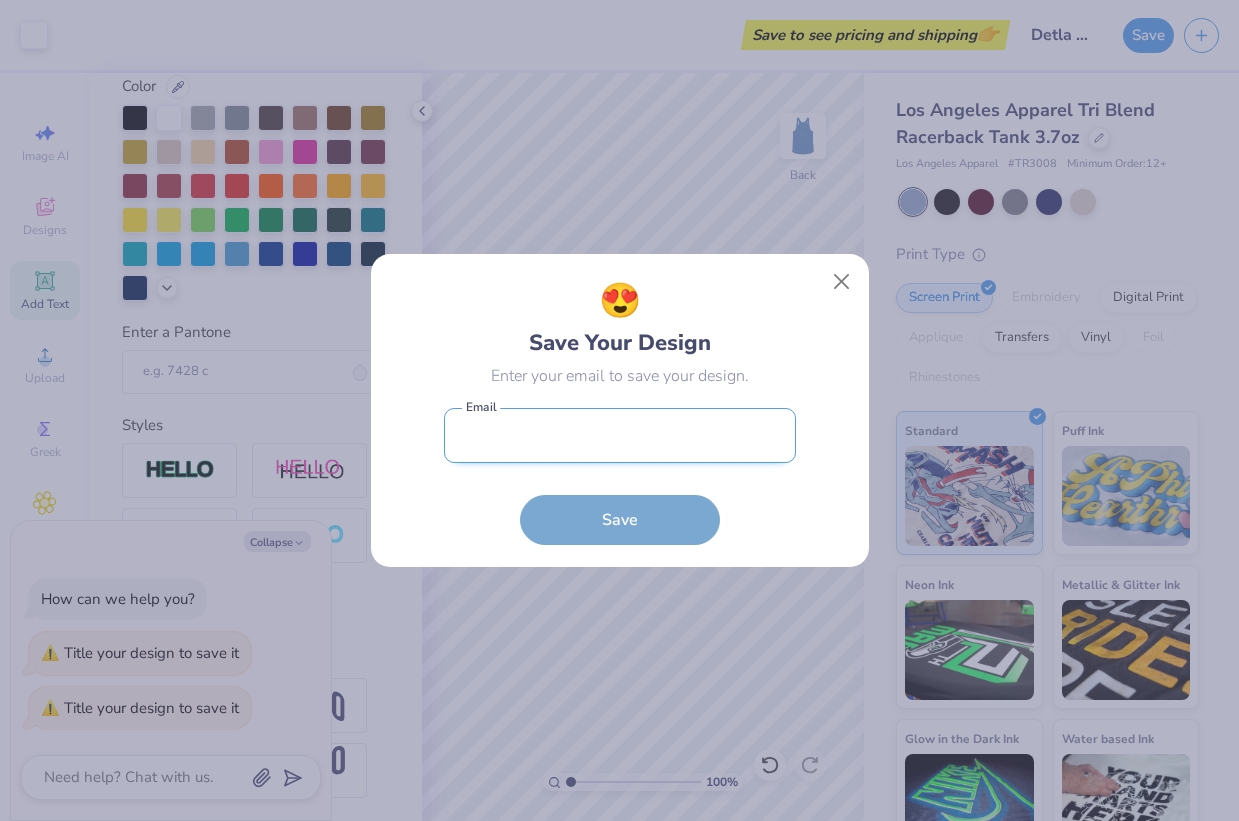 click at bounding box center [620, 435] 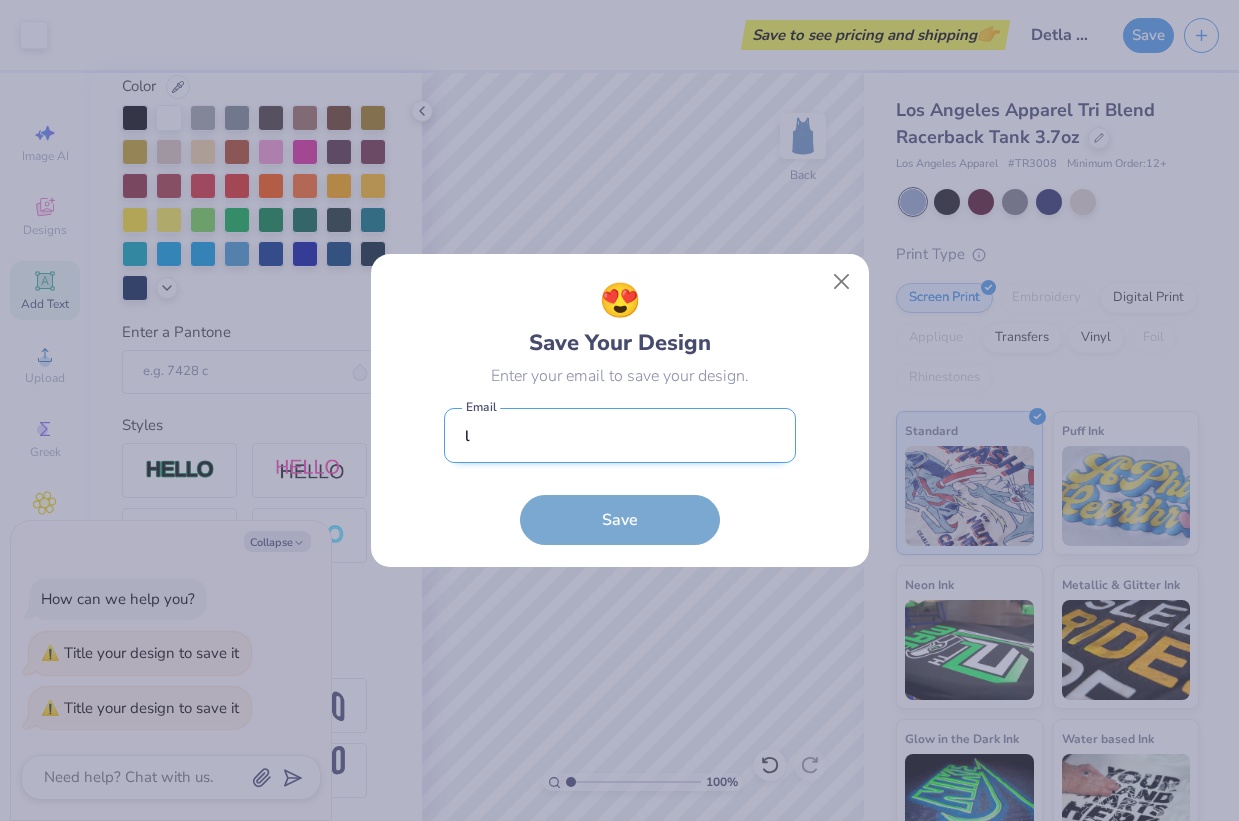 type on "[FIRST].[LAST]@example.com" 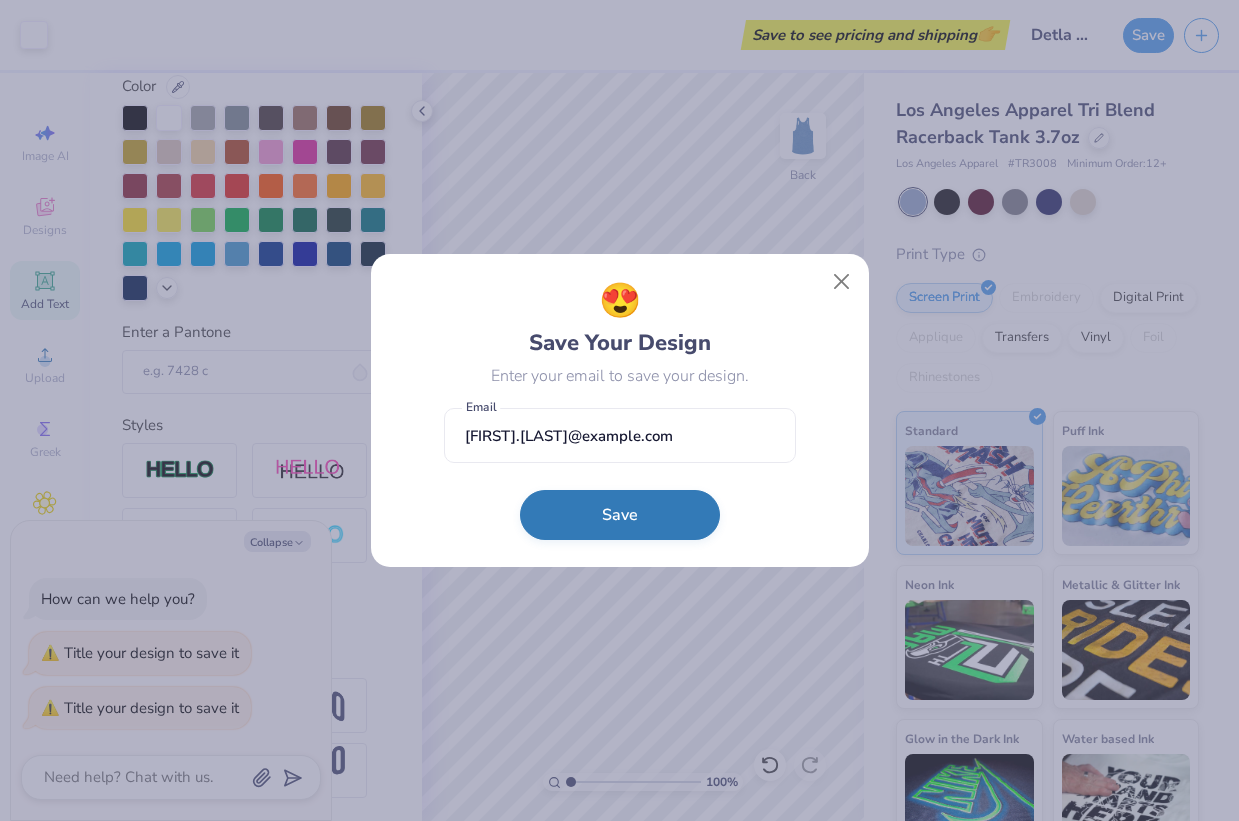 click on "Save" at bounding box center (620, 515) 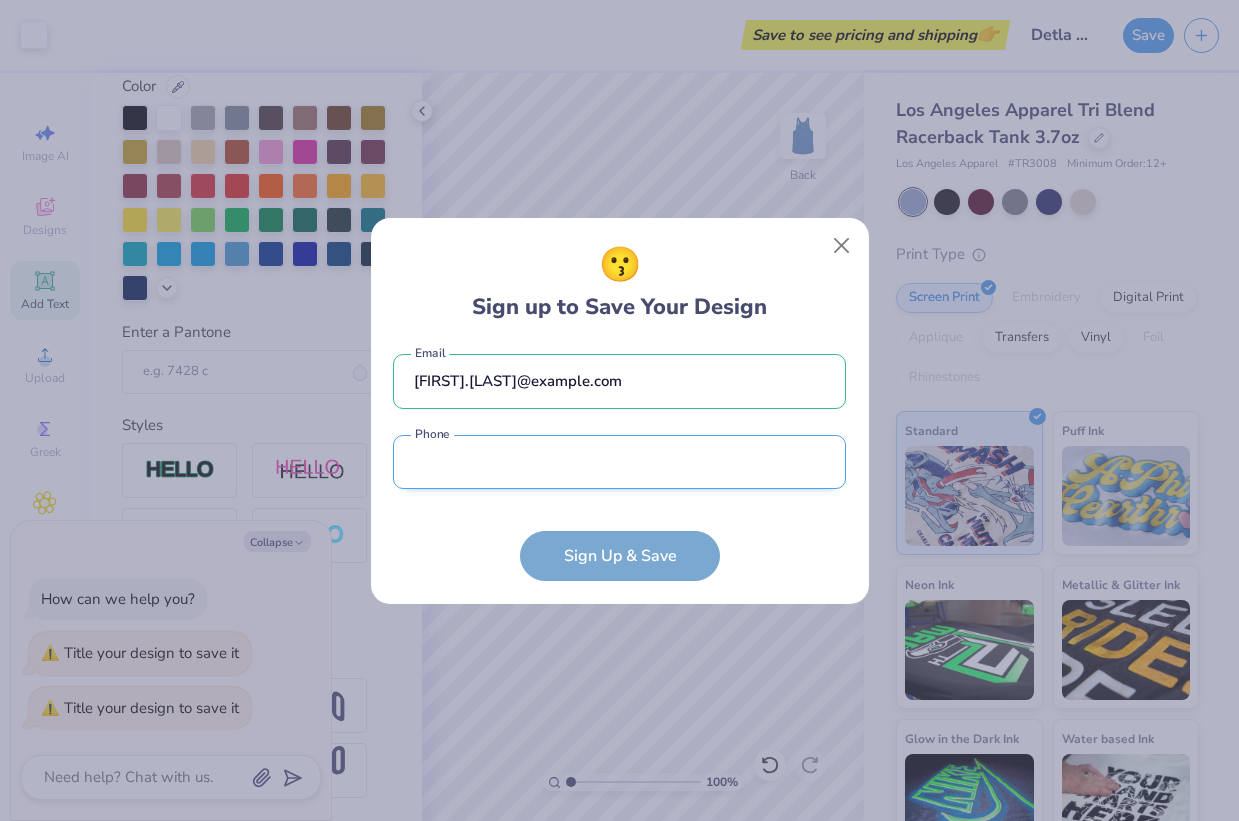 click at bounding box center (619, 462) 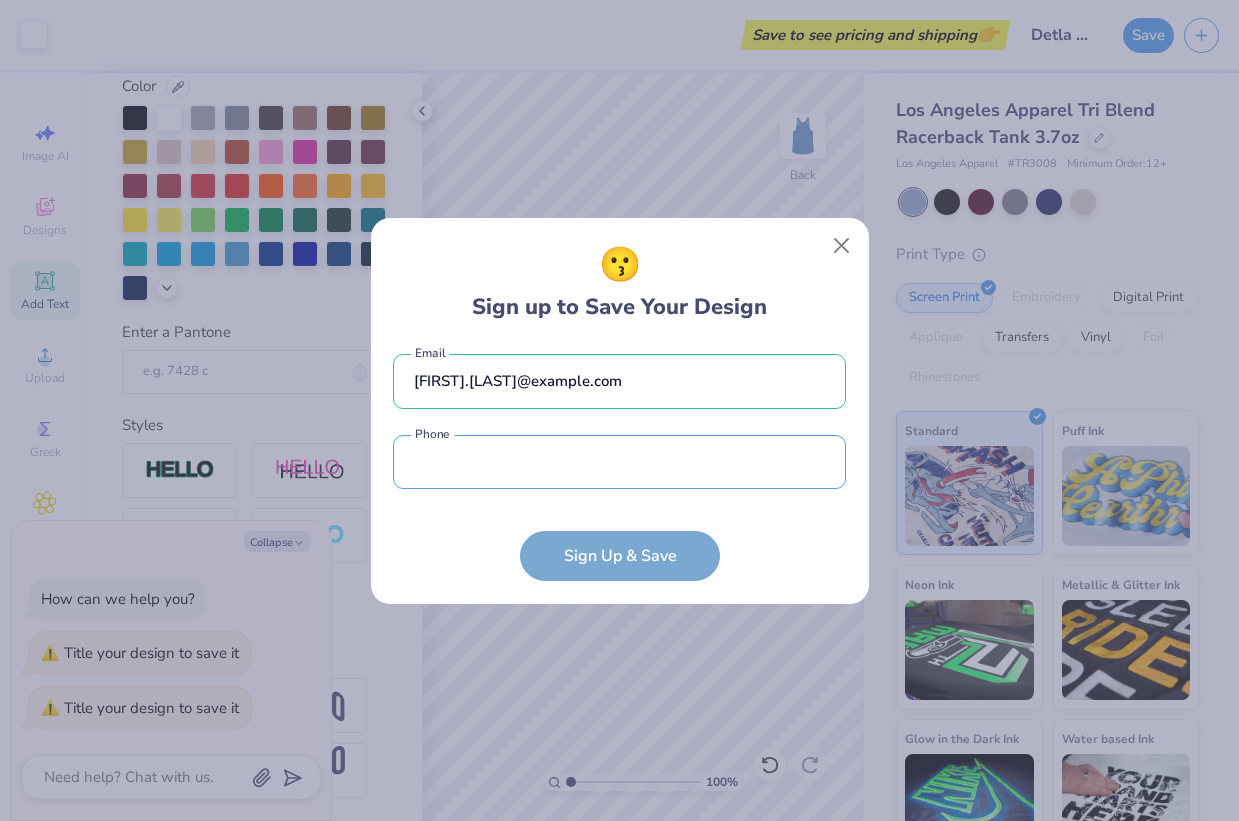 type on "([PHONE])" 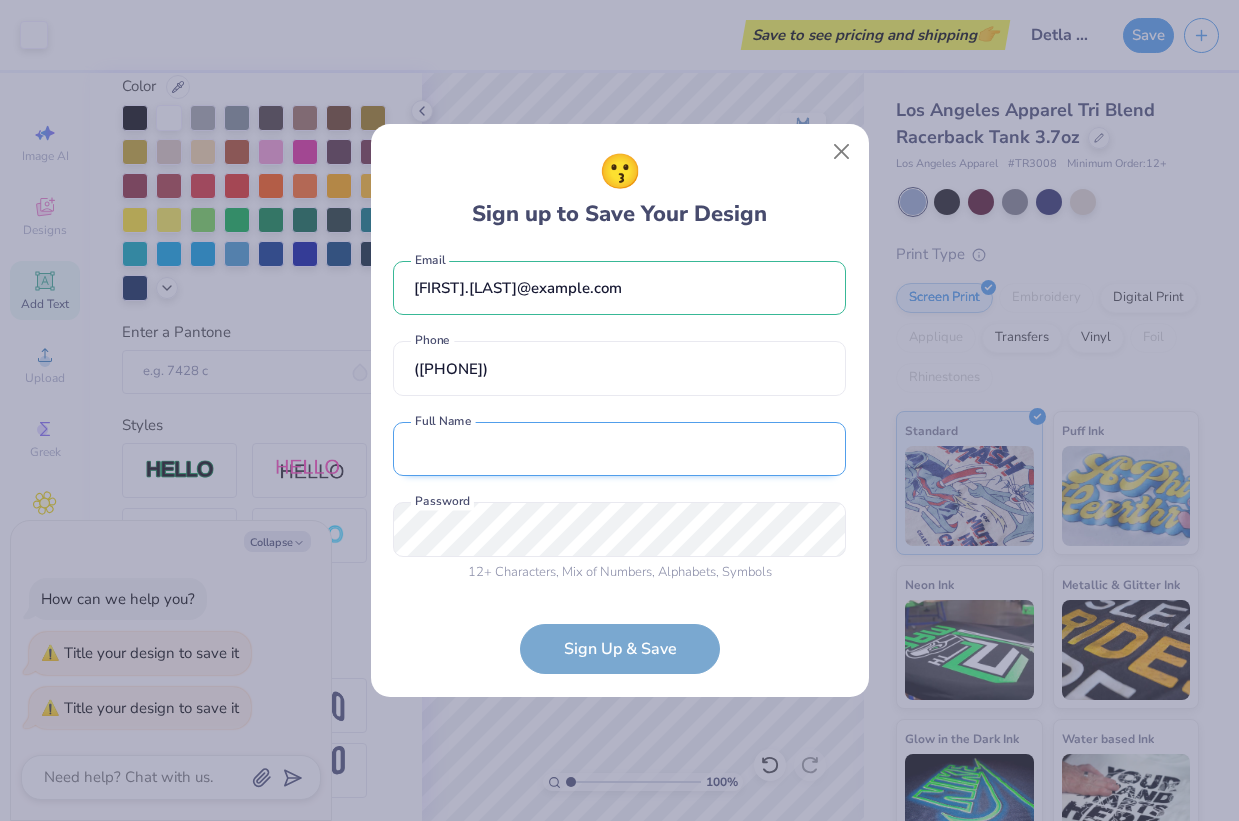 click at bounding box center [619, 449] 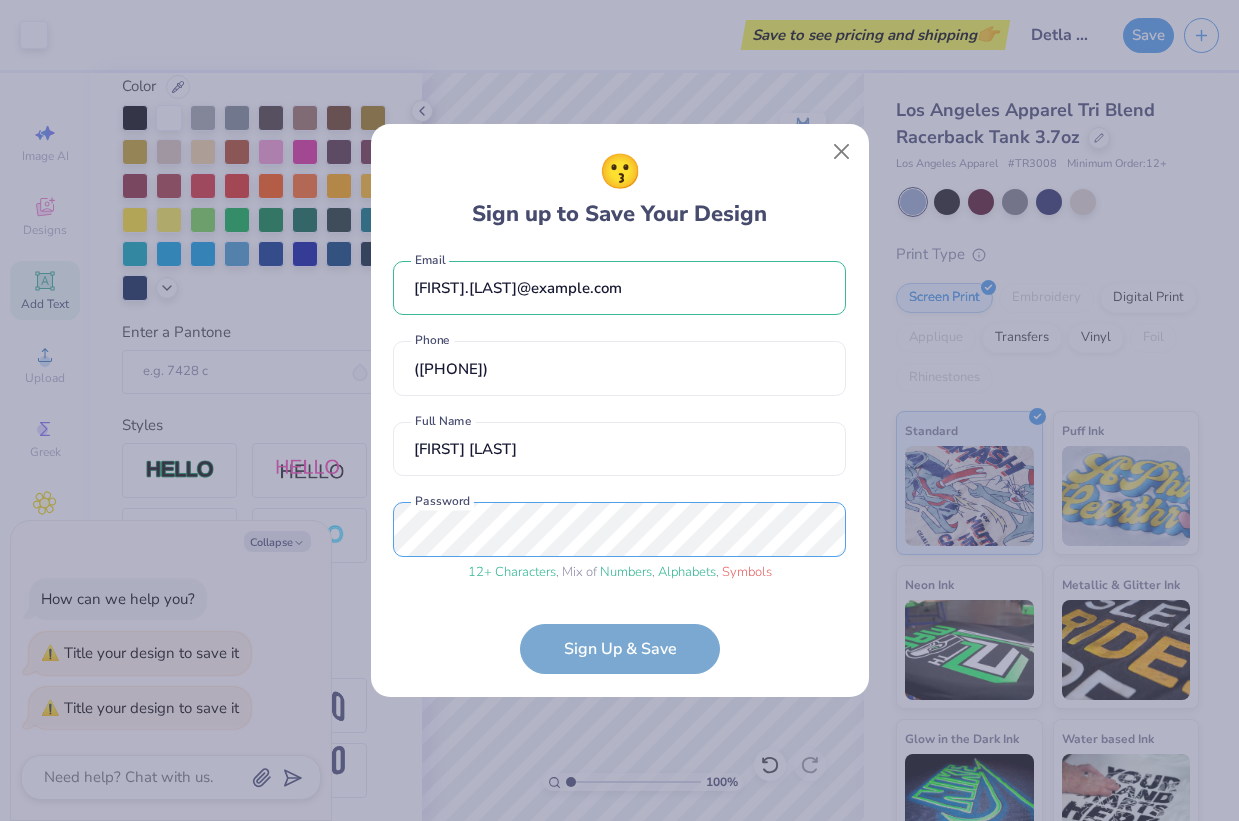 scroll, scrollTop: 7, scrollLeft: 0, axis: vertical 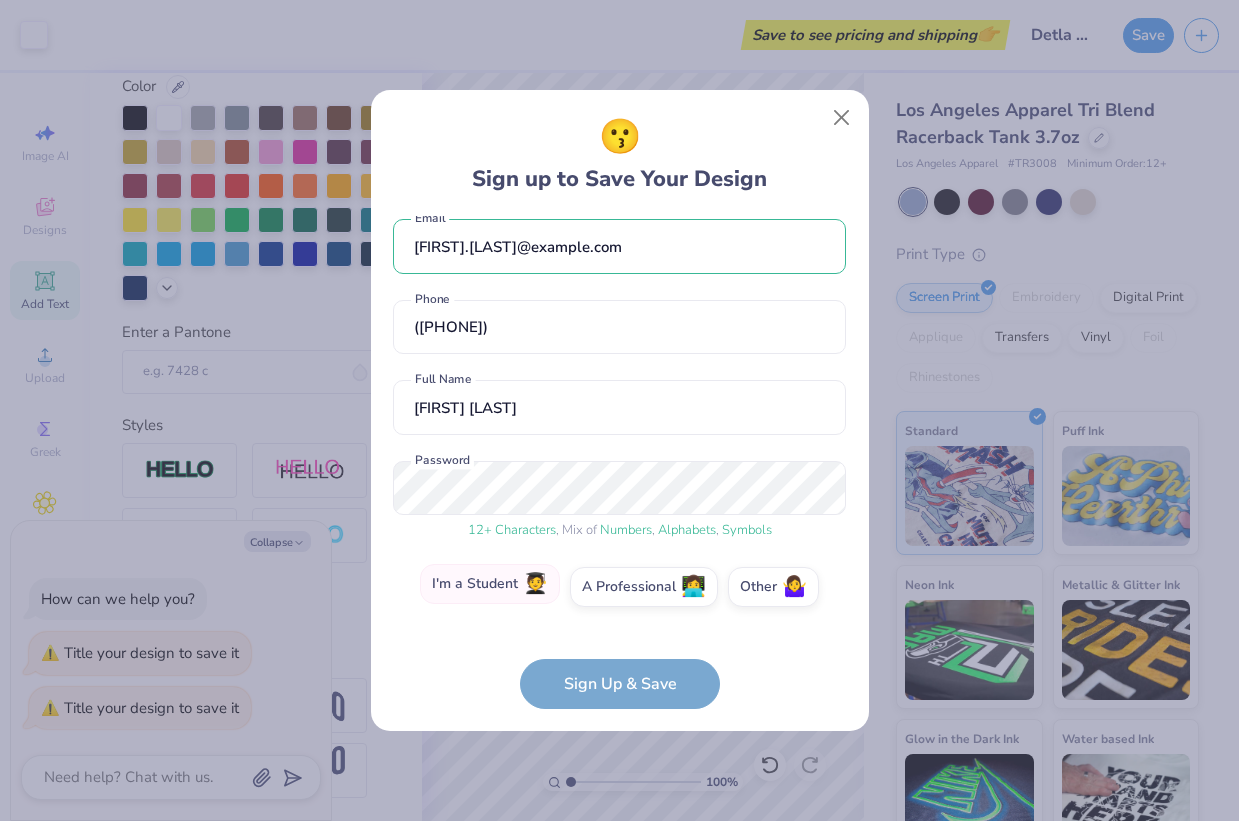 click on "I'm a Student 🧑‍🎓" at bounding box center [490, 584] 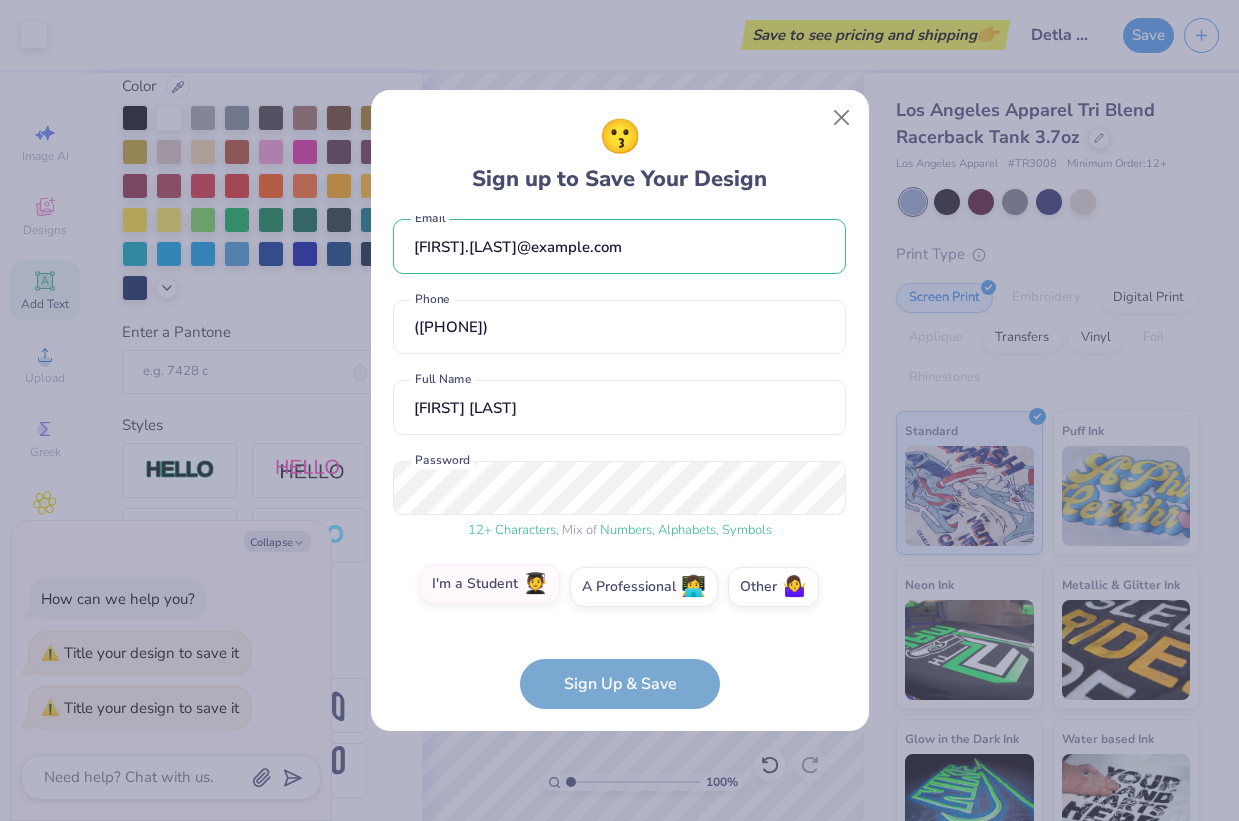 click on "I'm a Student 🧑‍🎓" at bounding box center (619, 598) 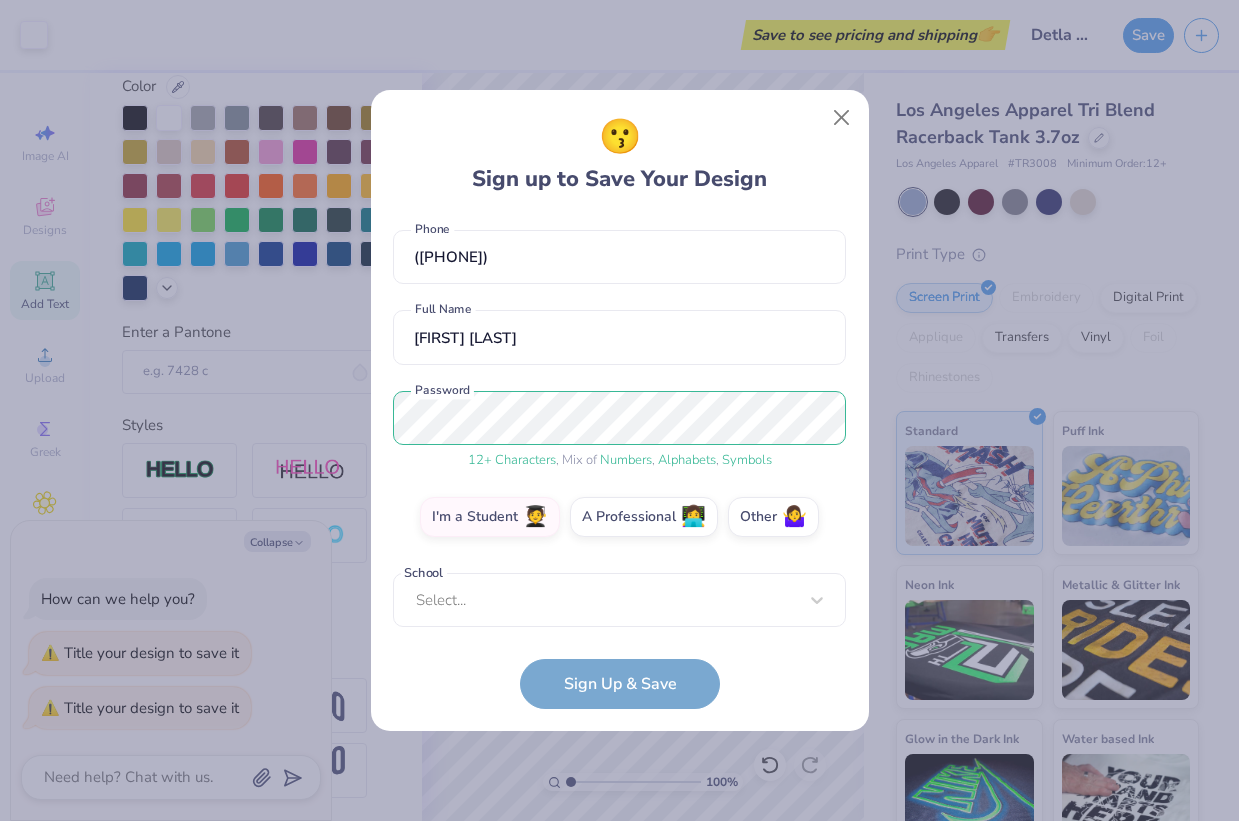 click on "Select..." at bounding box center [619, 600] 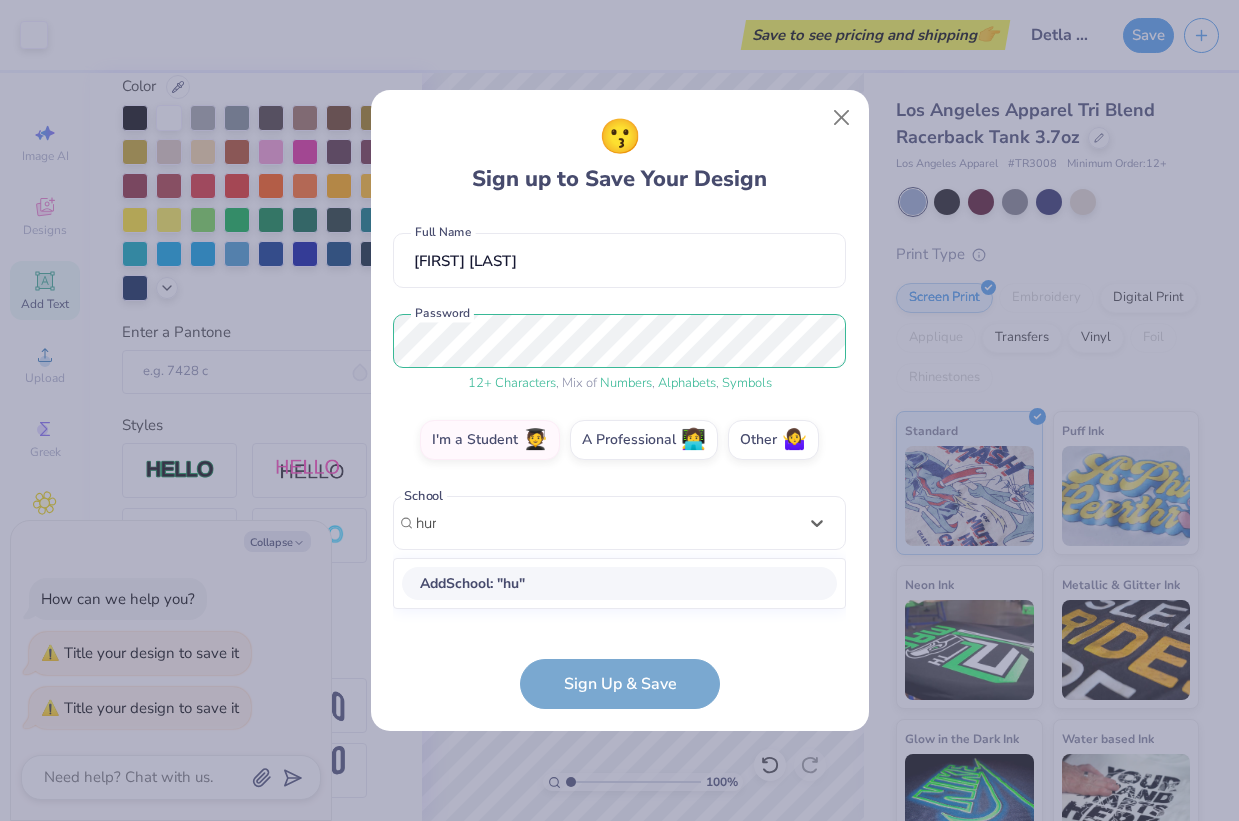 scroll, scrollTop: 136, scrollLeft: 0, axis: vertical 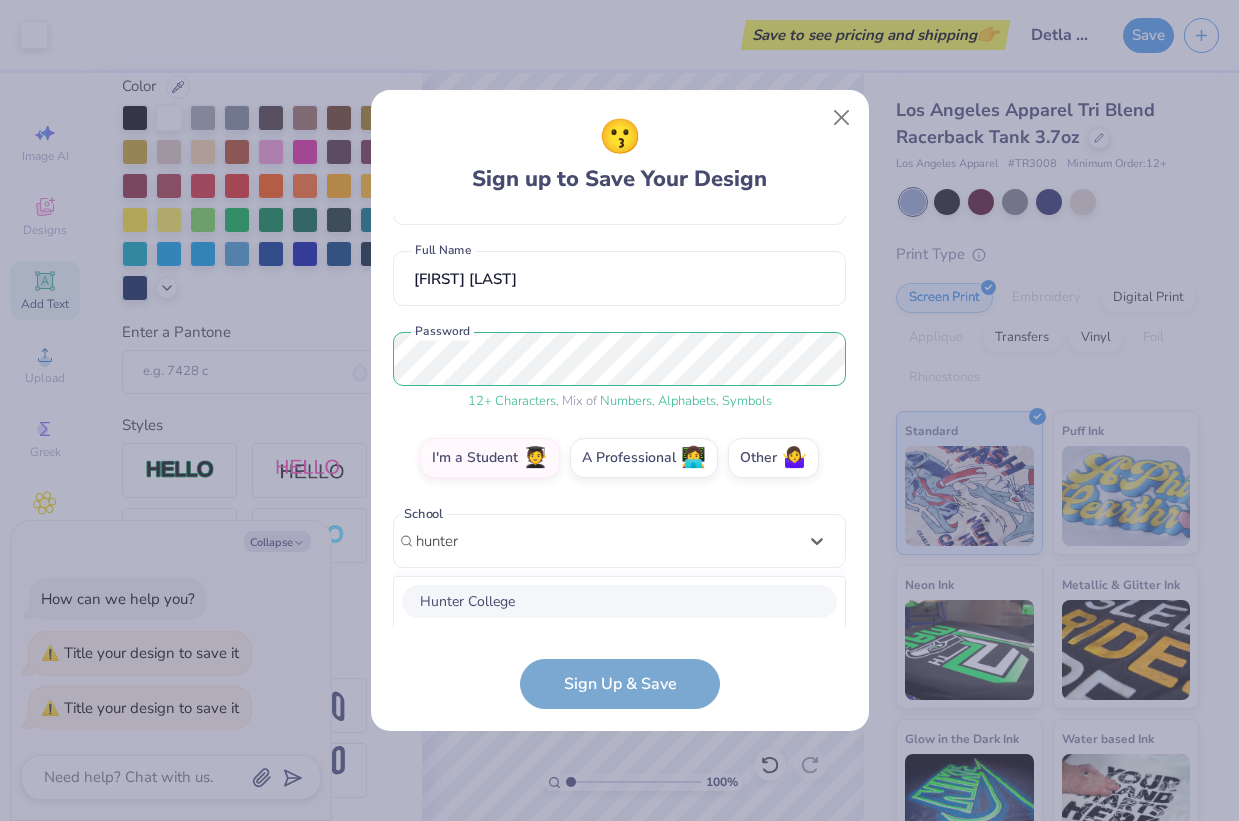 click on "Hunter College" at bounding box center (619, 601) 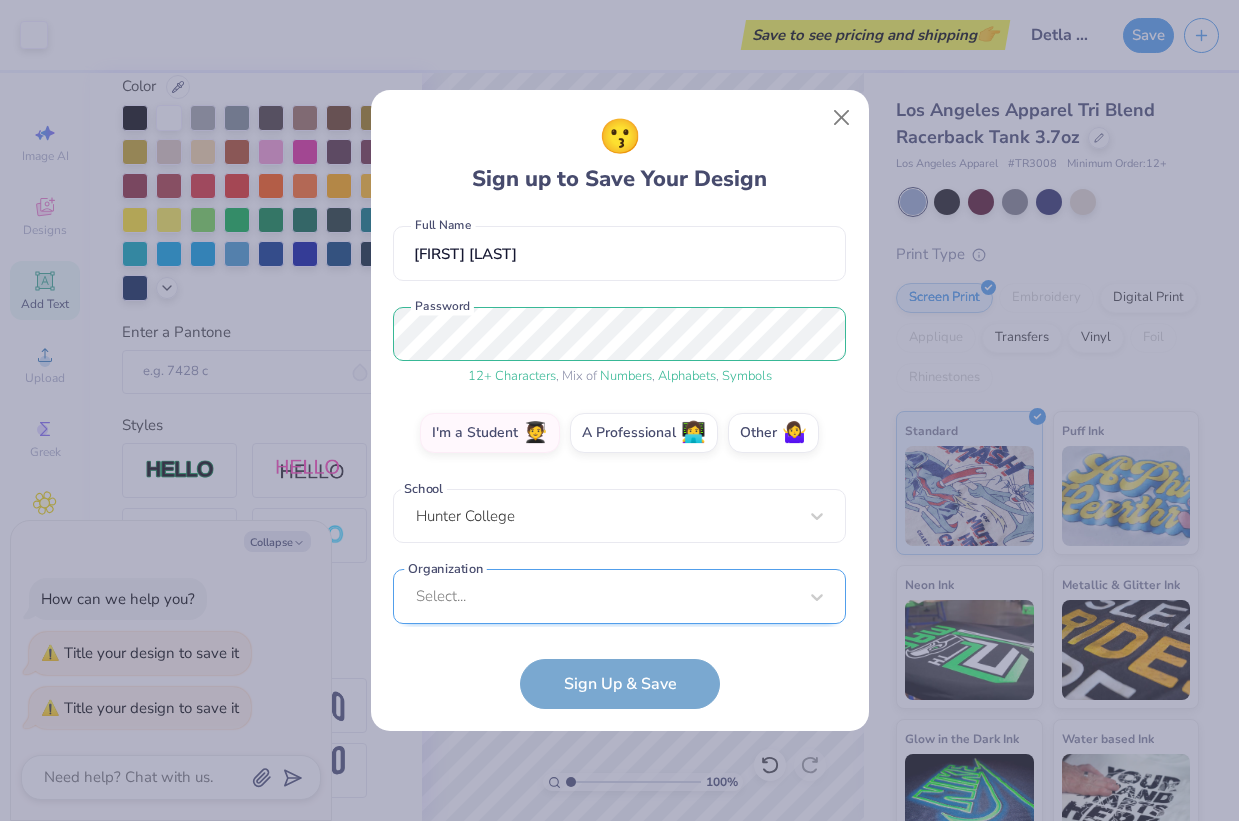 click on "Select..." at bounding box center (619, 596) 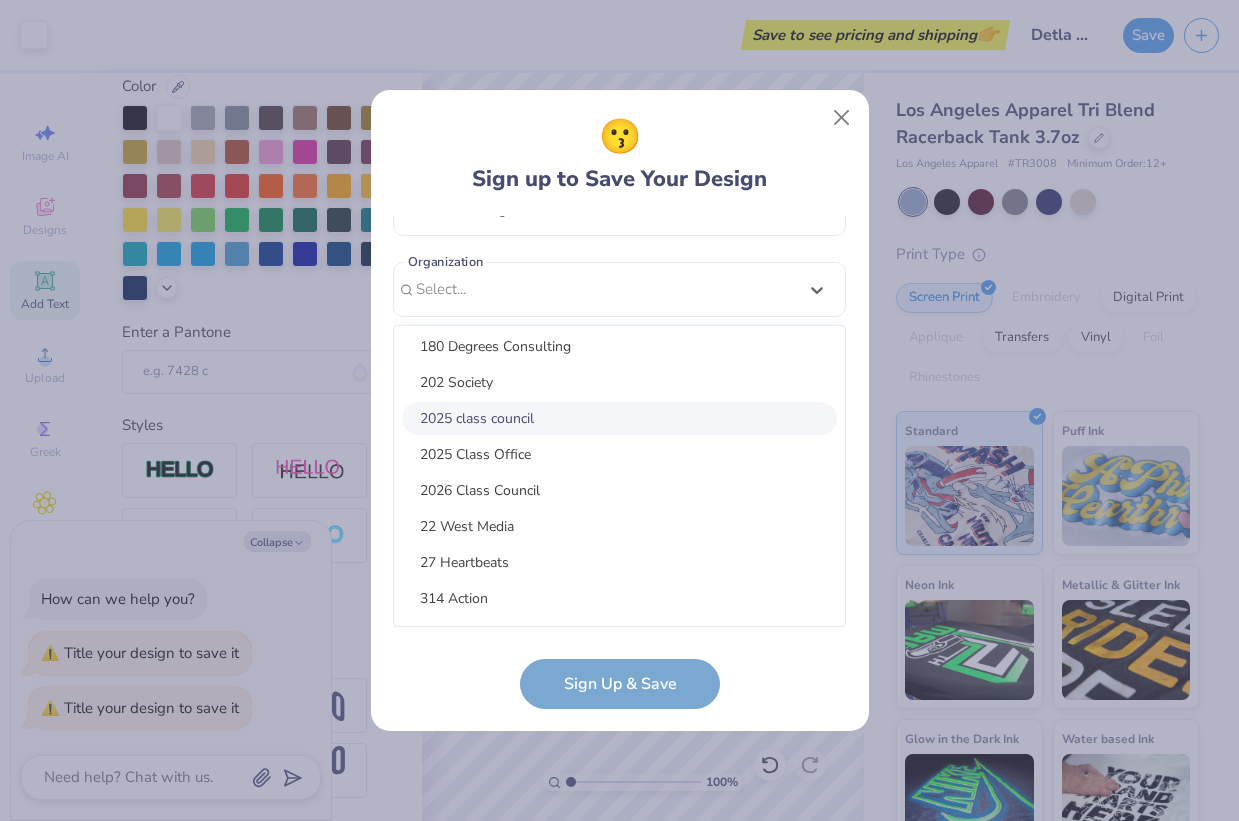 scroll, scrollTop: 253, scrollLeft: 0, axis: vertical 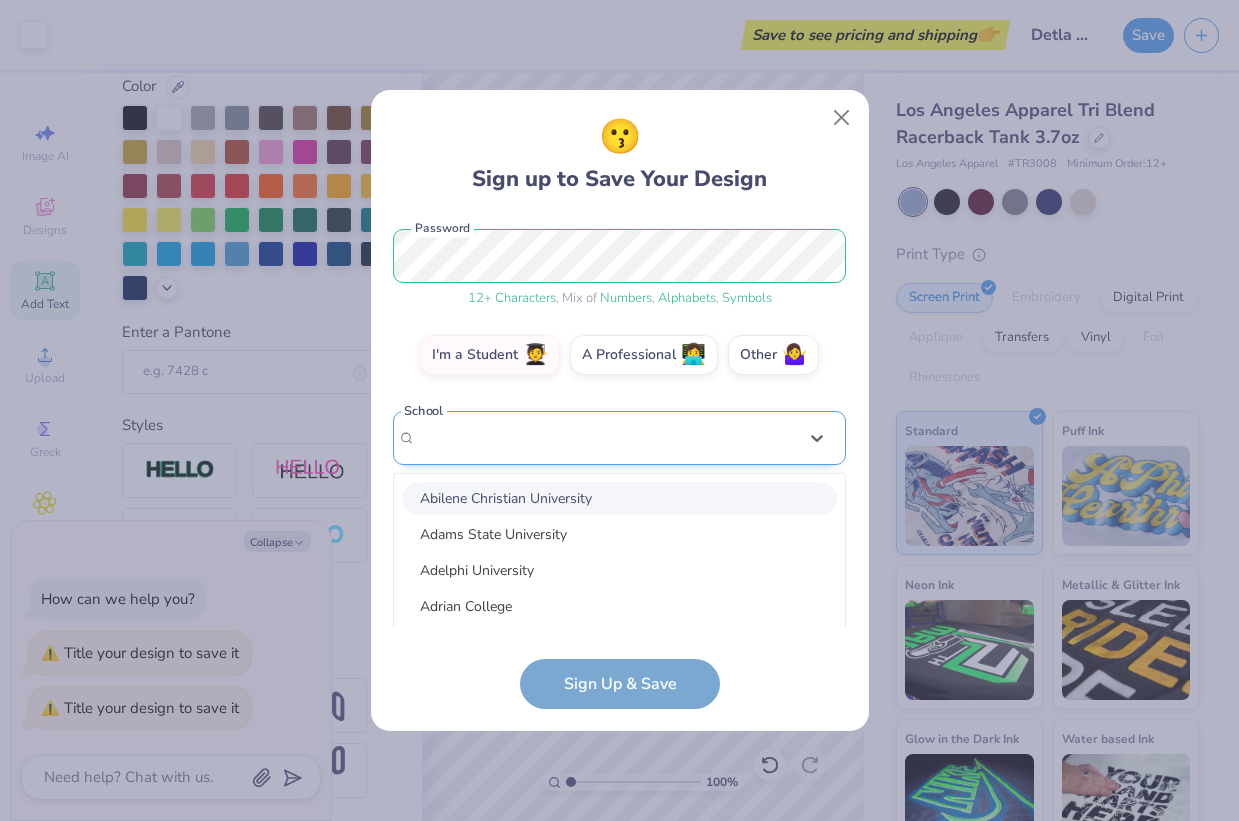 click on "Hunter College Abilene Christian University Adams State University Adelphi University Adrian College Adventist University of Health Sciences Agnes Scott College Al Akhawayn University Alabama A&M University Alabama State University Alaska Bible College Alaska Pacific University Albany College of Pharmacy and Health Sciences Albany State University Albertus Magnus College Albion College Albright College Alcorn State University Alderson-Broaddus University Alfred University Alice Lloyd College Allegheny College Allegheny Wesleyan College Allen College Allen University Alliant International University Alma College Alvernia University Alverno College Amberton University American Academy of Art" at bounding box center [619, 593] 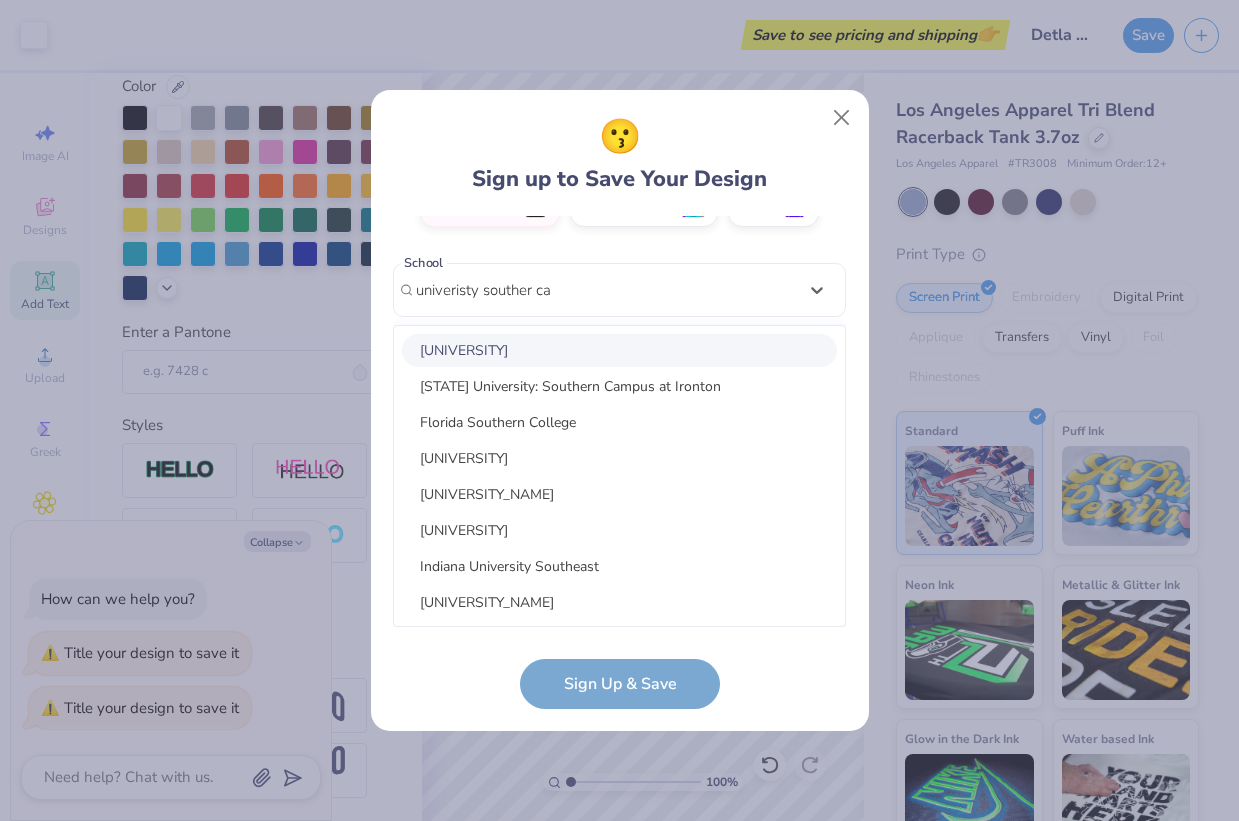 click on "[UNIVERSITY]" at bounding box center (619, 350) 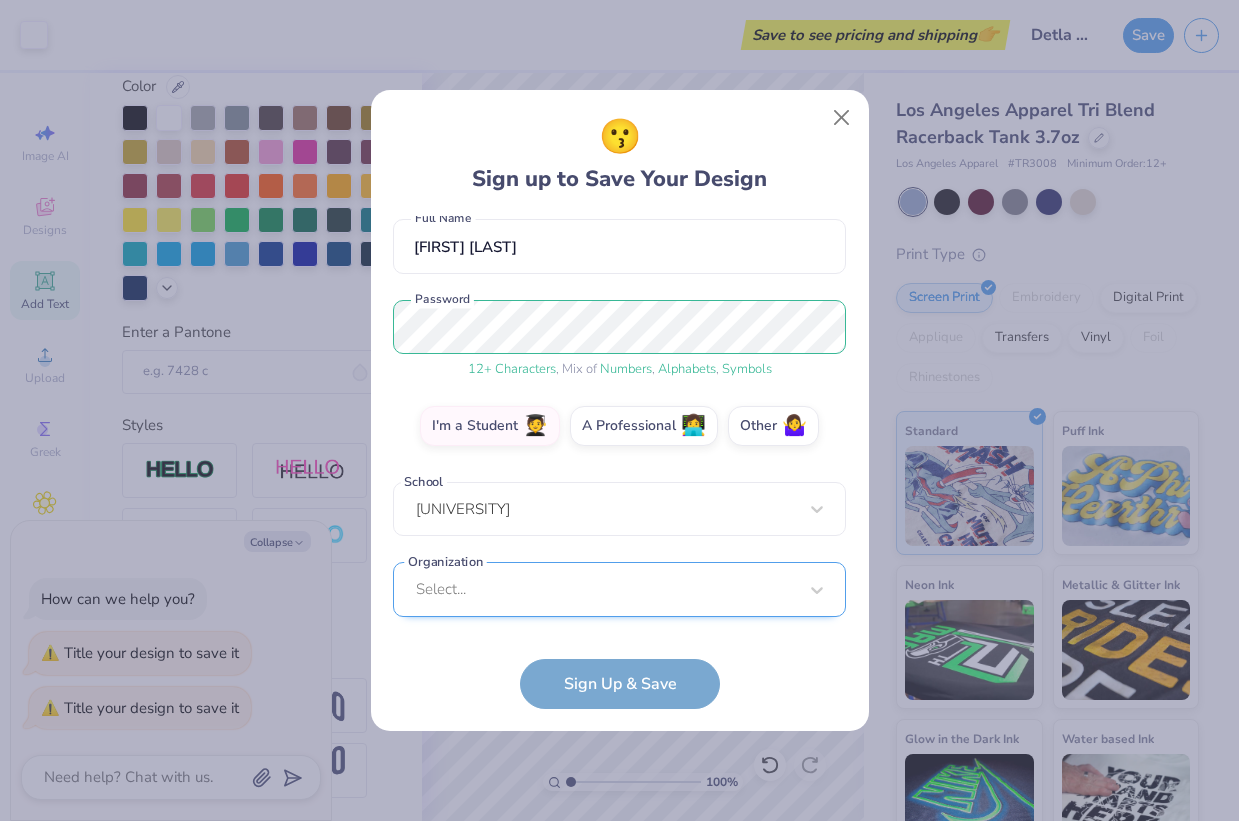 click on "Sign up to Save Your Design [EMAIL] Email ([PHONE]) Phone [FIRST] [LAST] Full Name 12 + Characters , Mix of   Numbers ,   Alphabets ,   Symbols Password I'm a Student 🧑‍🎓 A Professional 👩‍💻 Other 🤷‍♀️ School [UNIVERSITY_NAME] Organization Select... Organization cannot be null" at bounding box center [619, 421] 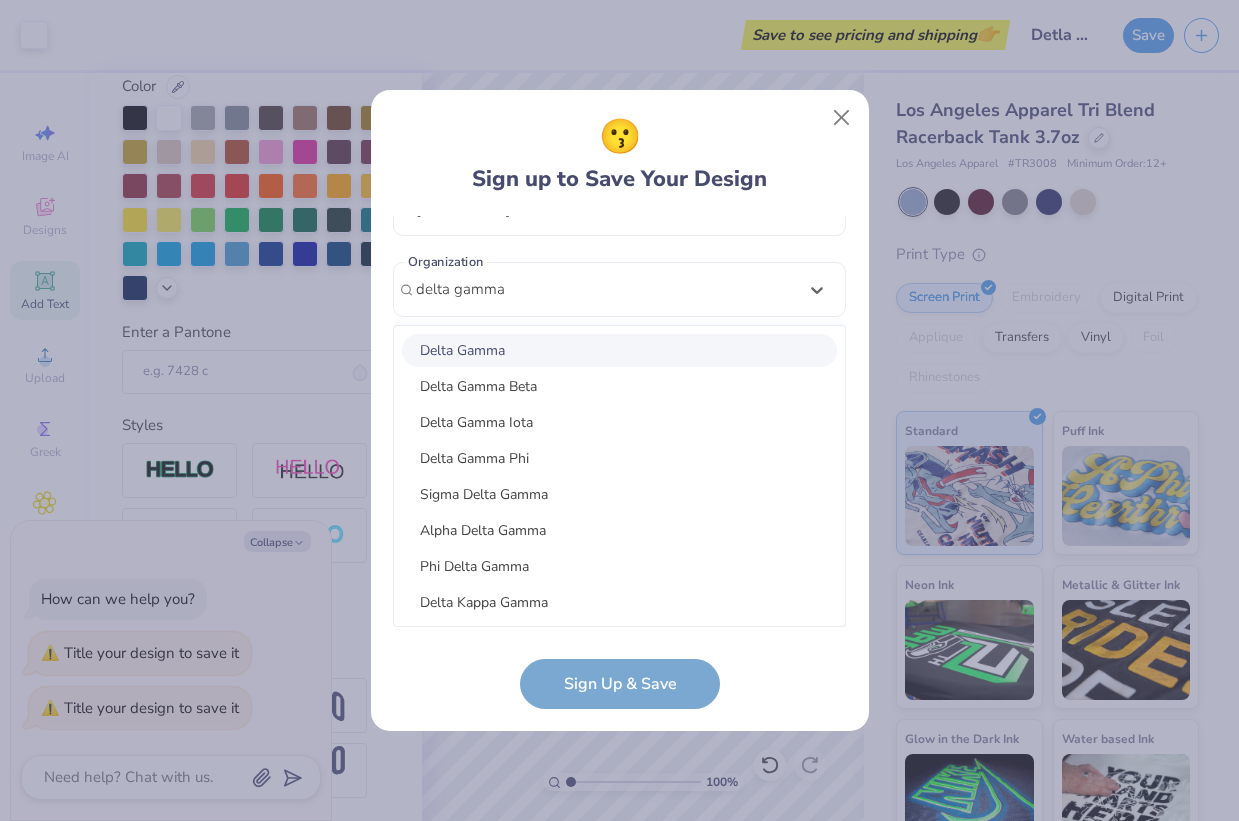 click on "Delta Gamma" at bounding box center (619, 350) 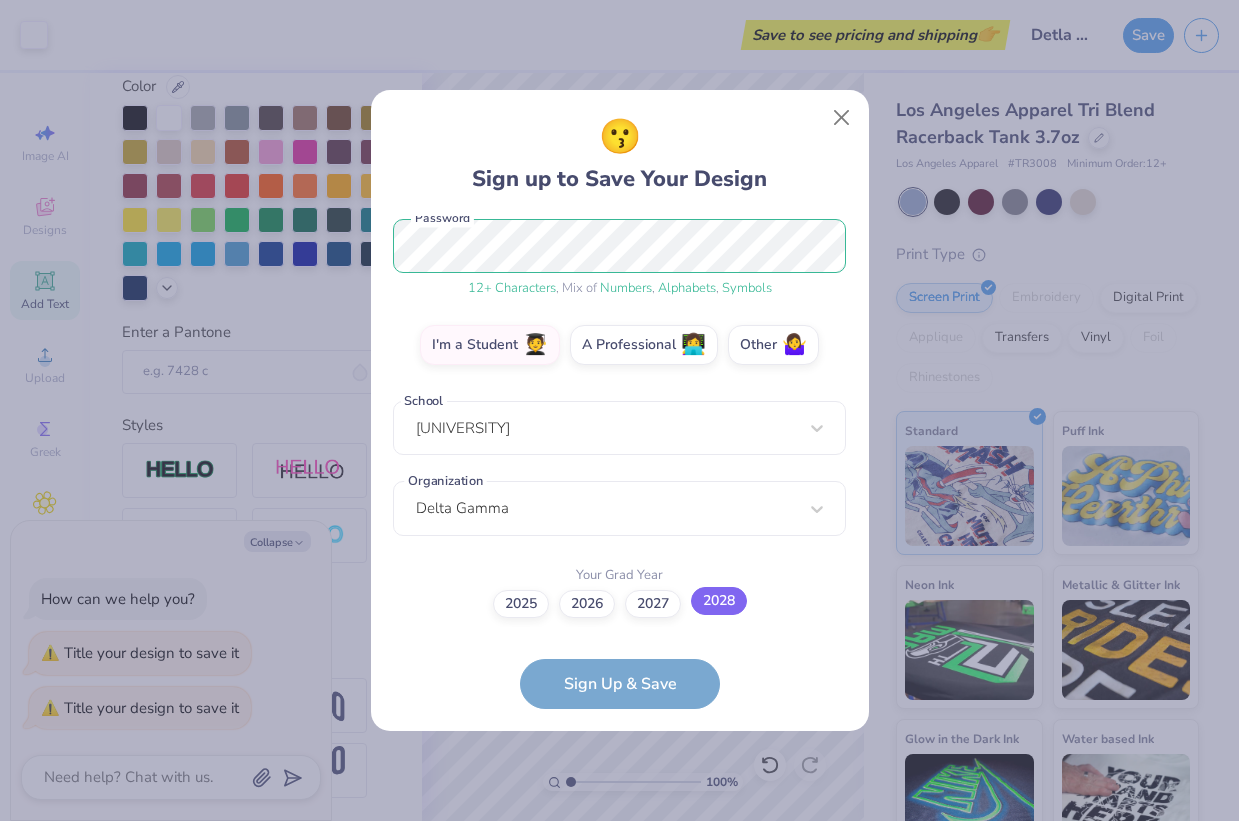 click on "2028" at bounding box center (719, 601) 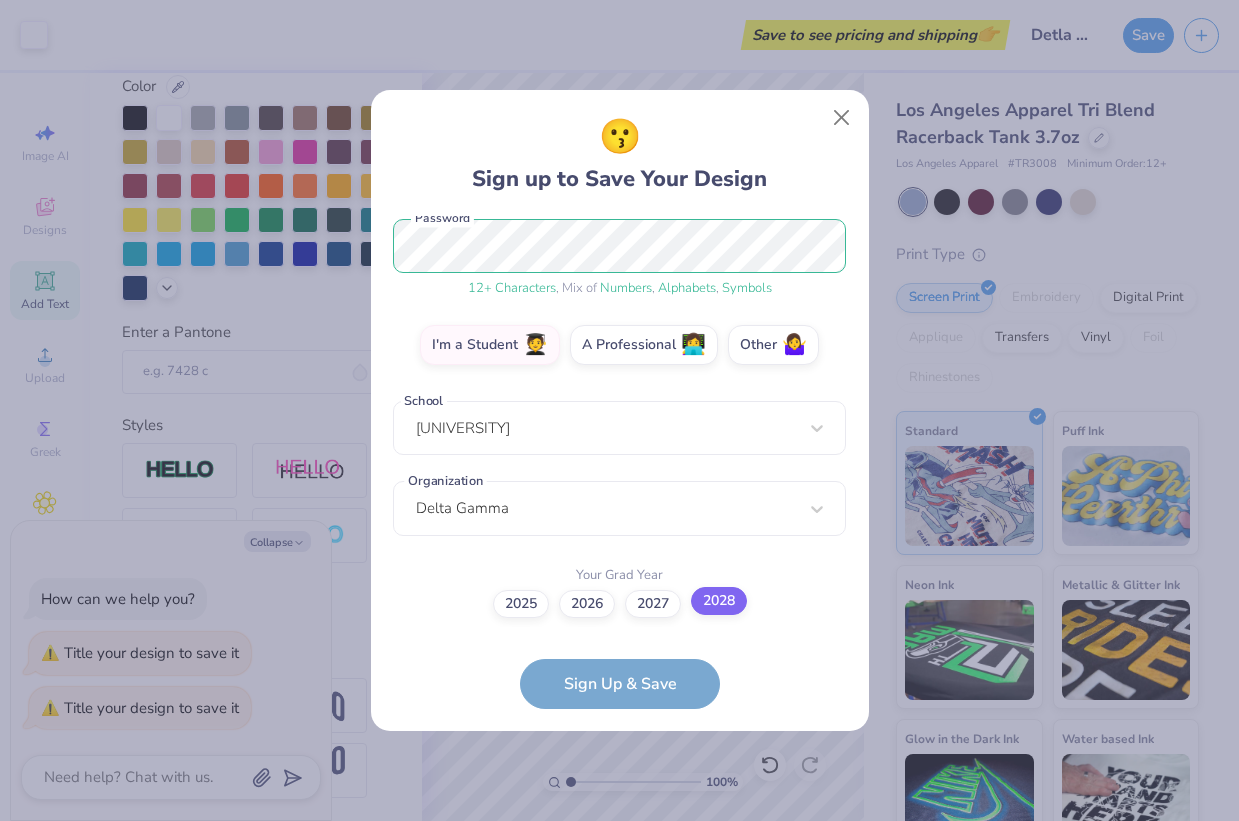 click on "2028" at bounding box center [619, 853] 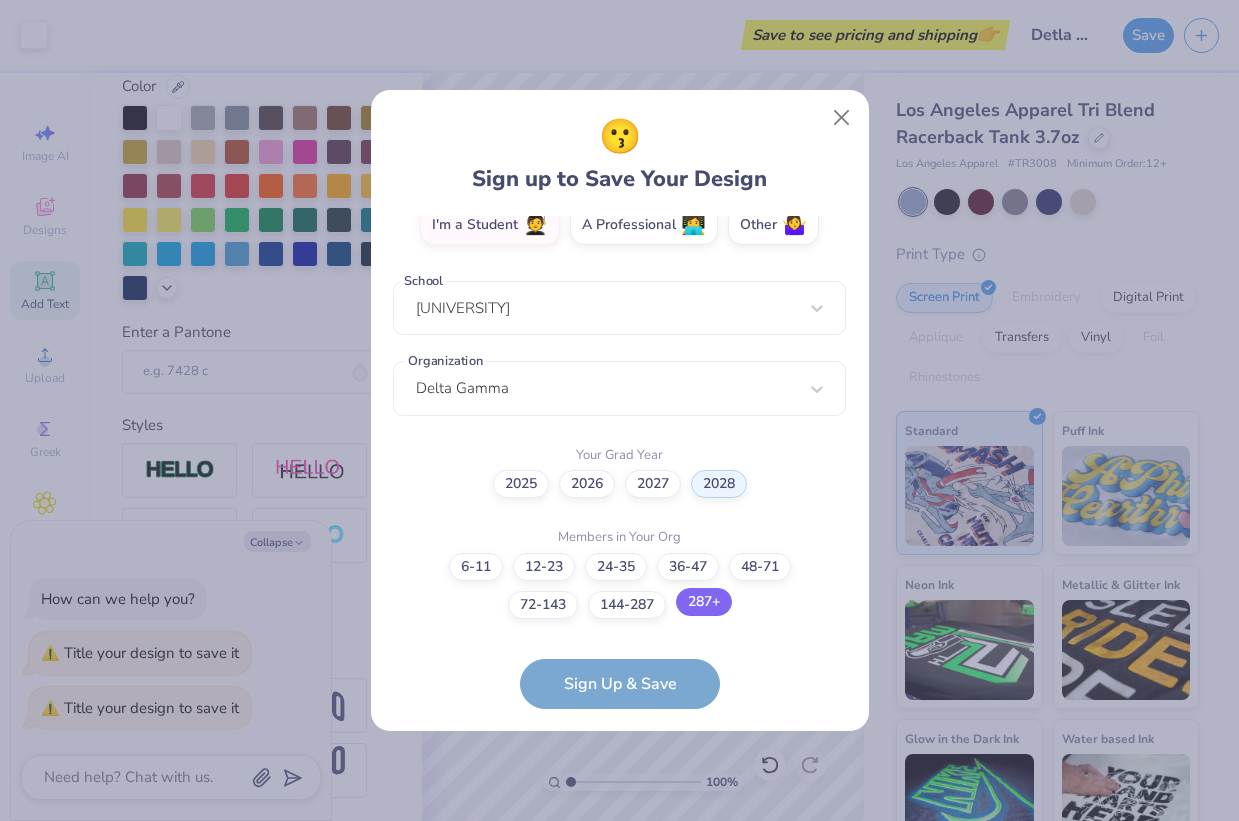 click on "287+" at bounding box center [704, 602] 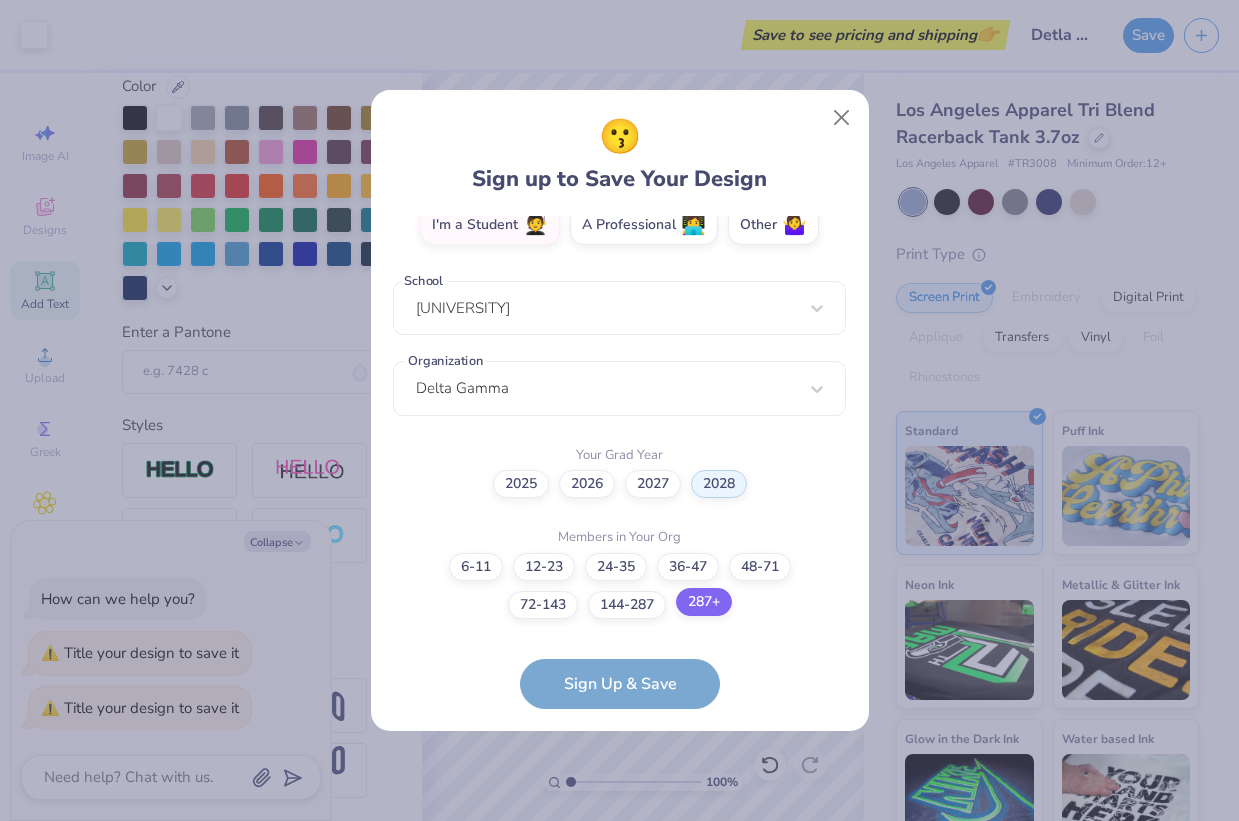 click on "287+" at bounding box center (619, 954) 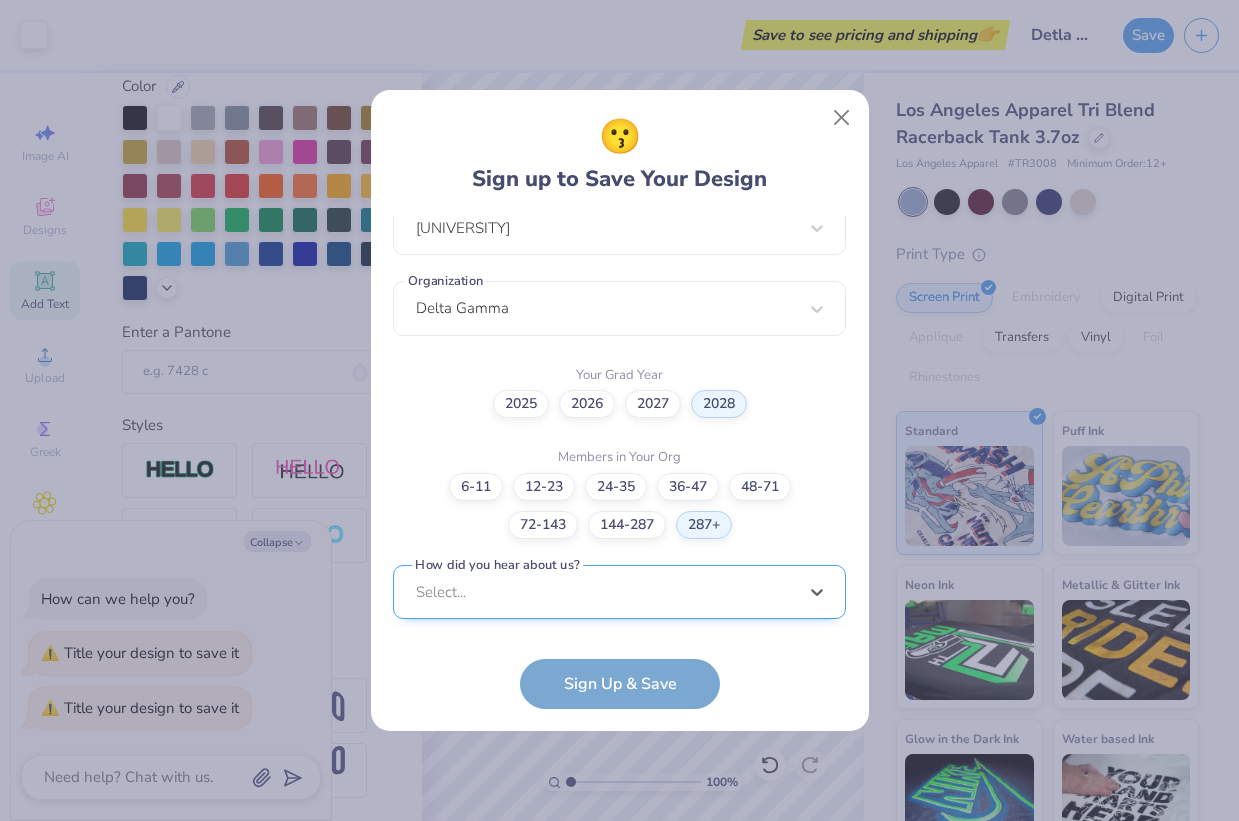 click on "option Pinterest focused, 1 of 15. 15 results available. Use Up and Down to choose options, press Enter to select the currently focused option, press Escape to exit the menu, press Tab to select the option and exit the menu. Select... Pinterest Google Search I've ordered before Received a text message A Campus Manager Received an Email Saw an Ad Word of Mouth LinkedIn Tik Tok Instagram Blog/Article Reddit An AI Chatbot Other" at bounding box center [619, 747] 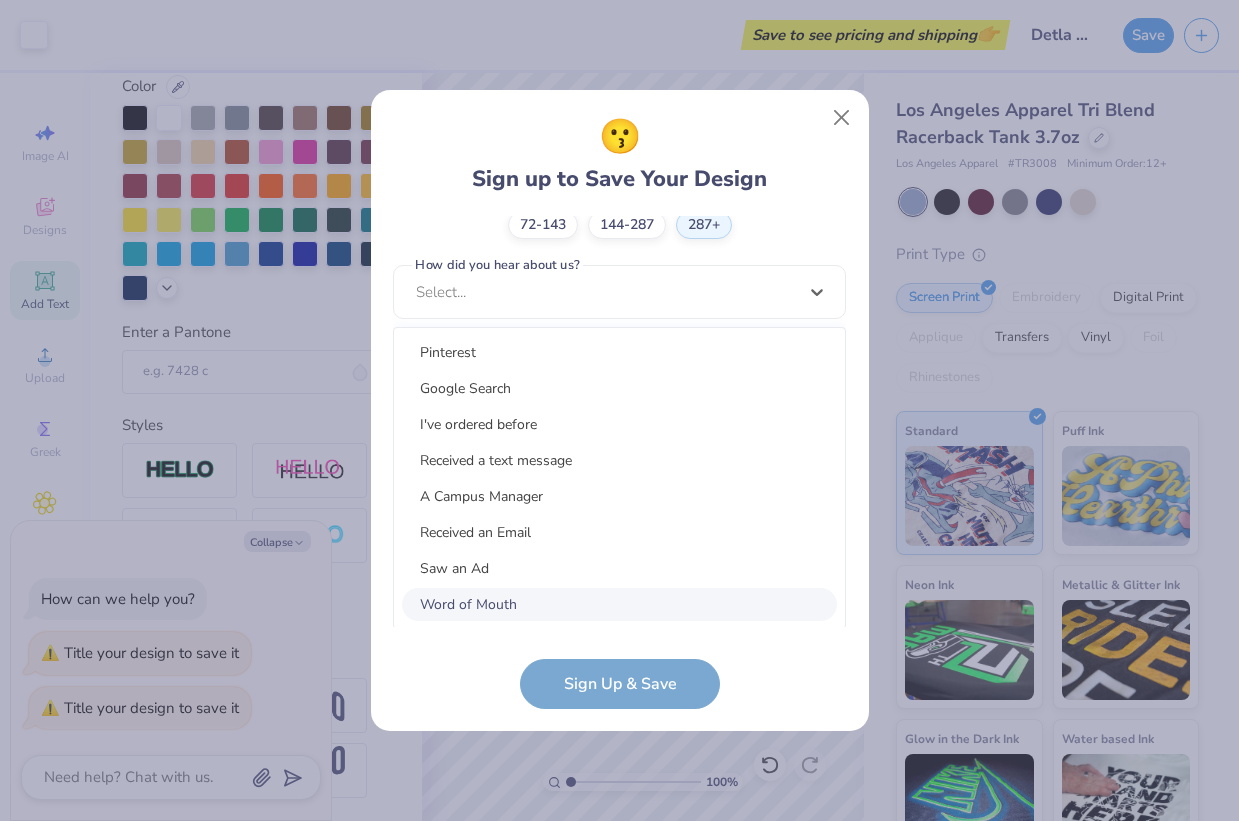 click on "Word of Mouth" at bounding box center (619, 604) 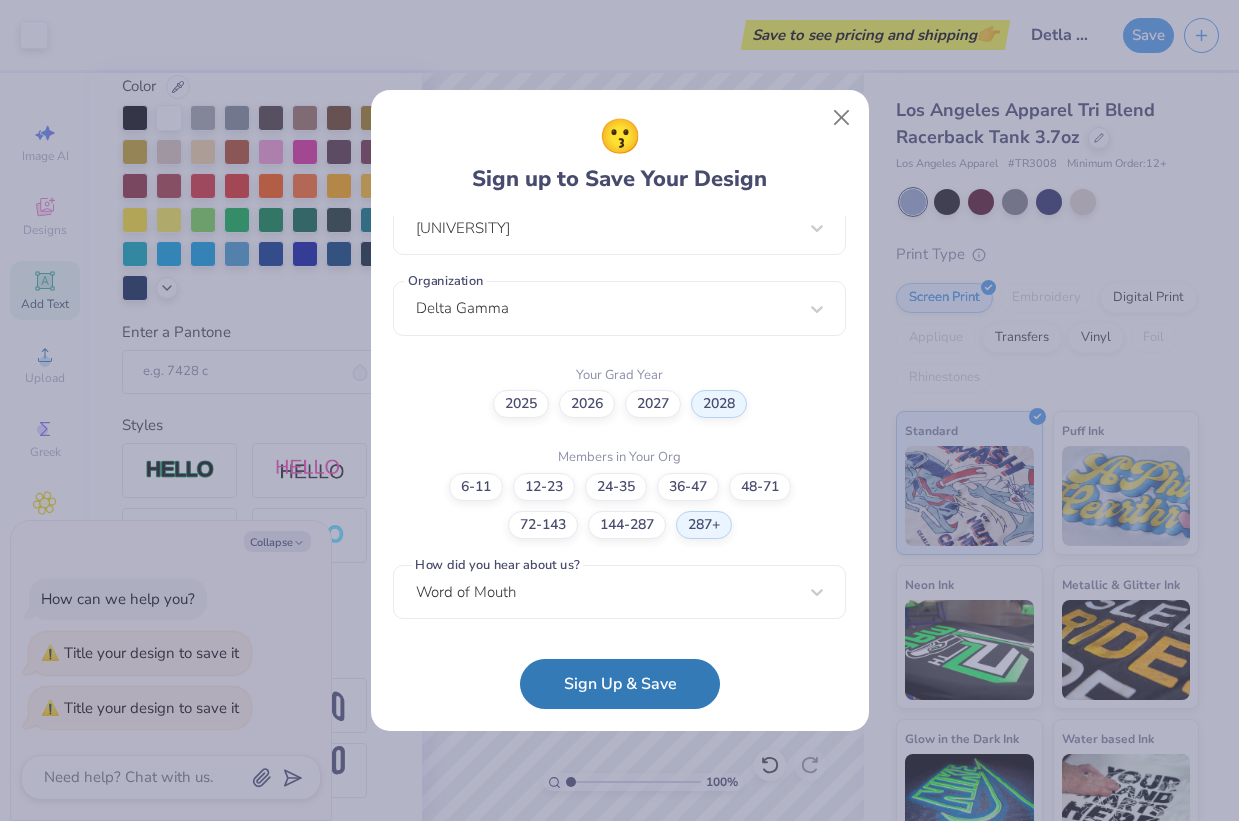 click on "Sign Up & Save" at bounding box center [620, 684] 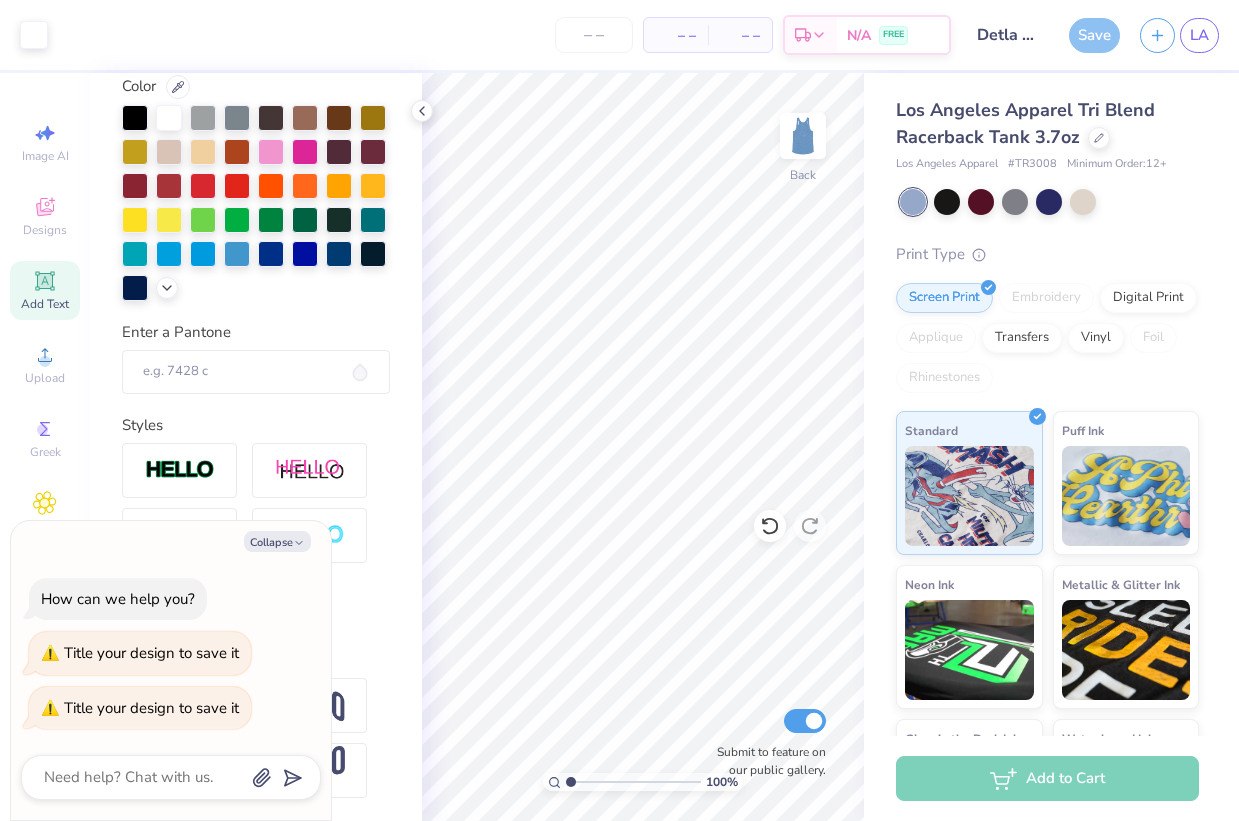 click at bounding box center (619, 410) 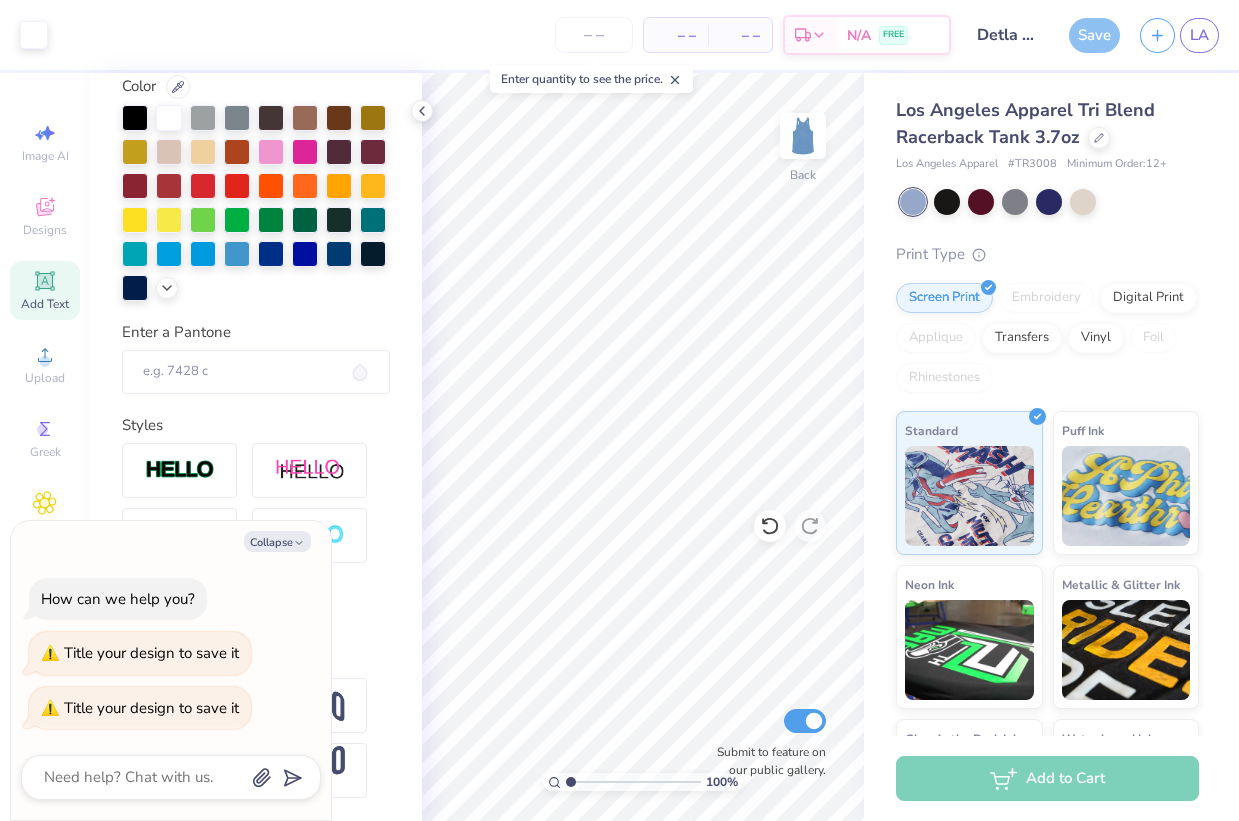 drag, startPoint x: 1064, startPoint y: 39, endPoint x: 1083, endPoint y: 42, distance: 19.235384 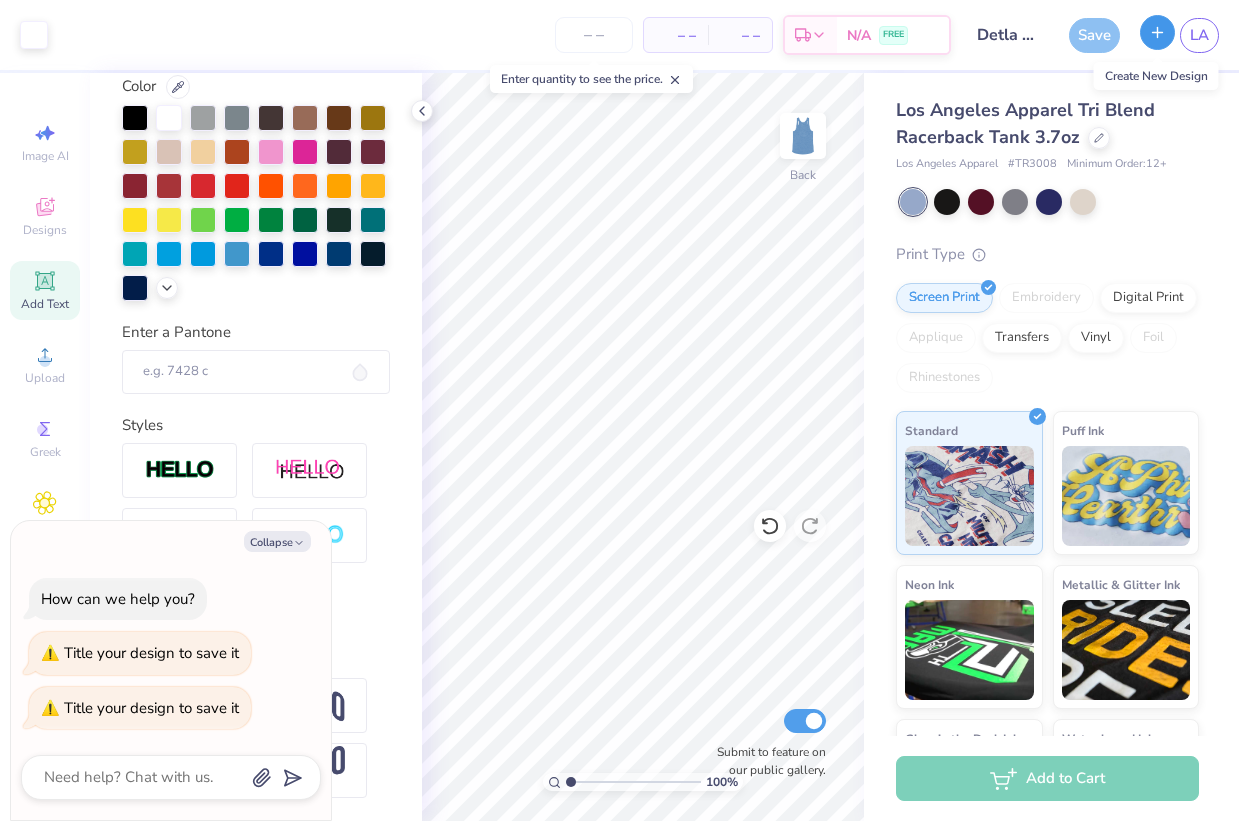 click 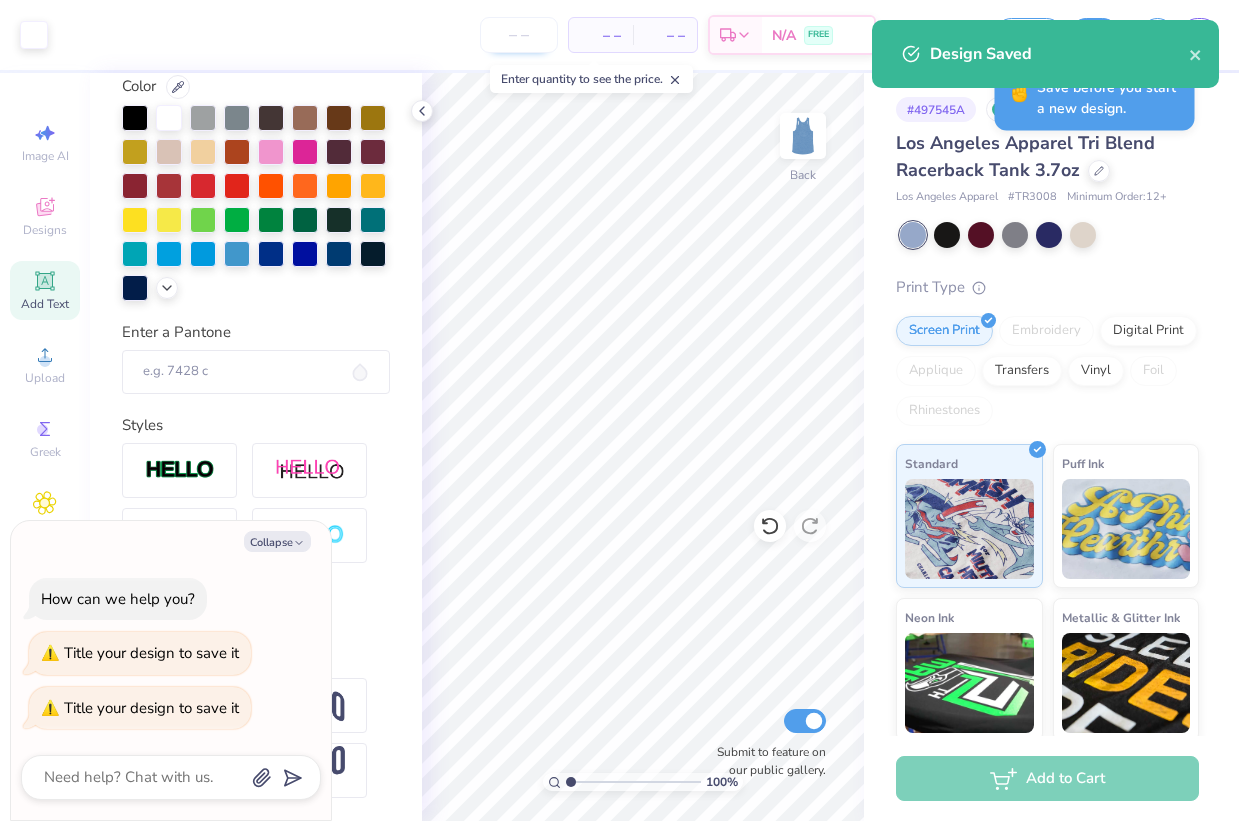 click at bounding box center (519, 35) 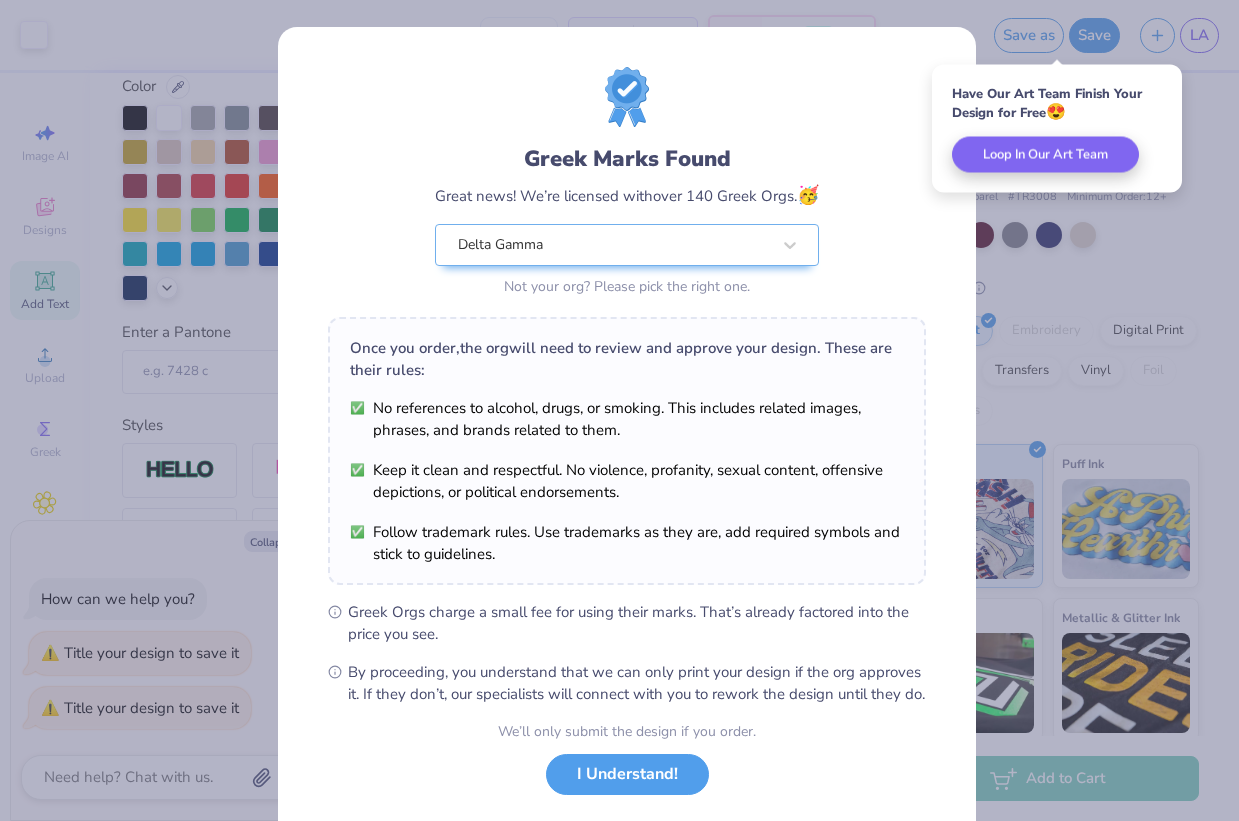 scroll, scrollTop: 65, scrollLeft: 0, axis: vertical 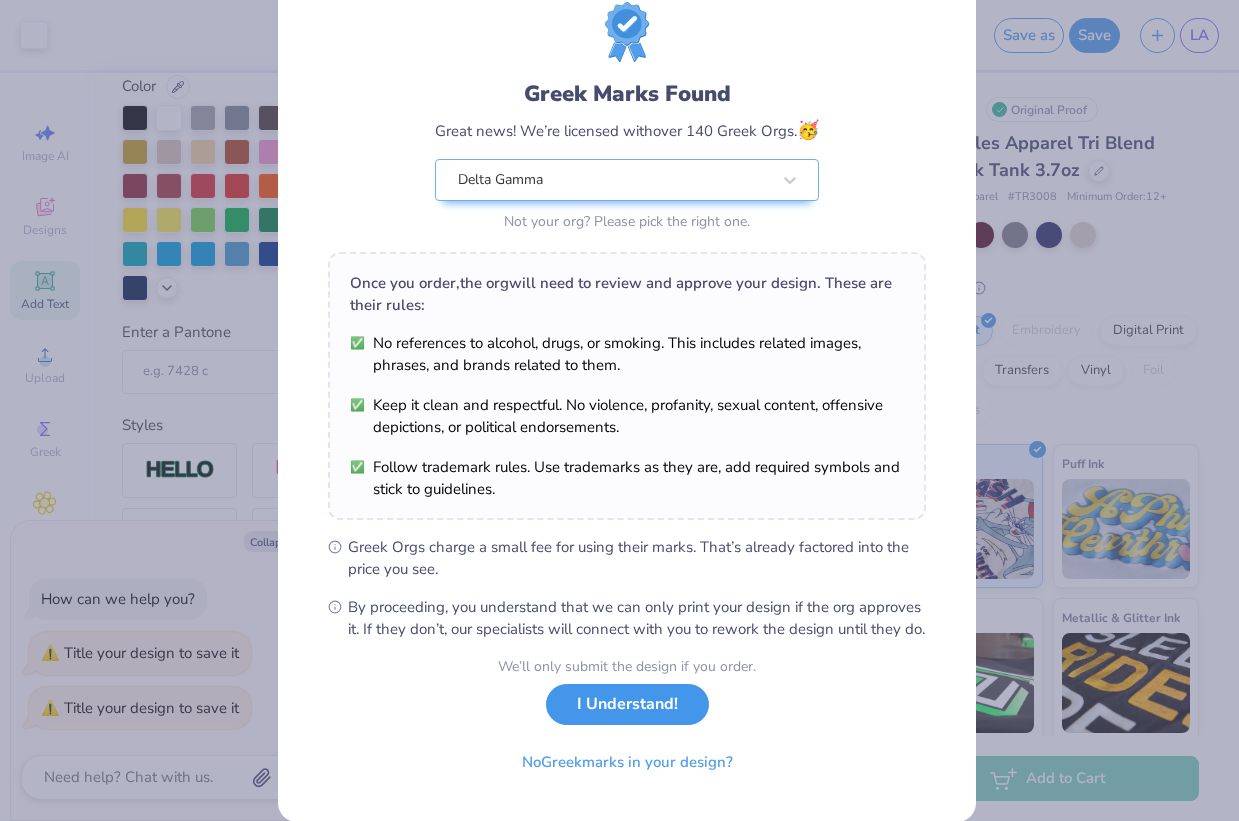 click on "I Understand!" at bounding box center [627, 704] 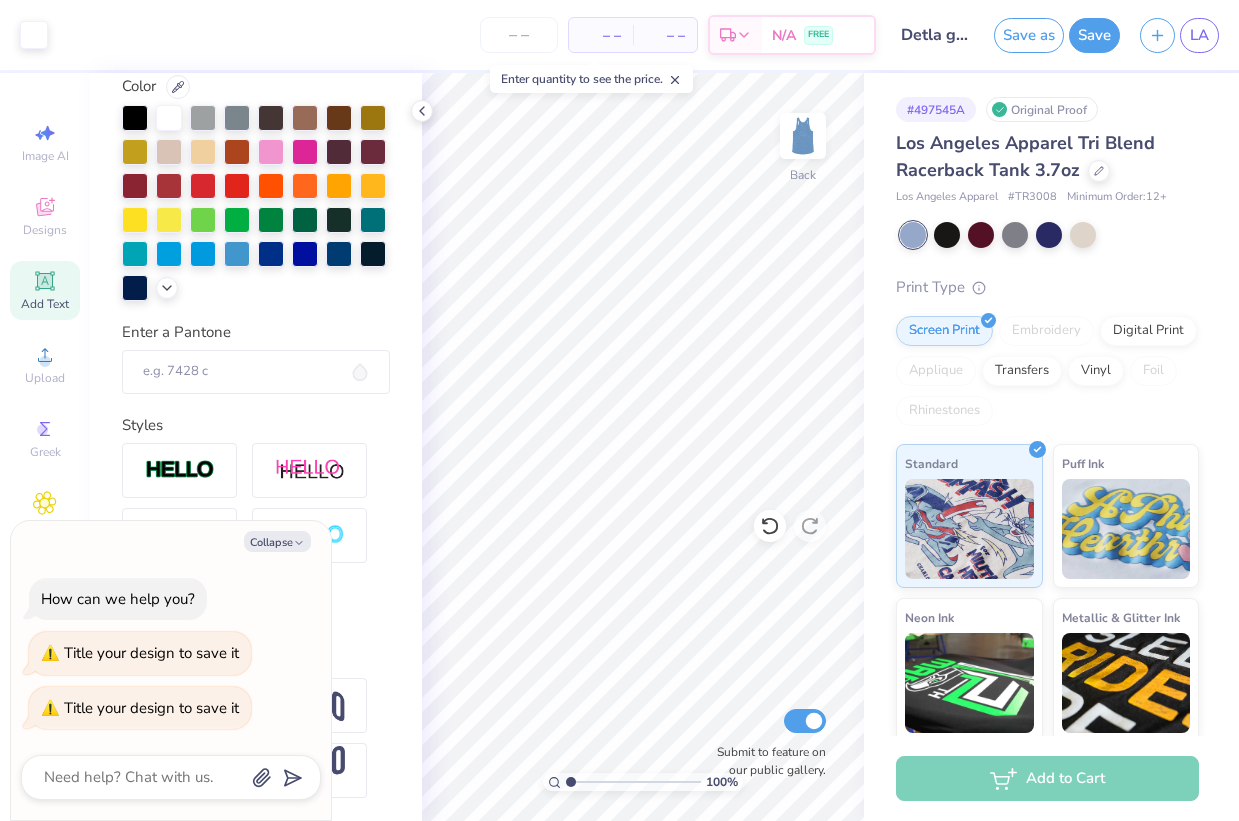 scroll, scrollTop: 0, scrollLeft: 0, axis: both 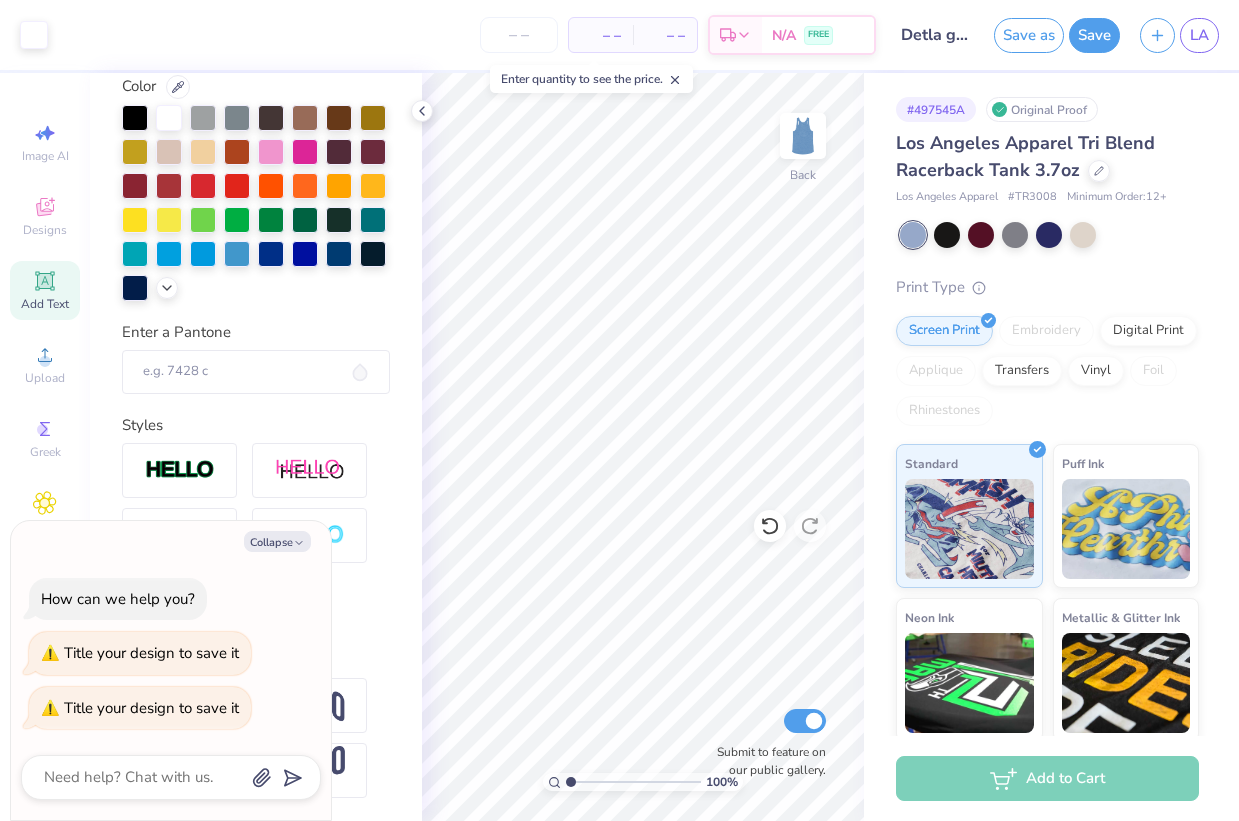 type on "x" 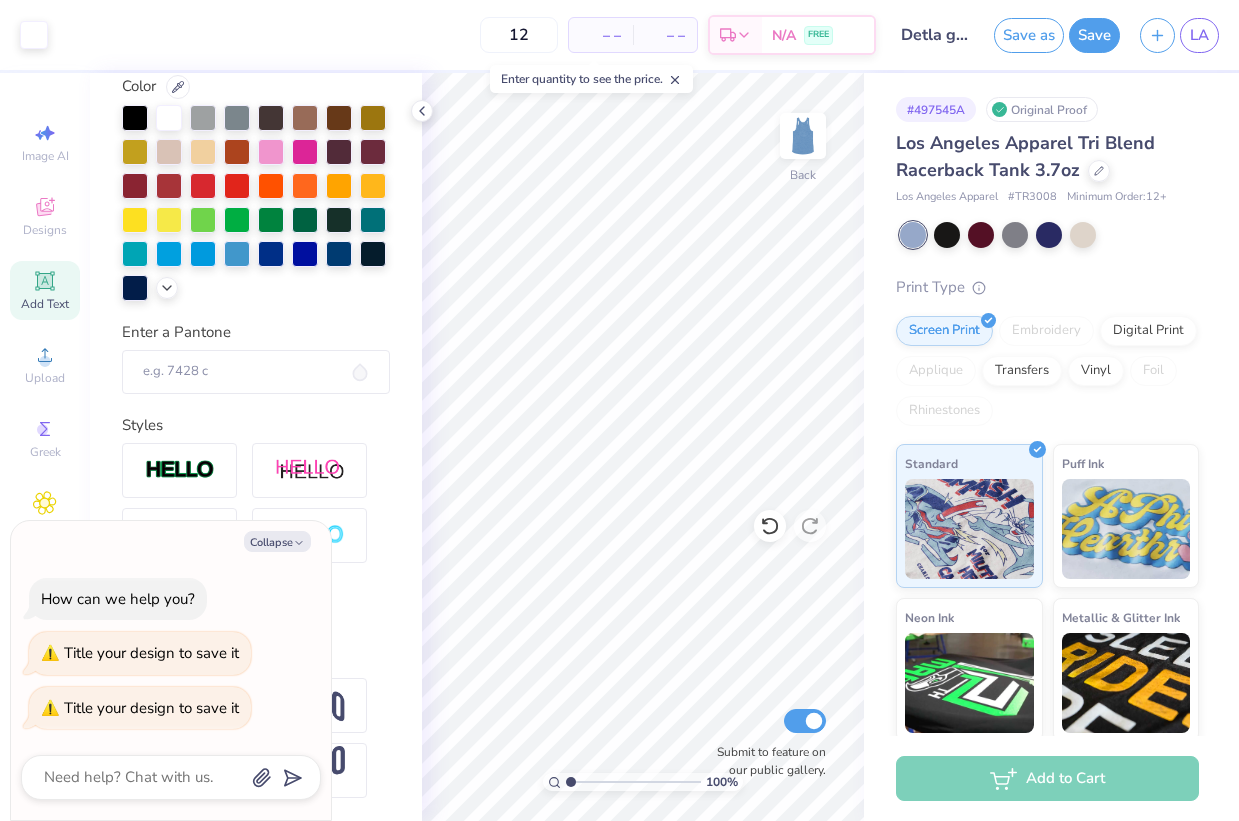 click on "12 – – Per Item – – Total Est. Delivery N/A FREE" at bounding box center [467, 35] 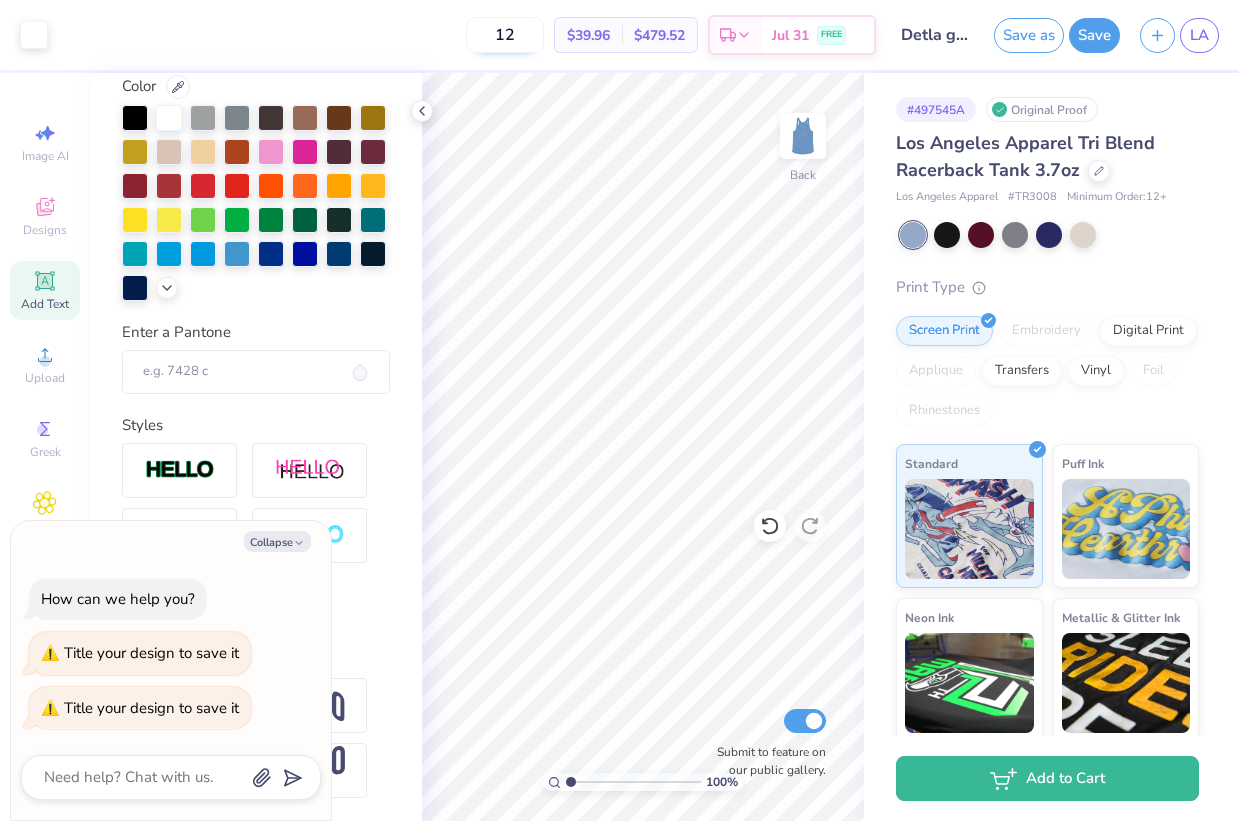 click on "12" at bounding box center (505, 35) 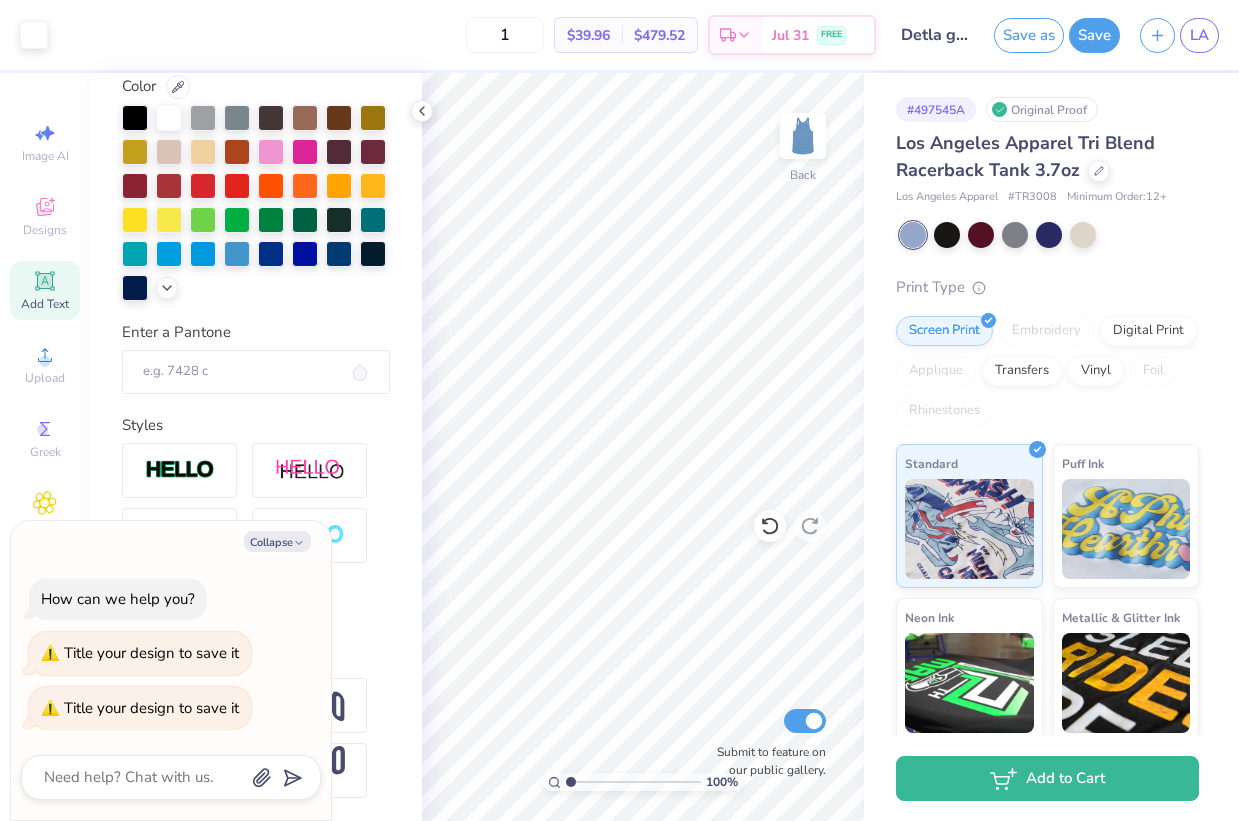 type on "12" 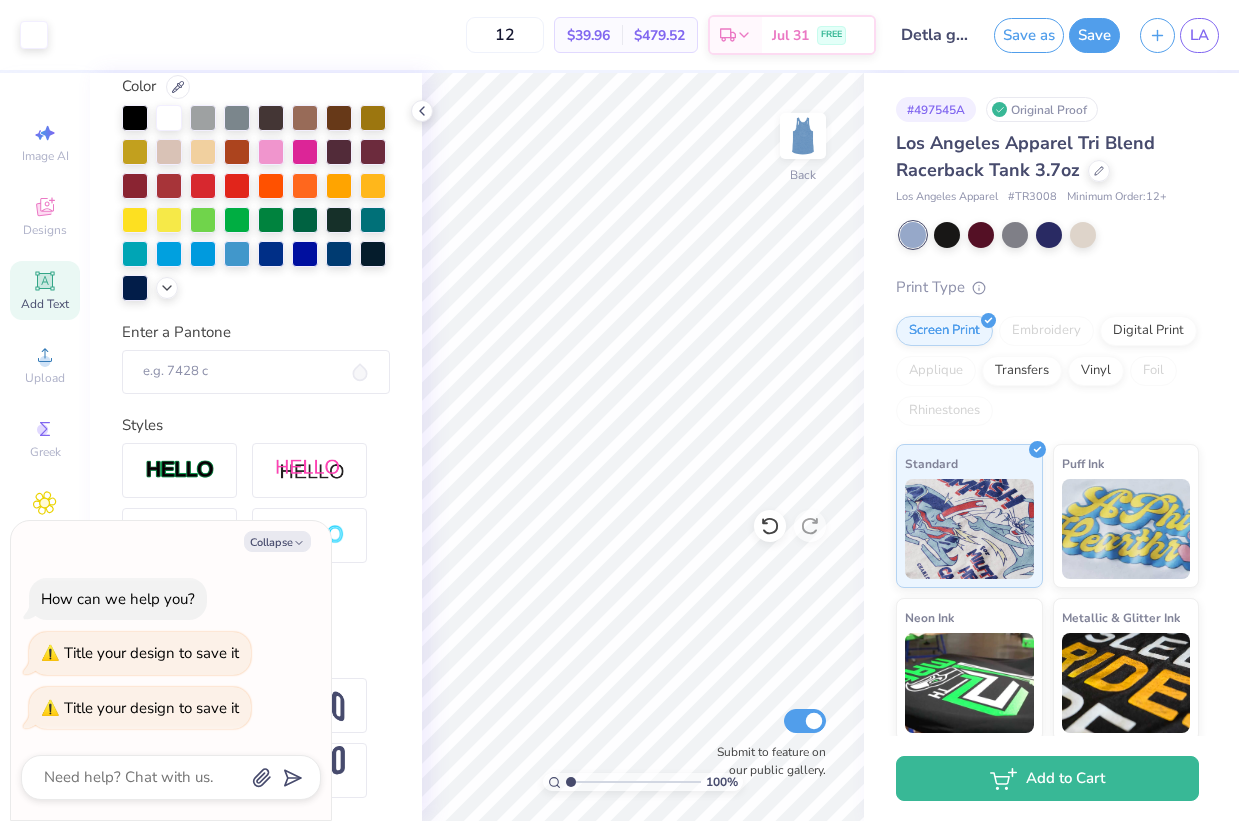 click on "Art colors 12 $39.96 Per Item $479.52 Total Est. Delivery Jul 31 FREE Design Title [DESIGNATION] [DESIGNATION] lspelled out Save as Save LA Image AI Designs Add Text Upload Greek Clipart & logos Decorate Personalized Names Personalized Numbers Text Tool Add Font Font Playball Format 0 Color Enter a Pantone Styles Text Shape 100 % Back Submit to feature on our public gallery. # 497545A Original Proof Los Angeles Apparel Tri Blend Racerback Tank 3.7oz Los Angeles Apparel # TR3008 Minimum Order: 12 + Print Type Screen Print Embroidery Digital Print Applique Transfers Vinyl Foil Rhinestones Standard Puff Ink Neon Ink Metallic & Glitter Ink Glow in the Dark Ink Water based Ink Add to Cart Stuck? Our Art team will finish your design for free. Need help? Chat with us. Save Collapse How can we help you? Title your design to save it Title your design to save it x" at bounding box center (619, 410) 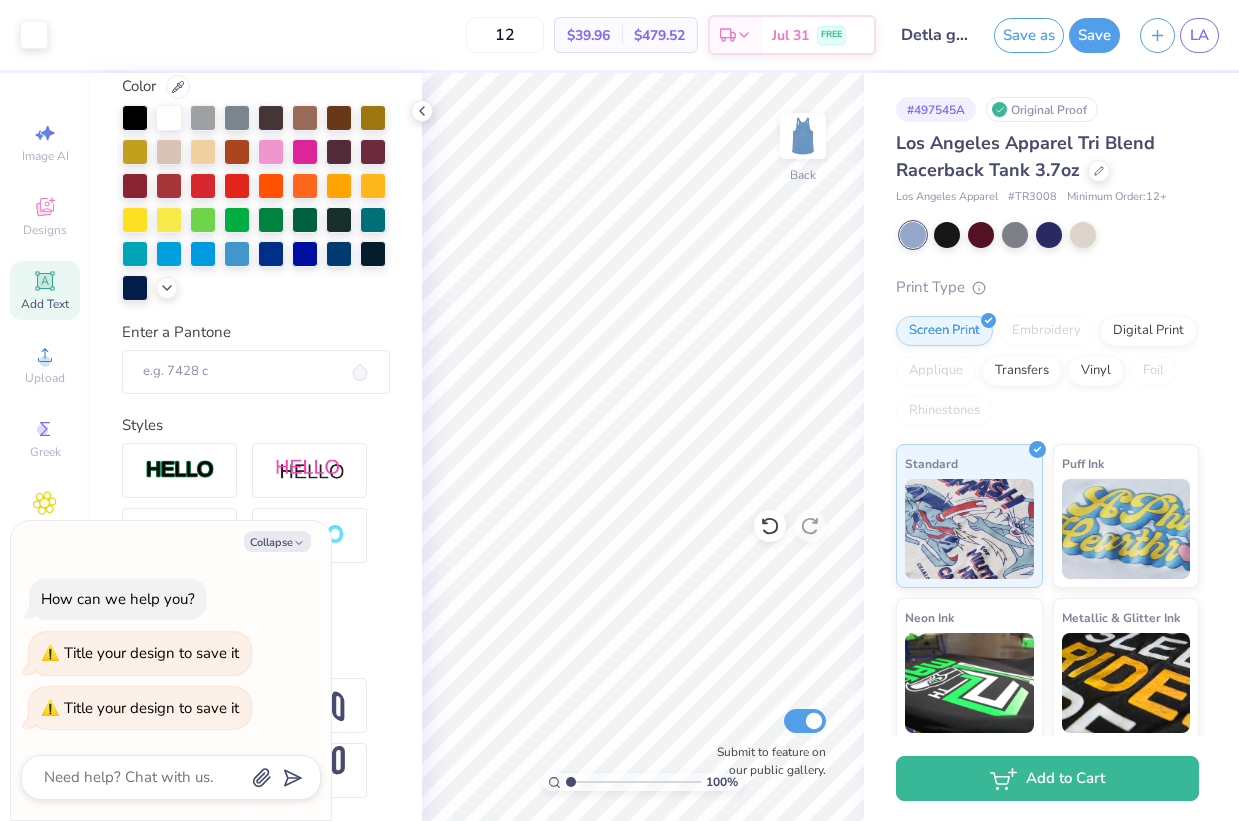 type on "x" 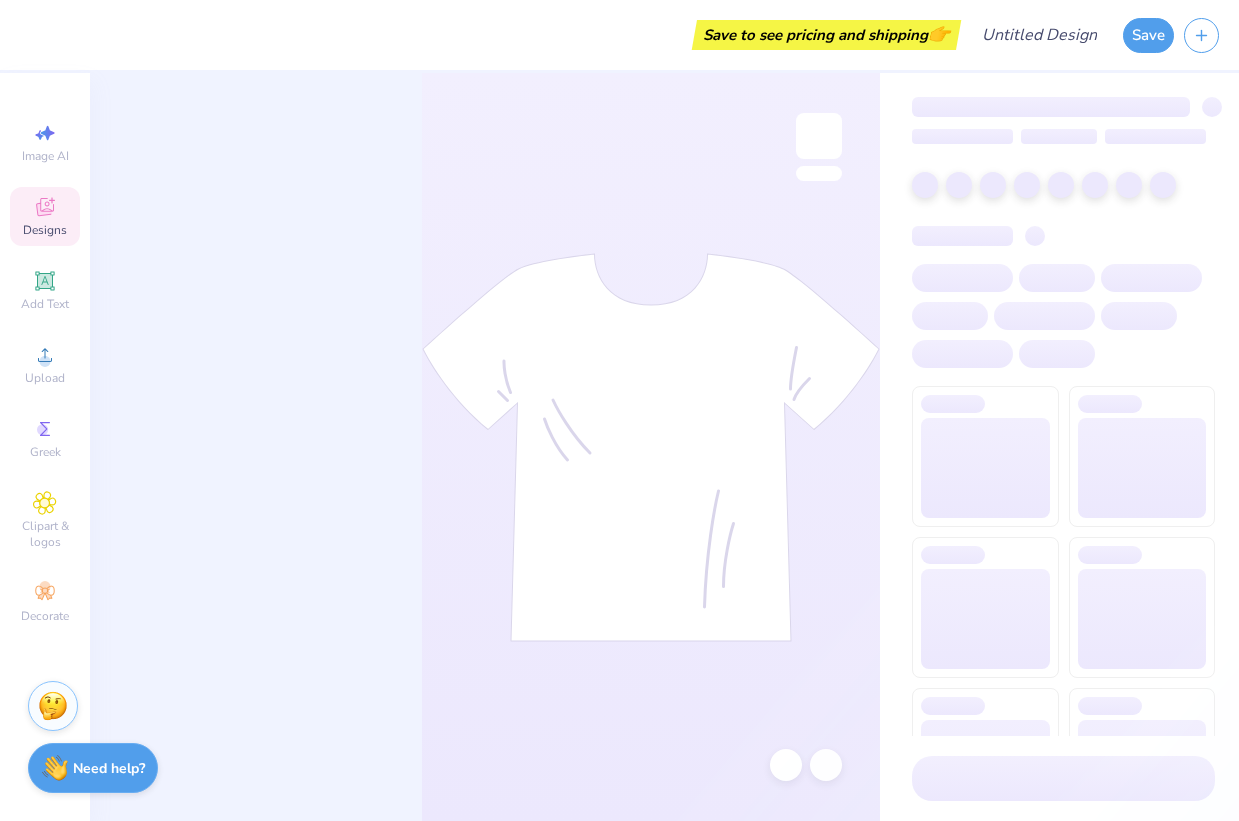 scroll, scrollTop: 0, scrollLeft: 0, axis: both 